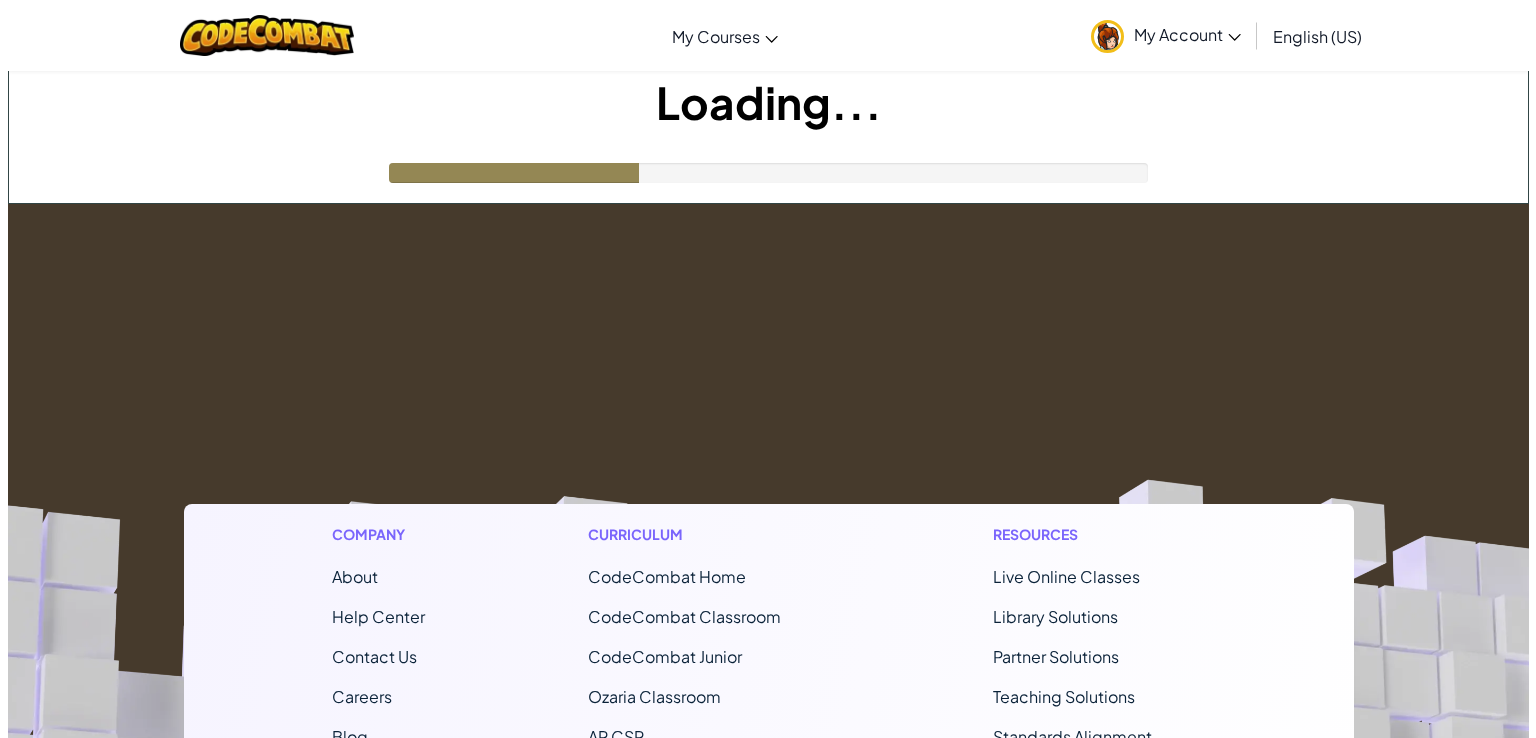 scroll, scrollTop: 0, scrollLeft: 0, axis: both 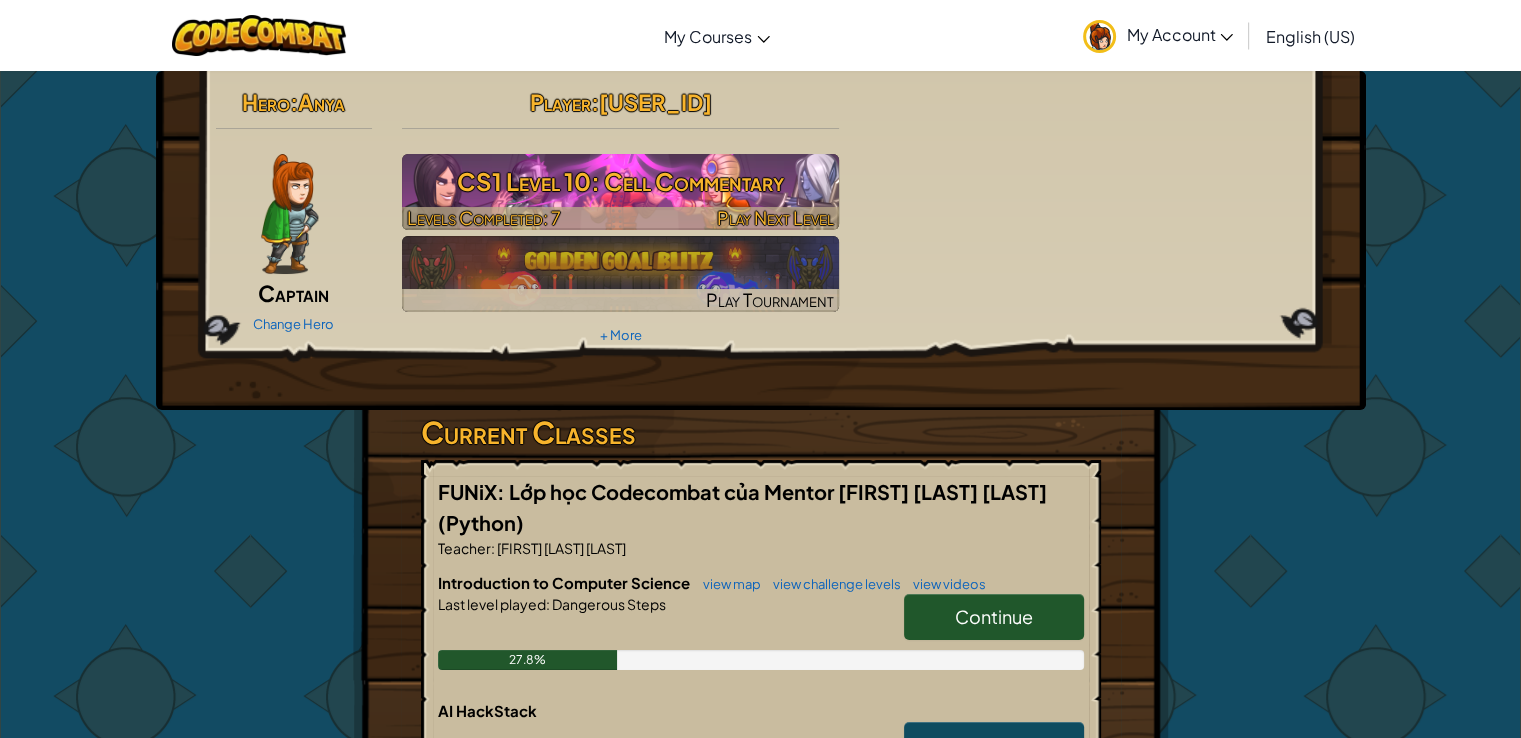 click on "CS1 Level 10: Cell Commentary" at bounding box center (620, 181) 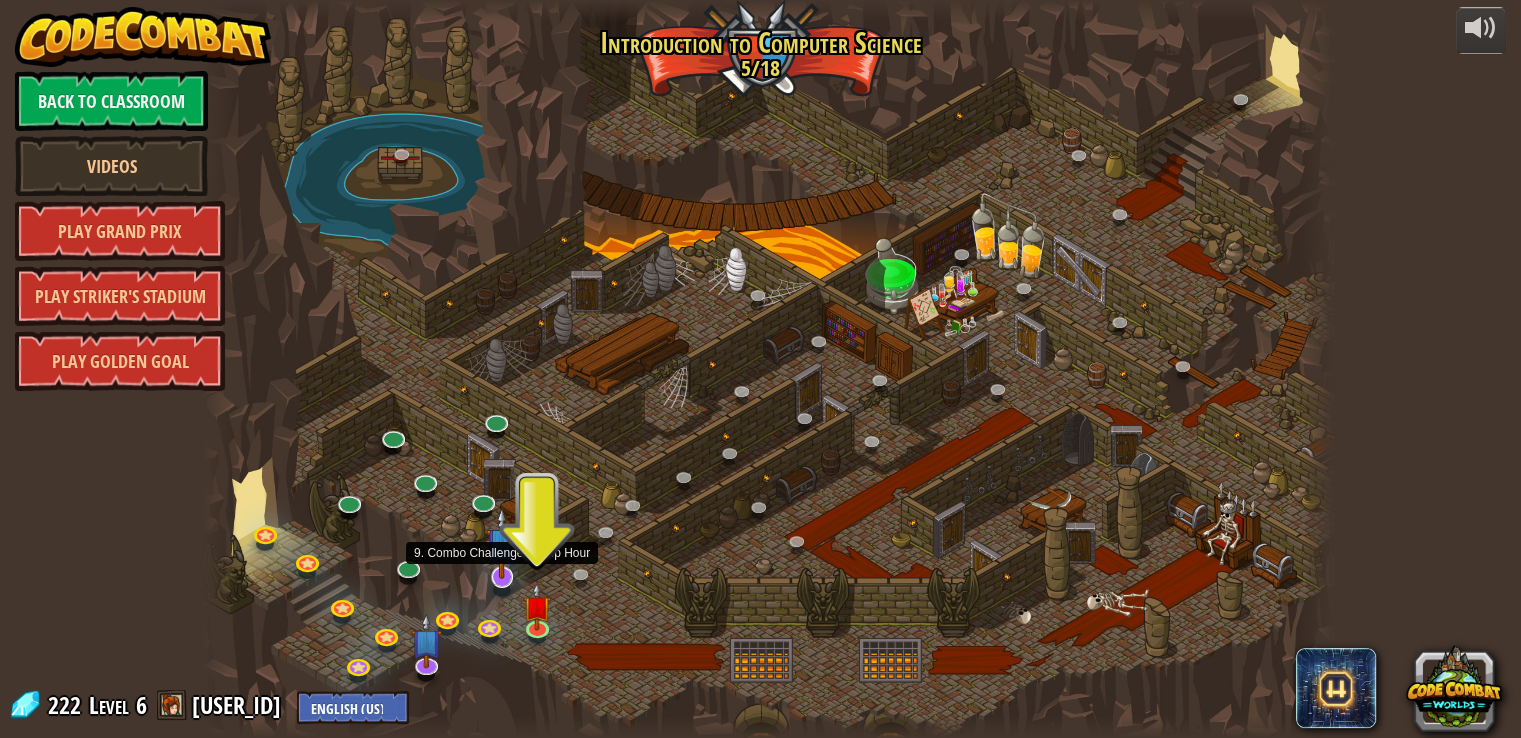 click at bounding box center (502, 543) 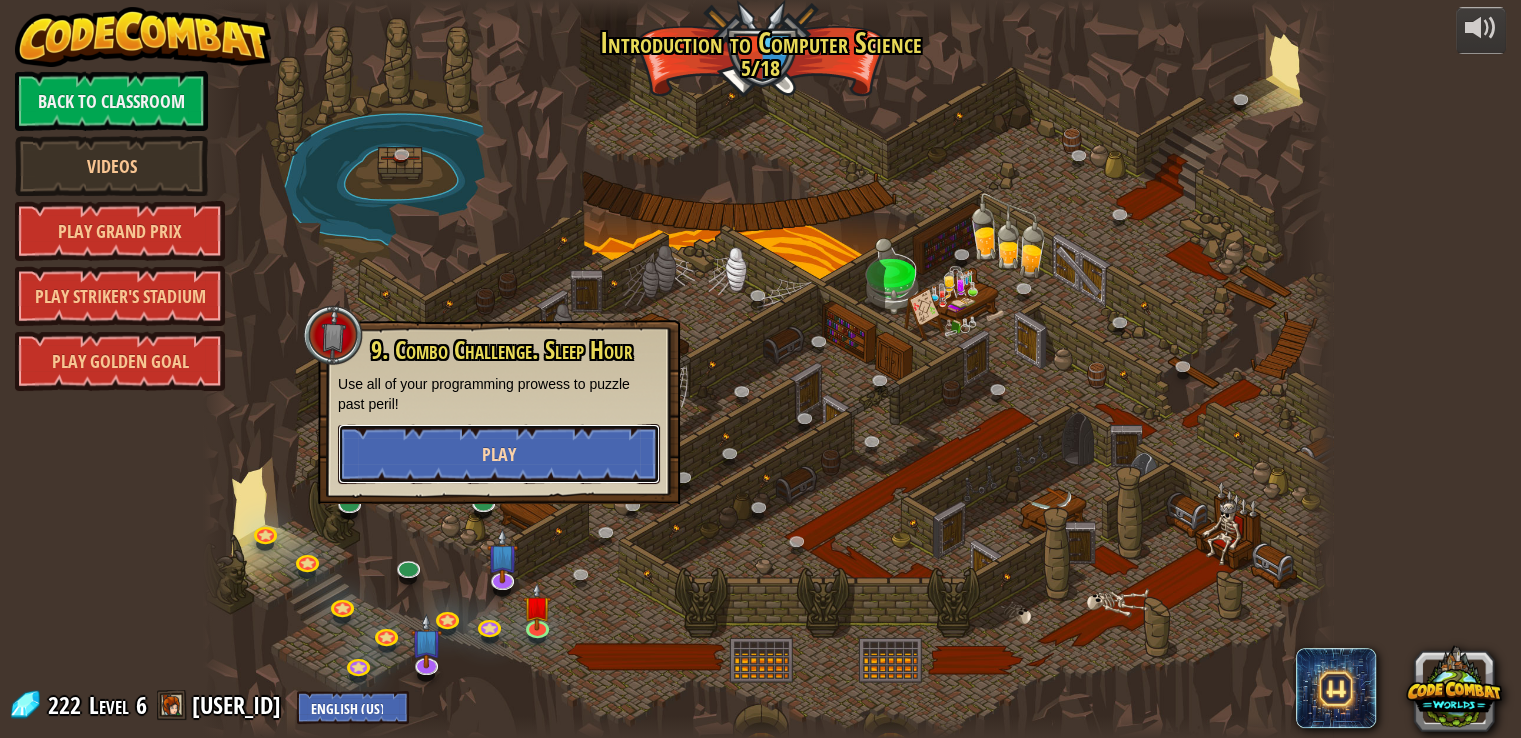 click on "Play" at bounding box center (499, 454) 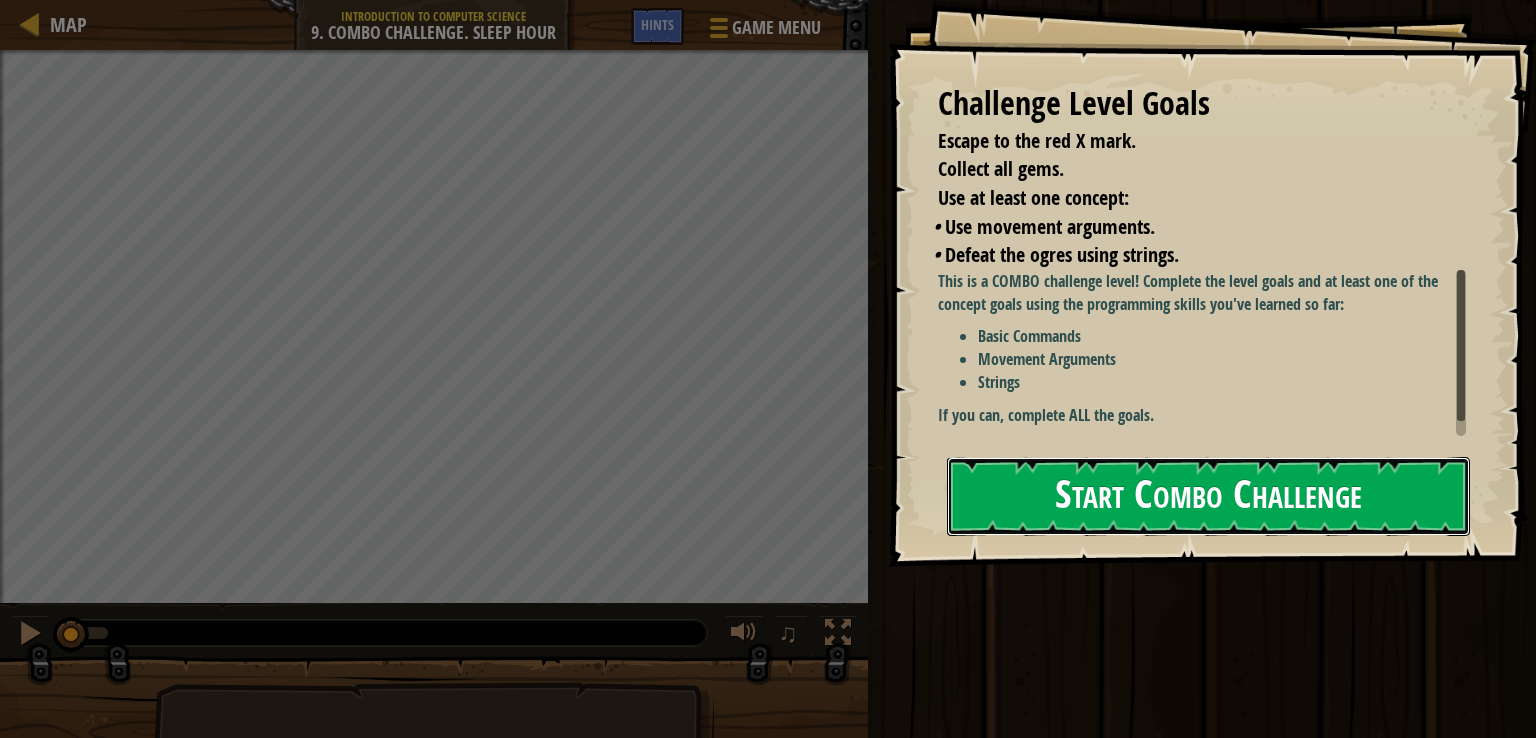 click on "Start Combo Challenge" at bounding box center [1208, 496] 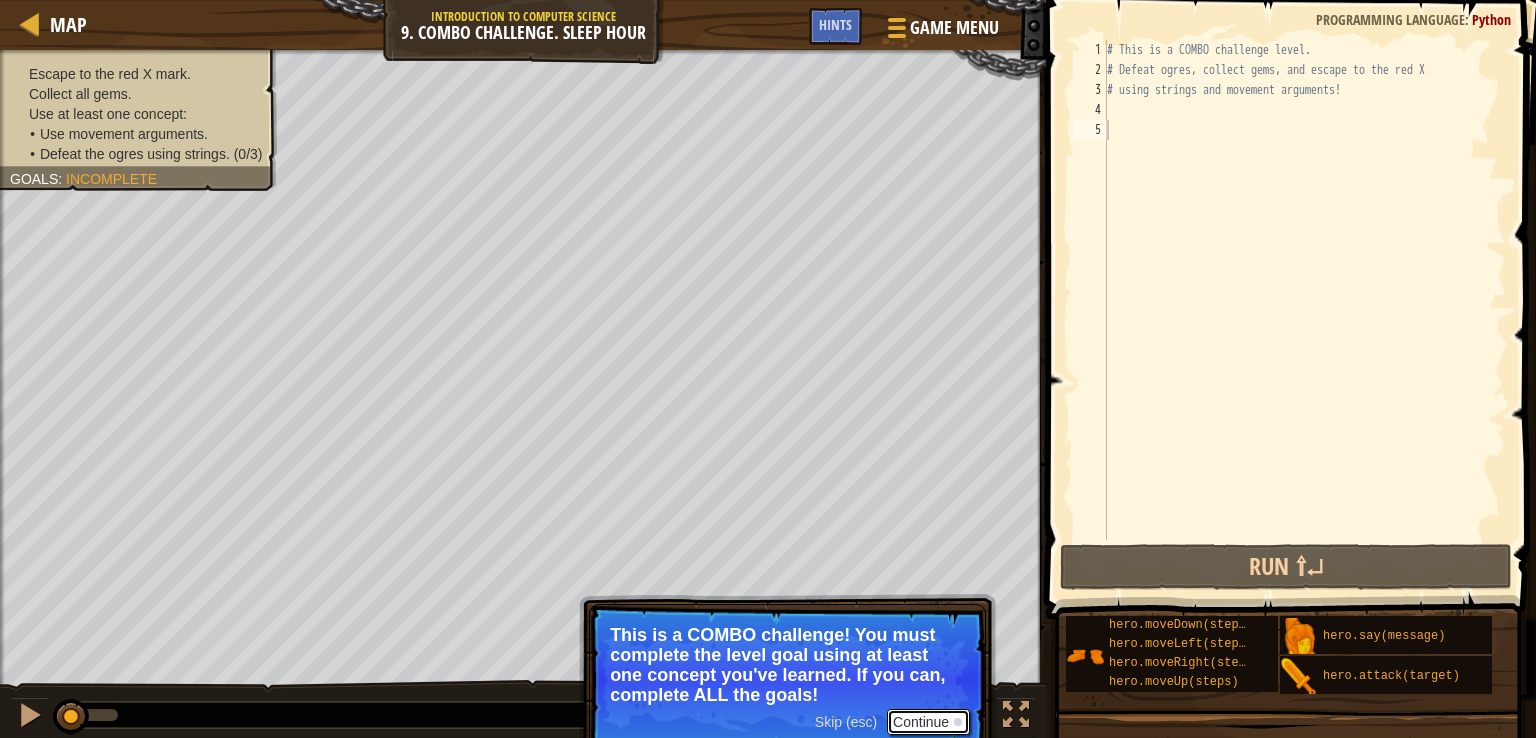 click on "Continue" at bounding box center [928, 722] 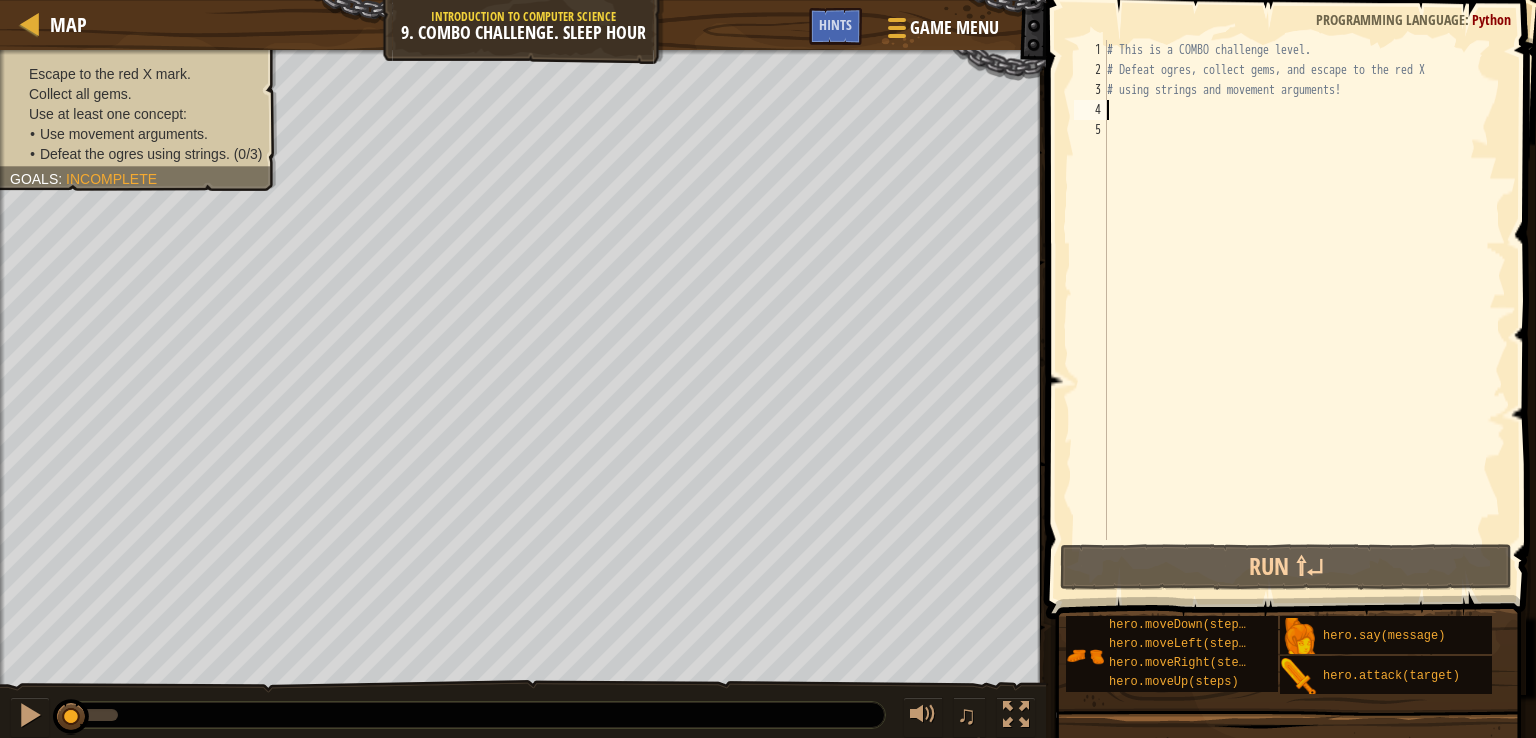 click on "# This is a COMBO challenge level. # Defeat ogres, collect gems, and escape to the red X # using strings and movement arguments!" at bounding box center [1304, 310] 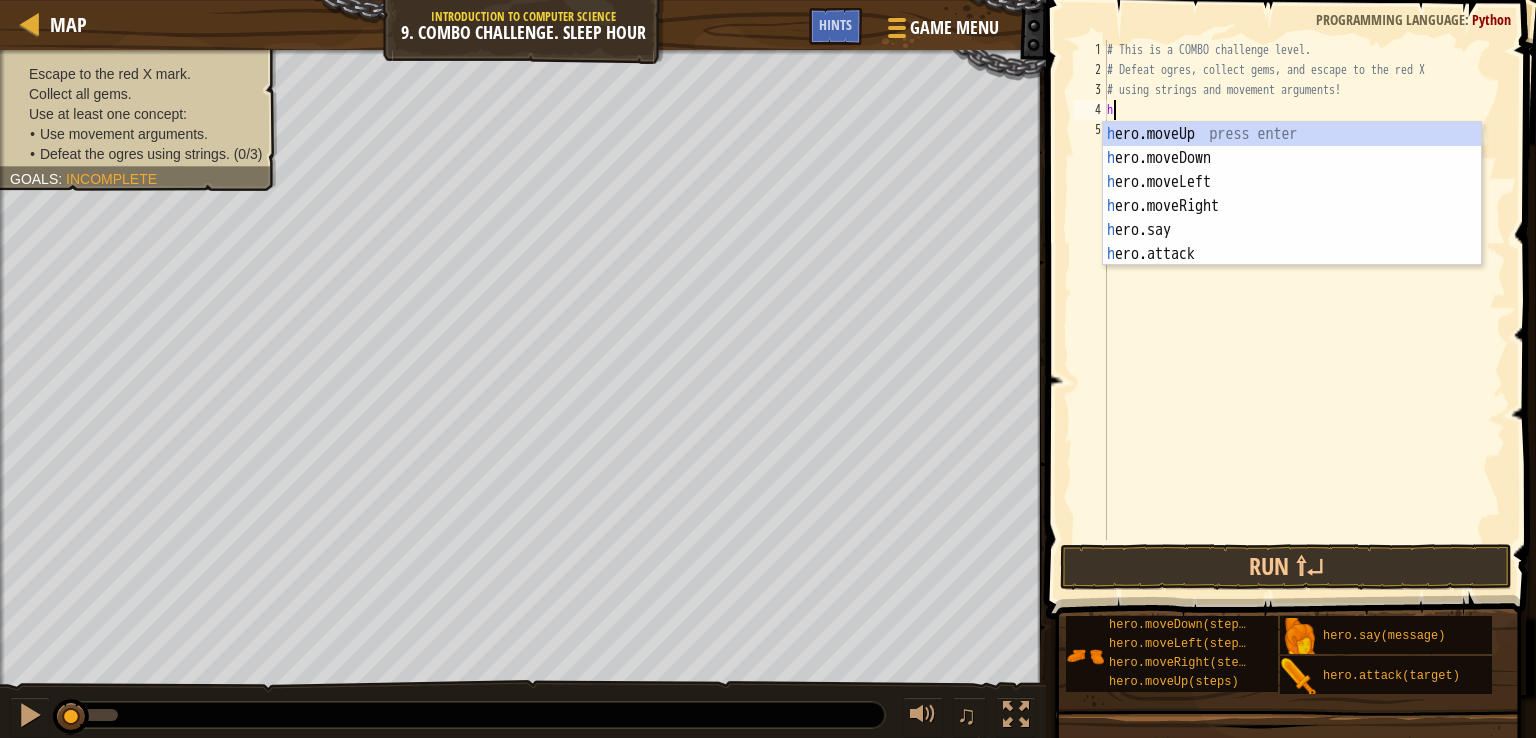 scroll, scrollTop: 9, scrollLeft: 0, axis: vertical 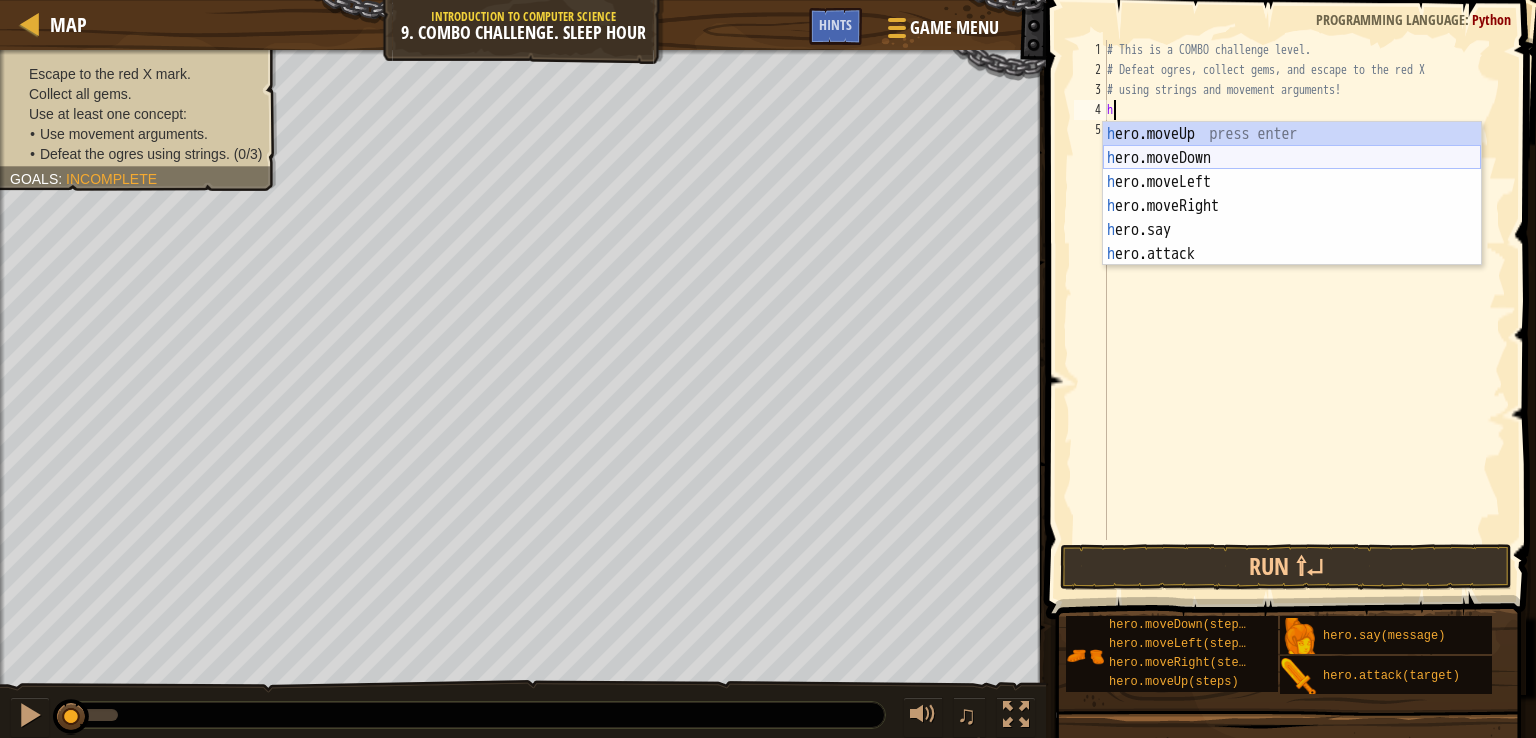 click on "h ero.moveUp press enter h ero.moveDown press enter h ero.moveLeft press enter h ero.moveRight press enter h ero.say press enter h ero.attack press enter" at bounding box center [1292, 218] 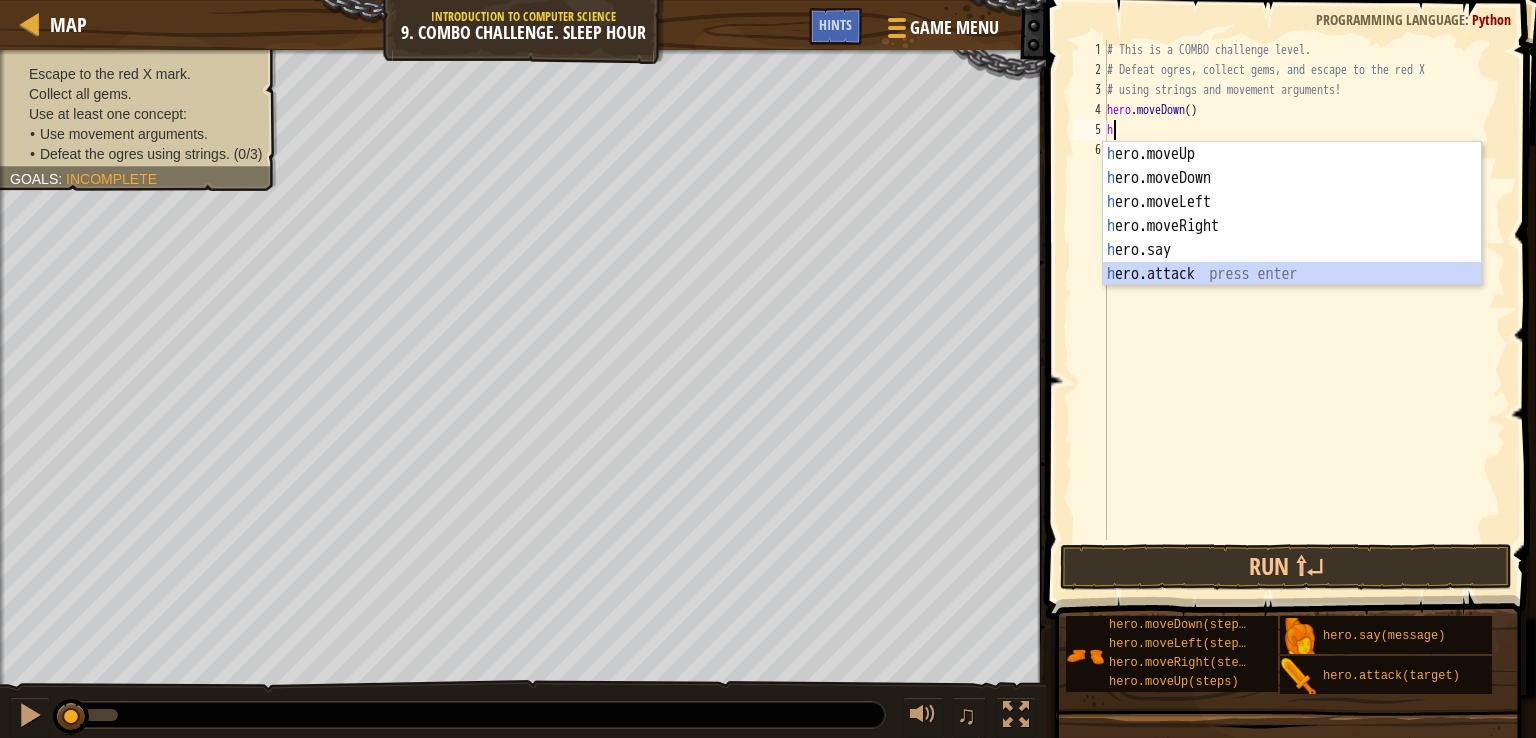 click on "h ero.moveUp press enter h ero.moveDown press enter h ero.moveLeft press enter h ero.moveRight press enter h ero.say press enter h ero.attack press enter" at bounding box center (1292, 238) 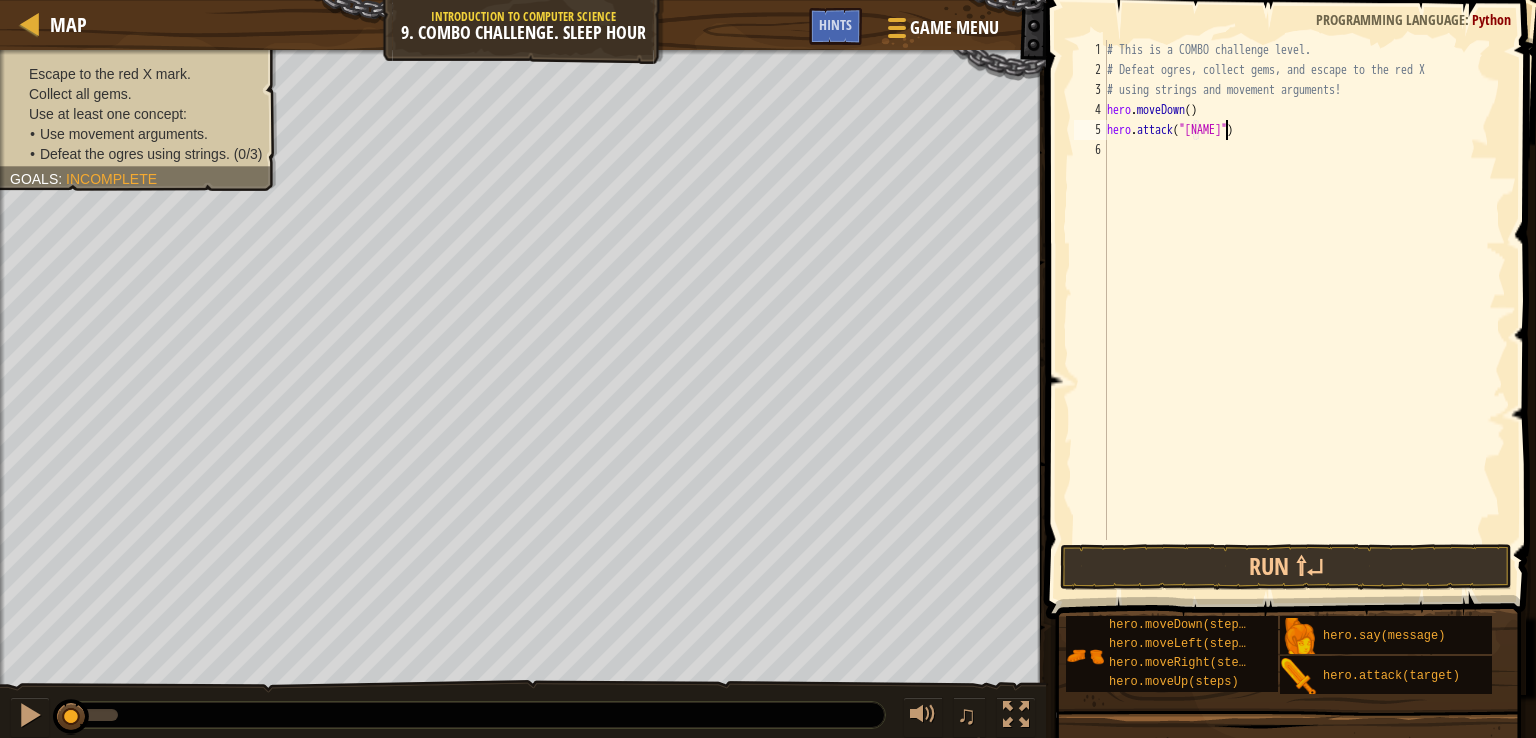 scroll, scrollTop: 9, scrollLeft: 9, axis: both 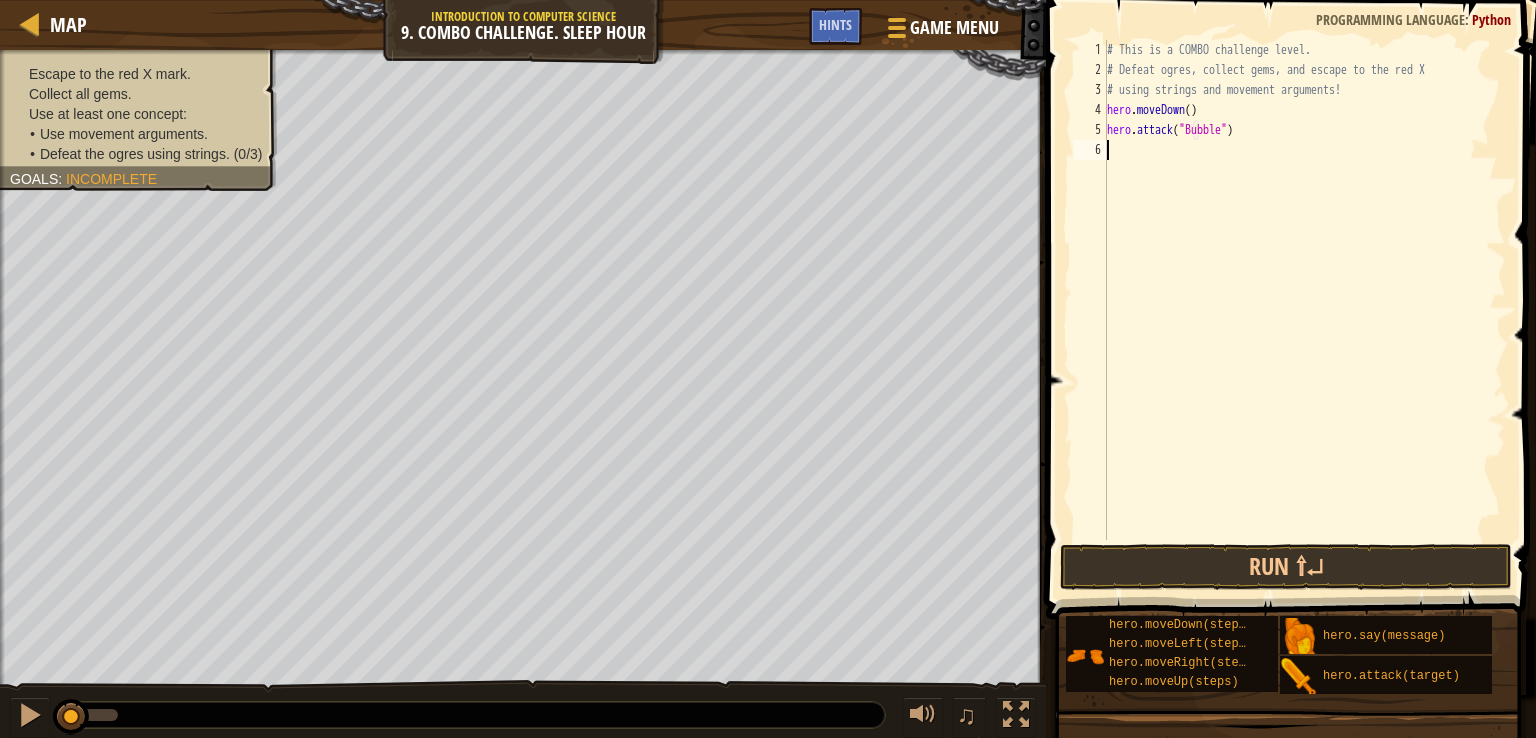 click on "# This is a COMBO challenge level. # Defeat ogres, collect gems, and escape to the red X # using strings and movement arguments! hero . moveDown ( ) hero . attack ( "[NAME]" )" at bounding box center (1304, 310) 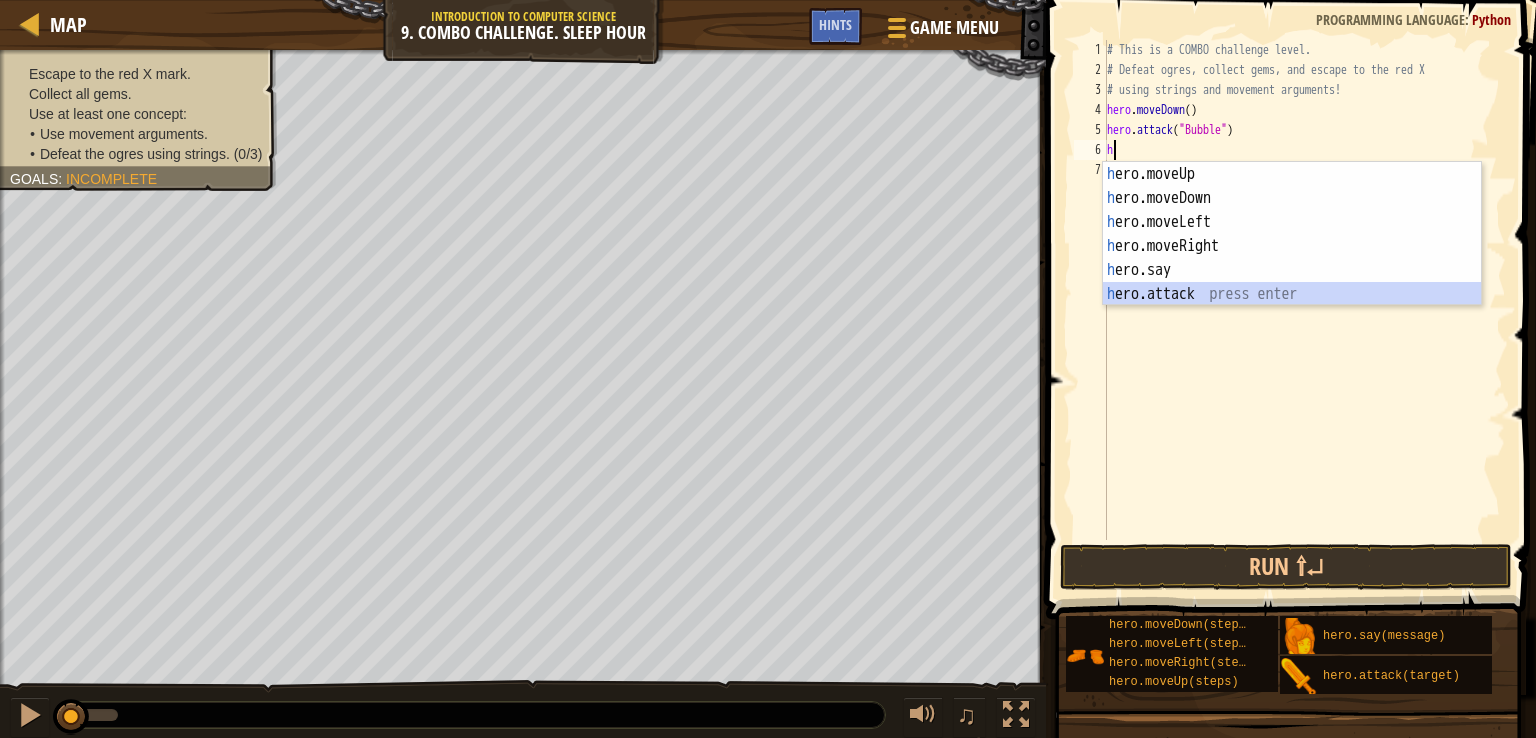 click on "h ero.moveUp press enter h ero.moveDown press enter h ero.moveLeft press enter h ero.moveRight press enter h ero.say press enter h ero.attack press enter" at bounding box center [1292, 258] 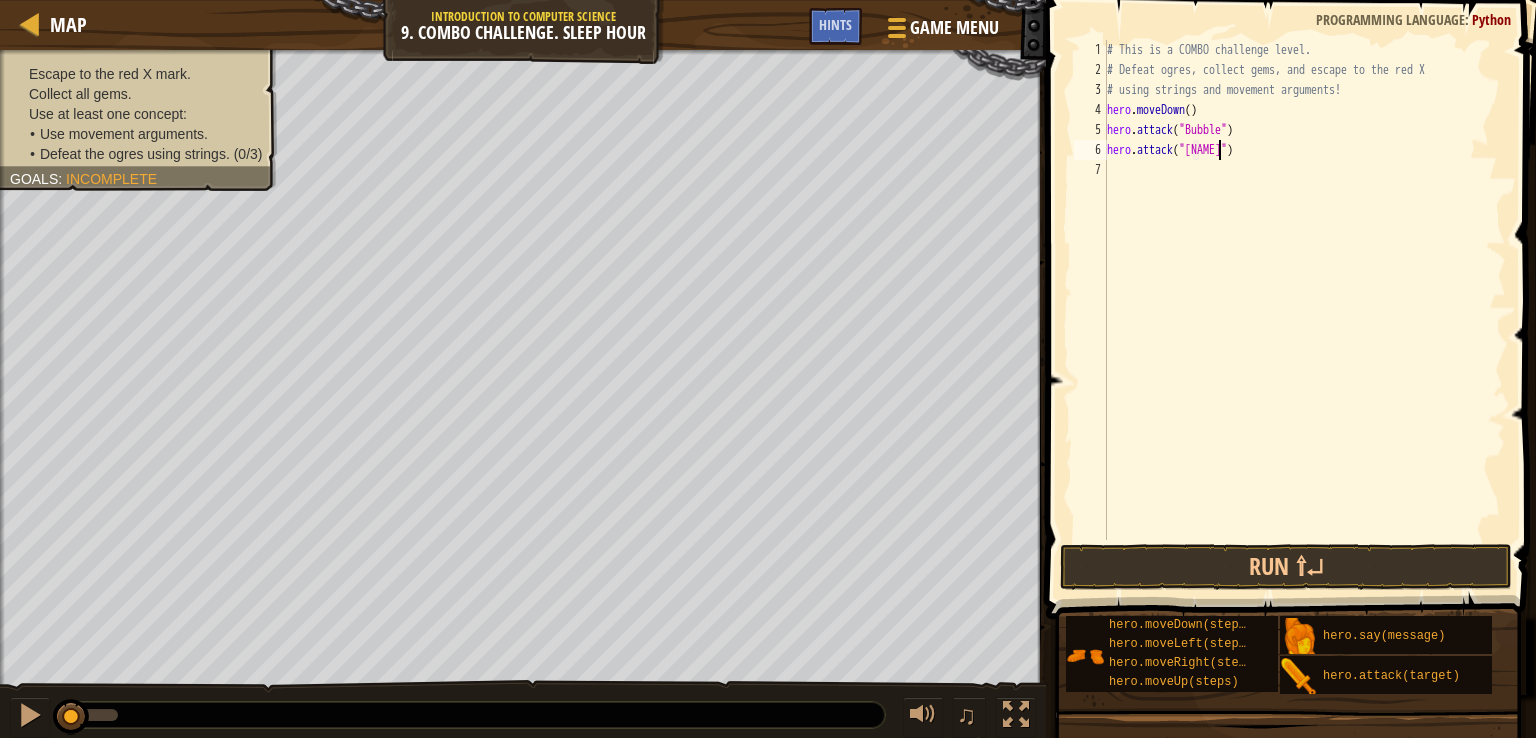 scroll, scrollTop: 9, scrollLeft: 9, axis: both 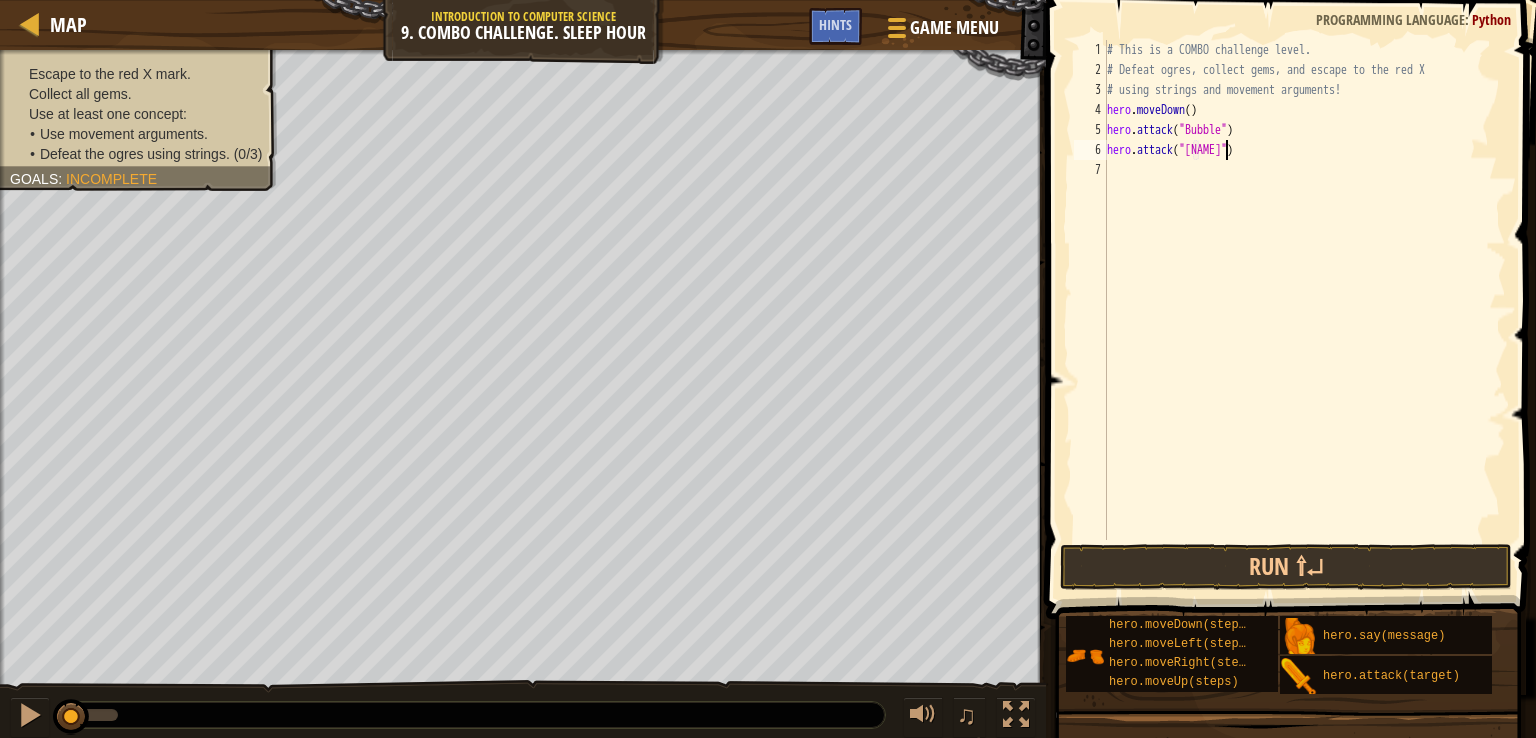 type on "hero.attack("[NAME]")" 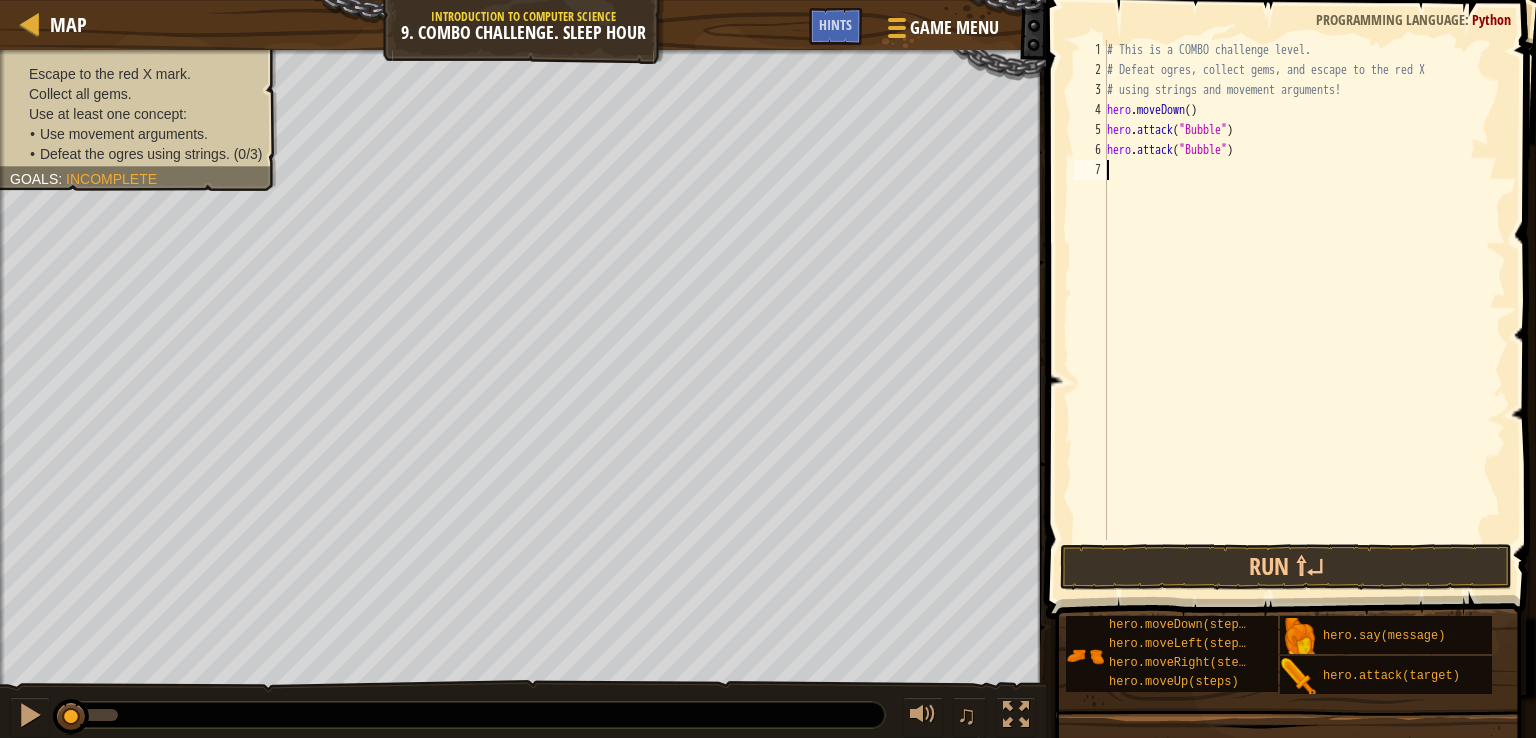 click on "# This is a COMBO challenge level. # Defeat ogres, collect gems, and escape to the red X # using strings and movement arguments! hero . moveDown ( ) hero . attack ( "[NAME]" ) hero . attack ( "[NAME]" )" at bounding box center [1304, 310] 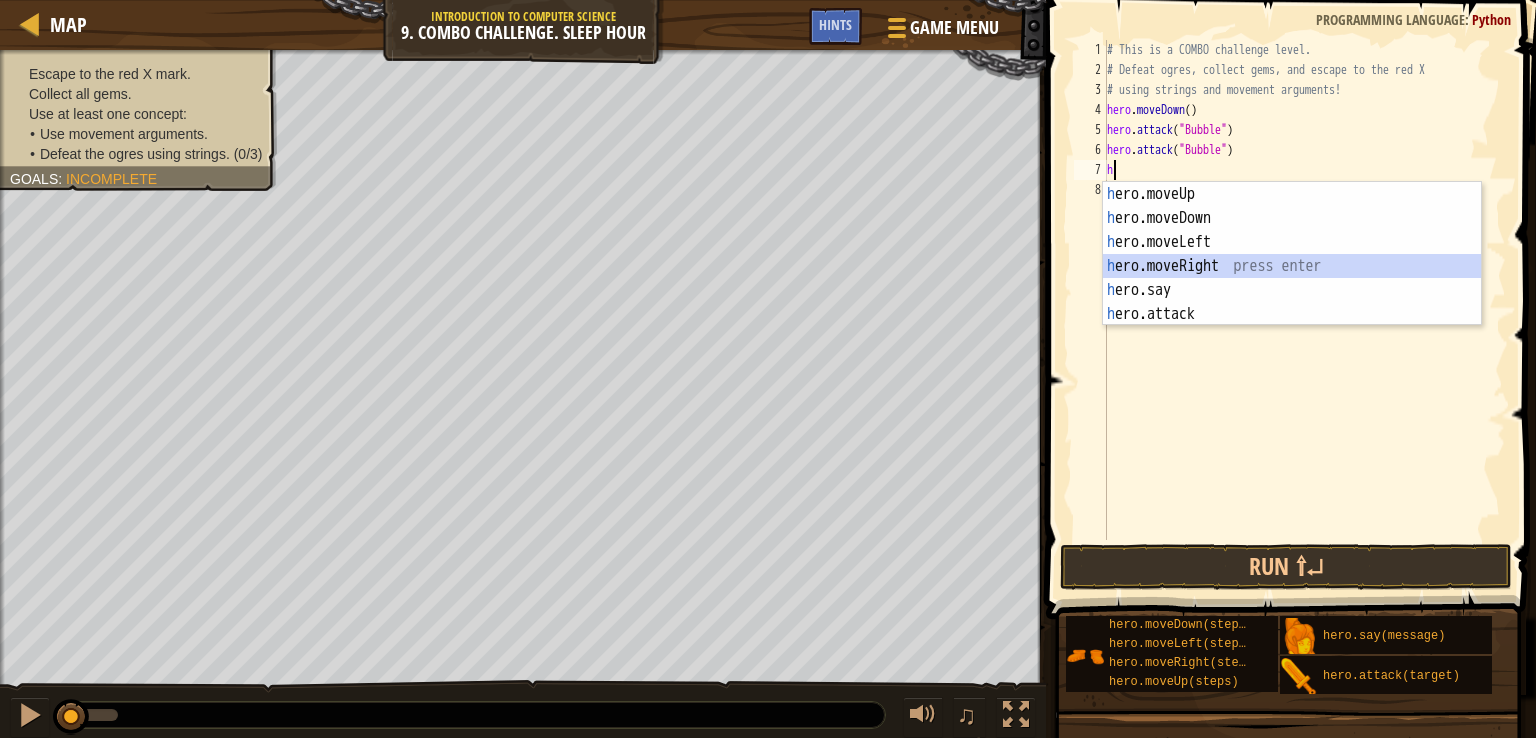 click on "h ero.moveUp press enter h ero.moveDown press enter h ero.moveLeft press enter h ero.moveRight press enter h ero.say press enter h ero.attack press enter" at bounding box center [1292, 278] 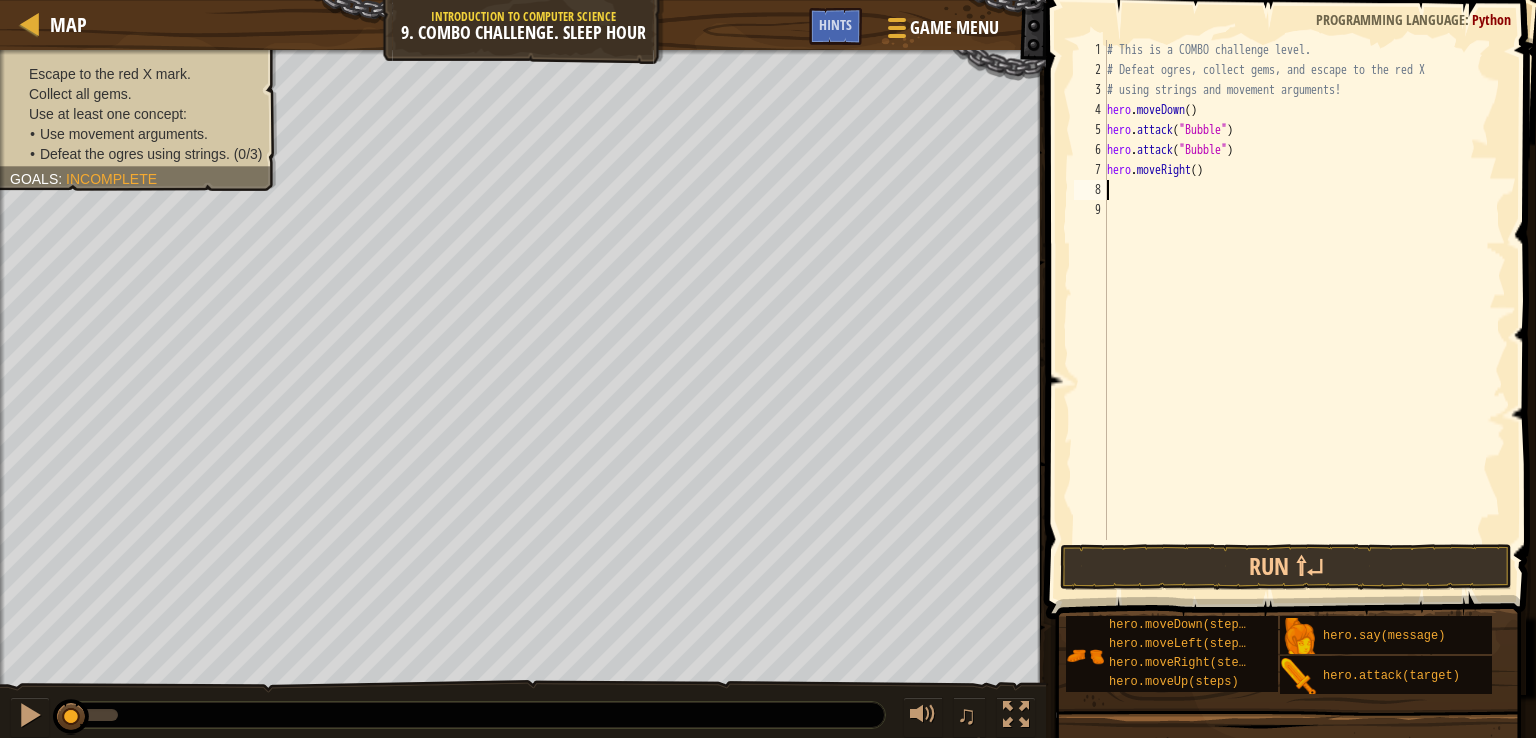 click on "# This is a COMBO challenge level. # Defeat ogres, collect gems, and escape to the red X # using strings and movement arguments! hero . moveDown ( ) hero . attack ( "[NAME]" ) hero . attack ( "[NAME]" ) hero . moveRight ( )" at bounding box center (1304, 310) 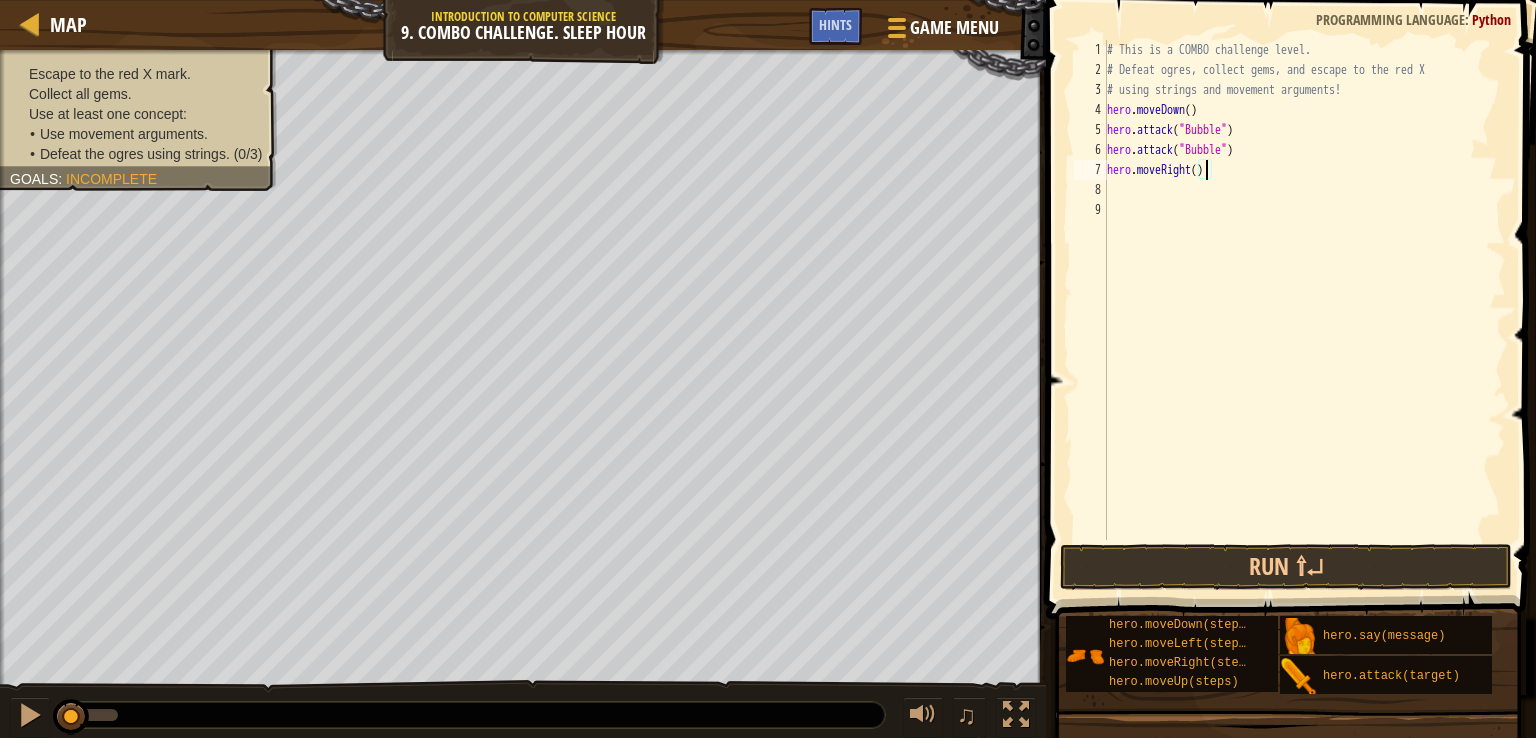 type on "hero.moveRight(2)" 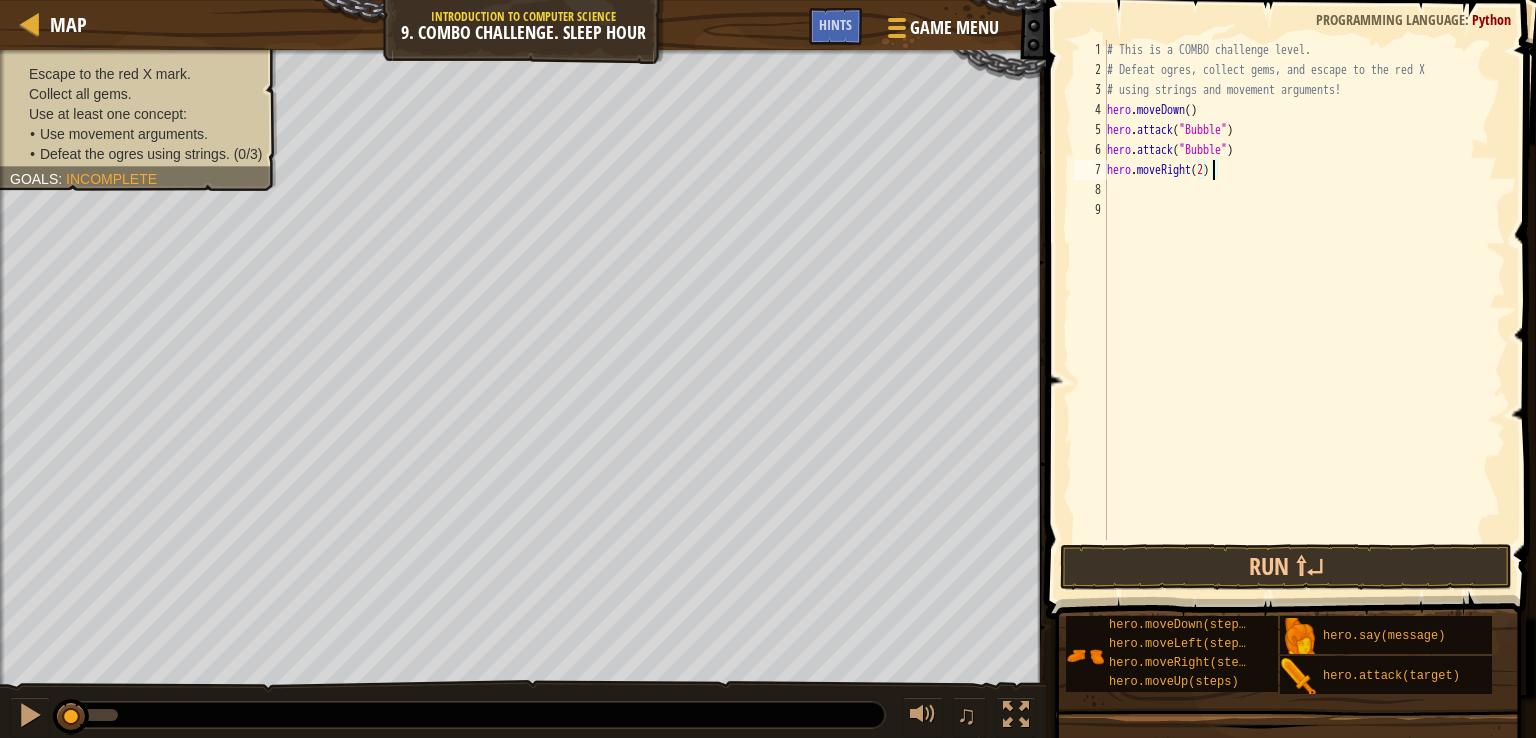 click on "# This is a COMBO challenge level. # Defeat ogres, collect gems, and escape to the red X # using strings and movement arguments! hero . moveDown ( ) hero . attack ( "[NAME]" ) hero . attack ( "[NAME]" ) hero . moveRight ( 2 )" at bounding box center [1304, 310] 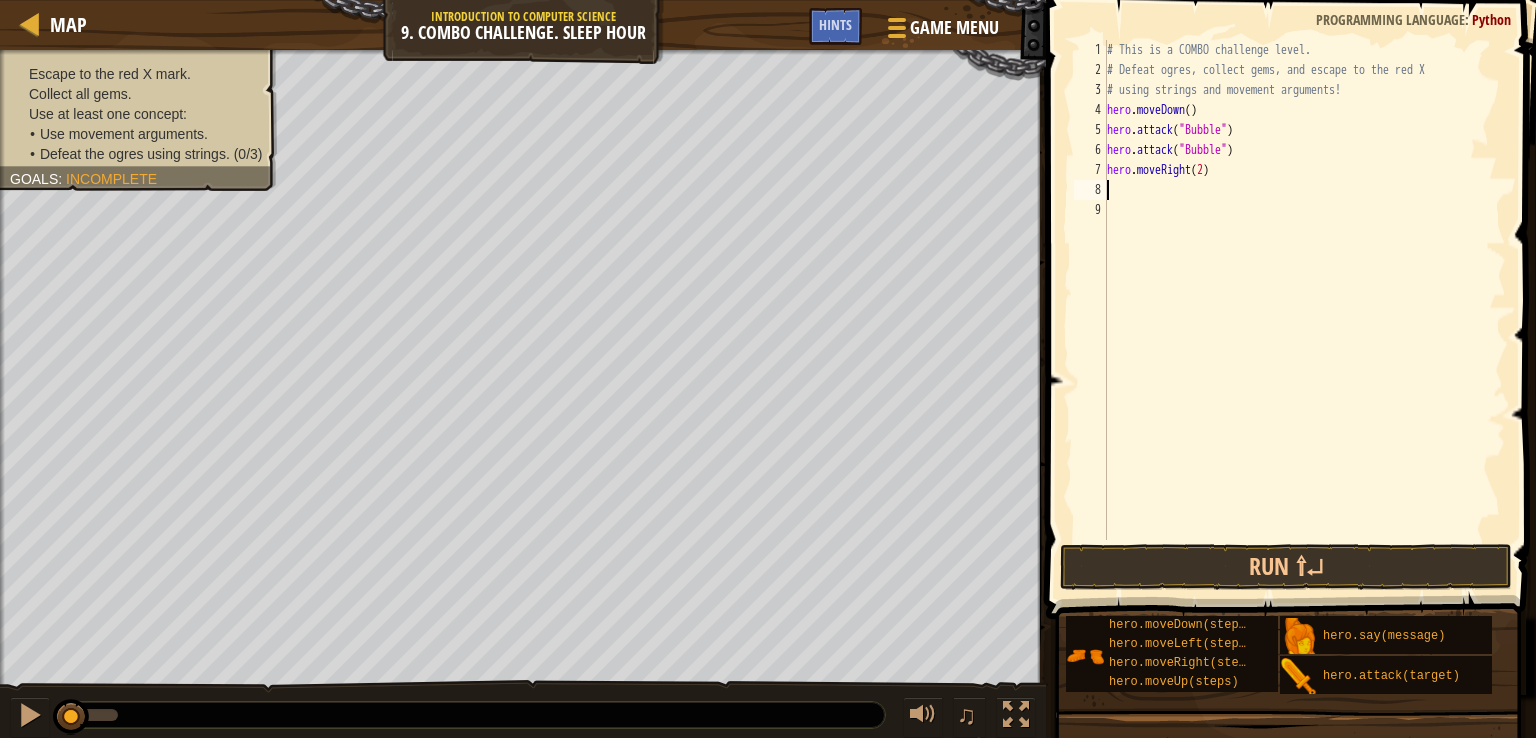 scroll, scrollTop: 9, scrollLeft: 0, axis: vertical 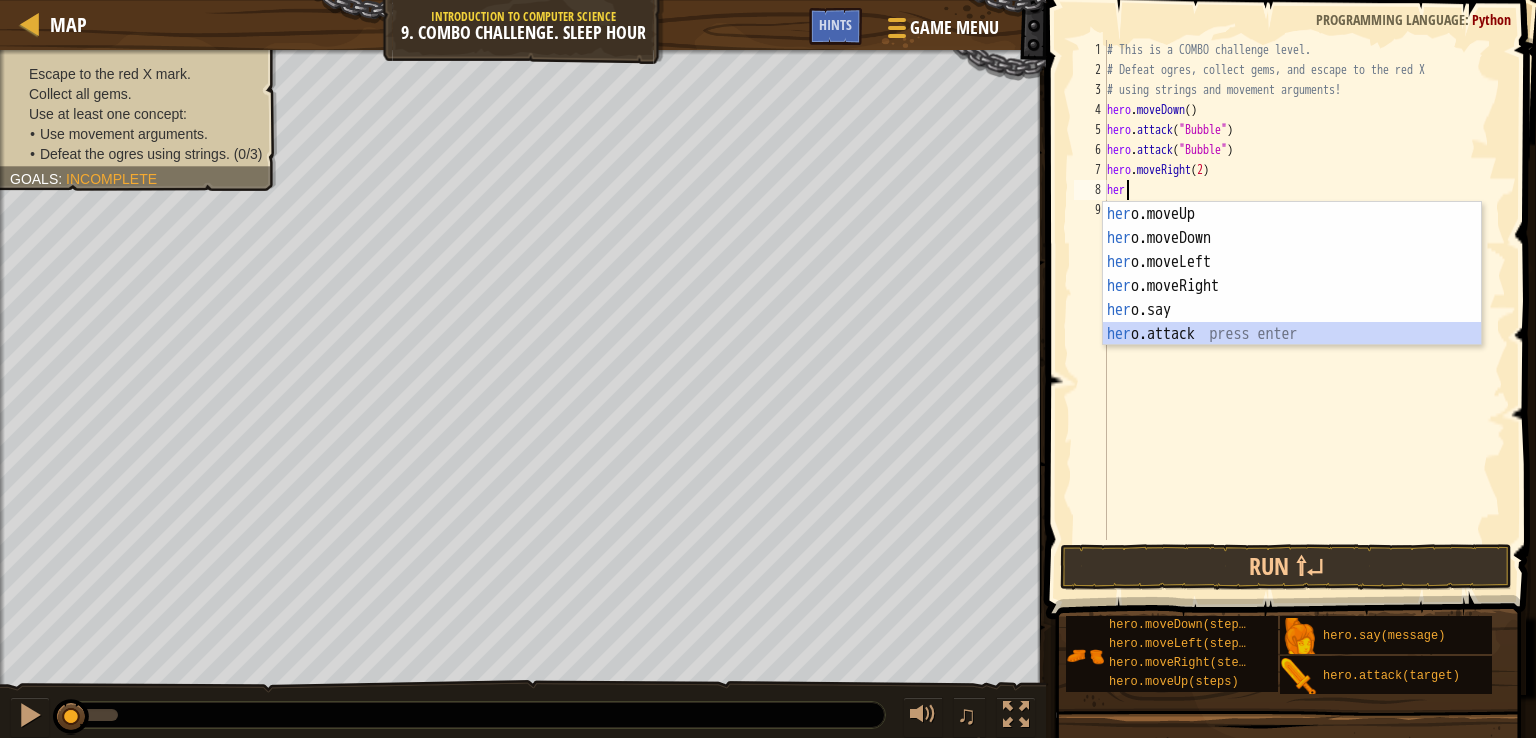 click on "her o.moveUp press enter her o.moveDown press enter her o.moveLeft press enter her o.moveRight press enter her o.say press enter her o.attack press enter" at bounding box center (1292, 298) 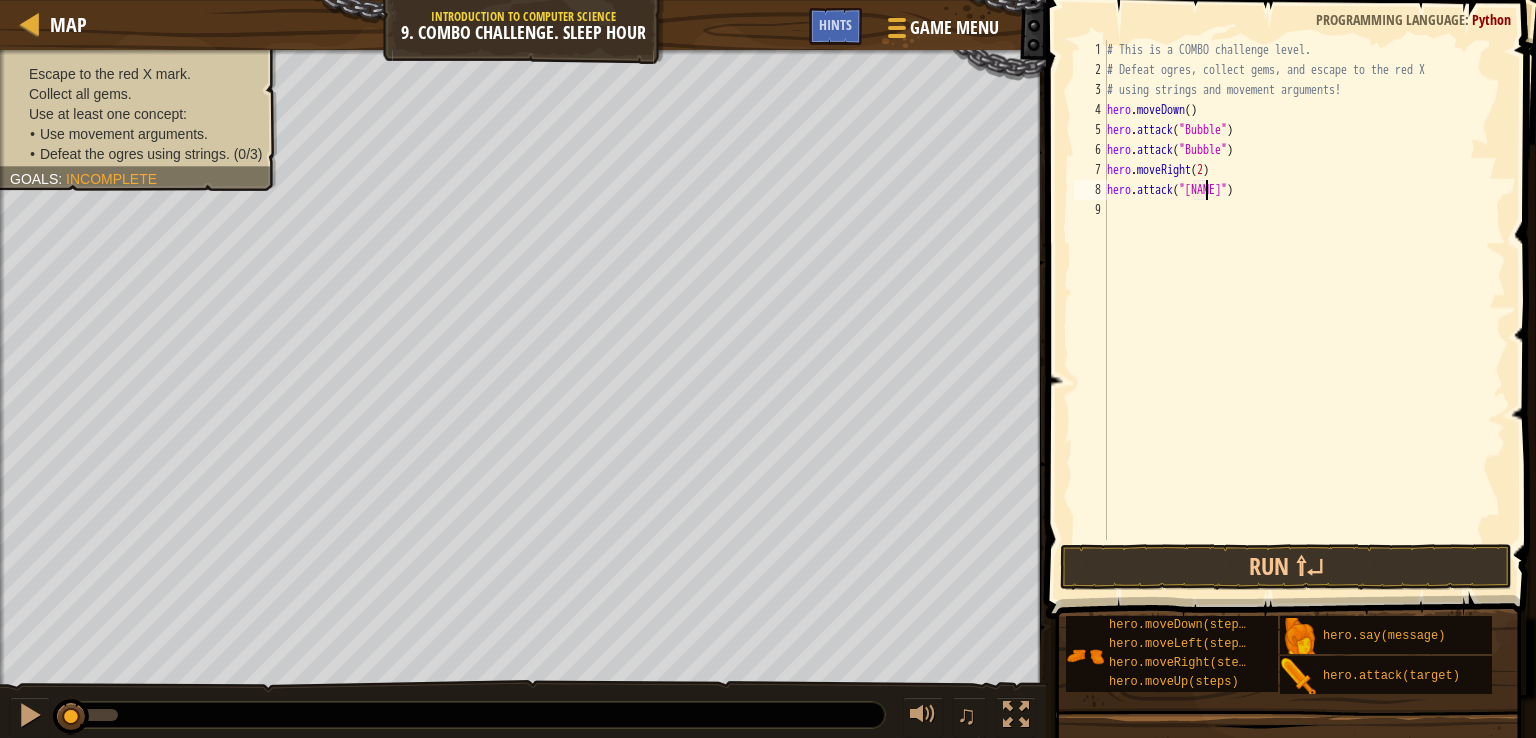 scroll, scrollTop: 9, scrollLeft: 8, axis: both 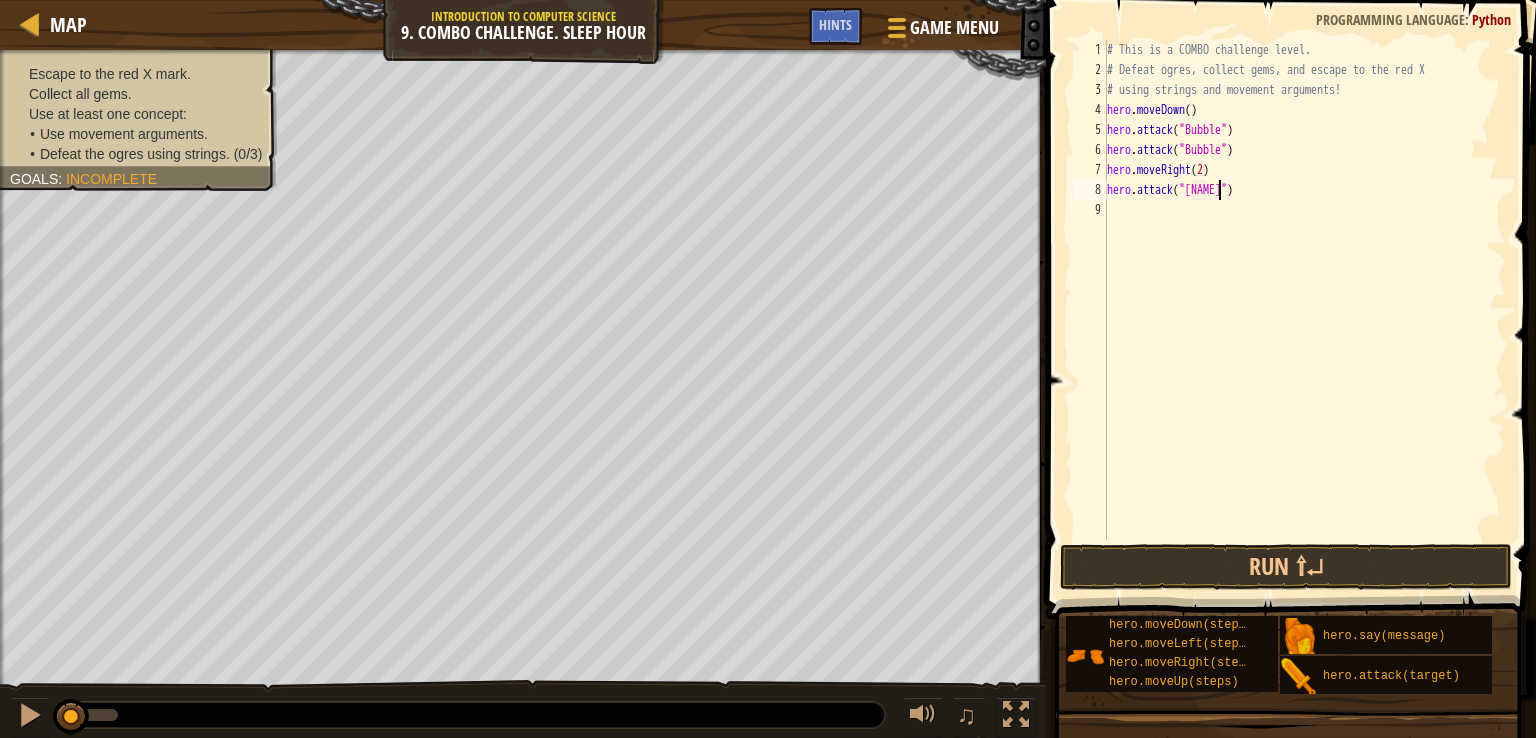 type on "hero.attack("[NAME]")" 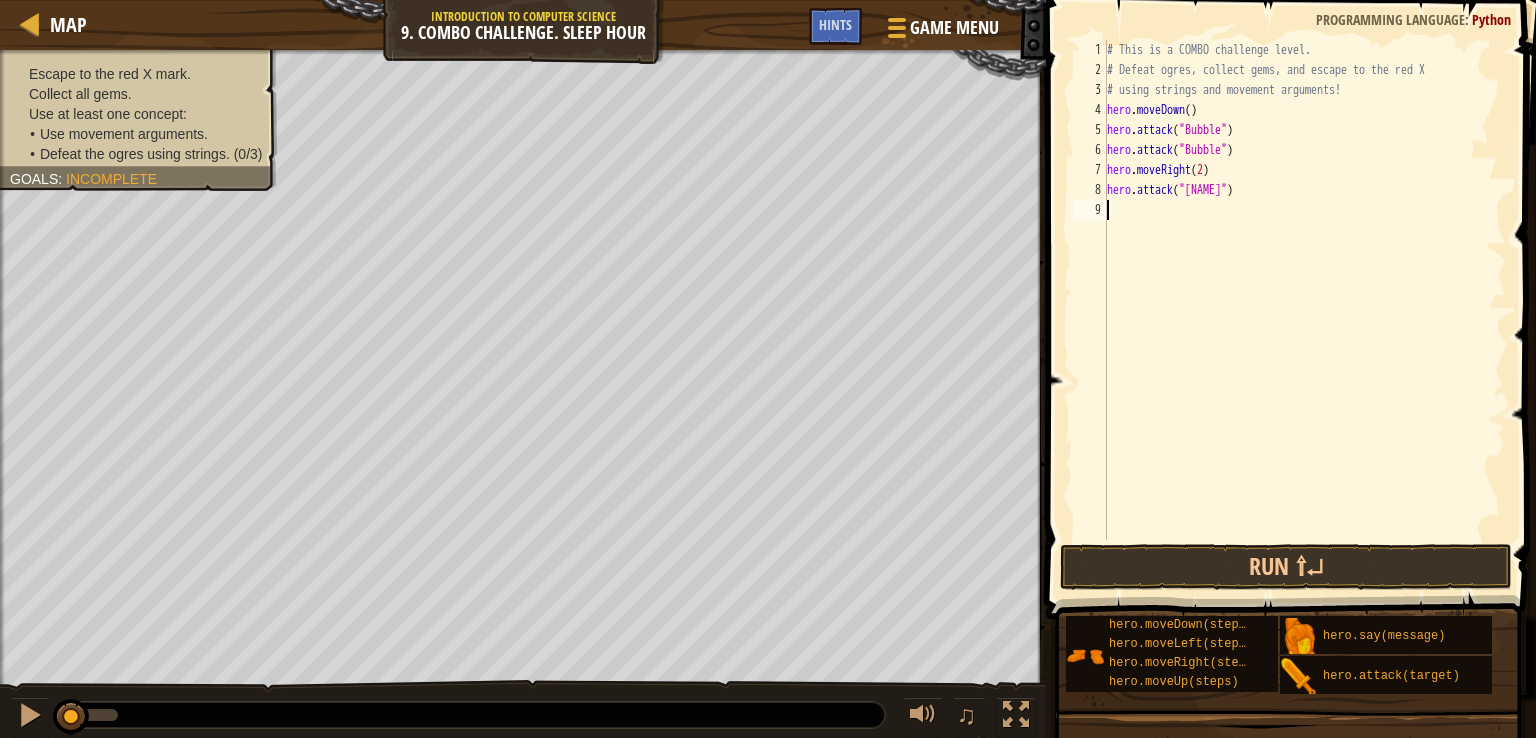 click on "# This is a COMBO challenge level. # Defeat ogres, collect gems, and escape to the red X # using strings and movement arguments! hero . moveDown ( ) hero . attack ( "[NAME]" ) hero . attack ( "[NAME]" ) hero . moveRight ( 2 ) hero . attack ( "[NAME]" )" at bounding box center [1304, 310] 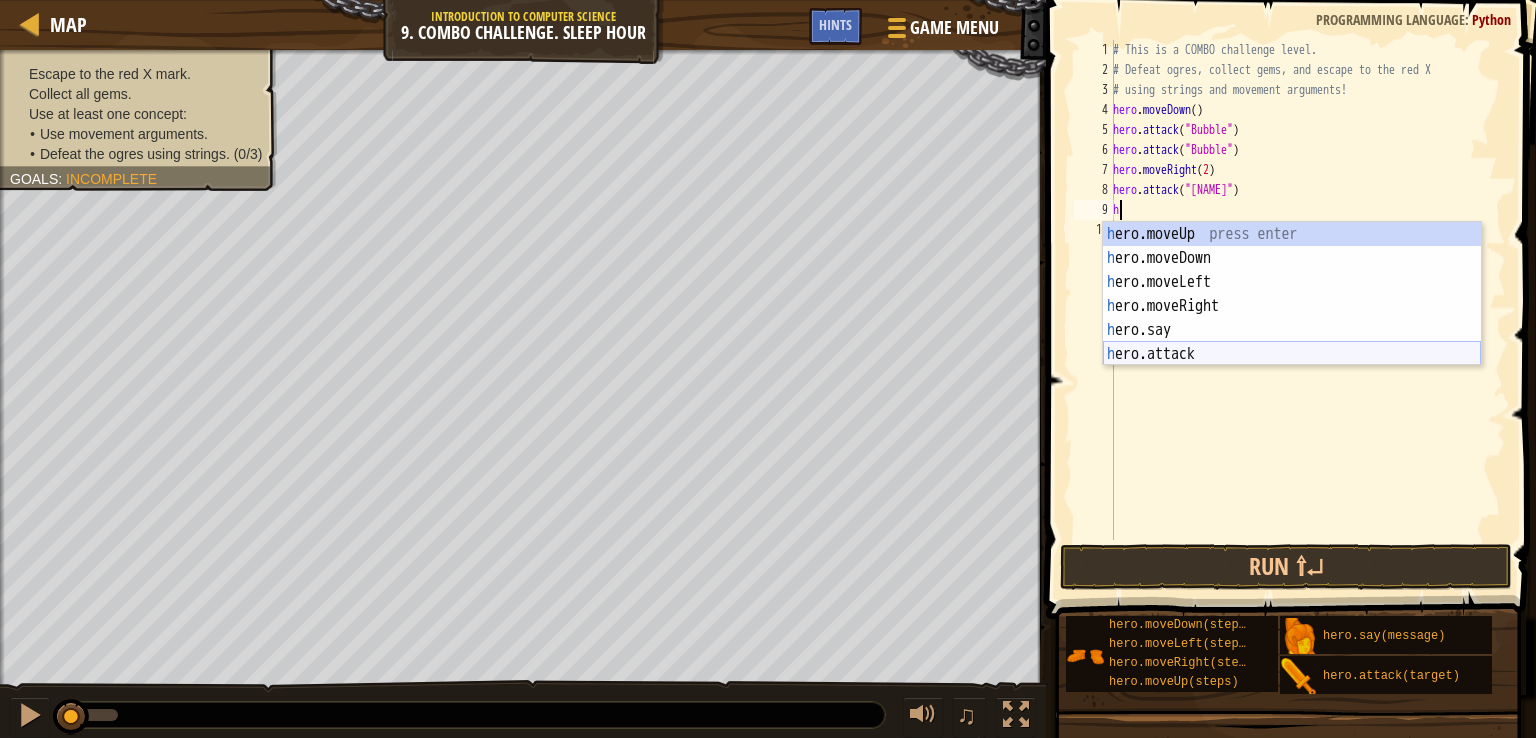 click on "h ero.moveUp press enter h ero.moveDown press enter h ero.moveLeft press enter h ero.moveRight press enter h ero.say press enter h ero.attack press enter" at bounding box center (1292, 318) 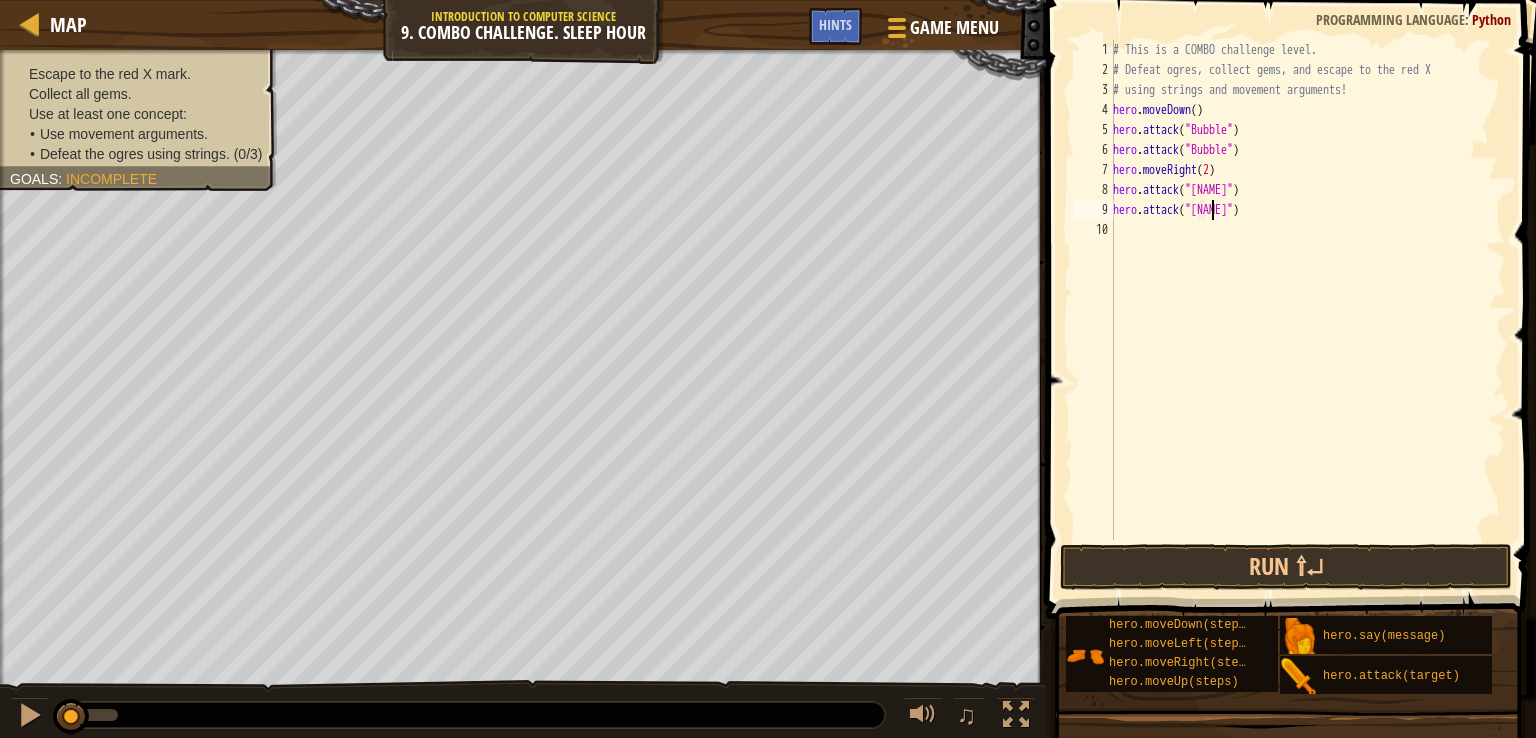 scroll, scrollTop: 9, scrollLeft: 8, axis: both 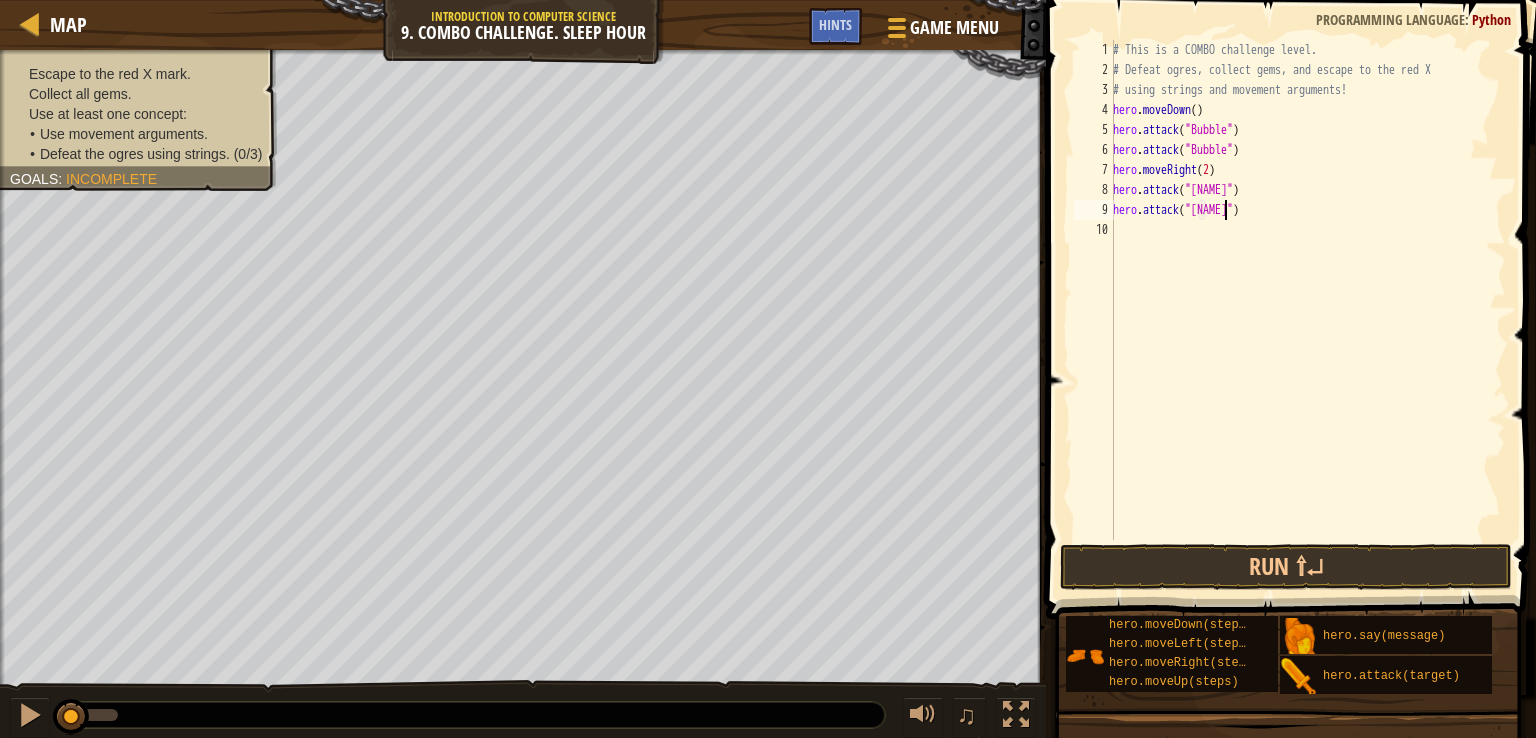 type on "hero.attack("[NAME]")" 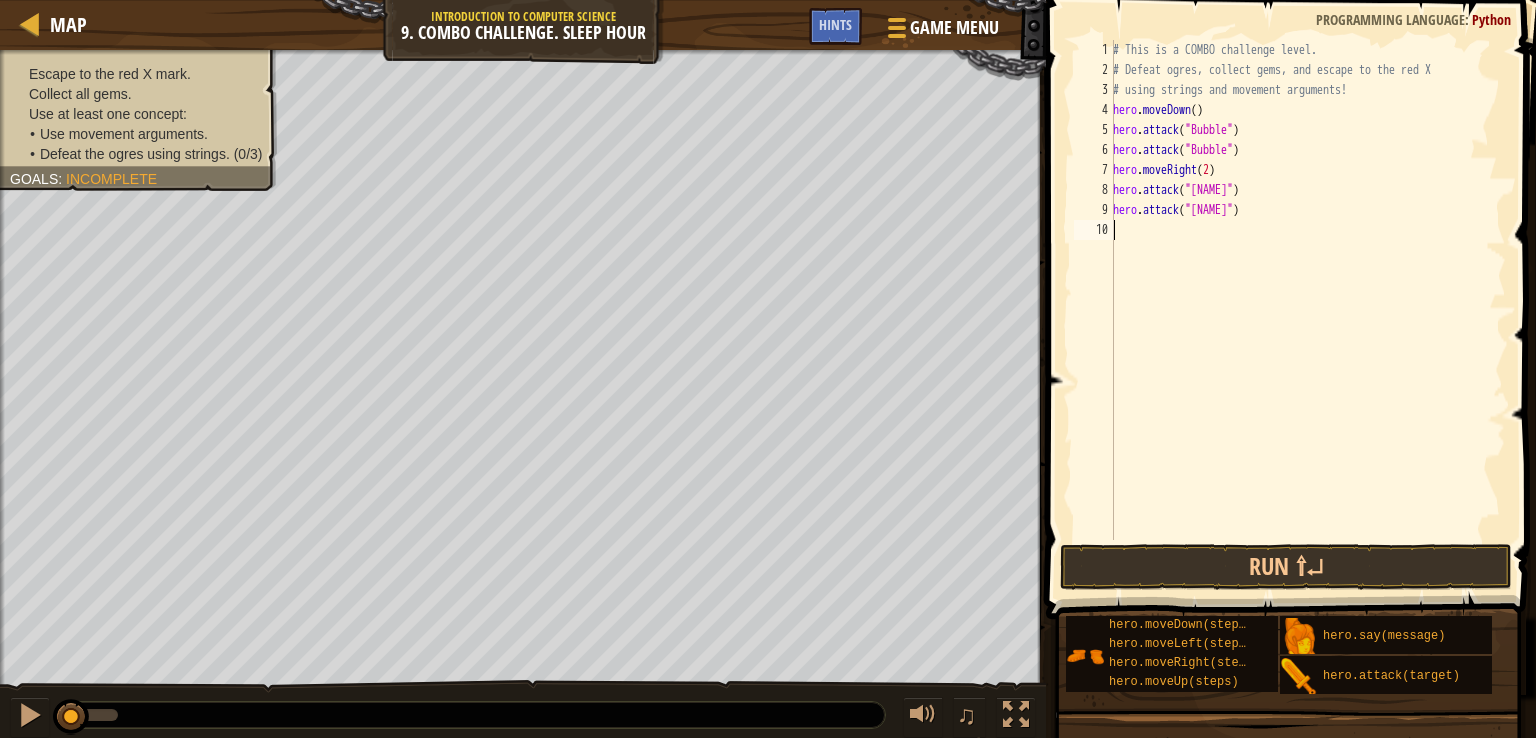 click on "# This is a COMBO challenge level. # Defeat ogres, collect gems, and escape to the red X # using strings and movement arguments! hero . moveDown ( ) hero . attack ( "[NAME]" ) hero . attack ( "[NAME]" ) hero . moveRight ( 2 ) hero . attack ( "[NAME]" ) hero . attack ( "[NAME]" )" at bounding box center (1307, 310) 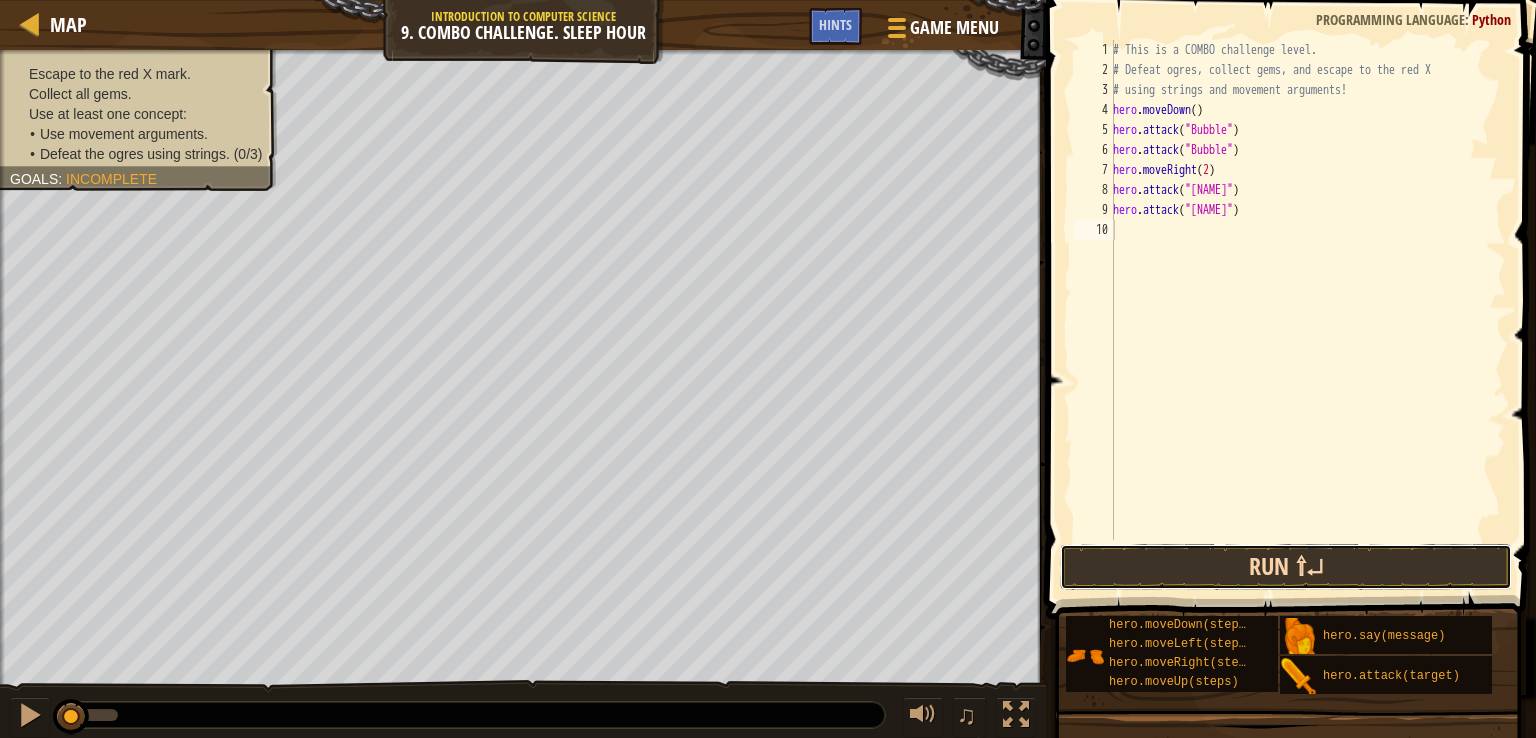 click on "Run ⇧↵" at bounding box center (1286, 567) 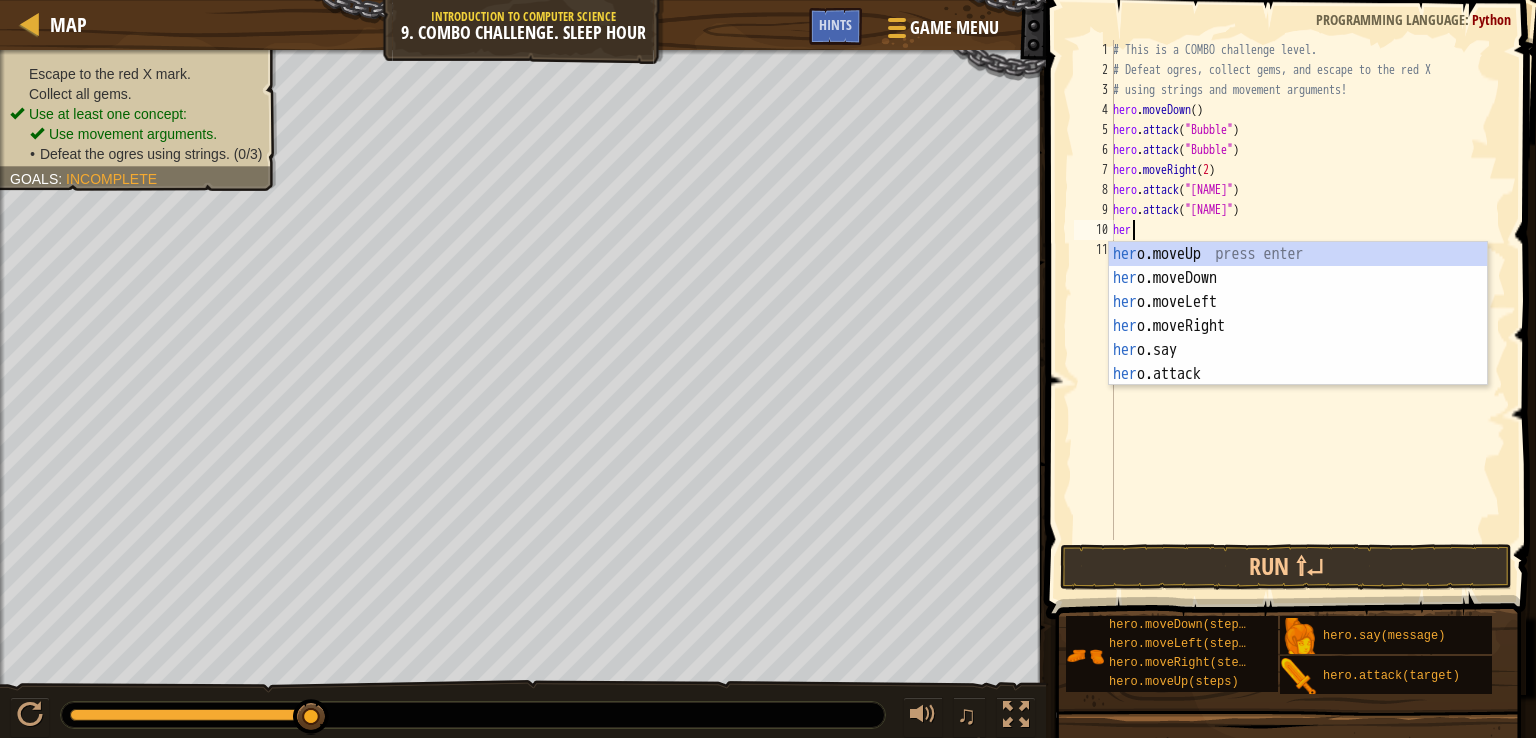 type on "hero" 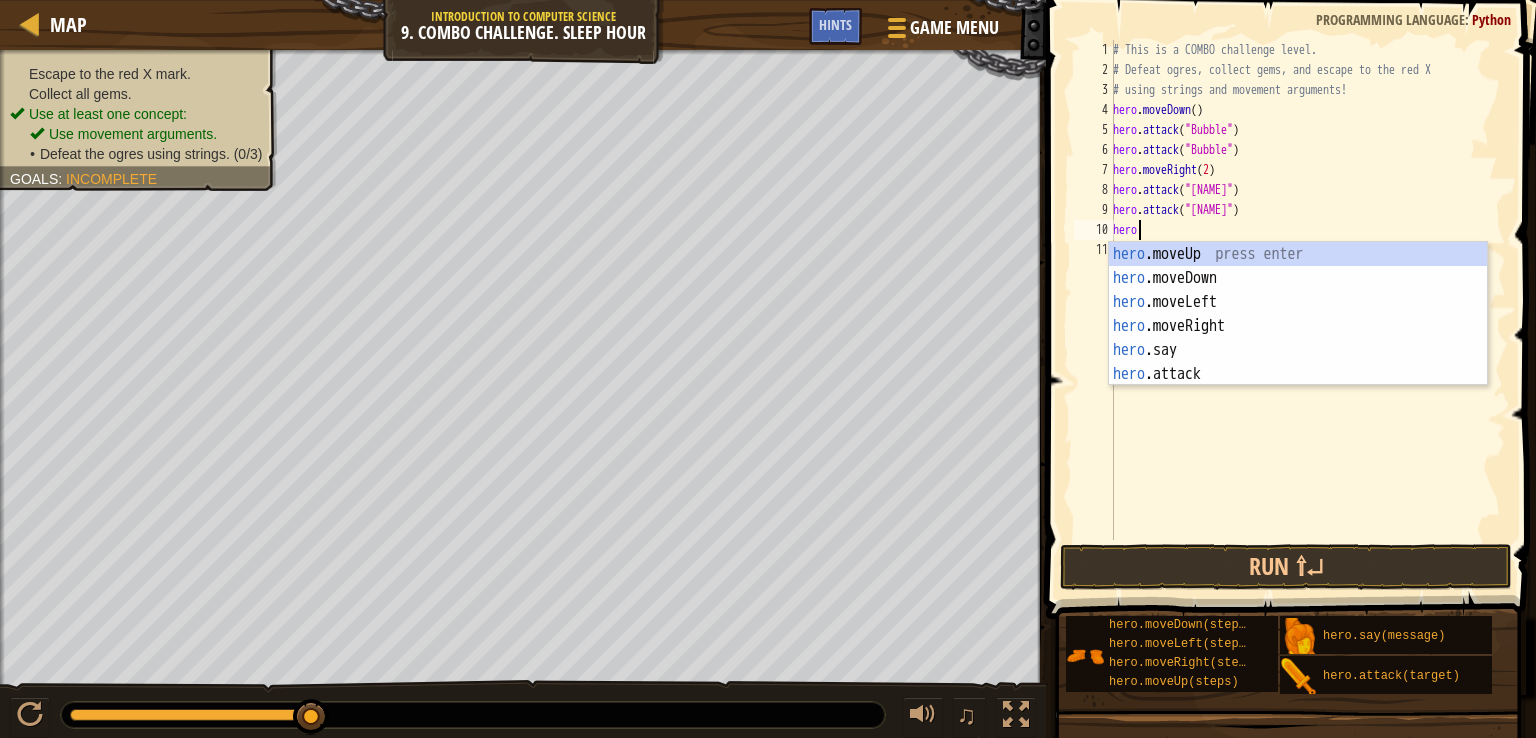 scroll, scrollTop: 9, scrollLeft: 0, axis: vertical 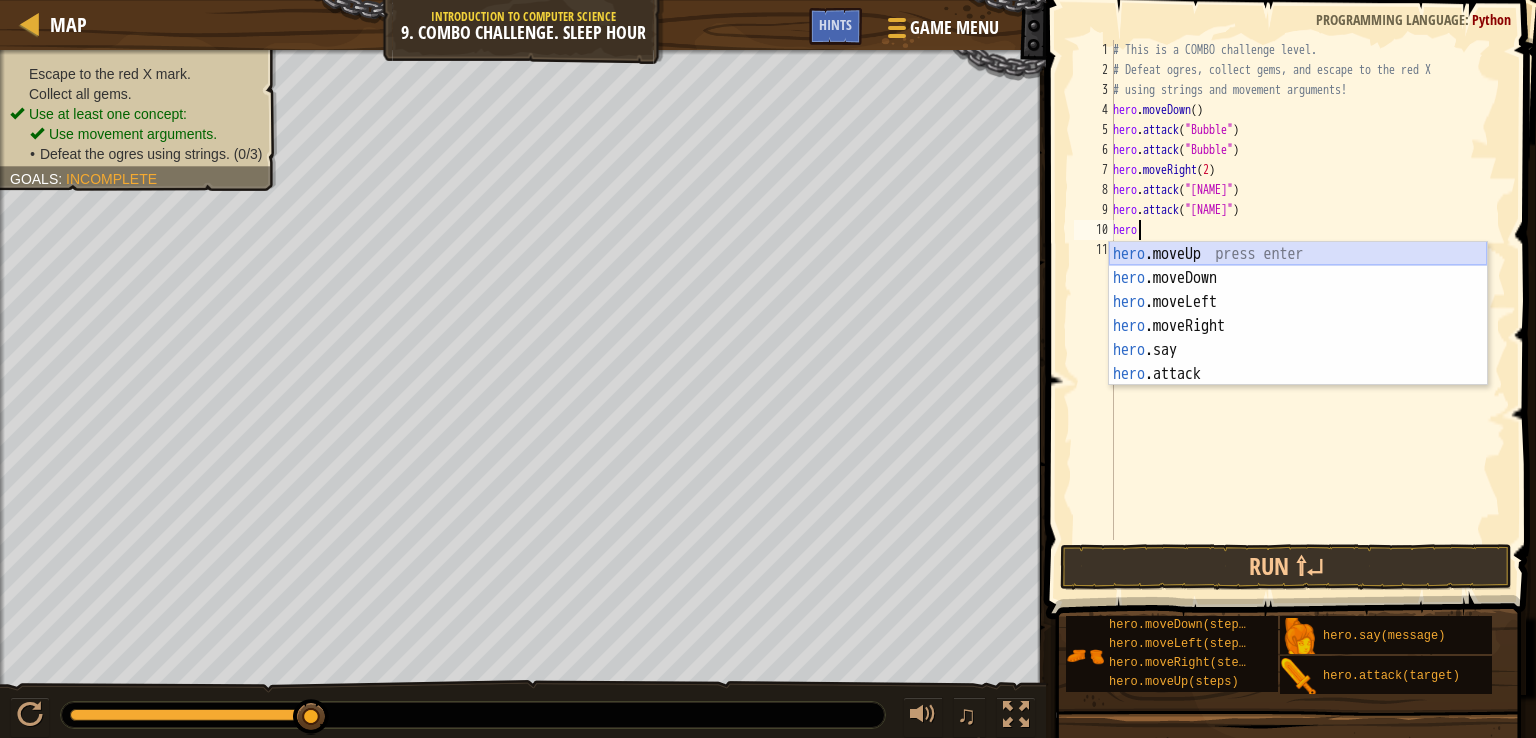 click on "hero .moveUp press enter hero .moveDown press enter hero .moveLeft press enter hero .moveRight press enter hero .say press enter hero .attack press enter" at bounding box center [1298, 338] 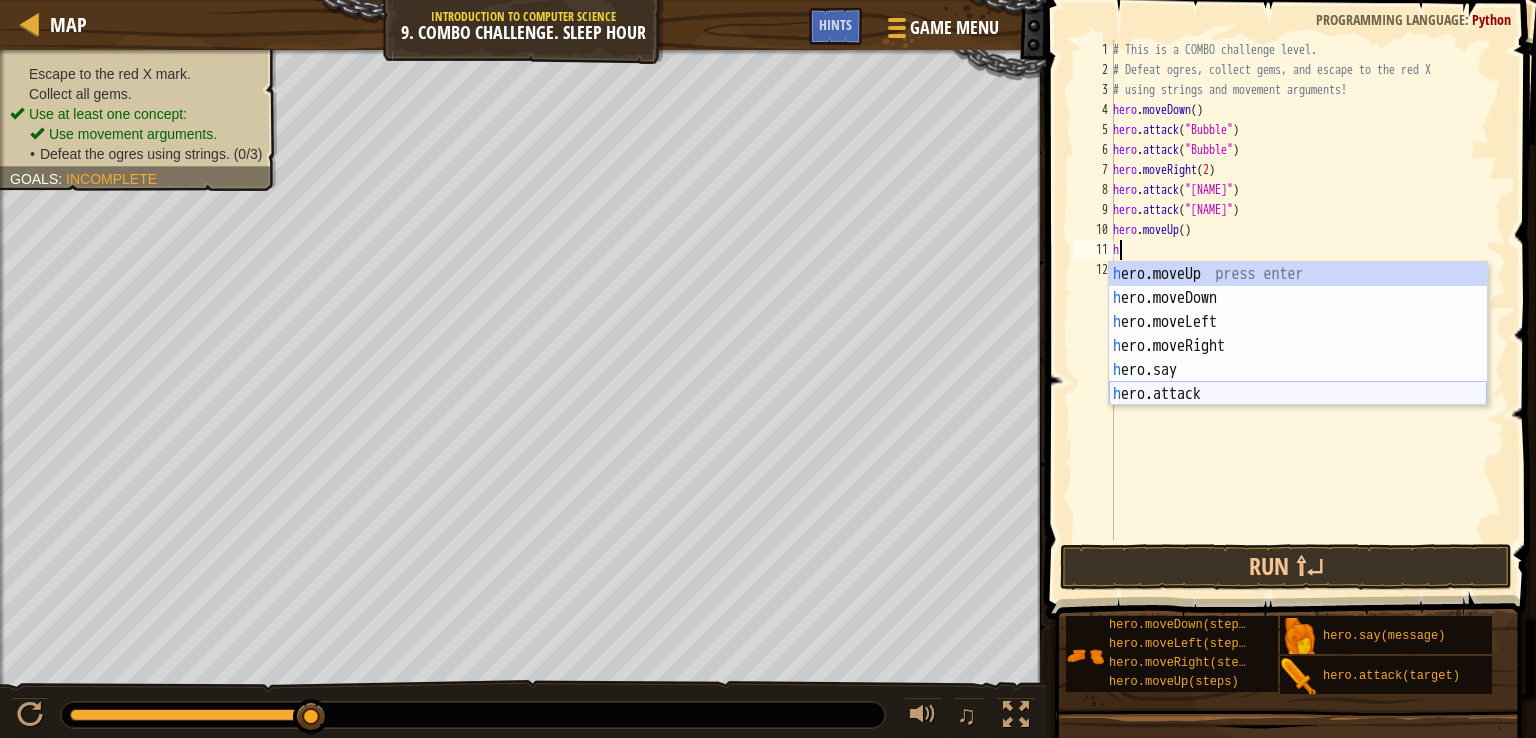click on "h ero.moveUp press enter h ero.moveDown press enter h ero.moveLeft press enter h ero.moveRight press enter h ero.say press enter h ero.attack press enter" at bounding box center (1298, 358) 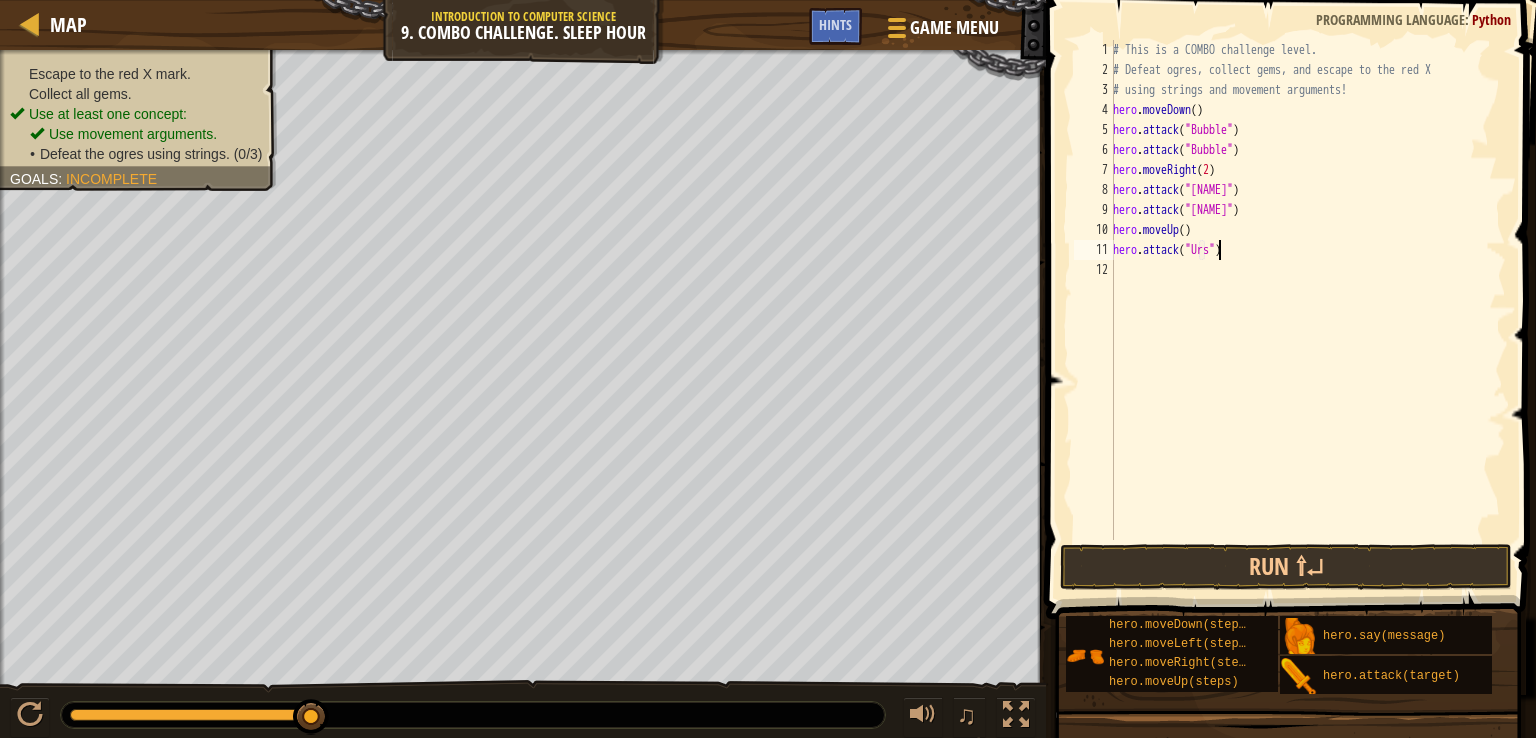 scroll, scrollTop: 9, scrollLeft: 8, axis: both 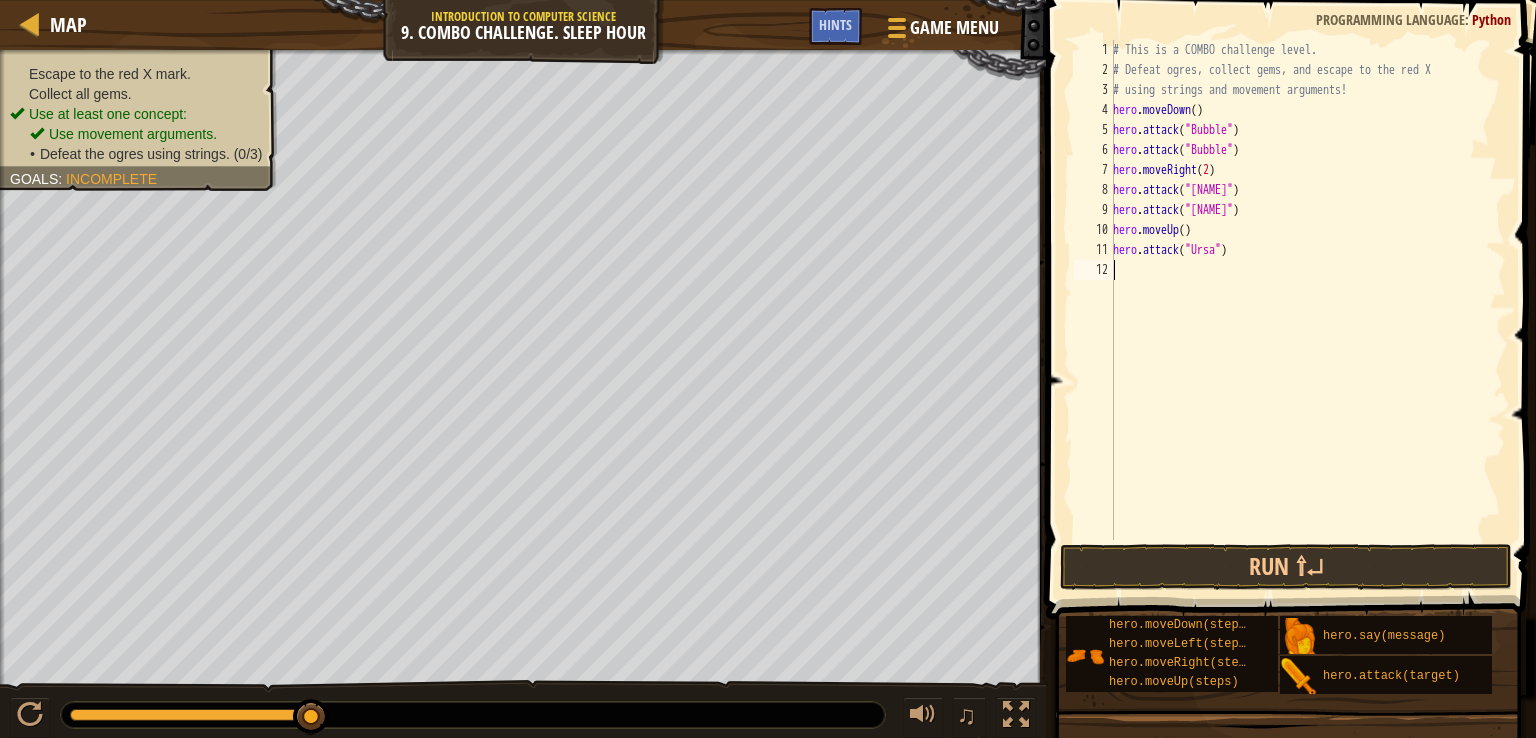 click on "# This is a COMBO challenge level. # Defeat ogres, collect gems, and escape to the red X # using strings and movement arguments! hero . moveDown ( ) hero . attack ( "[NAME]" ) hero . attack ( "[NAME]" ) hero . moveRight ( 2 ) hero . attack ( "[NAME]" ) hero . attack ( "[NAME]" ) hero . moveUp ( ) hero . attack ( "[NAME]" ) hero . attack ( "[NAME]" )" at bounding box center (1307, 310) 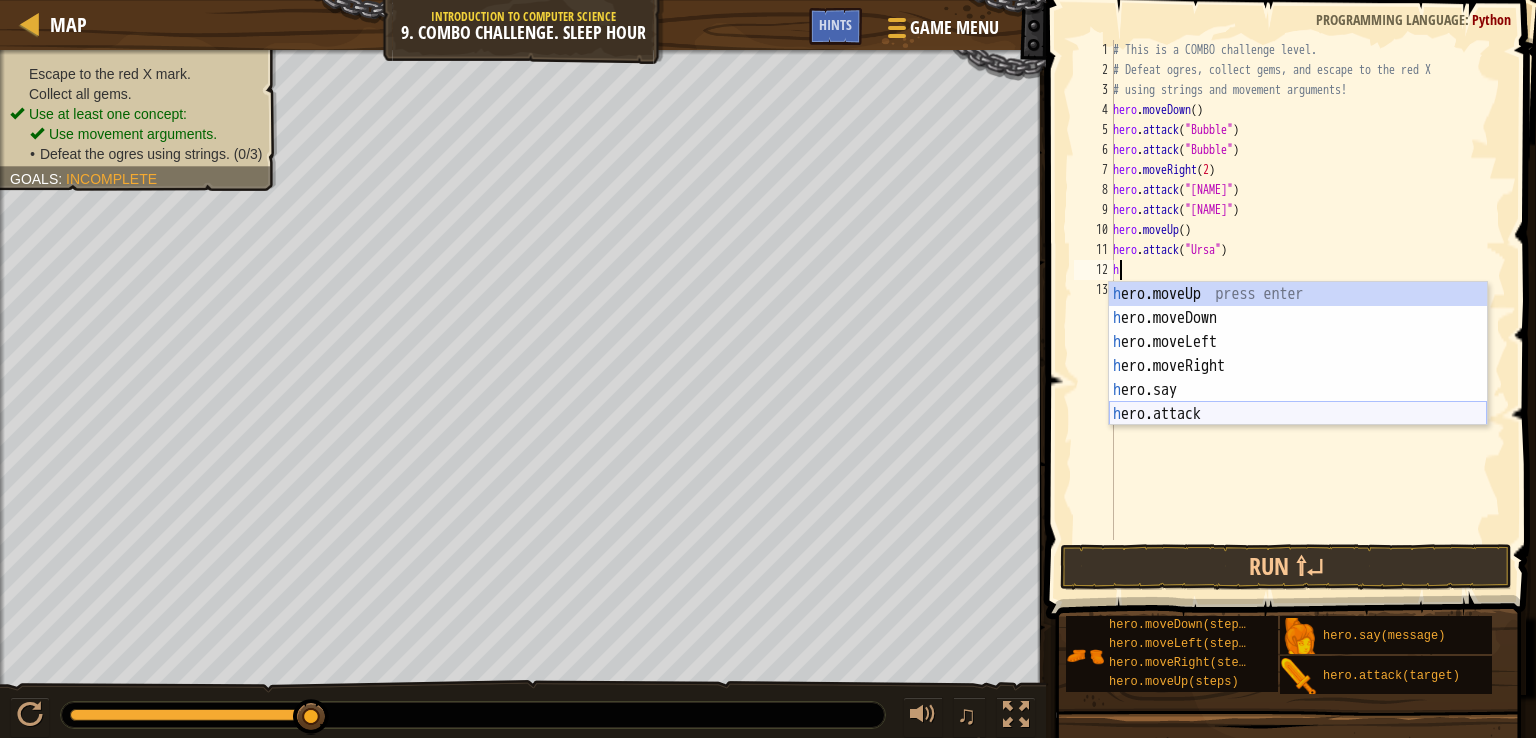 click on "h ero.moveUp press enter h ero.moveDown press enter h ero.moveLeft press enter h ero.moveRight press enter h ero.say press enter h ero.attack press enter" at bounding box center (1298, 378) 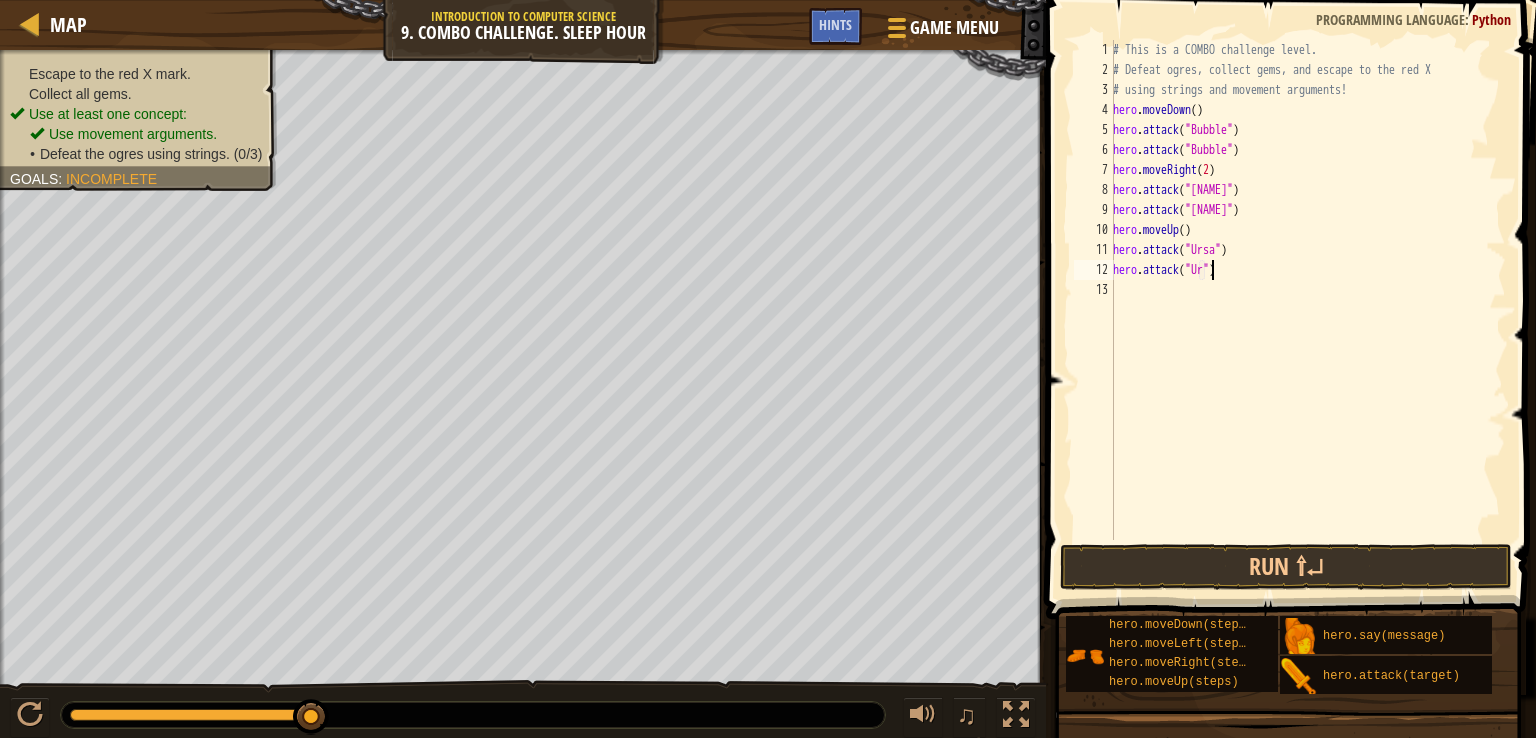 scroll, scrollTop: 9, scrollLeft: 8, axis: both 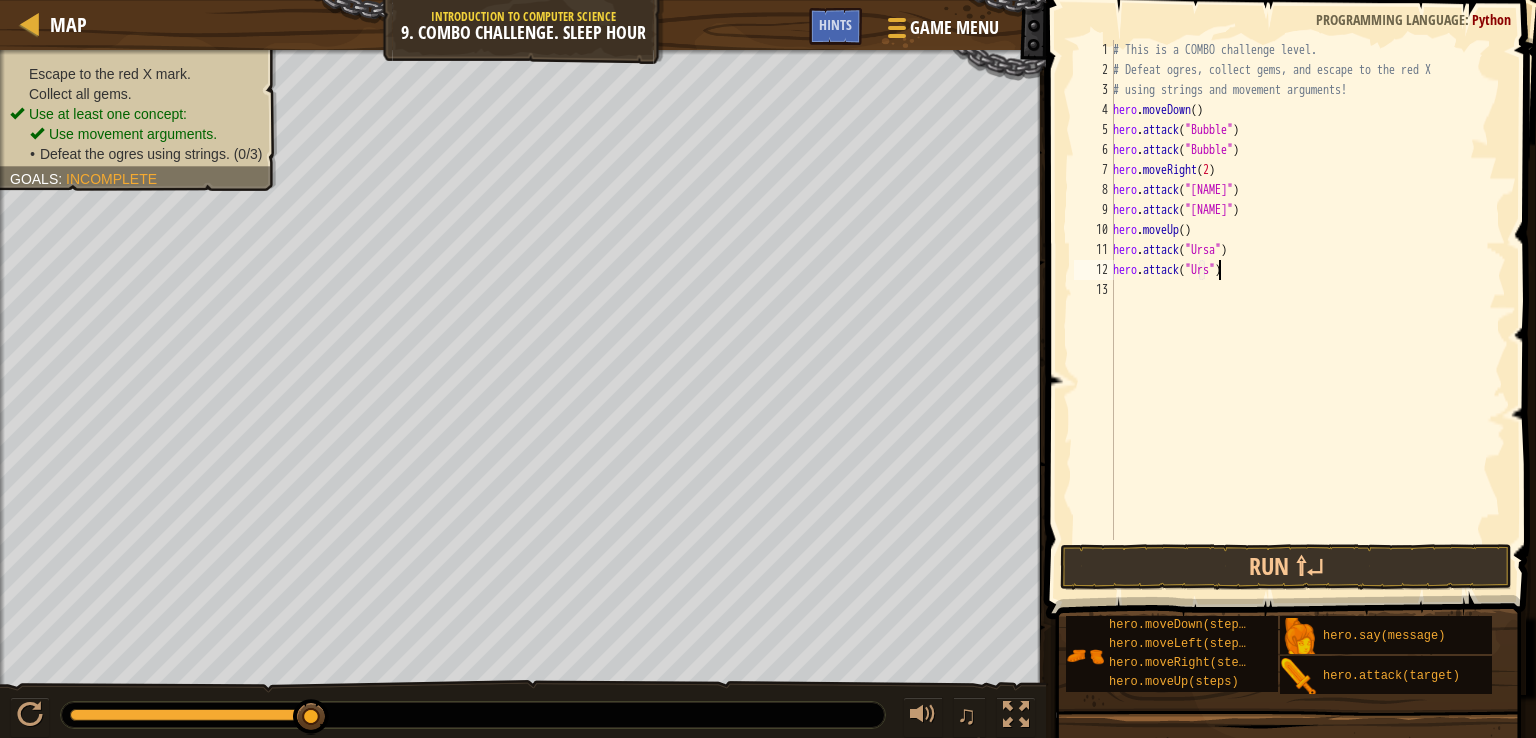 type on "hero.attack("[NAME]")" 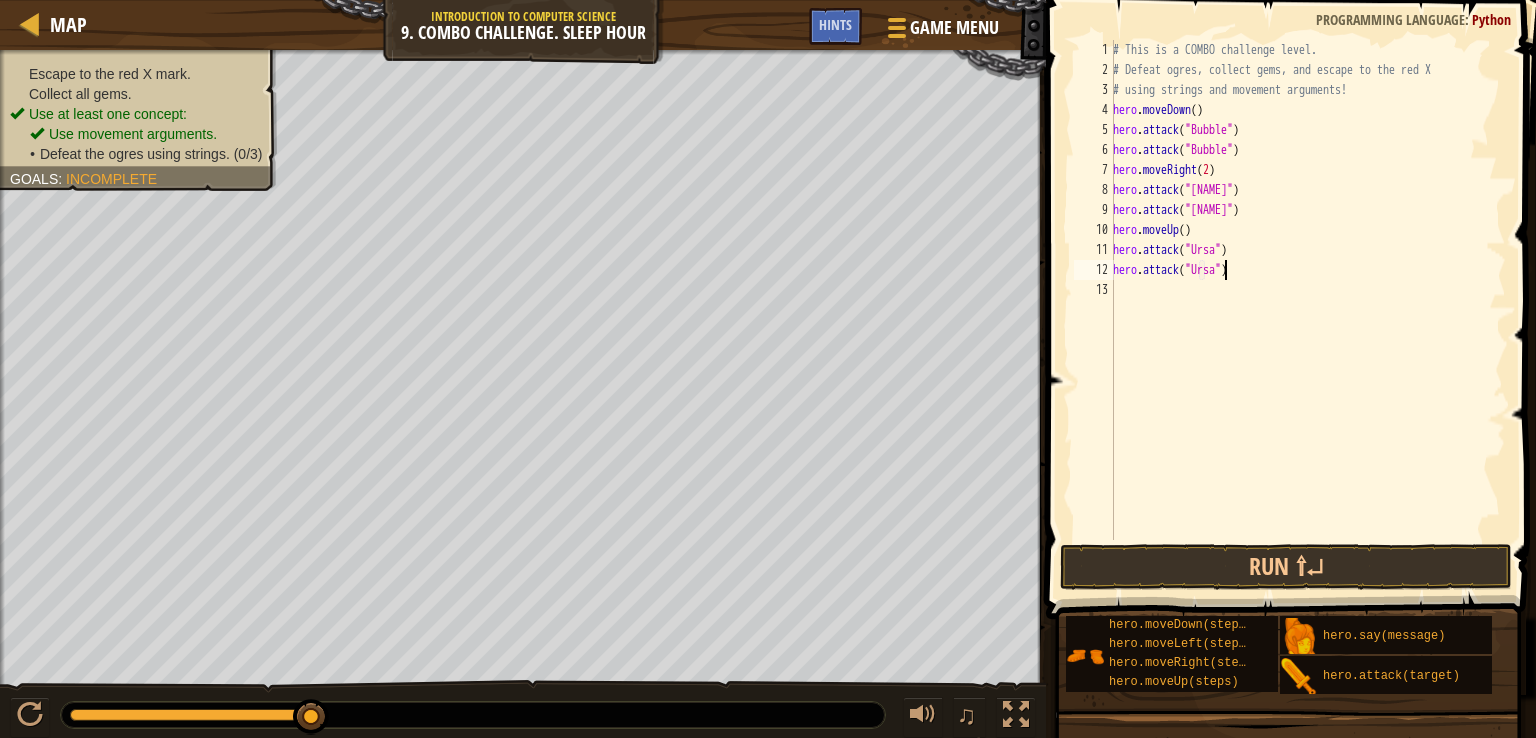 click on "# This is a COMBO challenge level. # Defeat ogres, collect gems, and escape to the red X # using strings and movement arguments! hero . moveDown ( ) hero . attack ( "[NAME]" ) hero . attack ( "[NAME]" ) hero . moveRight ( 2 ) hero . attack ( "[NAME]" ) hero . attack ( "[NAME]" ) hero . moveUp ( ) hero . attack ( "[NAME]" ) hero . attack ( "[NAME]" )" at bounding box center (1307, 310) 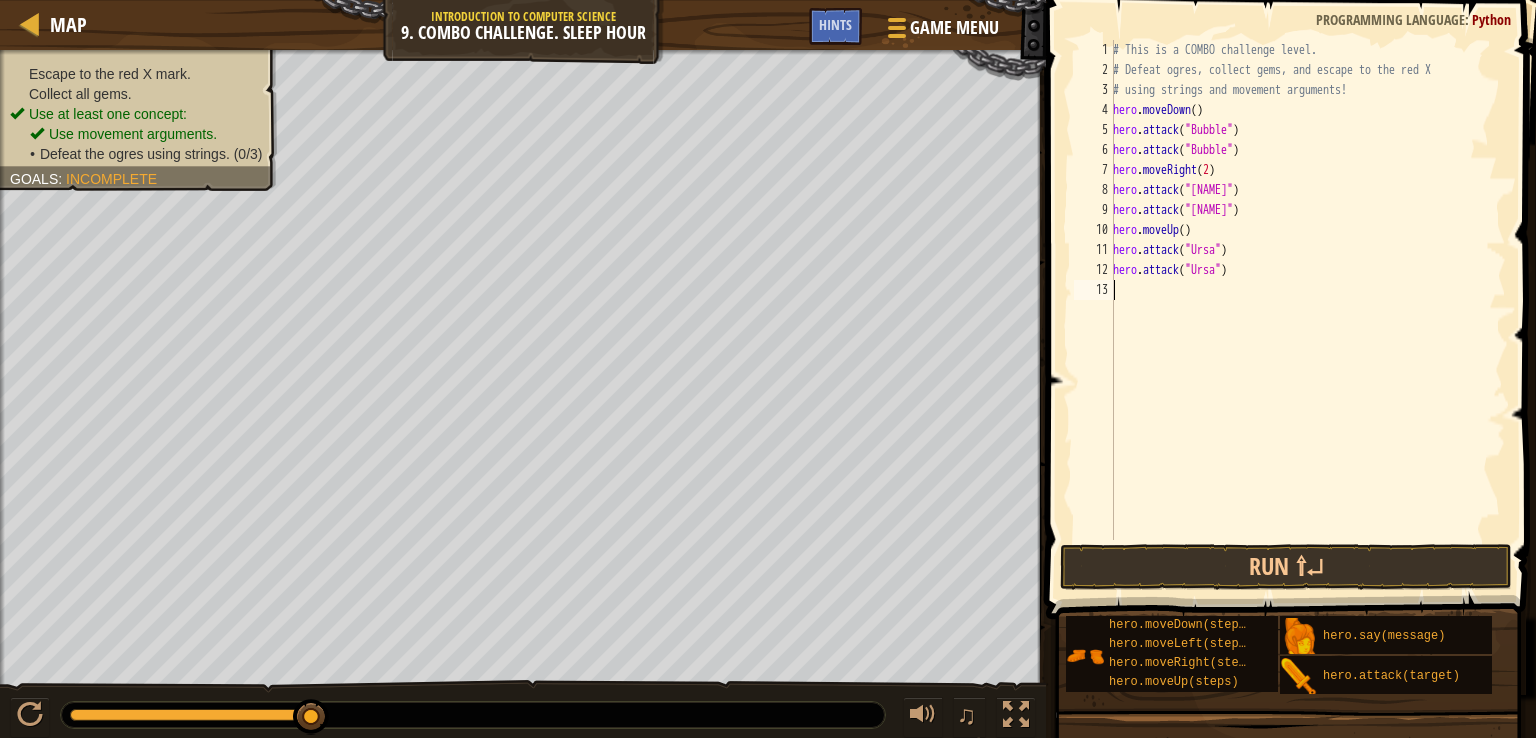 scroll, scrollTop: 9, scrollLeft: 0, axis: vertical 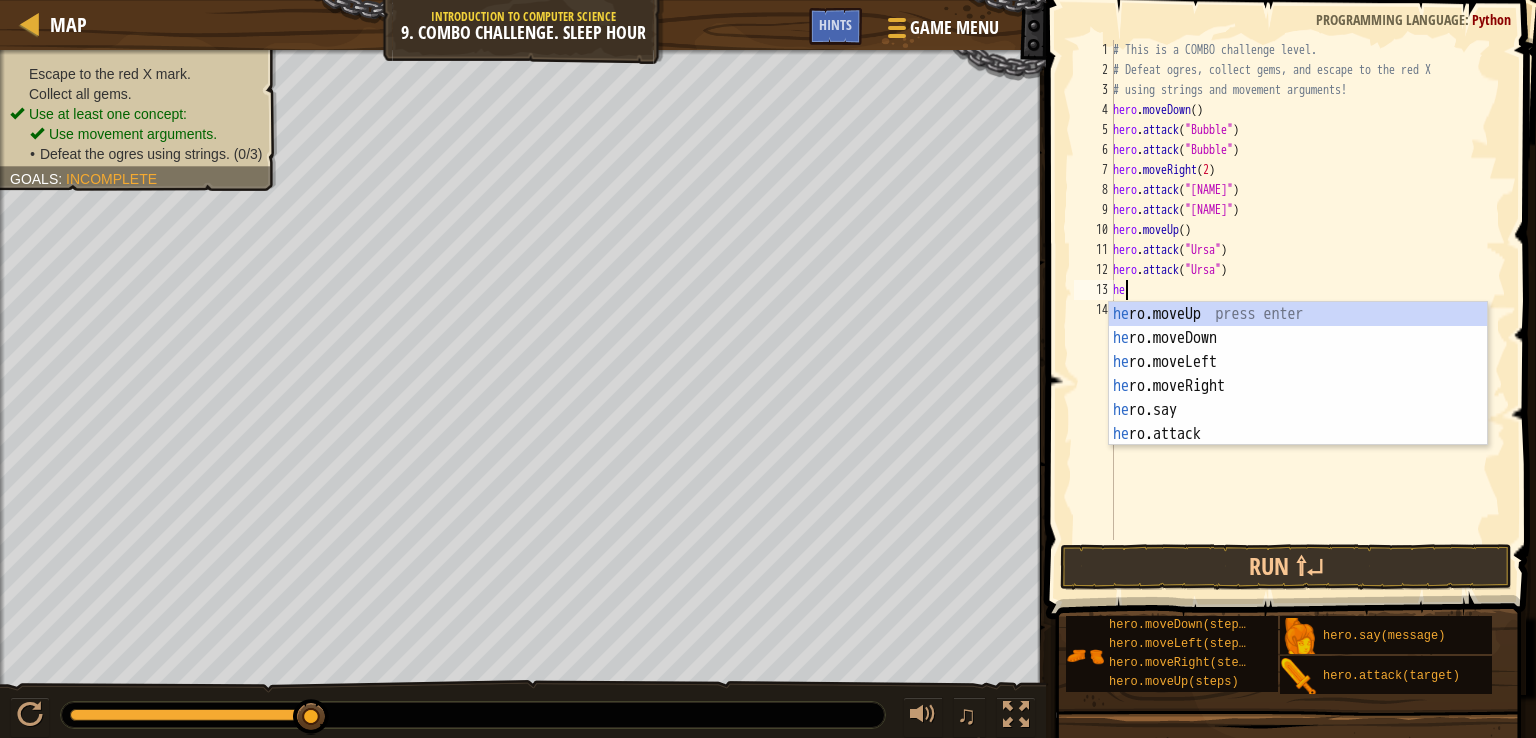 type on "her" 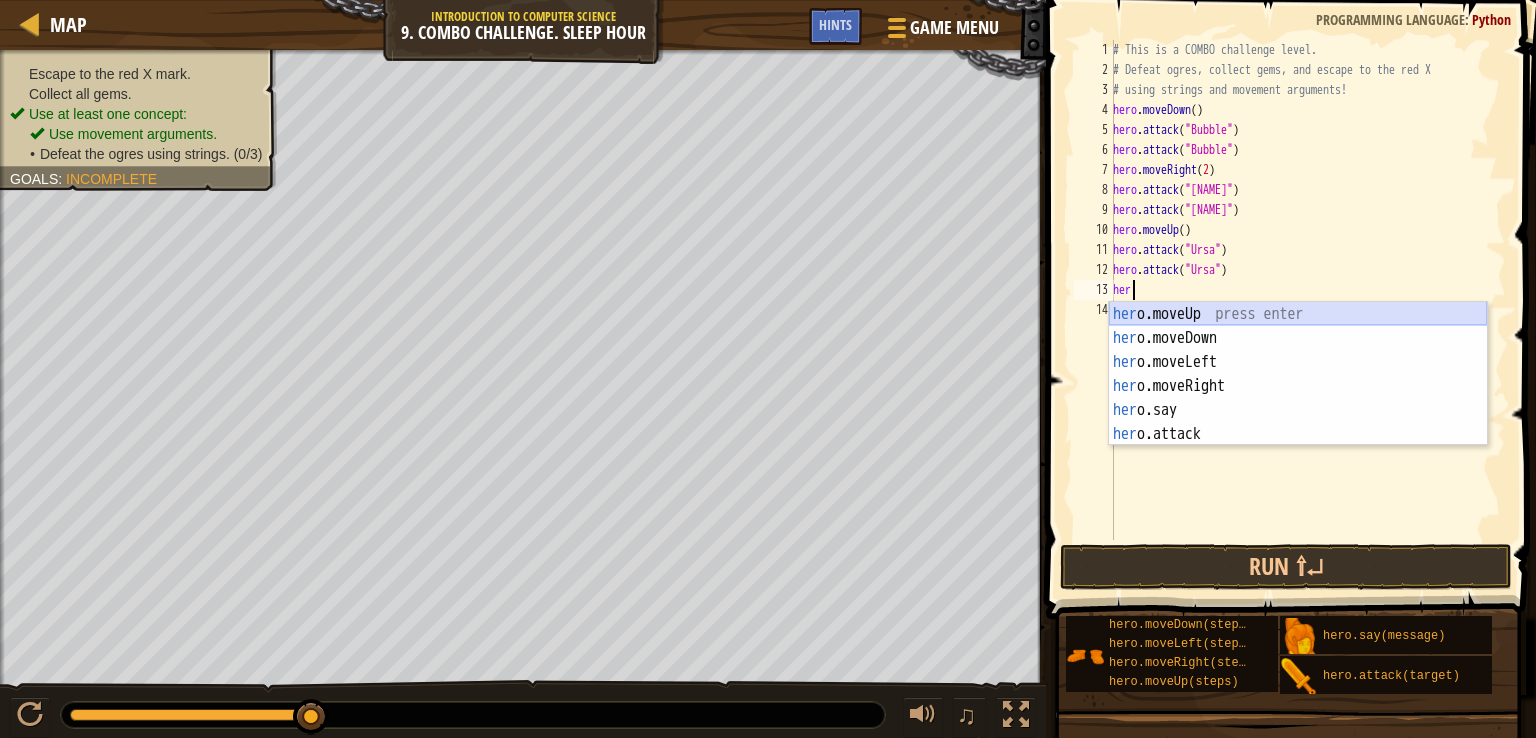 click on "her o.moveUp press enter her o.moveDown press enter her o.moveLeft press enter her o.moveRight press enter her o.say press enter her o.attack press enter" at bounding box center (1298, 398) 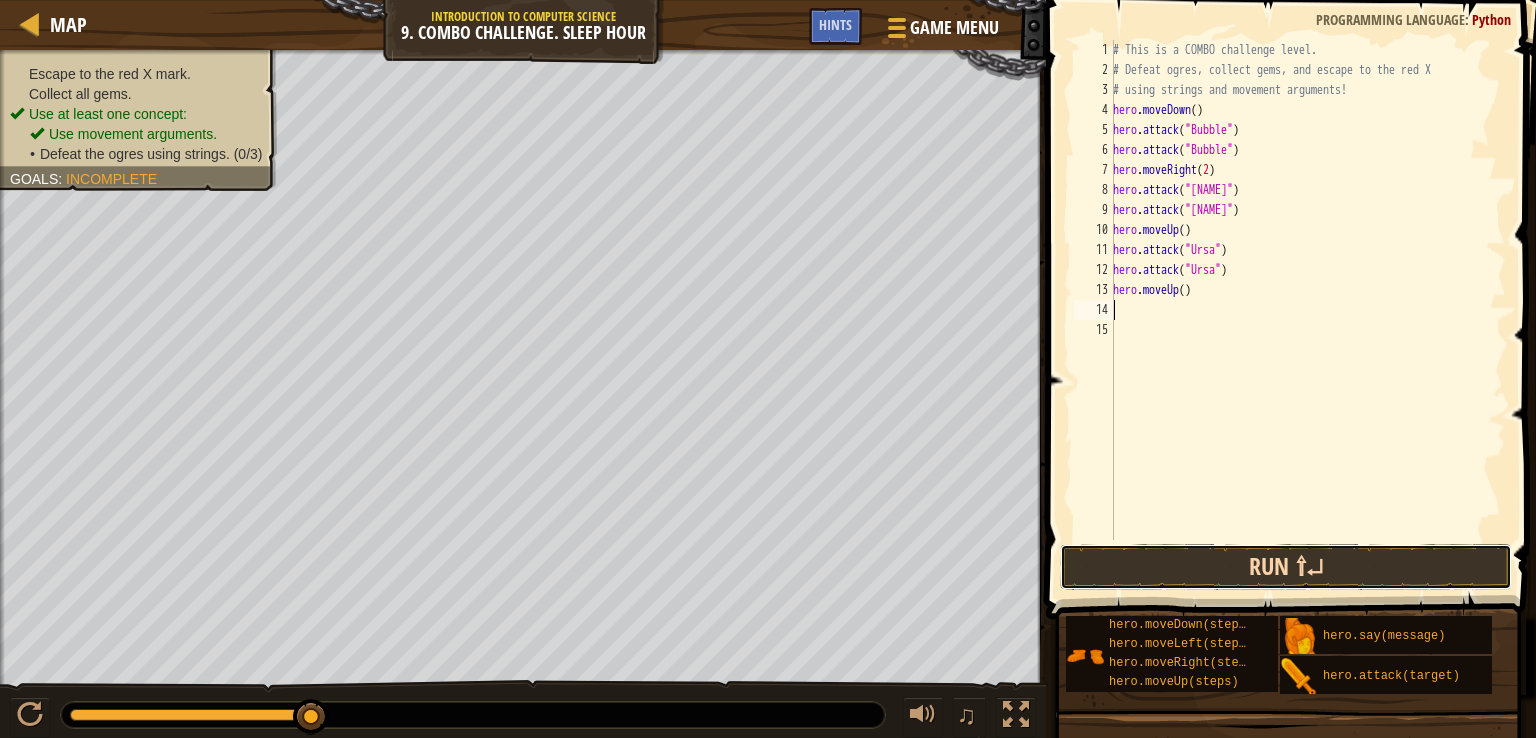 click on "Run ⇧↵" at bounding box center [1286, 567] 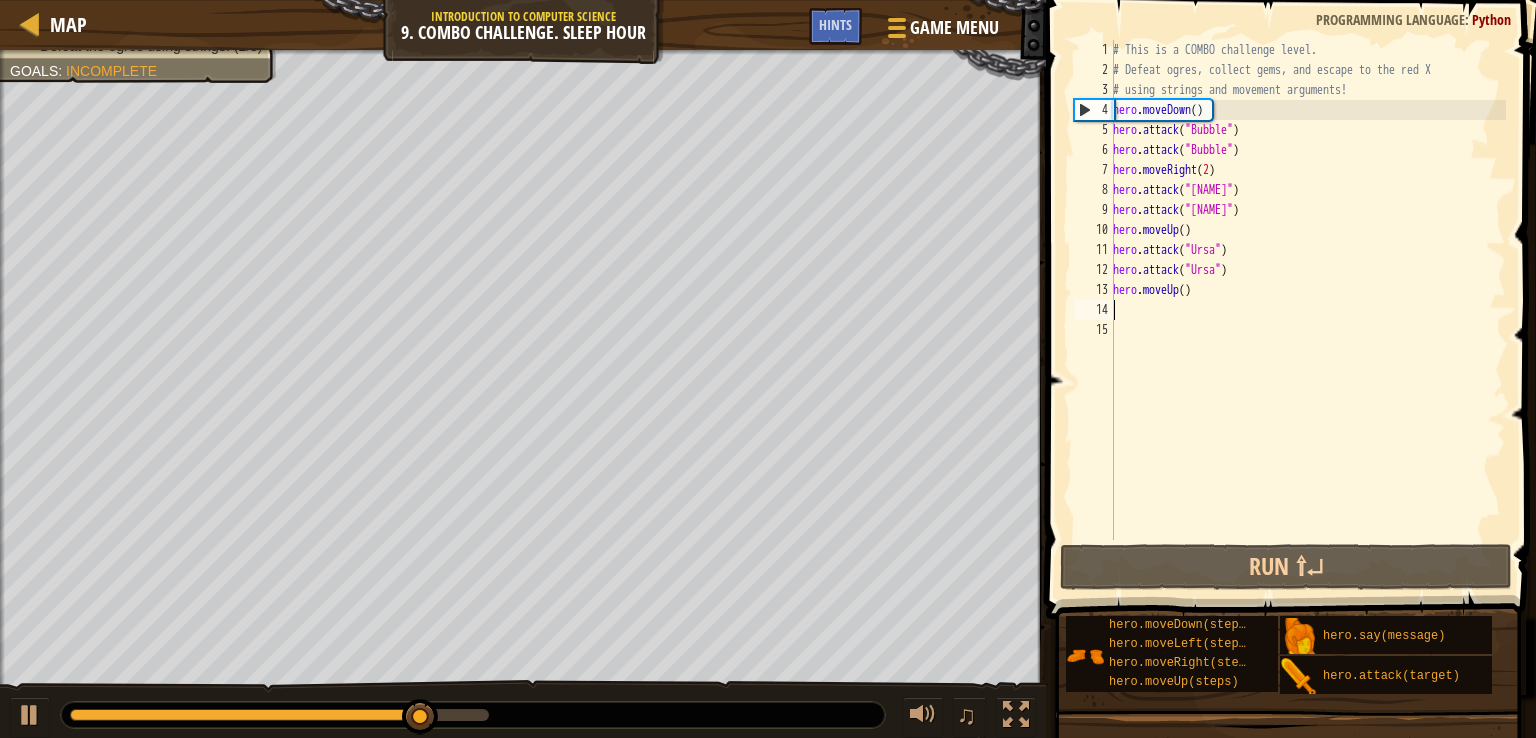 click on "# This is a COMBO challenge level. # Defeat ogres, collect gems, and escape to the red X # using strings and movement arguments! hero . moveDown ( ) hero . attack ( "[NAME]" ) hero . attack ( "[NAME]" ) hero . moveRight ( 2 ) hero . attack ( "[NAME]" ) hero . attack ( "[NAME]" ) hero . moveUp ( ) hero . attack ( "[NAME]" ) hero . attack ( "[NAME]" ) hero . moveUp ( )" at bounding box center (1307, 310) 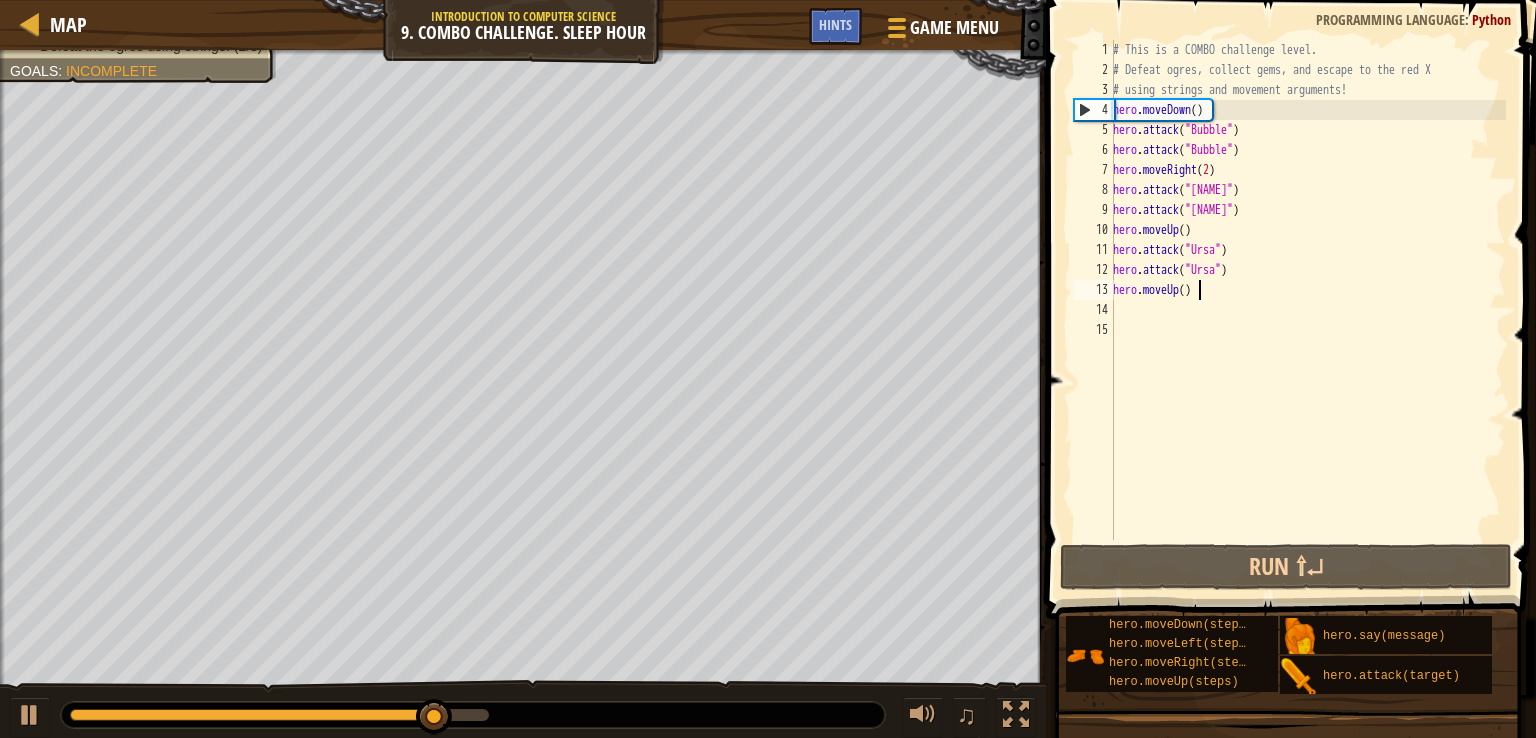 click on "# This is a COMBO challenge level. # Defeat ogres, collect gems, and escape to the red X # using strings and movement arguments! hero . moveDown ( ) hero . attack ( "[NAME]" ) hero . attack ( "[NAME]" ) hero . moveRight ( 2 ) hero . attack ( "[NAME]" ) hero . attack ( "[NAME]" ) hero . moveUp ( ) hero . attack ( "[NAME]" ) hero . attack ( "[NAME]" ) hero . moveUp ( )" at bounding box center (1307, 310) 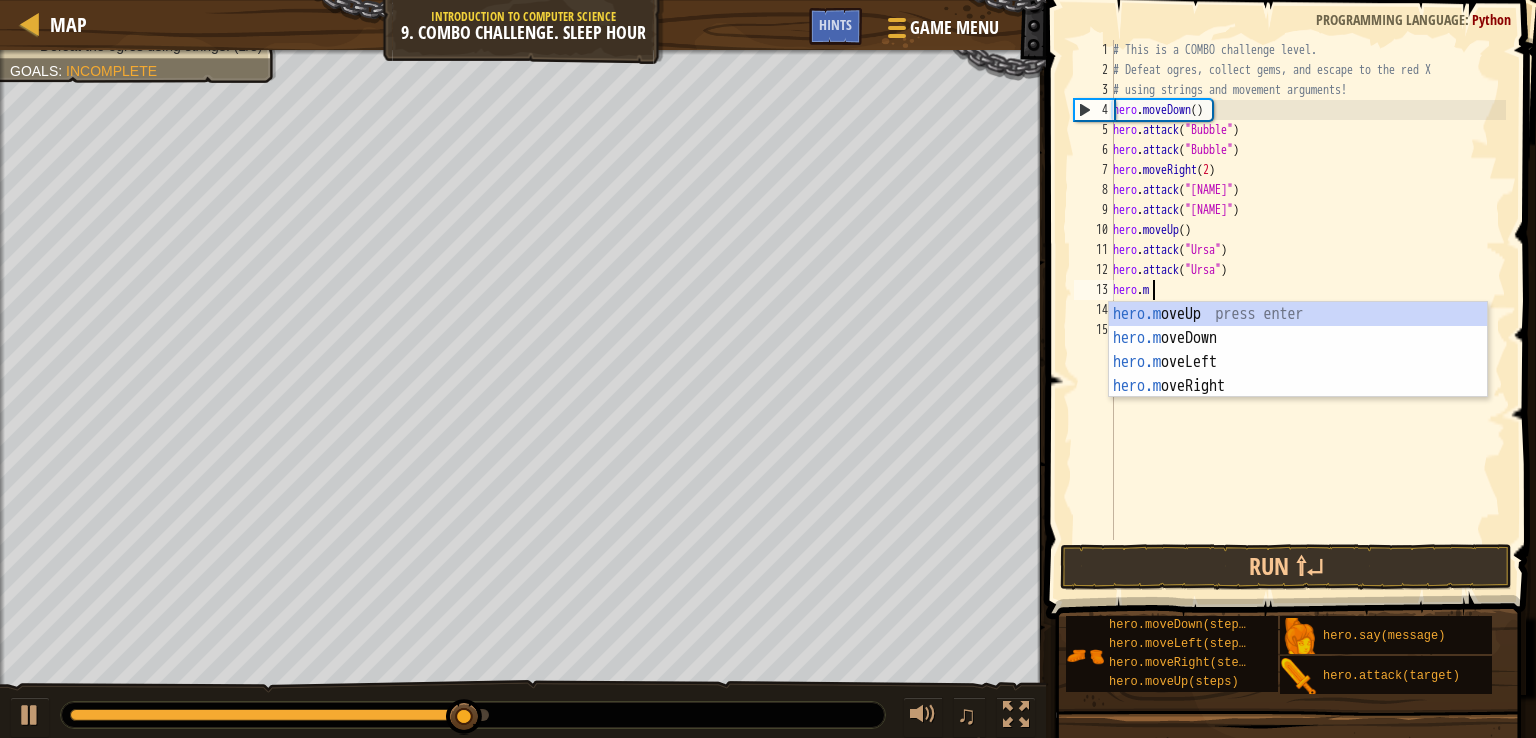 type on "h" 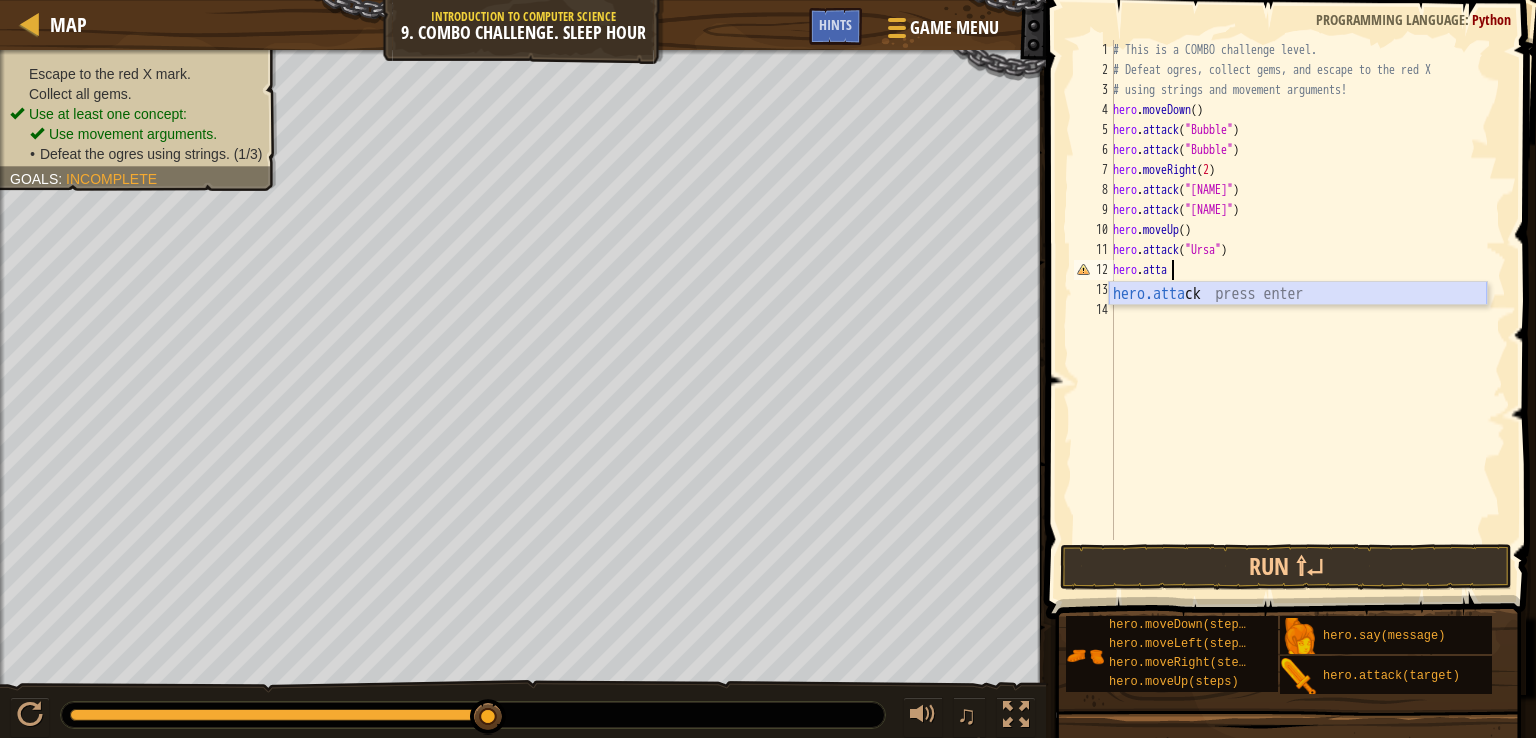 click on "hero.atta ck press enter" at bounding box center [1298, 318] 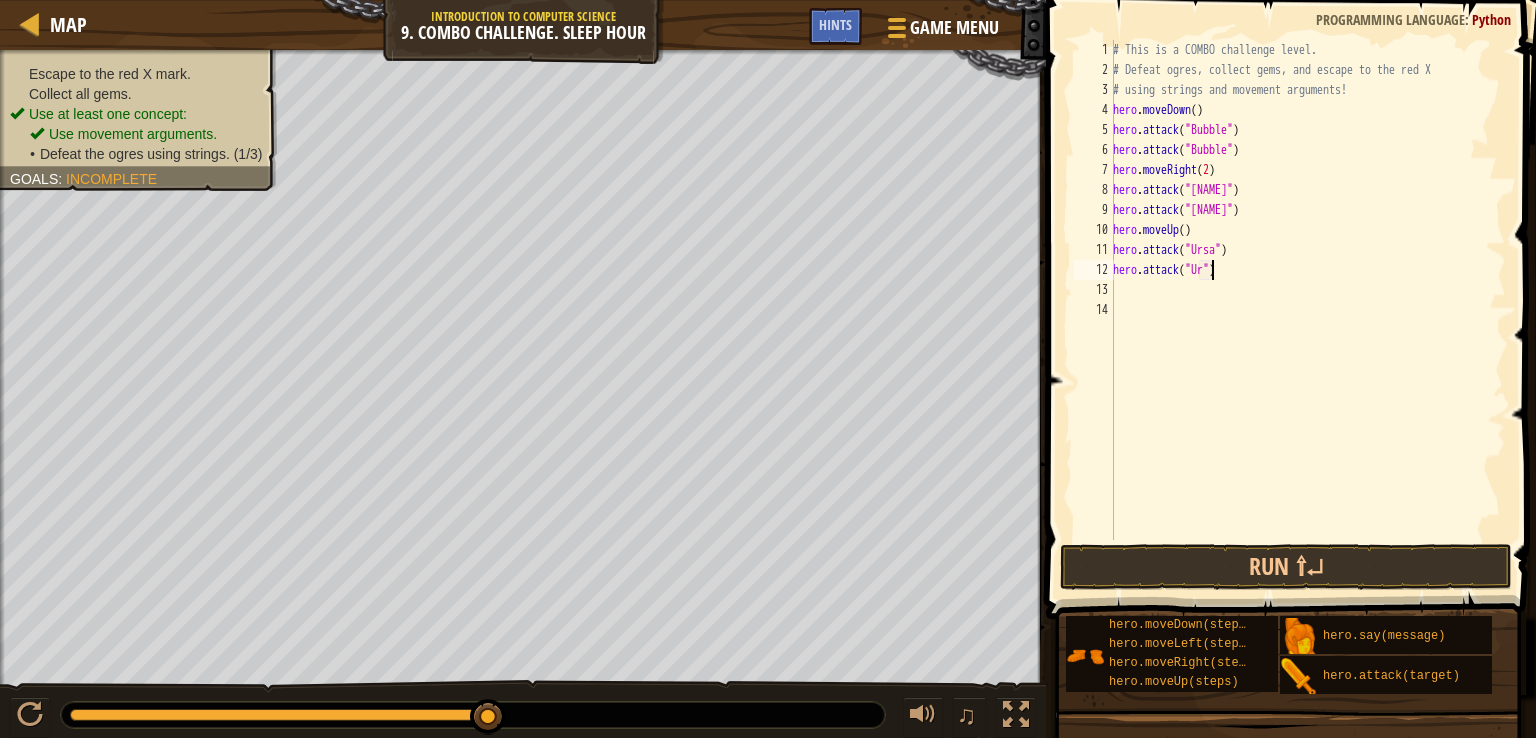 scroll, scrollTop: 9, scrollLeft: 8, axis: both 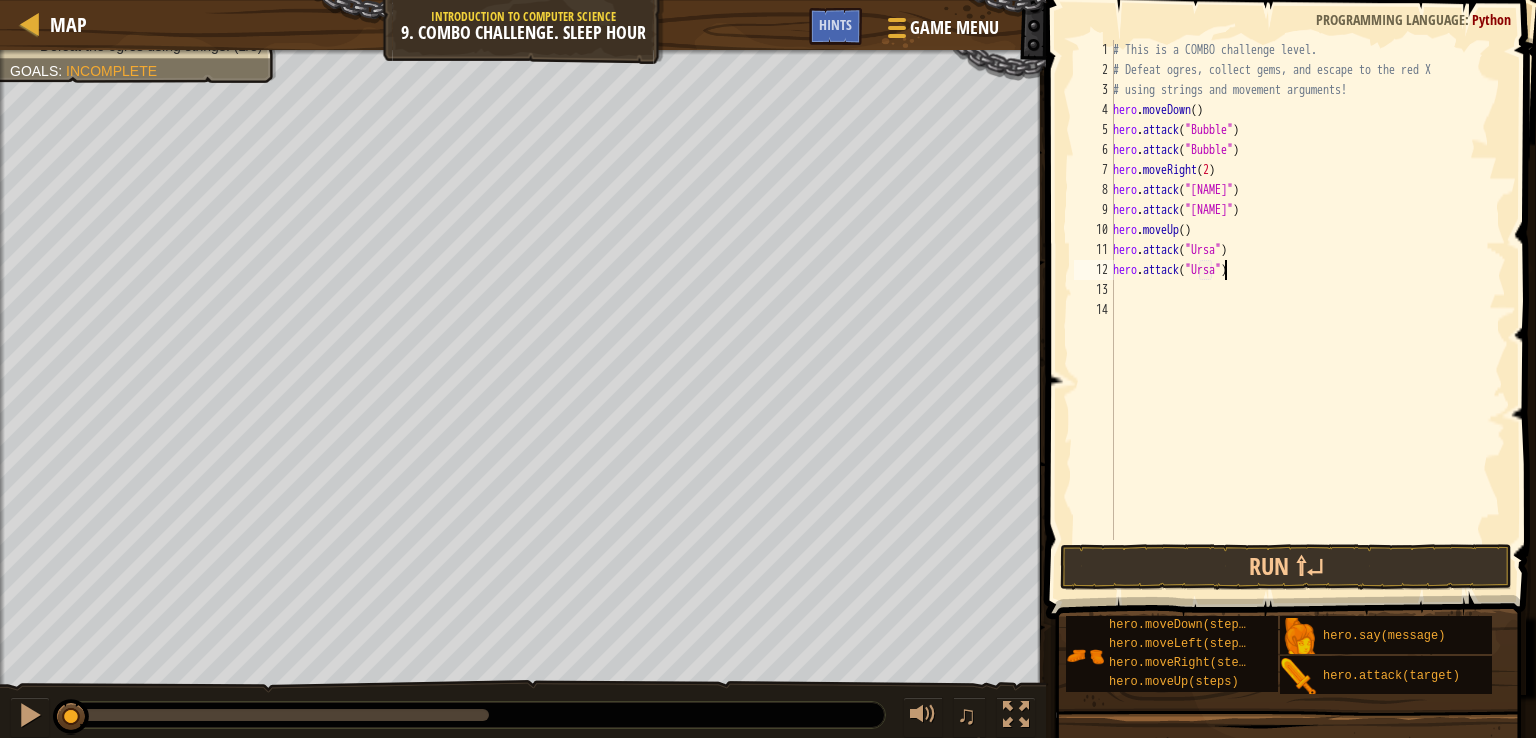 drag, startPoint x: 487, startPoint y: 698, endPoint x: 0, endPoint y: 666, distance: 488.0502 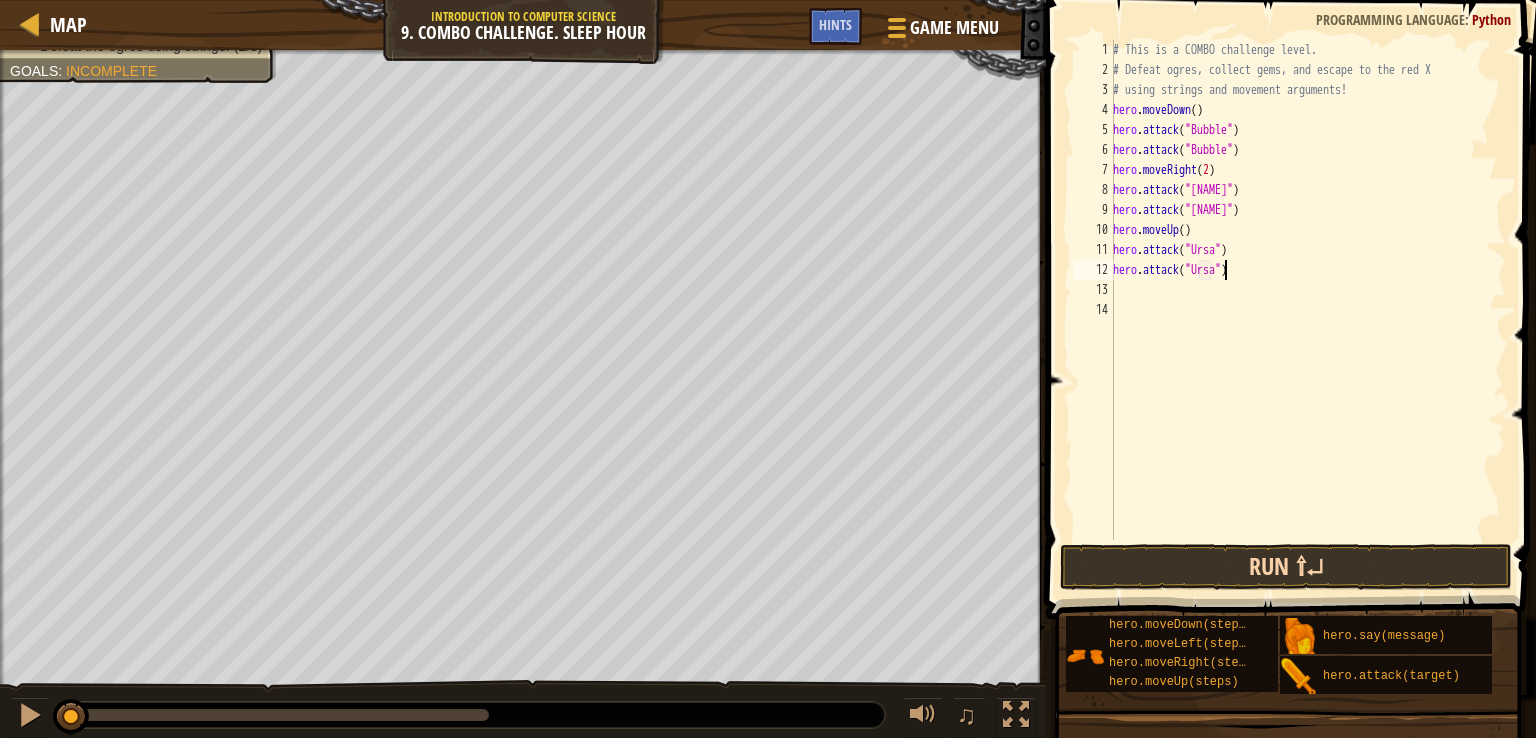 type on "hero.attack("[NAME]")" 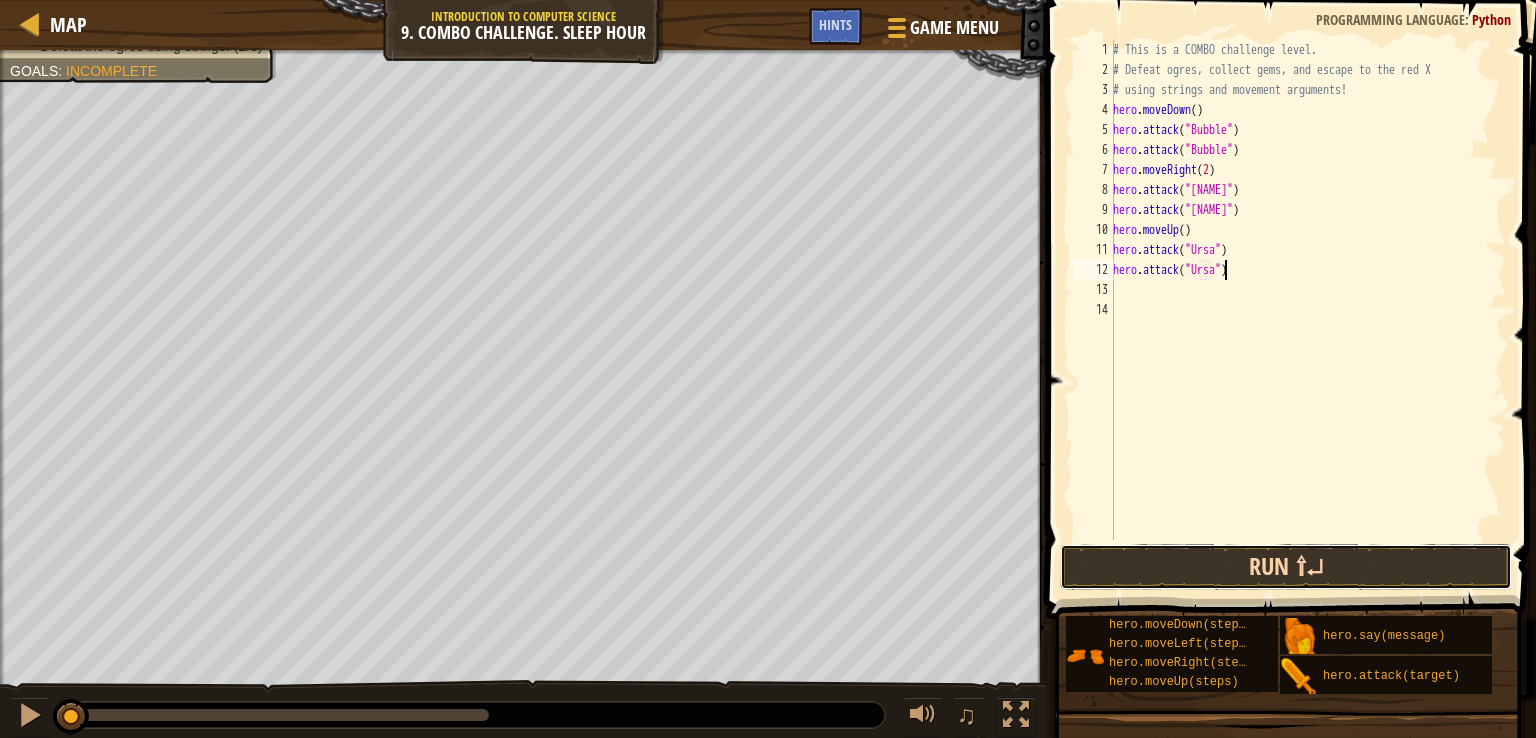 click on "Run ⇧↵" at bounding box center (1286, 567) 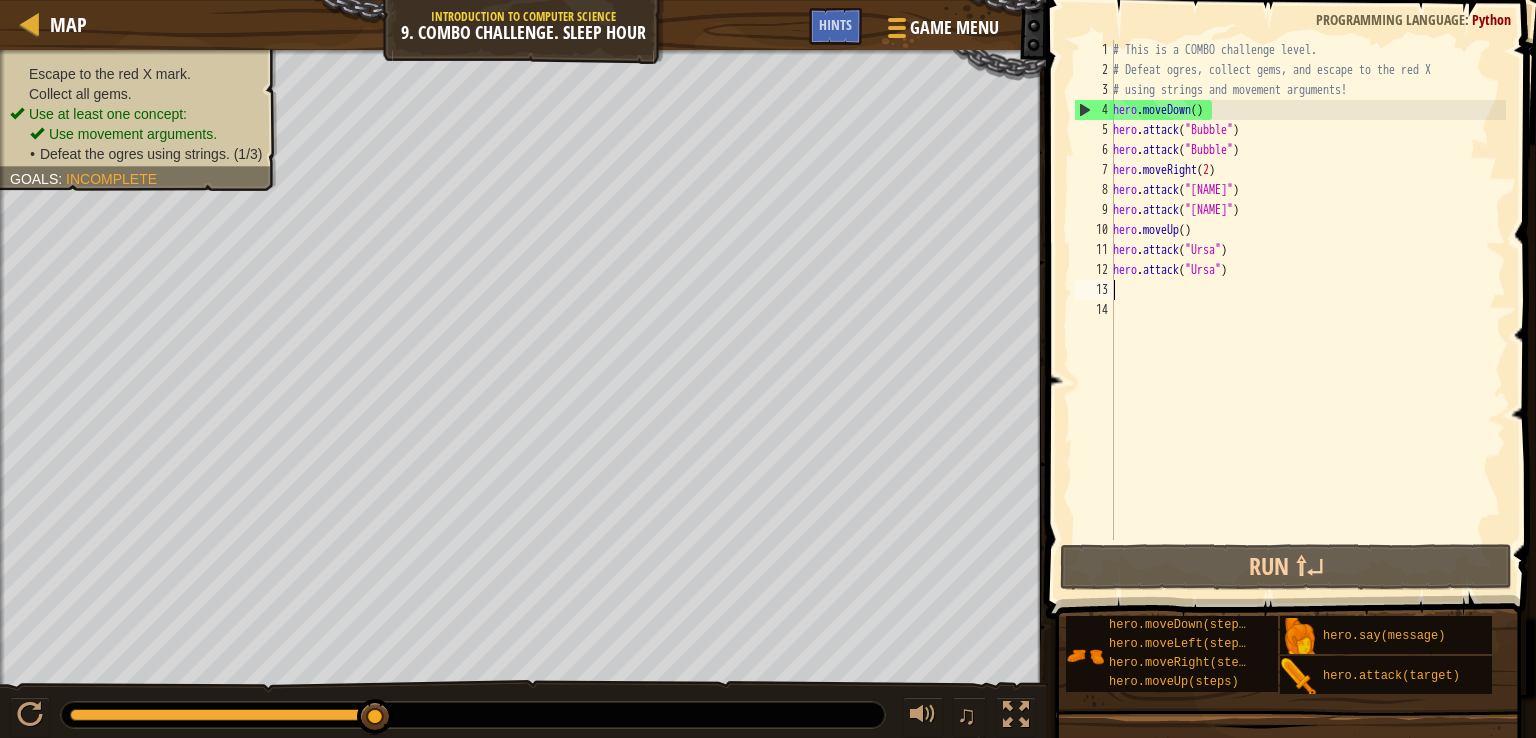 click on "# This is a COMBO challenge level. # Defeat ogres, collect gems, and escape to the red X # using strings and movement arguments! hero . moveDown ( ) hero . attack ( "[NAME]" ) hero . attack ( "[NAME]" ) hero . moveRight ( 2 ) hero . attack ( "[NAME]" ) hero . attack ( "[NAME]" ) hero . moveUp ( ) hero . attack ( "[NAME]" ) hero . attack ( "[NAME]" )" at bounding box center [1307, 310] 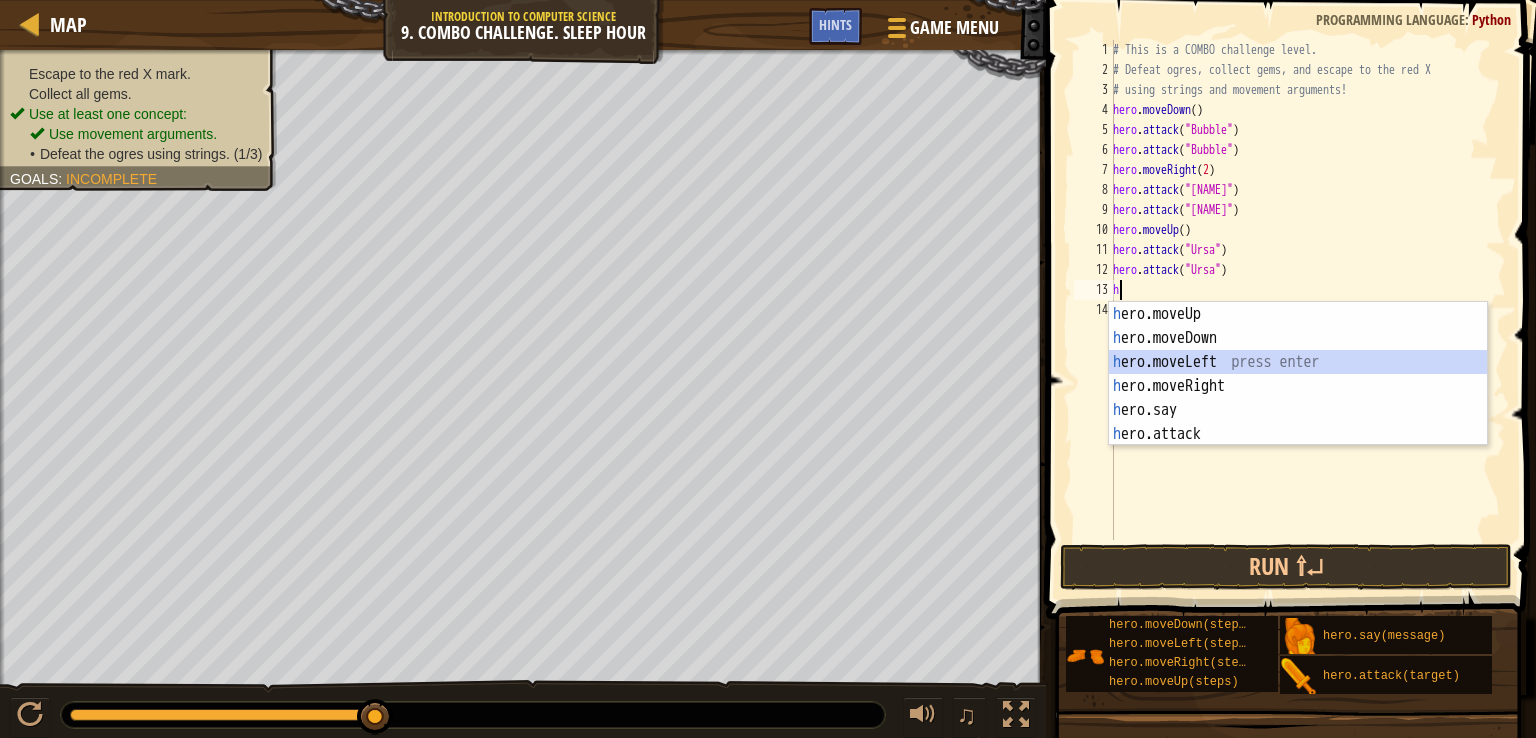 click on "h ero.moveUp press enter h ero.moveDown press enter h ero.moveLeft press enter h ero.moveRight press enter h ero.say press enter h ero.attack press enter" at bounding box center [1298, 398] 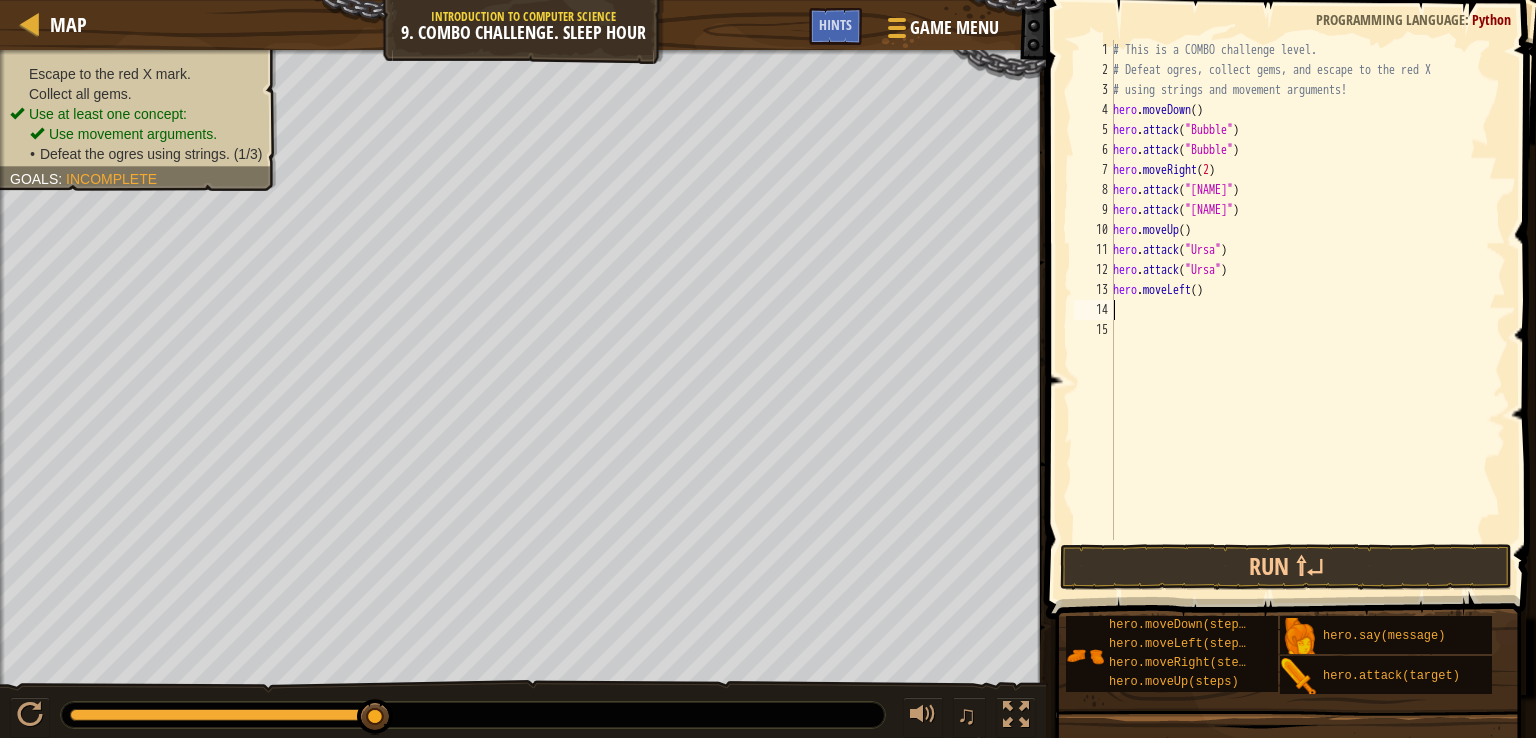 click on "# This is a COMBO challenge level. # Defeat ogres, collect gems, and escape to the red X # using strings and movement arguments! hero . moveDown ( ) hero . attack ( "[NAME]" ) hero . attack ( "[NAME]" ) hero . moveRight ( 2 ) hero . attack ( "[NAME]" ) hero . attack ( "[NAME]" ) hero . moveUp ( ) hero . attack ( "[NAME]" ) hero . attack ( "[NAME]" ) hero . moveLeft ( )" at bounding box center (1307, 310) 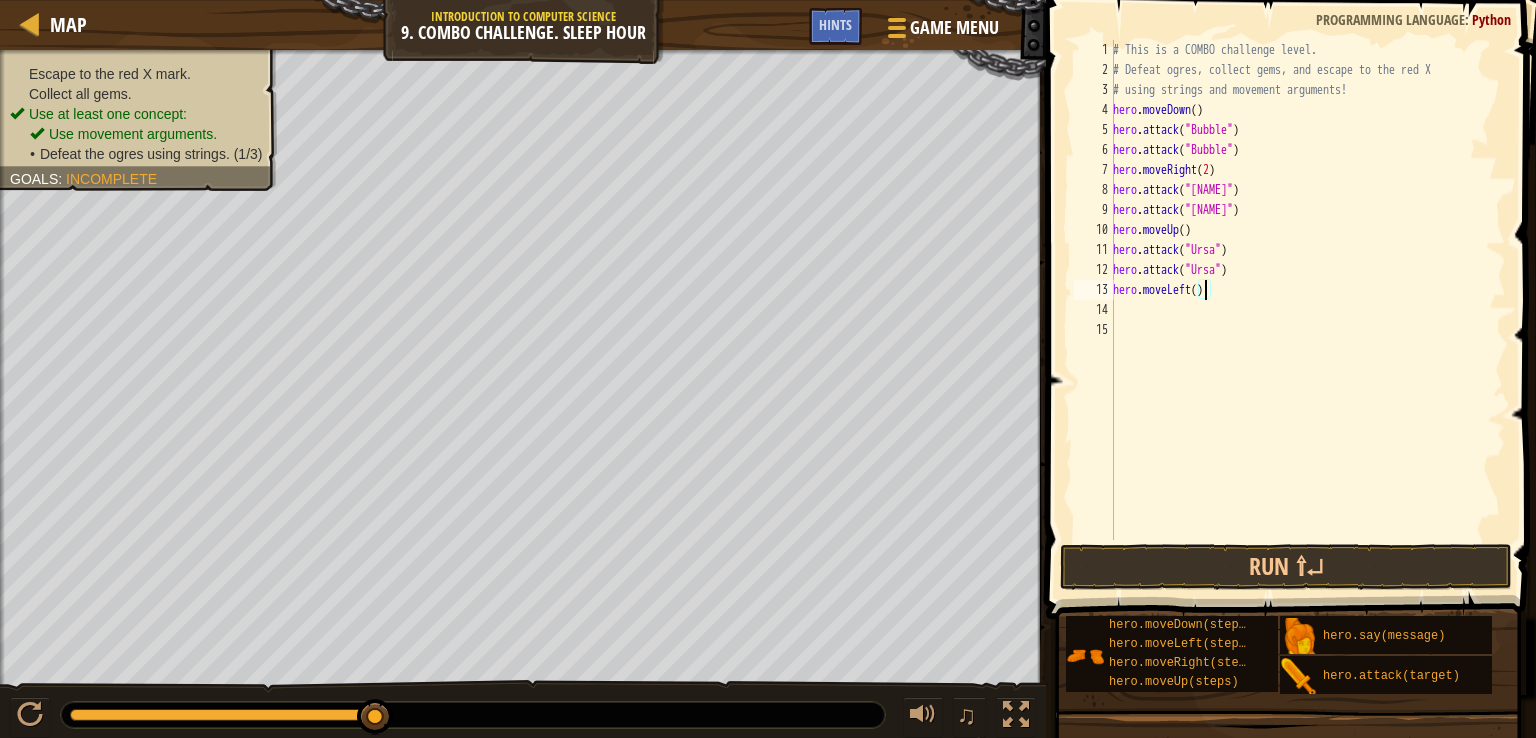 type on "hero.moveLeft(2)" 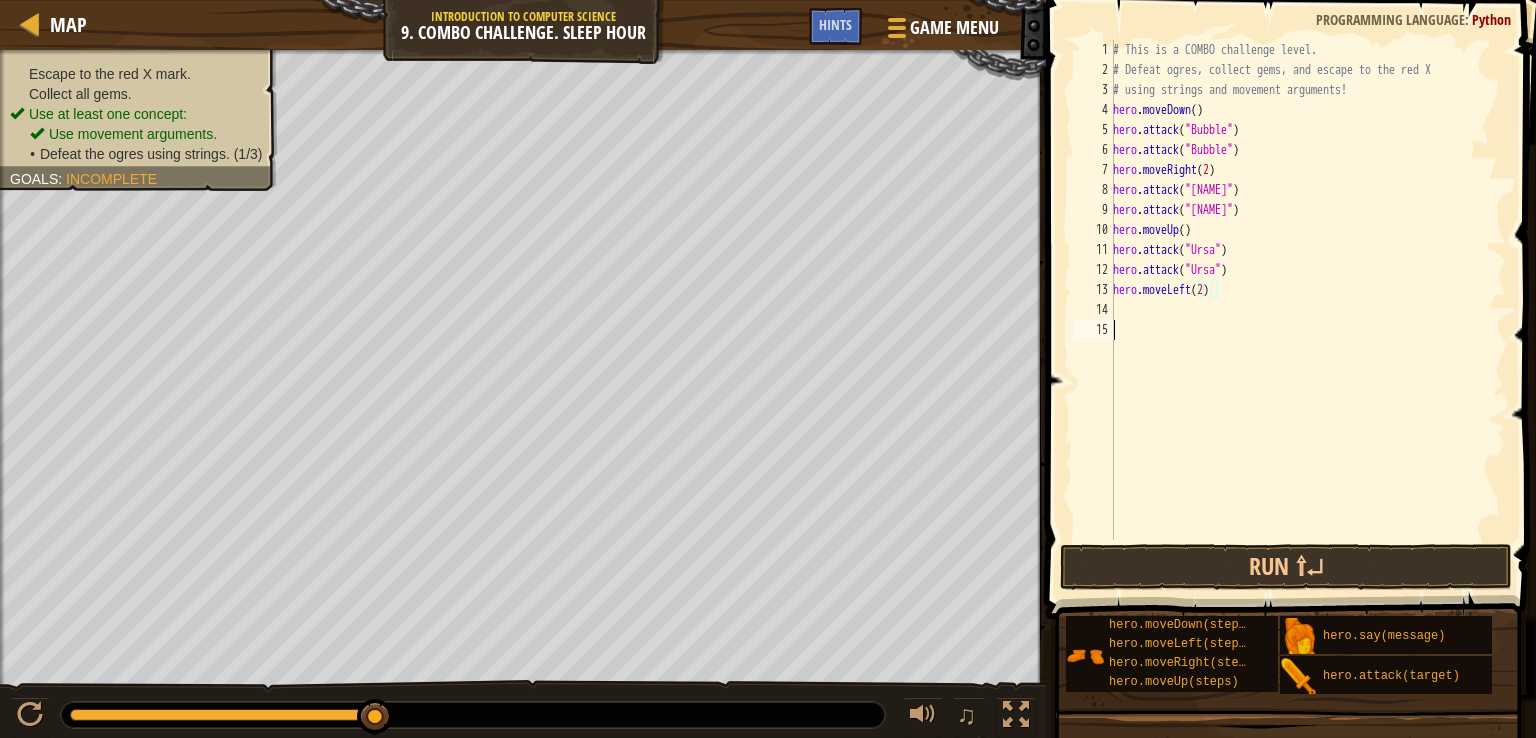click on "# This is a COMBO challenge level. # Defeat ogres, collect gems, and escape to the red X # using strings and movement arguments! hero . moveDown ( ) hero . attack ( "[NAME]" ) hero . attack ( "[NAME]" ) hero . moveRight ( 2 ) hero . attack ( "[NAME]" ) hero . attack ( "[NAME]" ) hero . moveUp ( ) hero . attack ( "[NAME]" ) hero . attack ( "[NAME]" ) hero . moveLeft ( 2 )" at bounding box center [1307, 310] 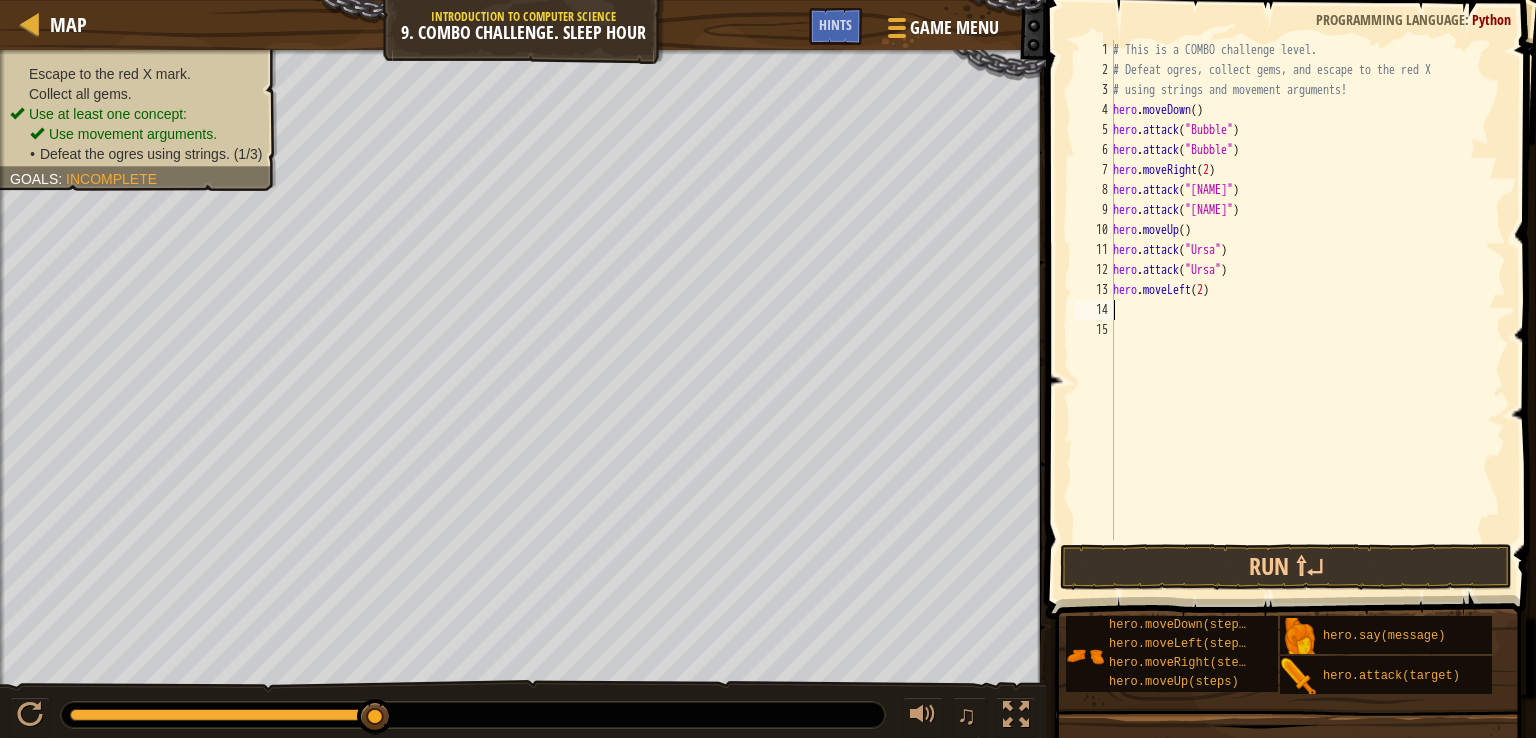 click on "# This is a COMBO challenge level. # Defeat ogres, collect gems, and escape to the red X # using strings and movement arguments! hero . moveDown ( ) hero . attack ( "[NAME]" ) hero . attack ( "[NAME]" ) hero . moveRight ( 2 ) hero . attack ( "[NAME]" ) hero . attack ( "[NAME]" ) hero . moveUp ( ) hero . attack ( "[NAME]" ) hero . attack ( "[NAME]" ) hero . moveLeft ( 2 )" at bounding box center (1307, 310) 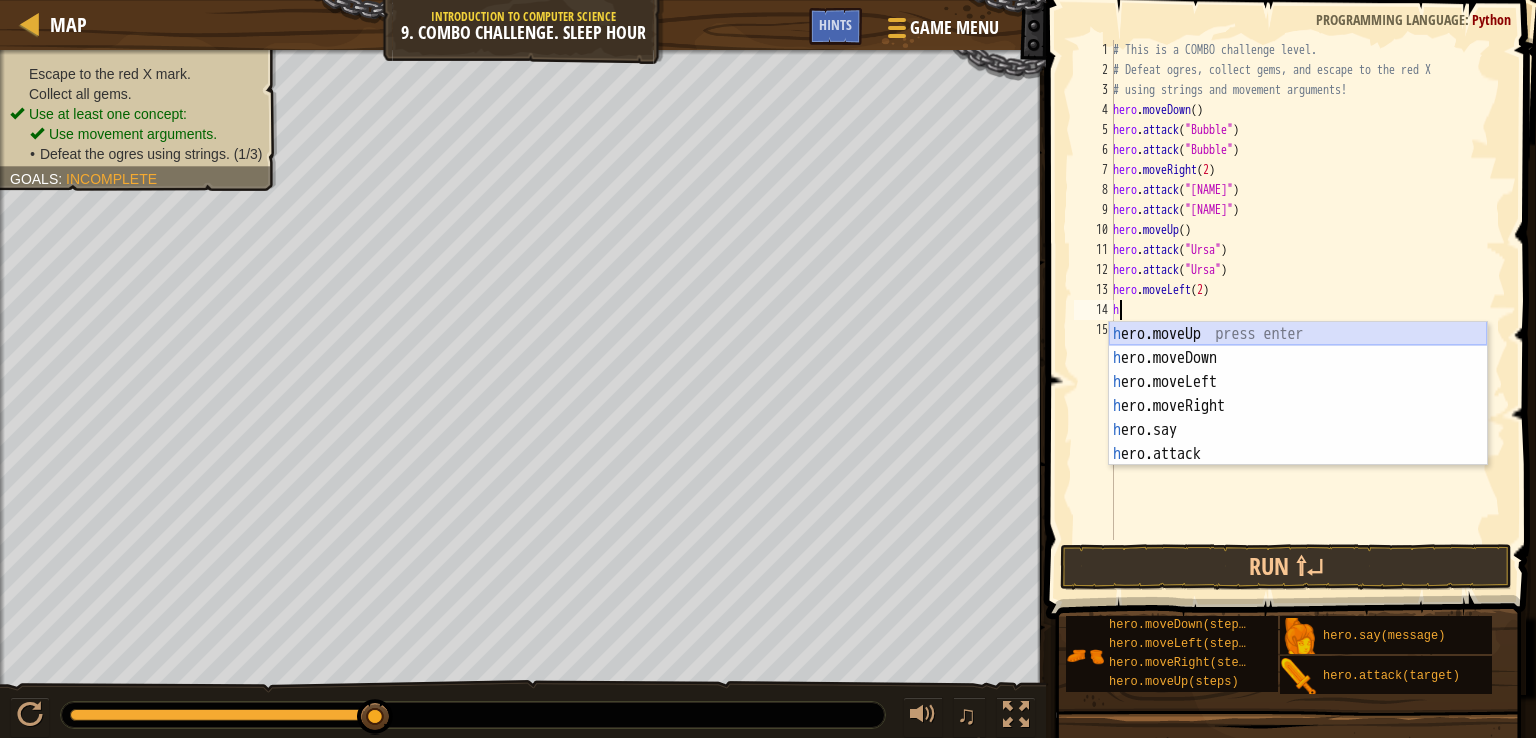 click on "h ero.moveUp press enter h ero.moveDown press enter h ero.moveLeft press enter h ero.moveRight press enter h ero.say press enter h ero.attack press enter" at bounding box center [1298, 418] 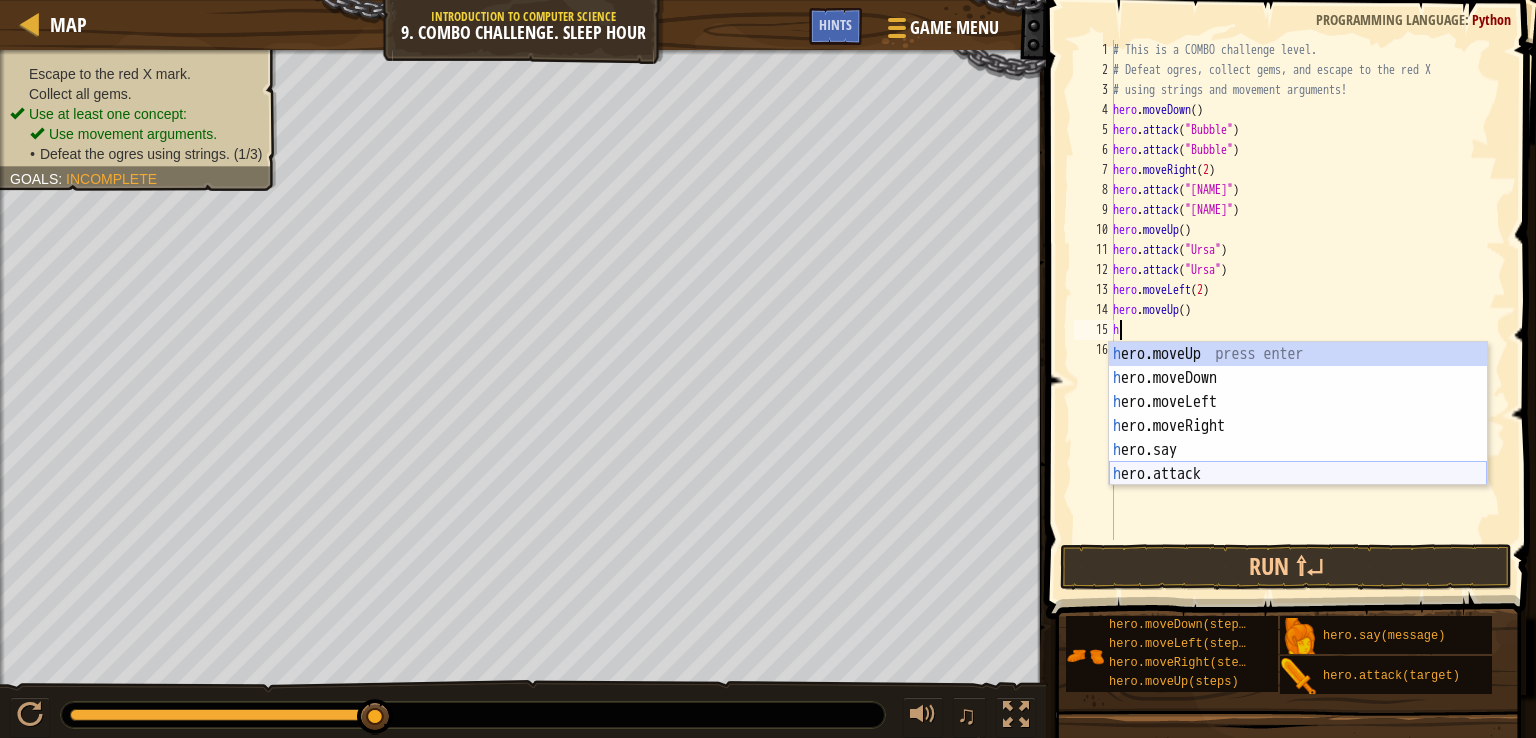 click on "h ero.moveUp press enter h ero.moveDown press enter h ero.moveLeft press enter h ero.moveRight press enter h ero.say press enter h ero.attack press enter" at bounding box center (1298, 438) 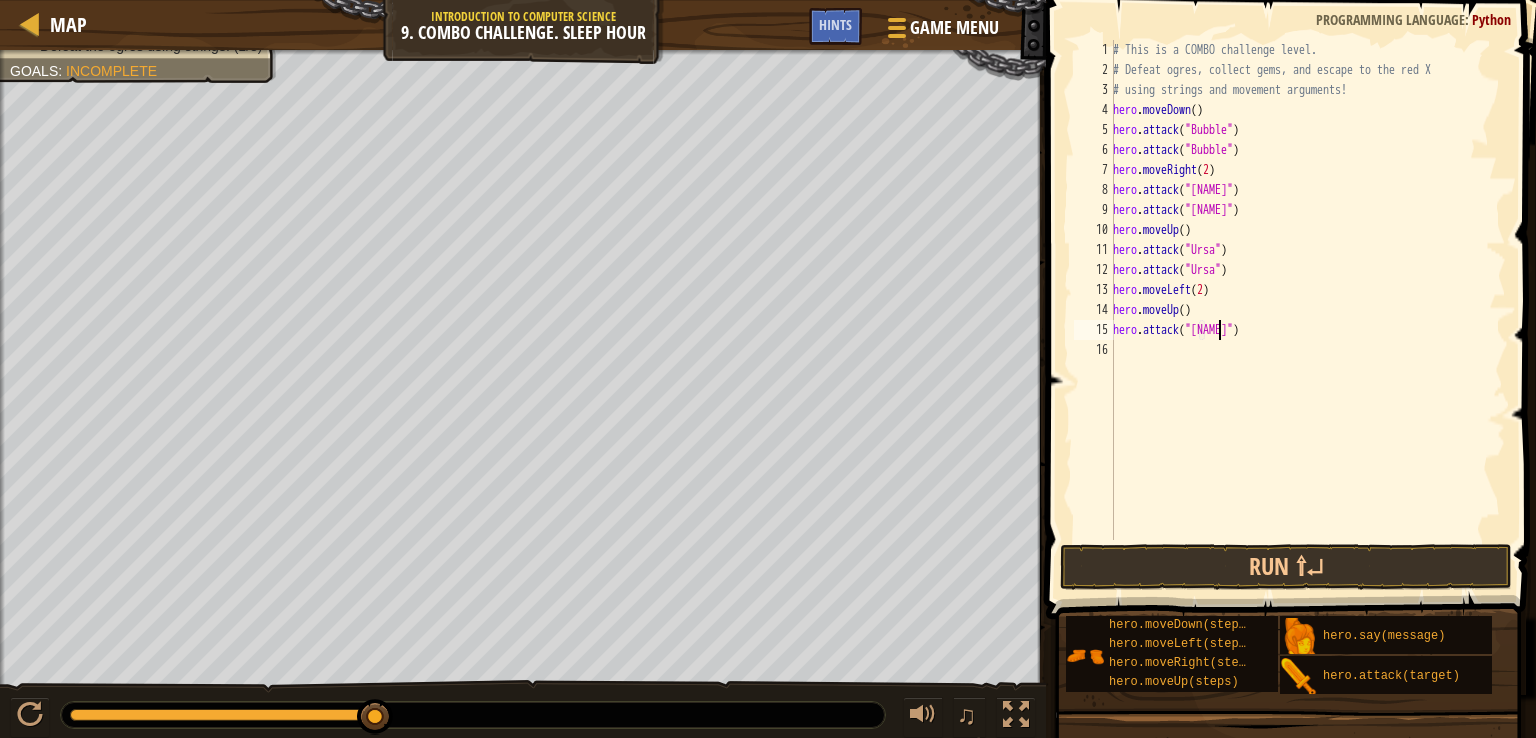 scroll, scrollTop: 9, scrollLeft: 8, axis: both 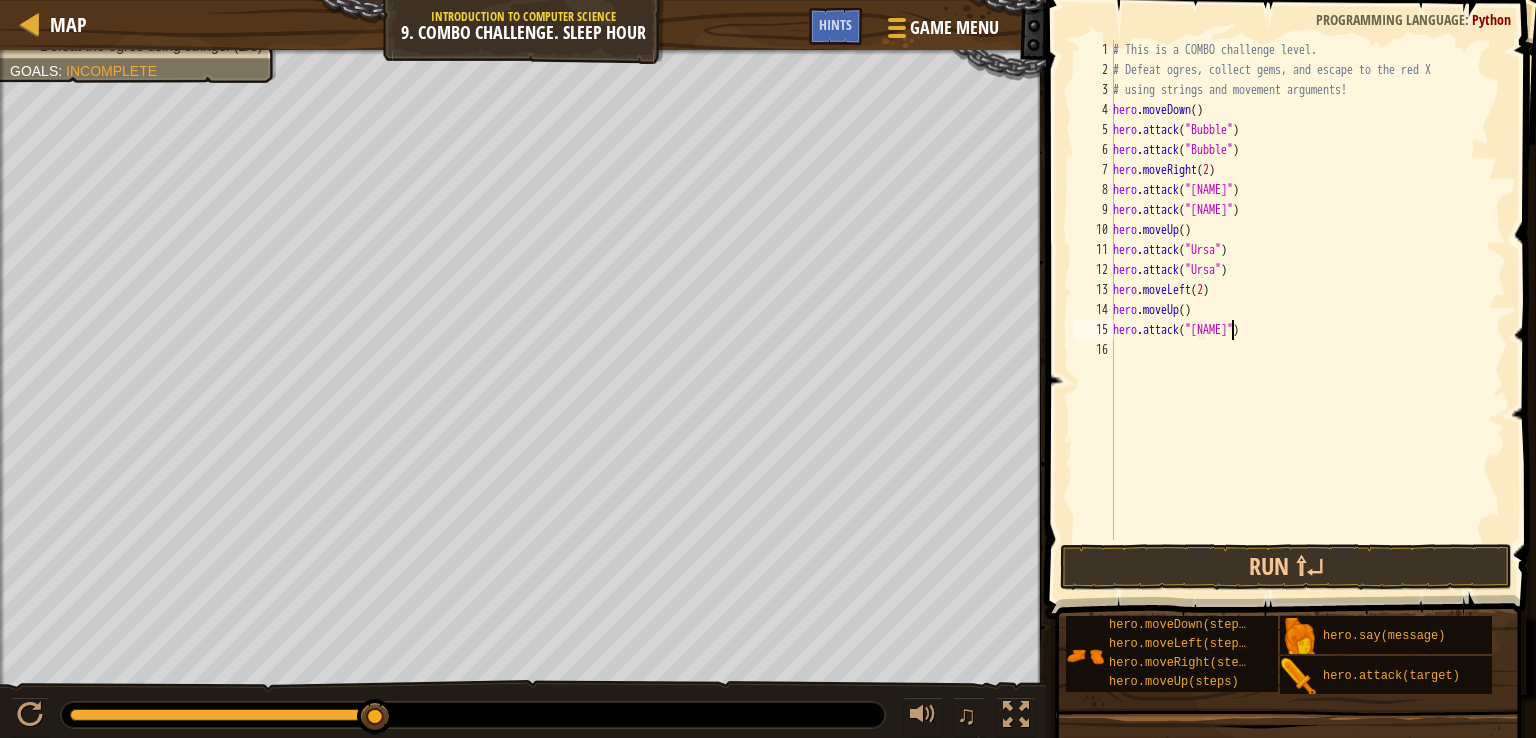 type on "hero.attack("[NAME]")" 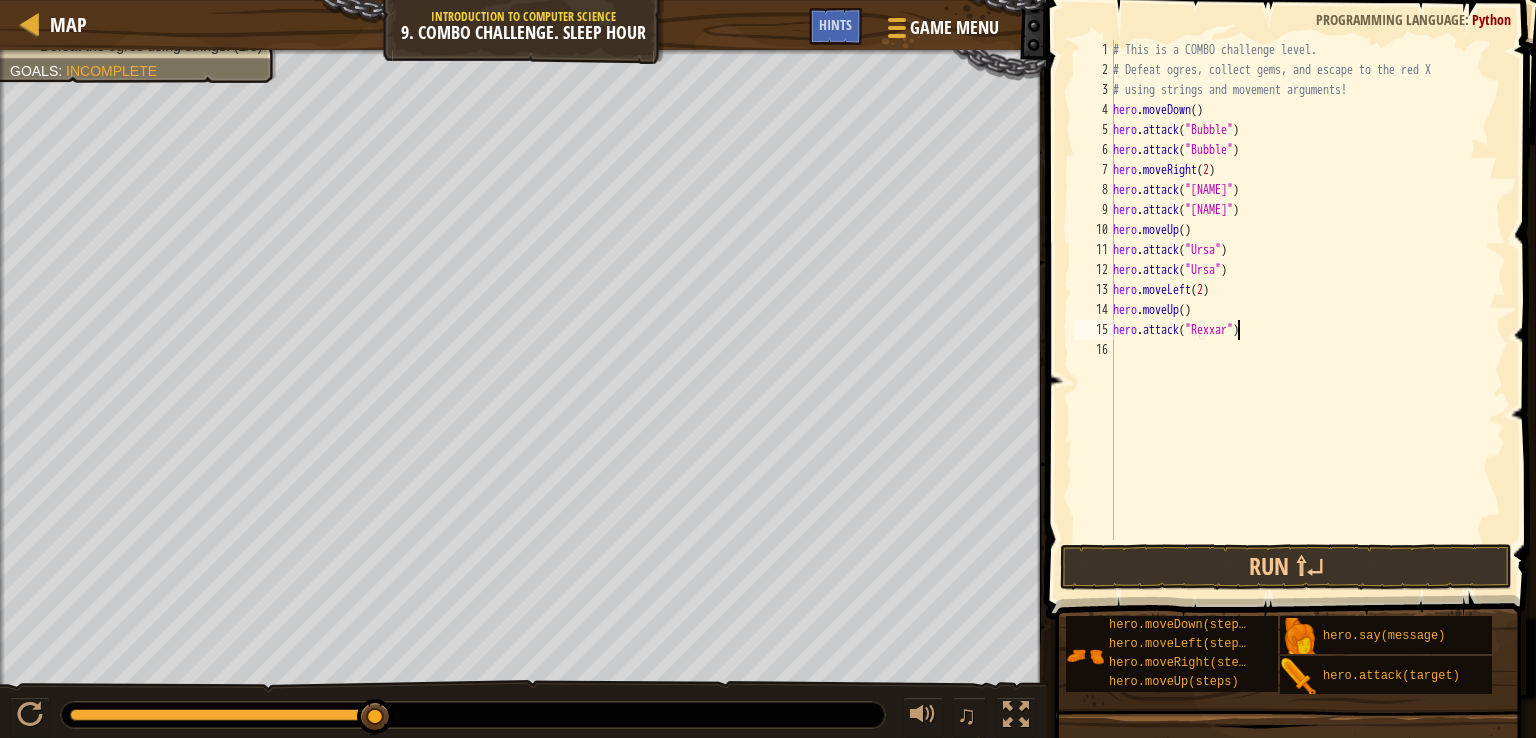click on "# This is a COMBO challenge level. # Defeat ogres, collect gems, and escape to the red X # using strings and movement arguments! hero . moveDown ( ) hero . attack ( "[NAME]" ) hero . attack ( "[NAME]" ) hero . moveRight ( 2 ) hero . attack ( "[NAME]" ) hero . attack ( "[NAME]" ) hero . moveUp ( ) hero . attack ( "[NAME]" ) hero . attack ( "[NAME]" ) hero . moveLeft ( 2 ) hero . moveUp ( ) hero . attack ( "[NAME]" )" at bounding box center (1307, 310) 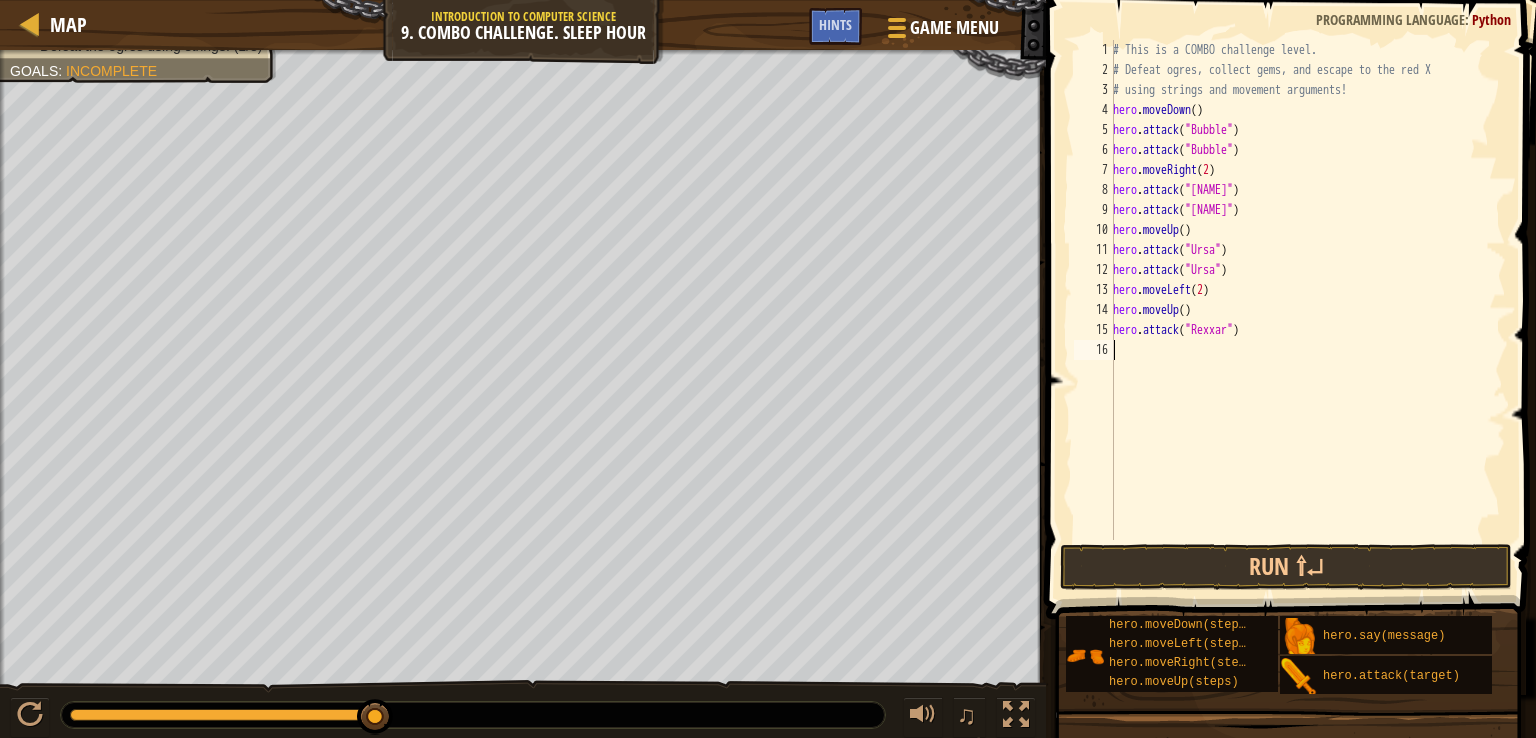 scroll, scrollTop: 9, scrollLeft: 0, axis: vertical 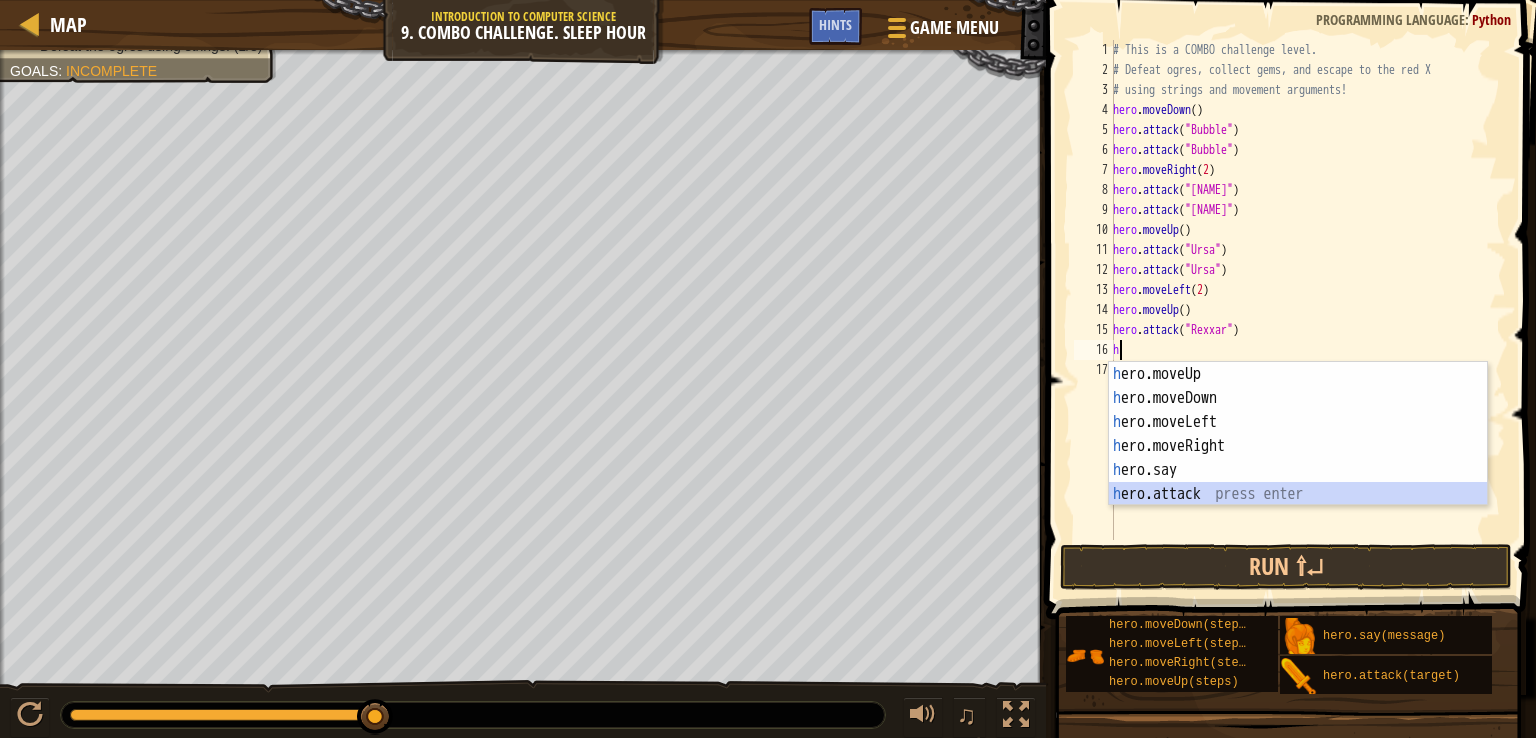 click on "h ero.moveUp press enter h ero.moveDown press enter h ero.moveLeft press enter h ero.moveRight press enter h ero.say press enter h ero.attack press enter" at bounding box center [1298, 458] 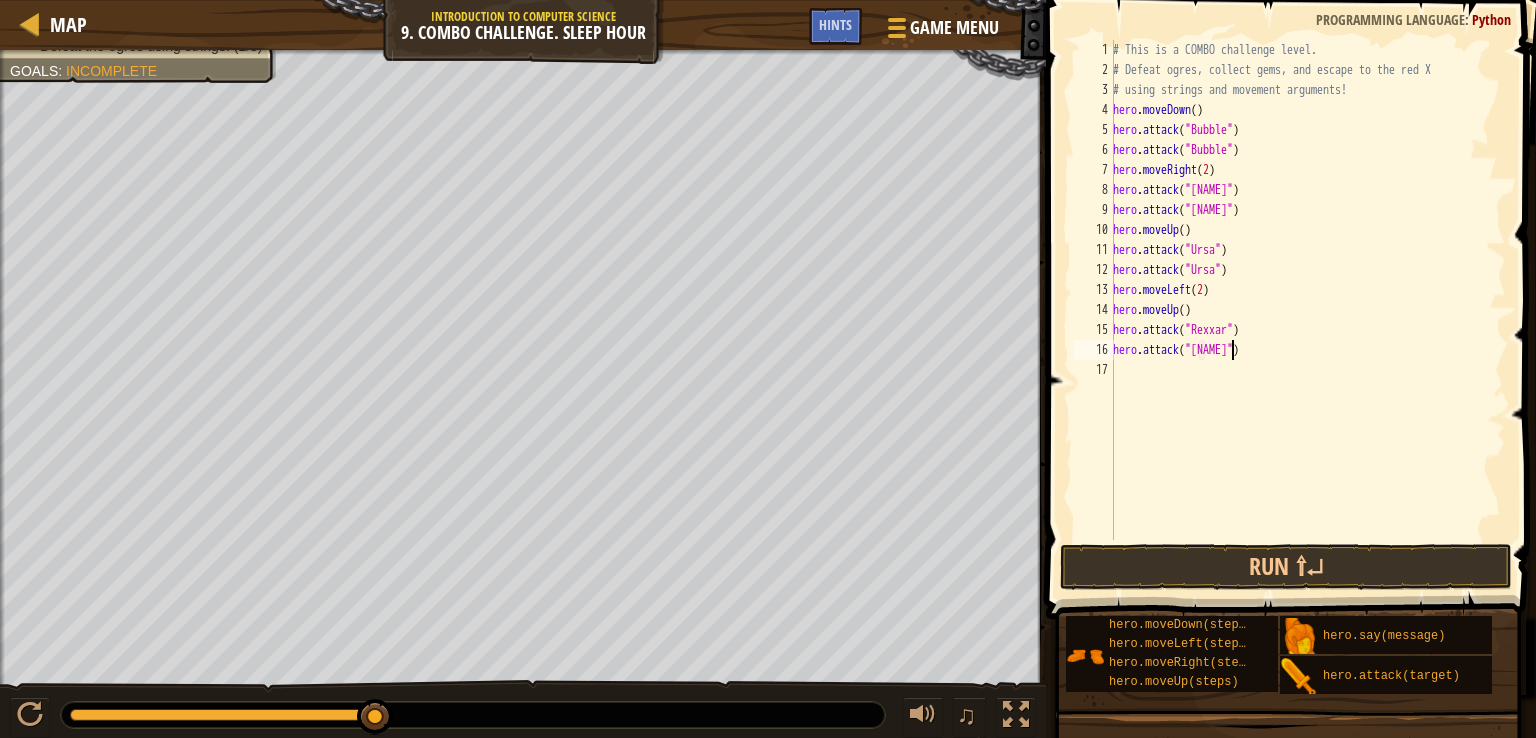 scroll, scrollTop: 9, scrollLeft: 10, axis: both 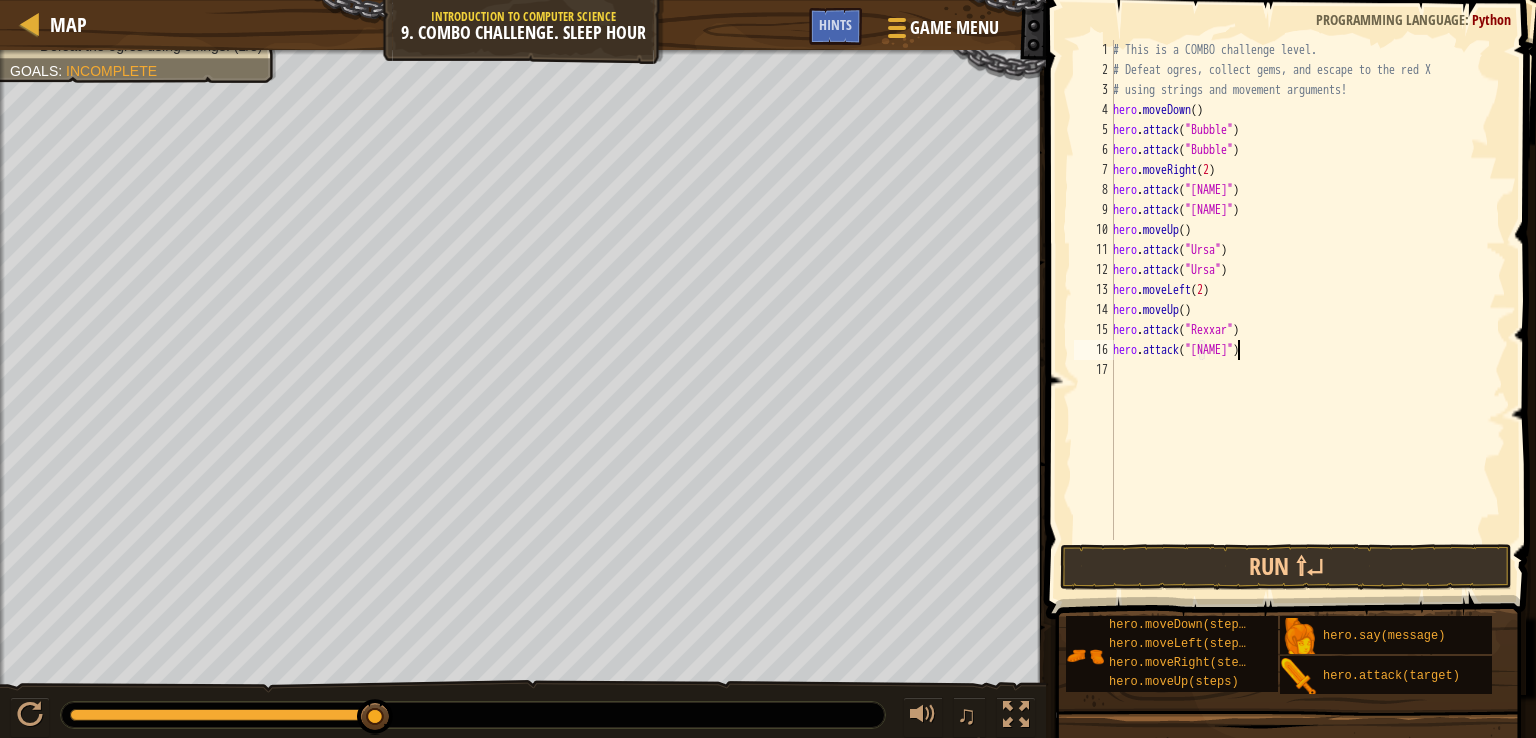 click on "# This is a COMBO challenge level. # Defeat ogres, collect gems, and escape to the red X # using strings and movement arguments! hero . moveDown ( ) hero . attack ( "[NAME]" ) hero . attack ( "[NAME]" ) hero . moveRight ( 2 ) hero . attack ( "[NAME]" ) hero . attack ( "[NAME]" ) hero . moveUp ( ) hero . attack ( "[NAME]" ) hero . attack ( "[NAME]" ) hero . moveLeft ( 2 ) hero . moveUp ( ) hero . attack ( "[NAME]" ) hero . attack ( "[NAME]" )" at bounding box center [1307, 310] 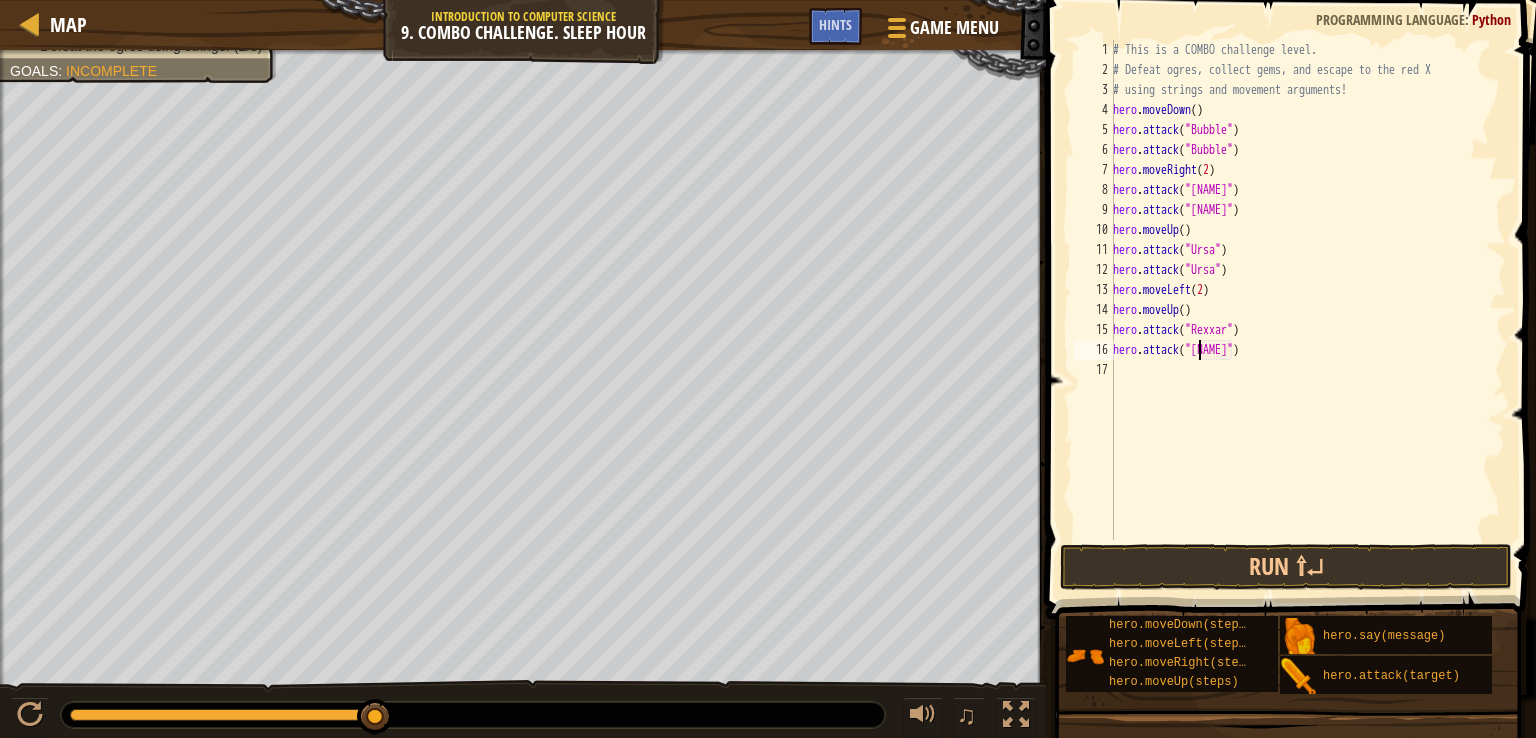 scroll, scrollTop: 9, scrollLeft: 9, axis: both 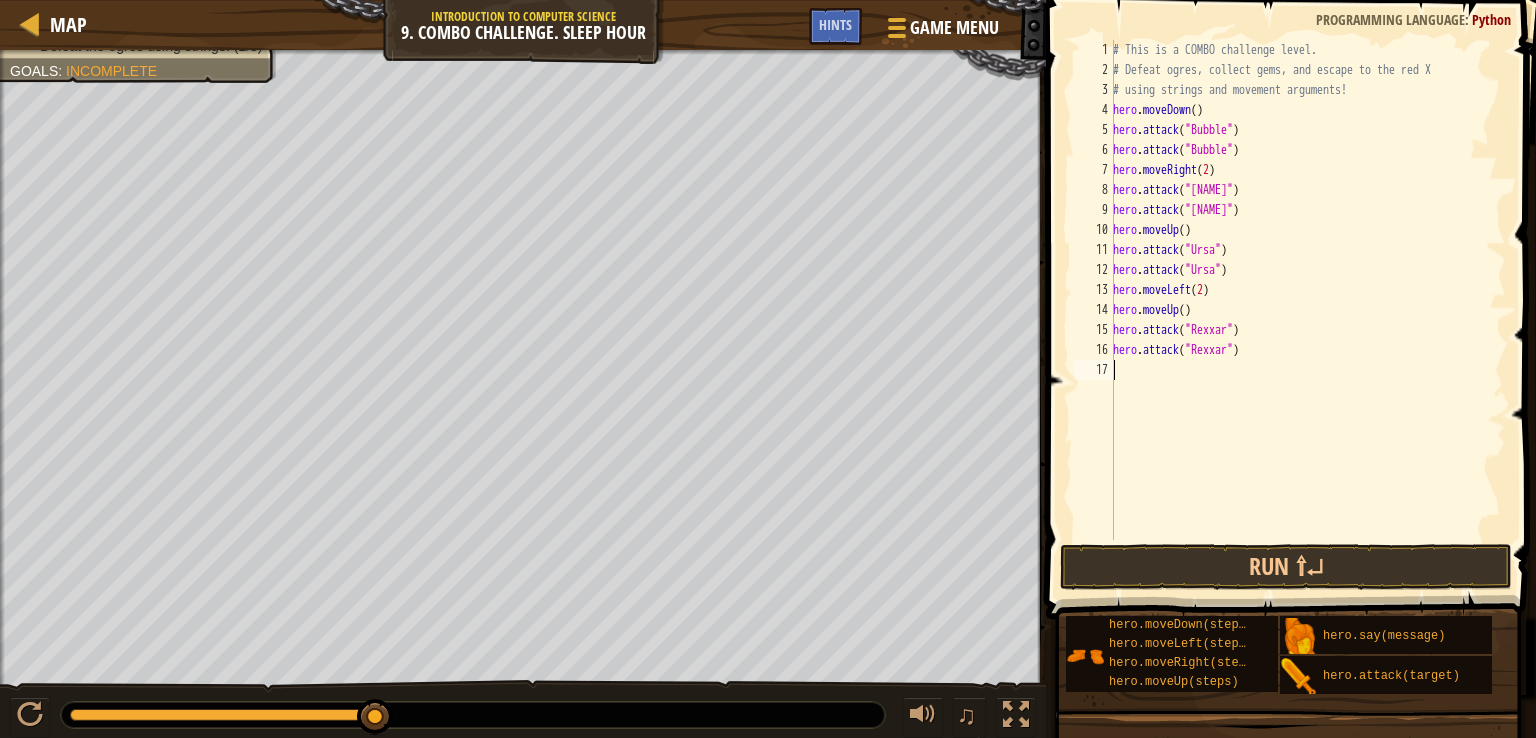click on "# This is a COMBO challenge level. # Defeat ogres, collect gems, and escape to the red X # using strings and movement arguments! hero . moveDown ( ) hero . attack ( "[NAME]" ) hero . attack ( "[NAME]" ) hero . moveRight ( 2 ) hero . attack ( "[NAME]" ) hero . attack ( "[NAME]" ) hero . moveUp ( ) hero . attack ( "[NAME]" ) hero . attack ( "[NAME]" ) hero . moveLeft ( 2 ) hero . moveUp ( ) hero . attack ( "[NAME]" ) hero . attack ( "[NAME]" )" at bounding box center (1307, 310) 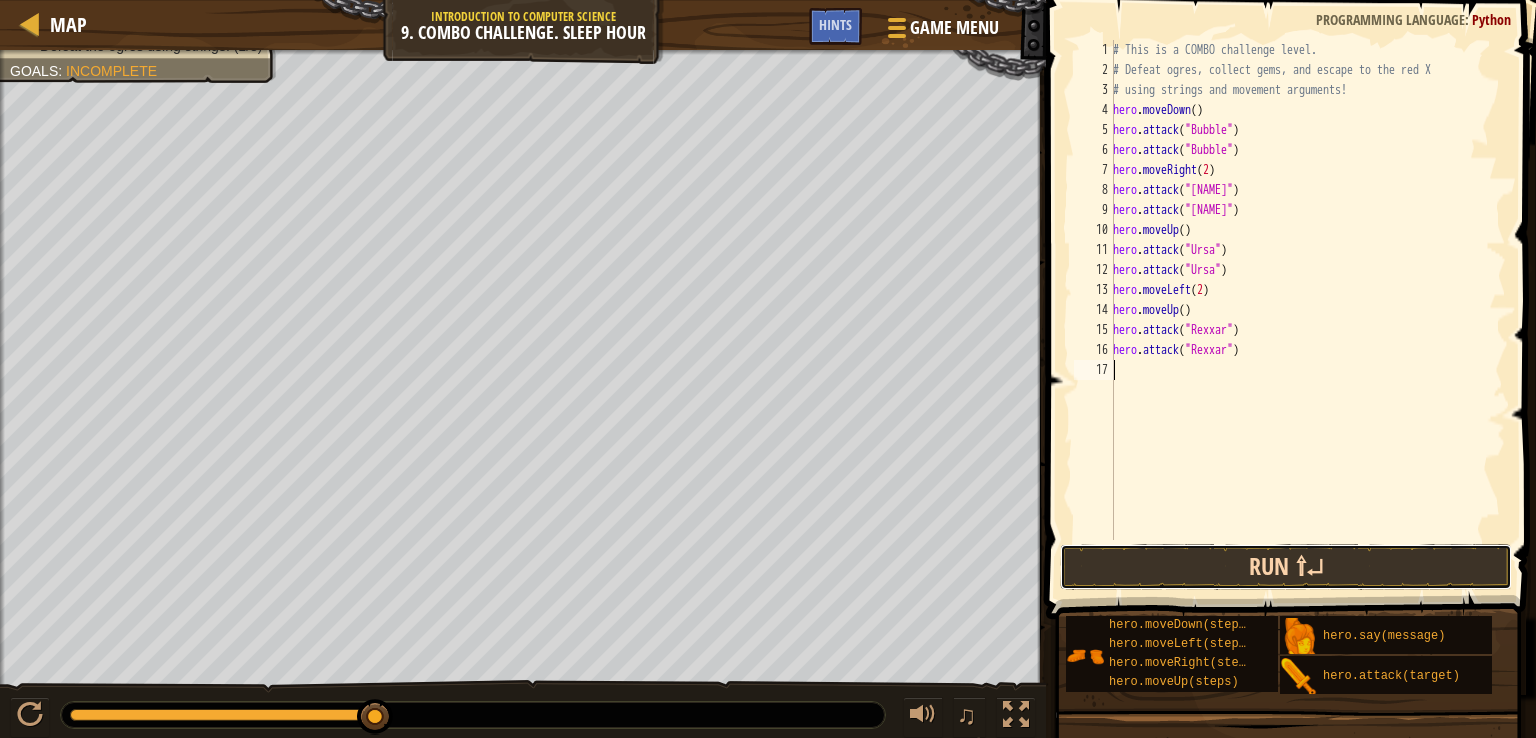 click on "Run ⇧↵" at bounding box center (1286, 567) 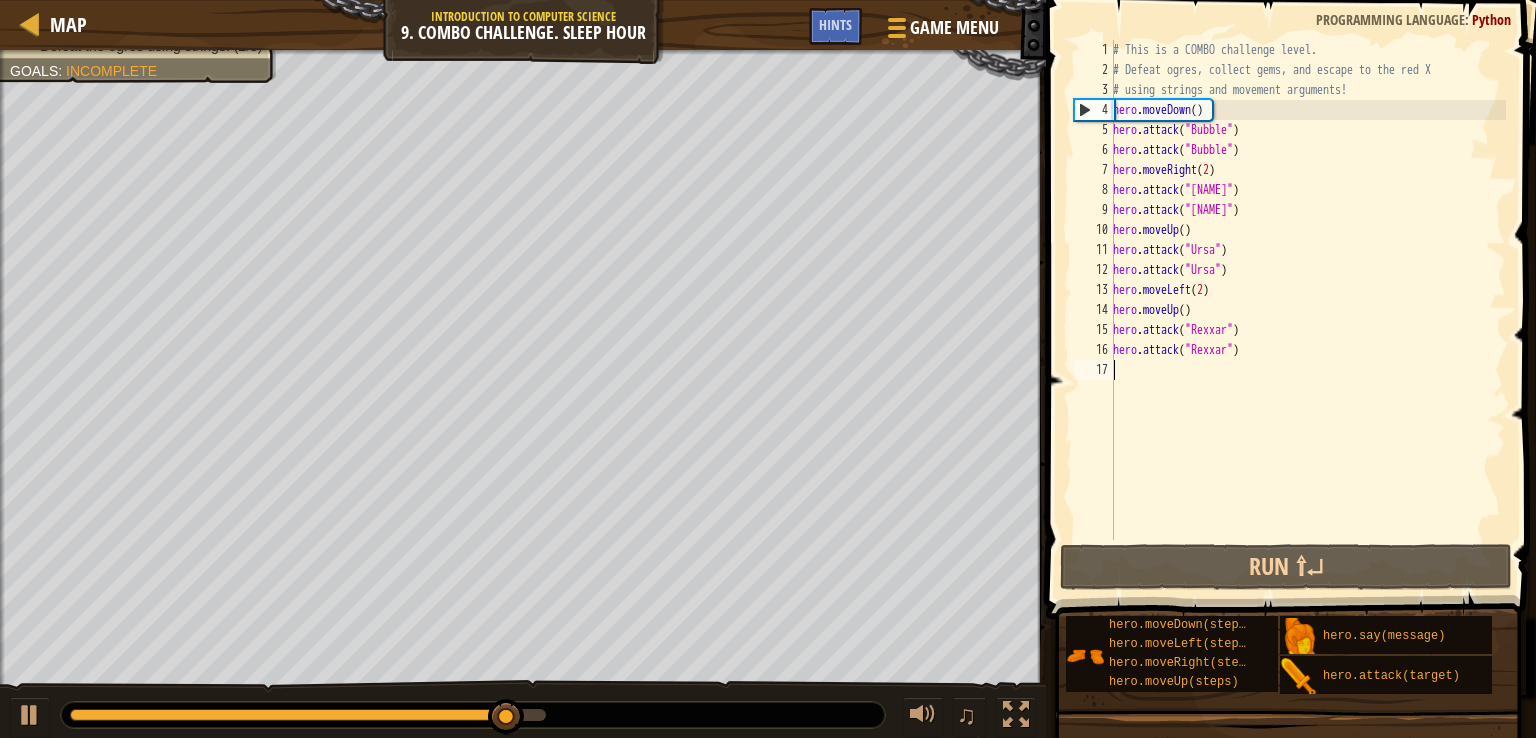 click on "# This is a COMBO challenge level. # Defeat ogres, collect gems, and escape to the red X # using strings and movement arguments! hero . moveDown ( ) hero . attack ( "[NAME]" ) hero . attack ( "[NAME]" ) hero . moveRight ( 2 ) hero . attack ( "[NAME]" ) hero . attack ( "[NAME]" ) hero . moveUp ( ) hero . attack ( "[NAME]" ) hero . attack ( "[NAME]" ) hero . moveLeft ( 2 ) hero . moveUp ( ) hero . attack ( "[NAME]" ) hero . attack ( "[NAME]" )" at bounding box center [1307, 310] 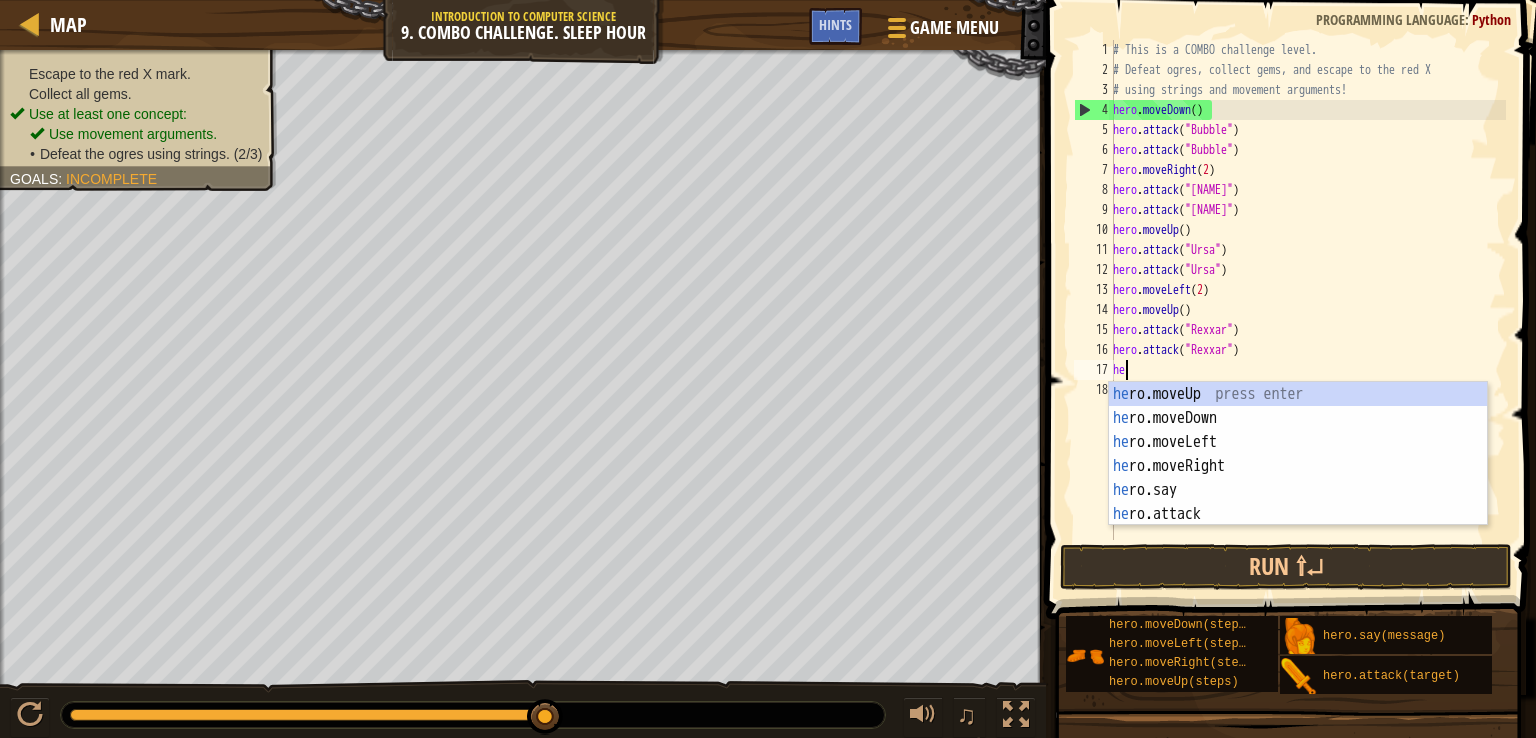 type on "her" 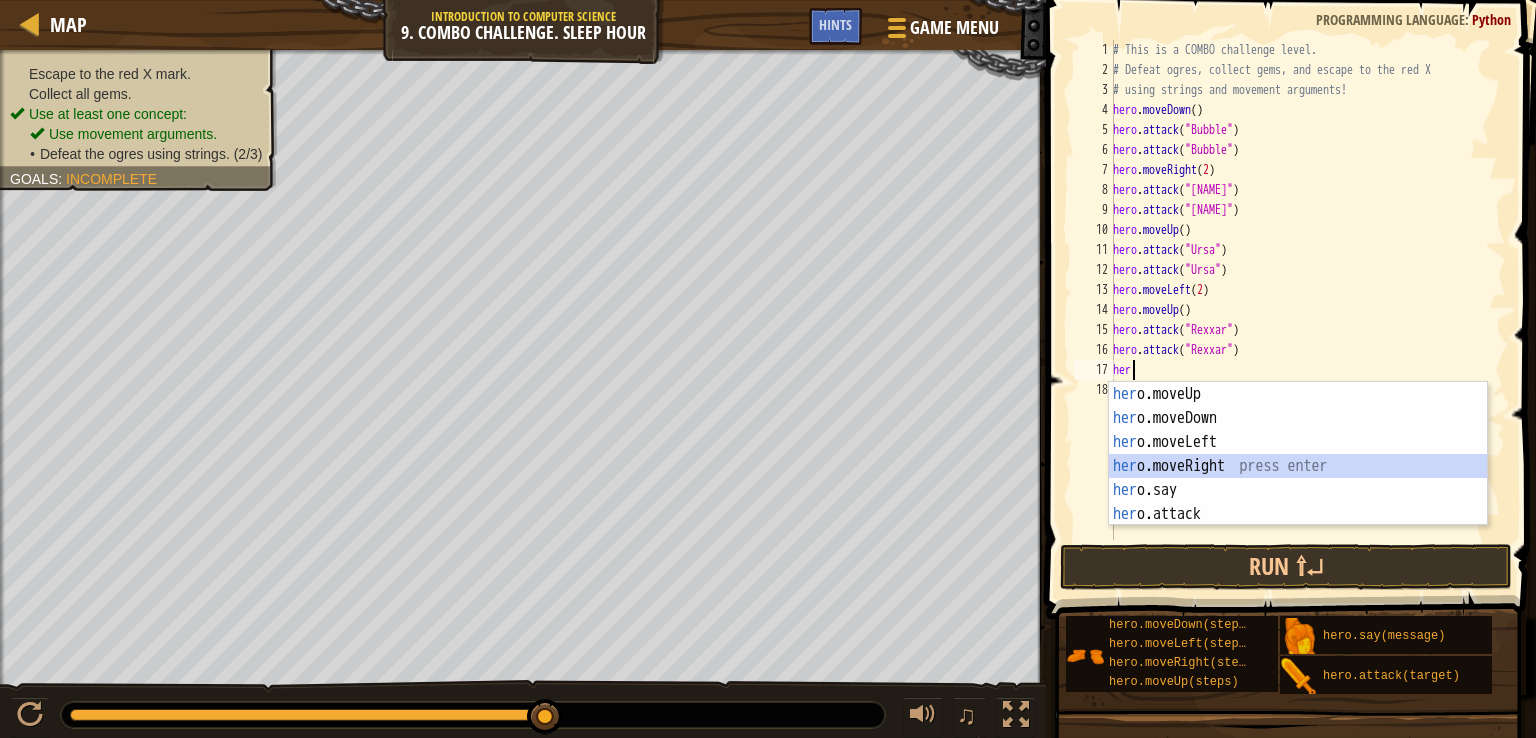 click on "her o.moveUp press enter her o.moveDown press enter her o.moveLeft press enter her o.moveRight press enter her o.say press enter her o.attack press enter" at bounding box center (1298, 478) 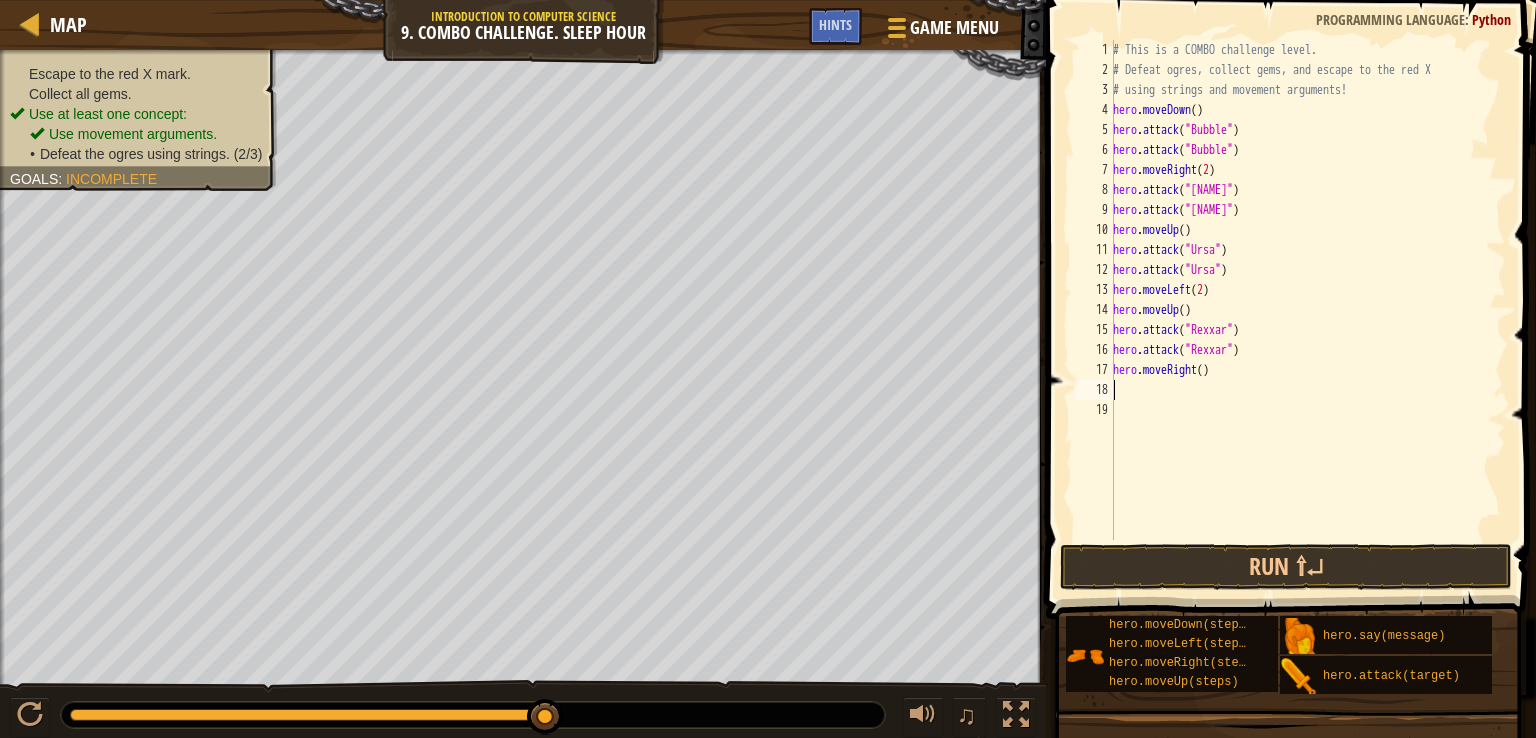 type on "g" 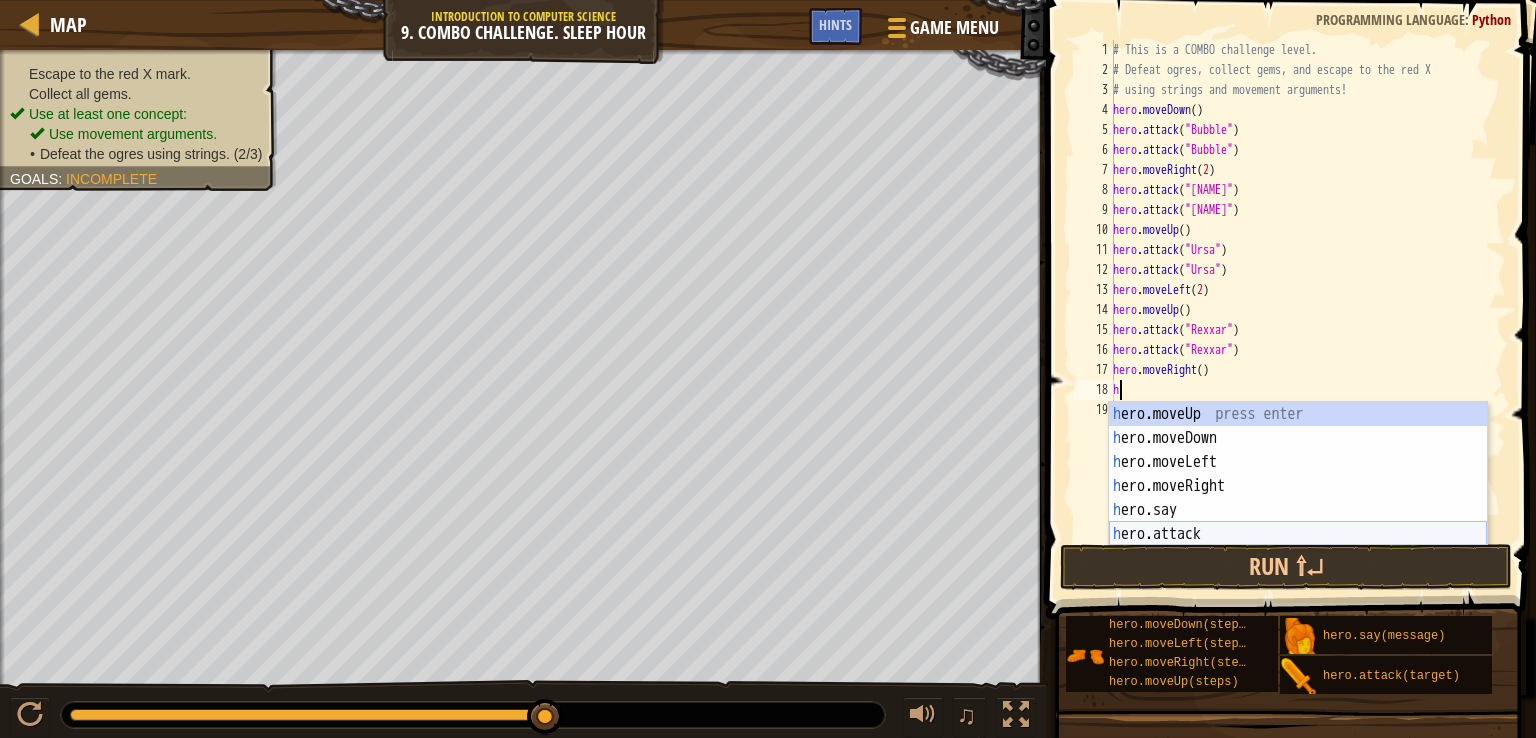 click on "h ero.moveUp press enter h ero.moveDown press enter h ero.moveLeft press enter h ero.moveRight press enter h ero.say press enter h ero.attack press enter" at bounding box center [1298, 498] 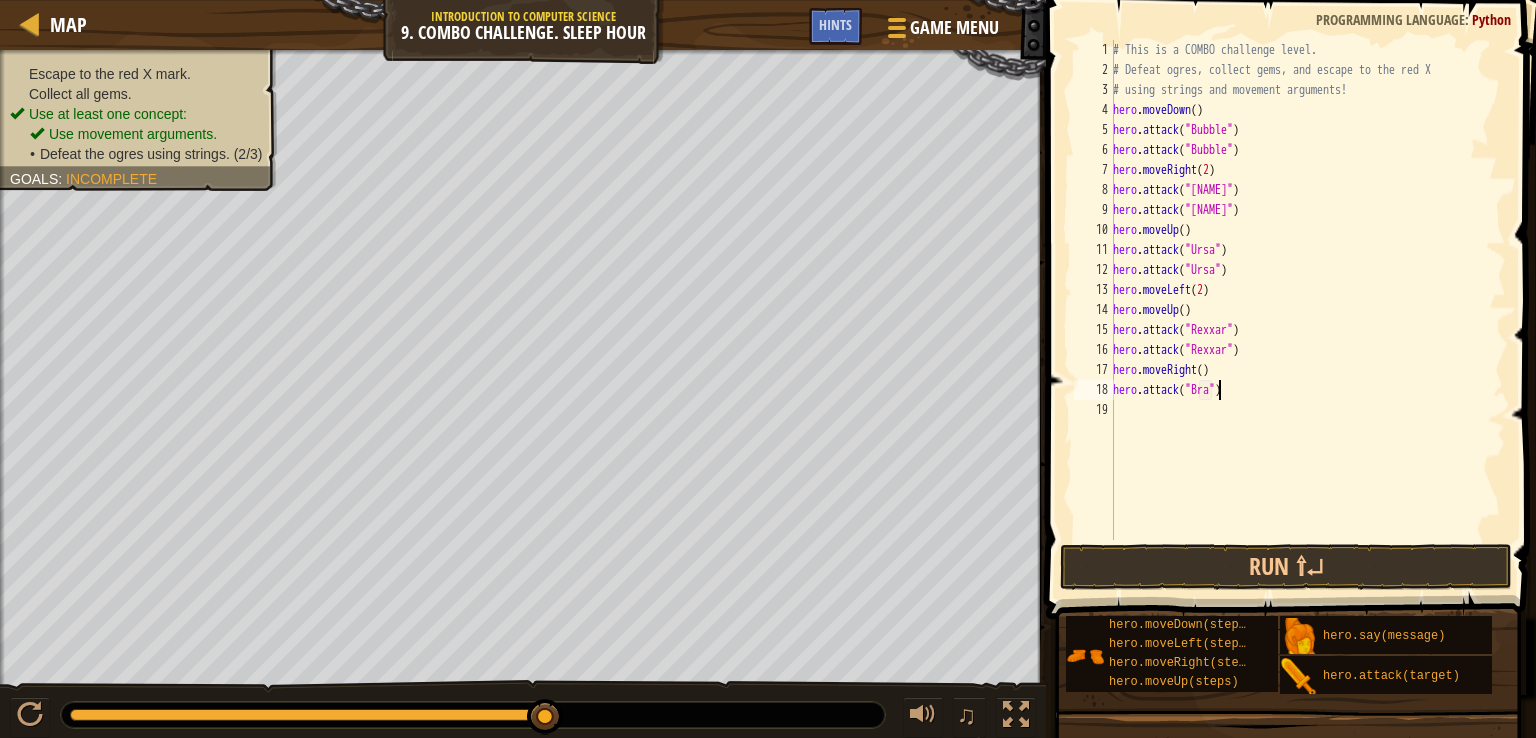 scroll, scrollTop: 9, scrollLeft: 8, axis: both 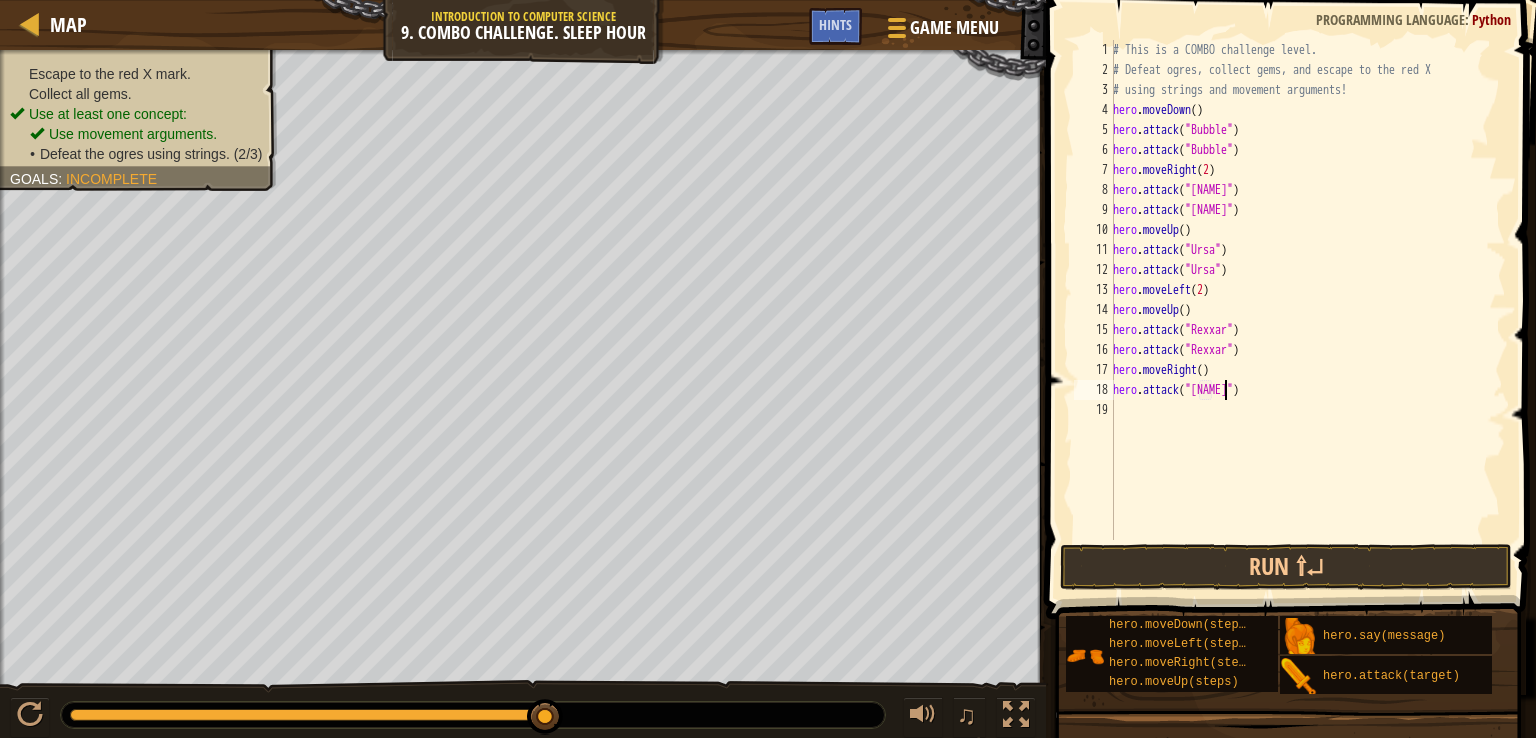 type on "hero.attack("[NAME]")" 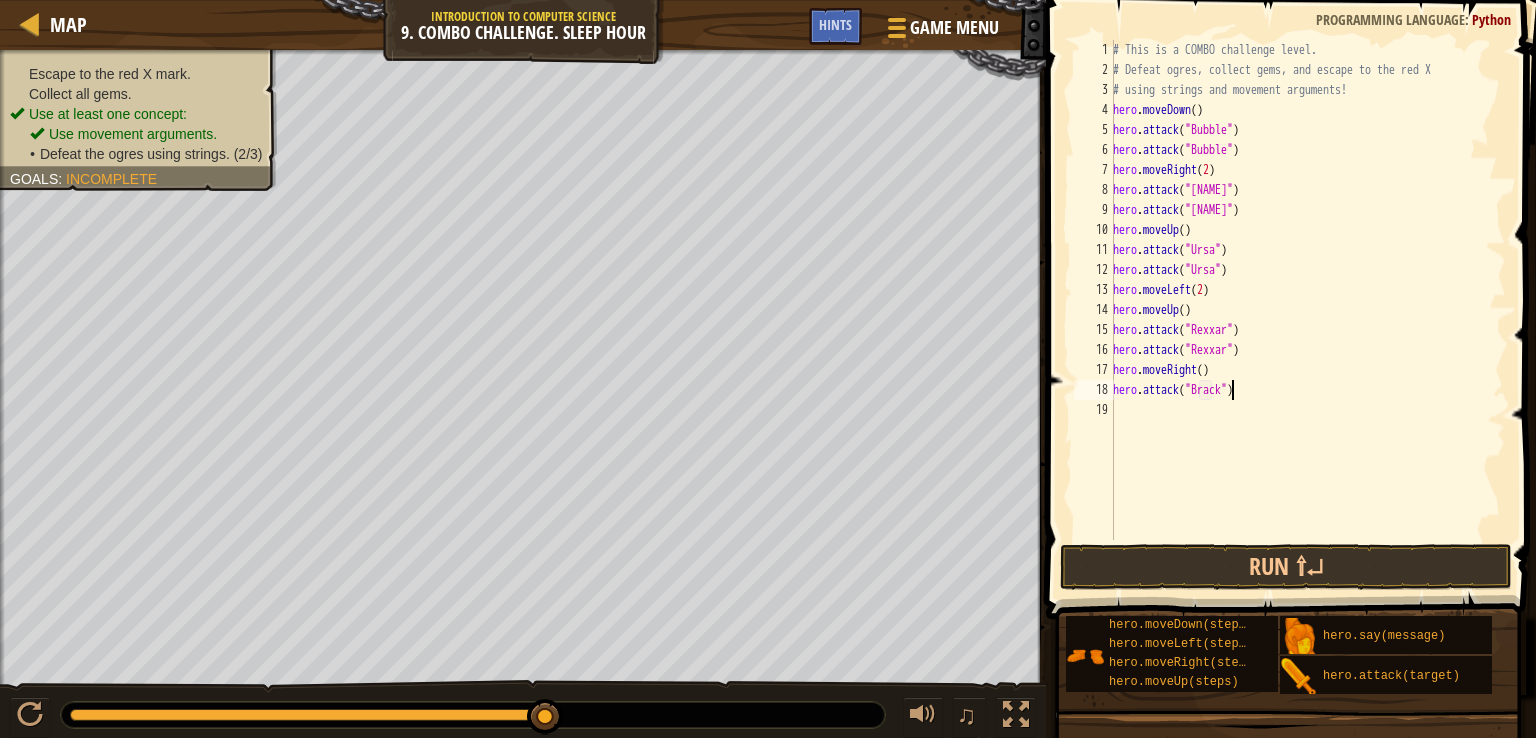 scroll, scrollTop: 9, scrollLeft: 9, axis: both 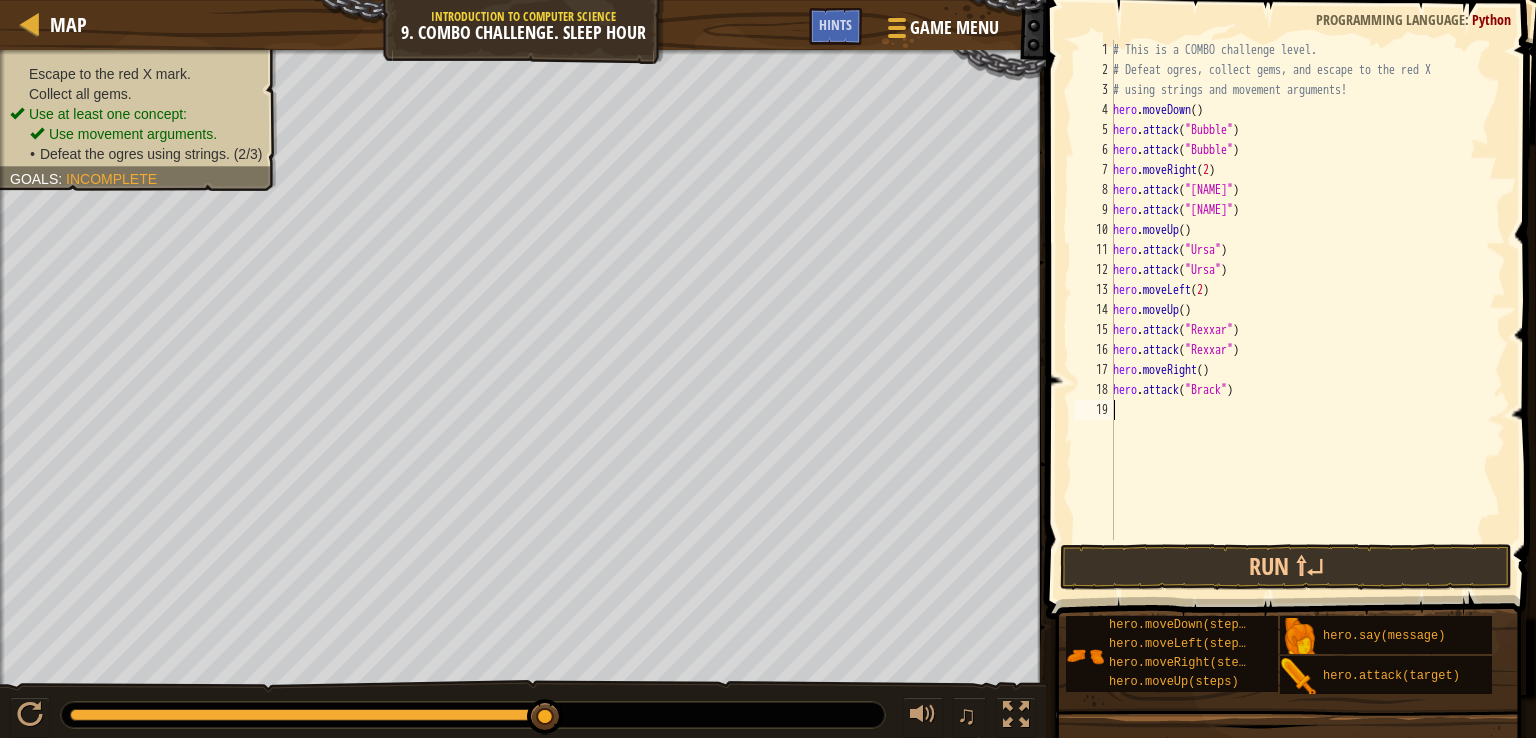 click on "# This is a COMBO challenge level. # Defeat ogres, collect gems, and escape to the red X # using strings and movement arguments! hero . moveDown ( ) hero . attack ( "[NAME]" ) hero . attack ( "[NAME]" ) hero . moveRight ( 2 ) hero . attack ( "[NAME]" ) hero . attack ( "[NAME]" ) hero . moveUp ( ) hero . attack ( "[NAME]" ) hero . attack ( "[NAME]" ) hero . moveLeft ( 2 ) hero . moveUp ( ) hero . attack ( "[NAME]" ) hero . attack ( "[NAME]" ) hero . moveRight ( ) hero . attack ( "[NAME]" )" at bounding box center [1307, 310] 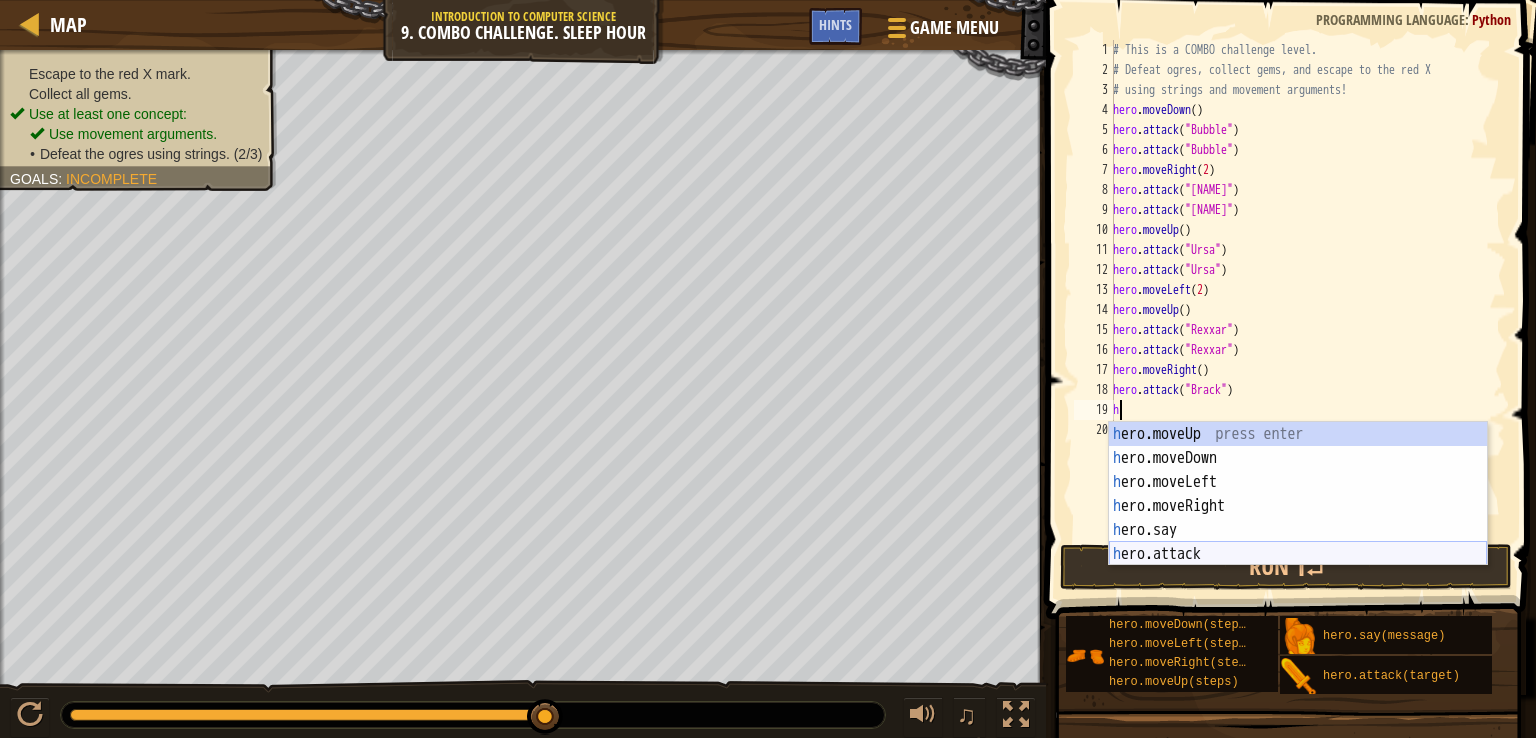 click on "h ero.moveUp press enter h ero.moveDown press enter h ero.moveLeft press enter h ero.moveRight press enter h ero.say press enter h ero.attack press enter" at bounding box center [1298, 518] 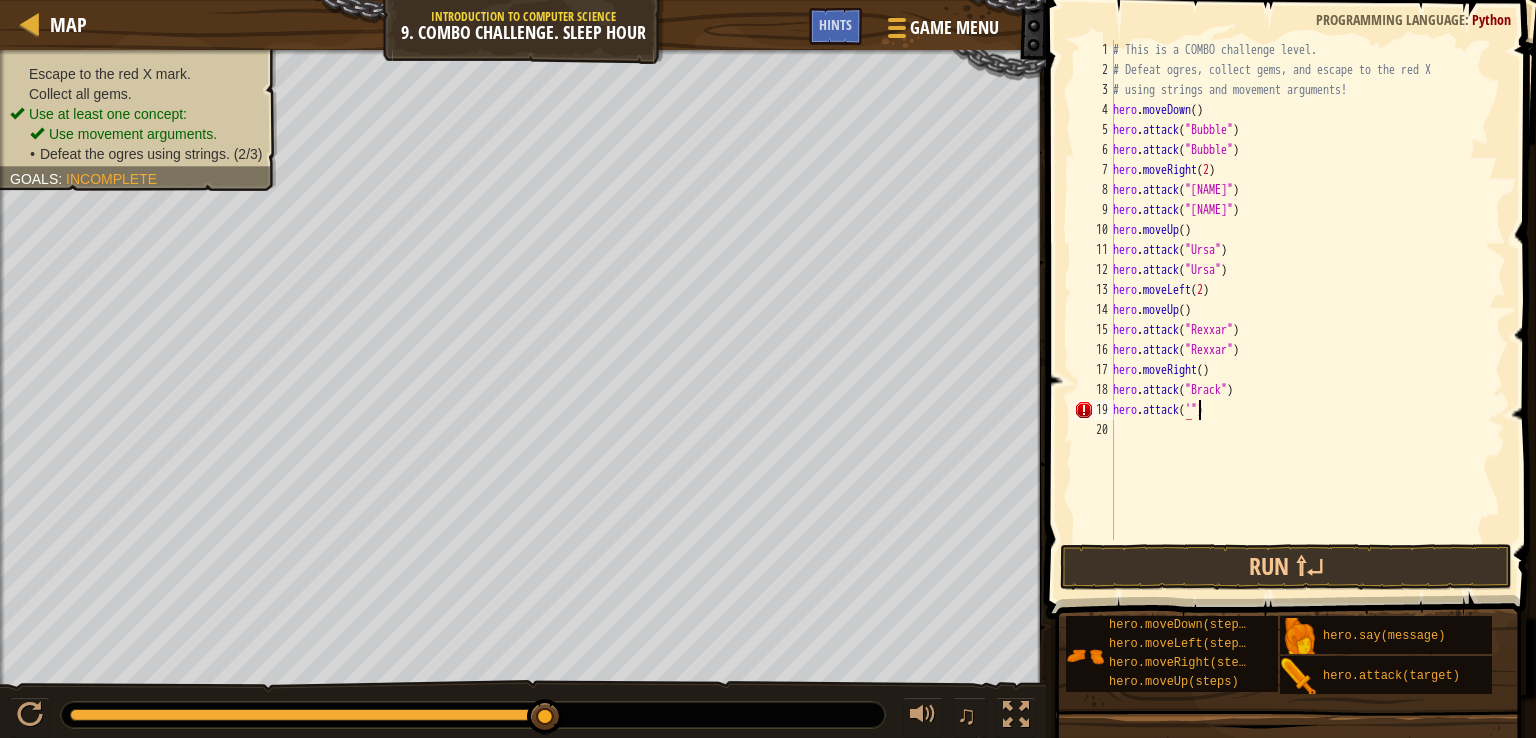 scroll, scrollTop: 9, scrollLeft: 7, axis: both 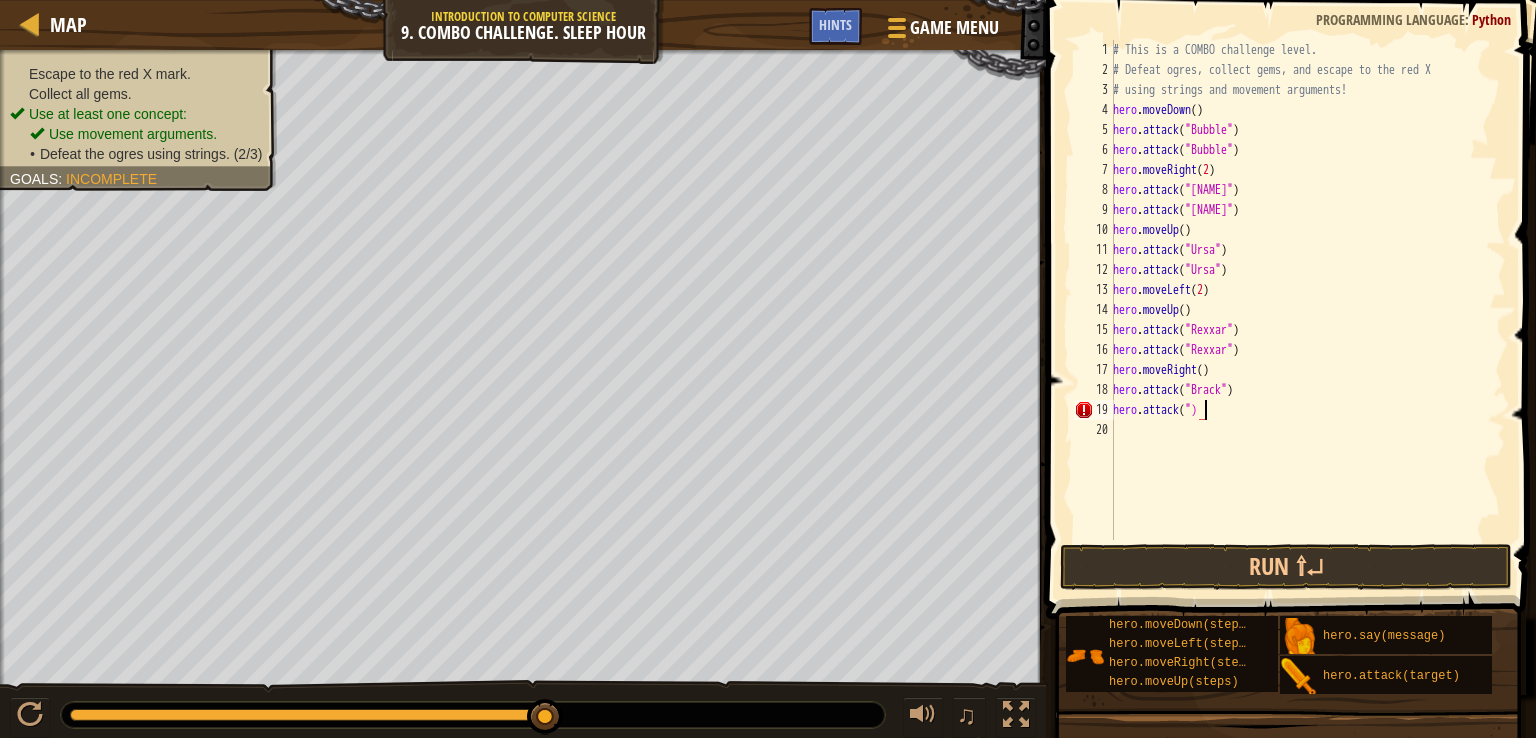 click on "# This is a COMBO challenge level. # Defeat ogres, collect gems, and escape to the red X # using strings and movement arguments! hero . moveDown ( ) hero . attack ( "[NAME]" ) hero . attack ( "[NAME]" ) hero . moveRight ( 2 ) hero . attack ( "[NAME]" ) hero . attack ( "[NAME]" ) hero . moveUp ( ) hero . attack ( "[NAME]" ) hero . attack ( "[NAME]" ) hero . moveLeft ( 2 ) hero . moveUp ( ) hero . attack ( "[NAME]" ) hero . attack ( "[NAME]" ) hero . moveRight ( ) hero . attack ( "[NAME]" ) hero . attack ( ")" at bounding box center [1307, 310] 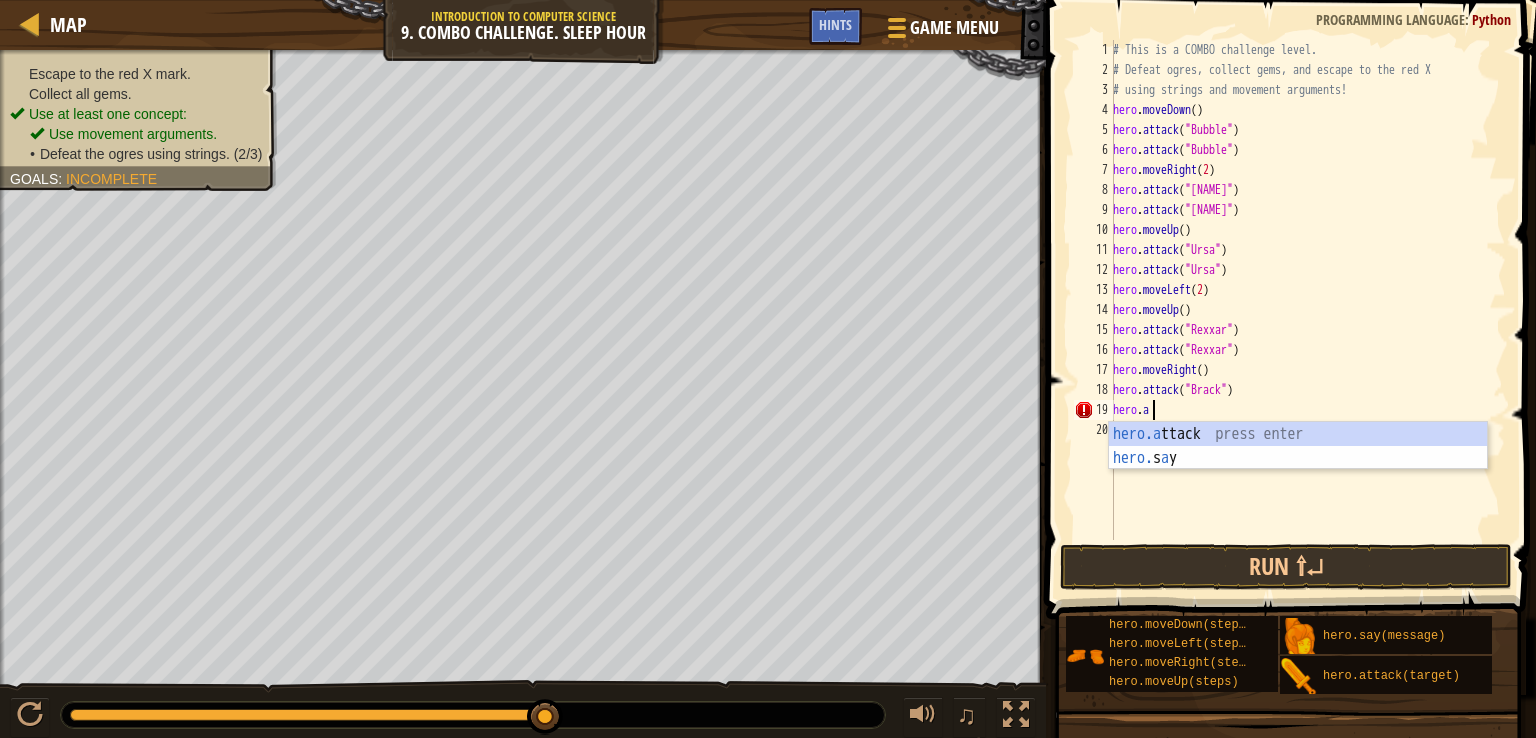 scroll, scrollTop: 9, scrollLeft: 0, axis: vertical 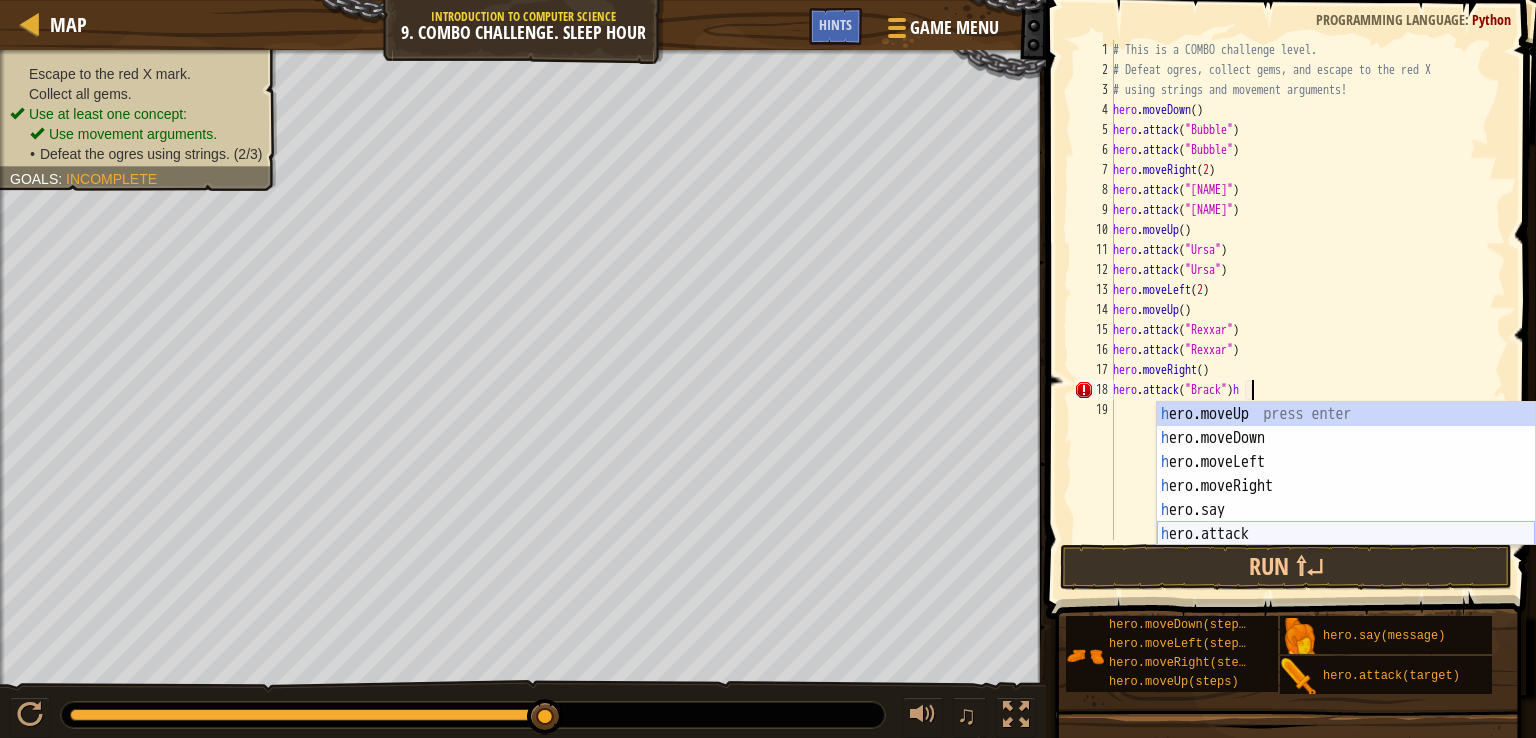 click on "h ero.moveUp press enter h ero.moveDown press enter h ero.moveLeft press enter h ero.moveRight press enter h ero.say press enter h ero.attack press enter" at bounding box center [1346, 498] 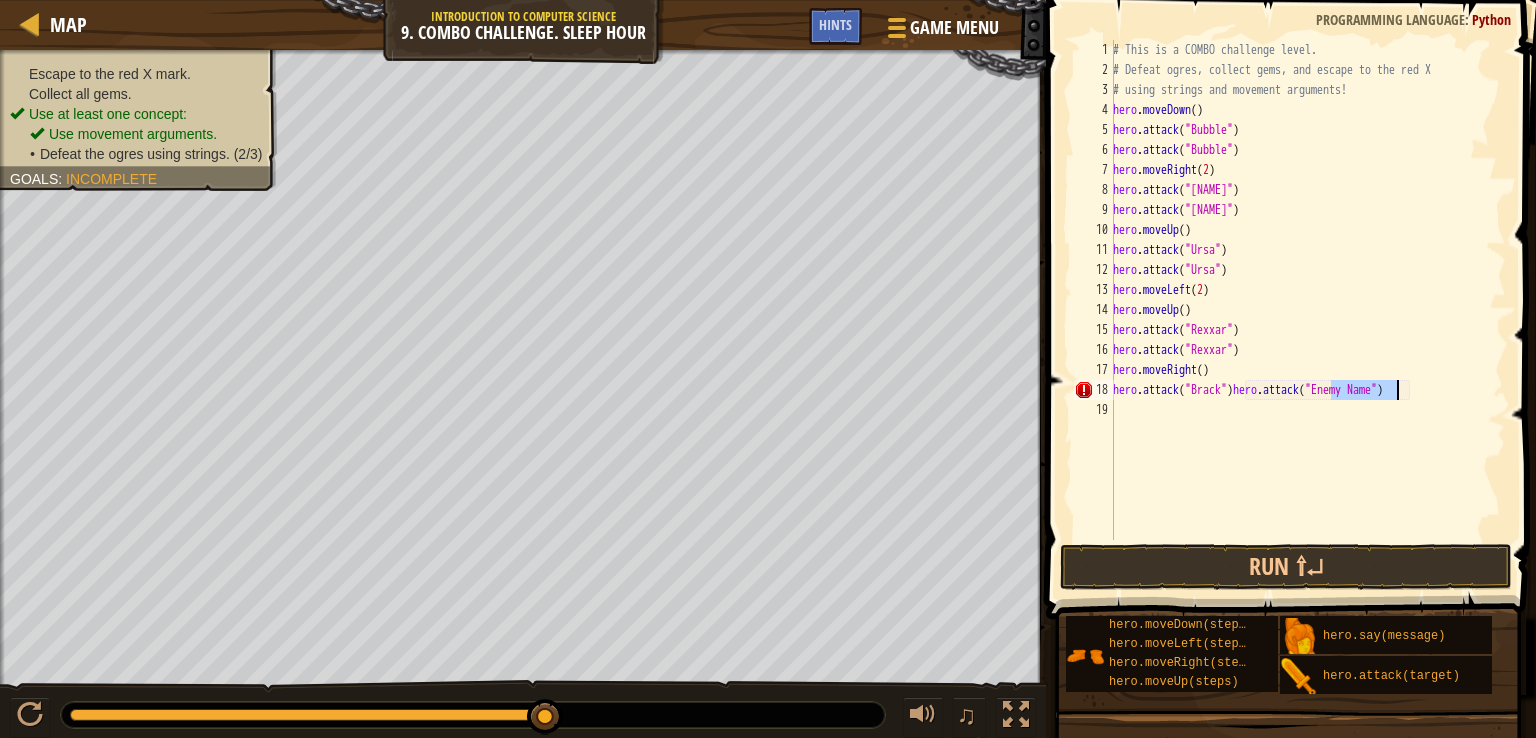 click on "# This is a COMBO challenge level. # Defeat ogres, collect gems, and escape to the red X # using strings and movement arguments! hero . moveDown ( ) hero . attack ( "[NAME]" ) hero . attack ( "[NAME]" ) hero . moveRight ( 2 ) hero . attack ( "[NAME]" ) hero . attack ( "[NAME]" ) hero . moveUp ( ) hero . attack ( "[NAME]" ) hero . attack ( "[NAME]" ) hero . moveLeft ( 2 ) hero . moveUp ( ) hero . attack ( "[NAME]" ) hero . attack ( "[NAME]" ) hero . moveRight ( ) hero . attack ( "[NAME]" ) hero . attack ( "[NAME]" )" at bounding box center (1307, 310) 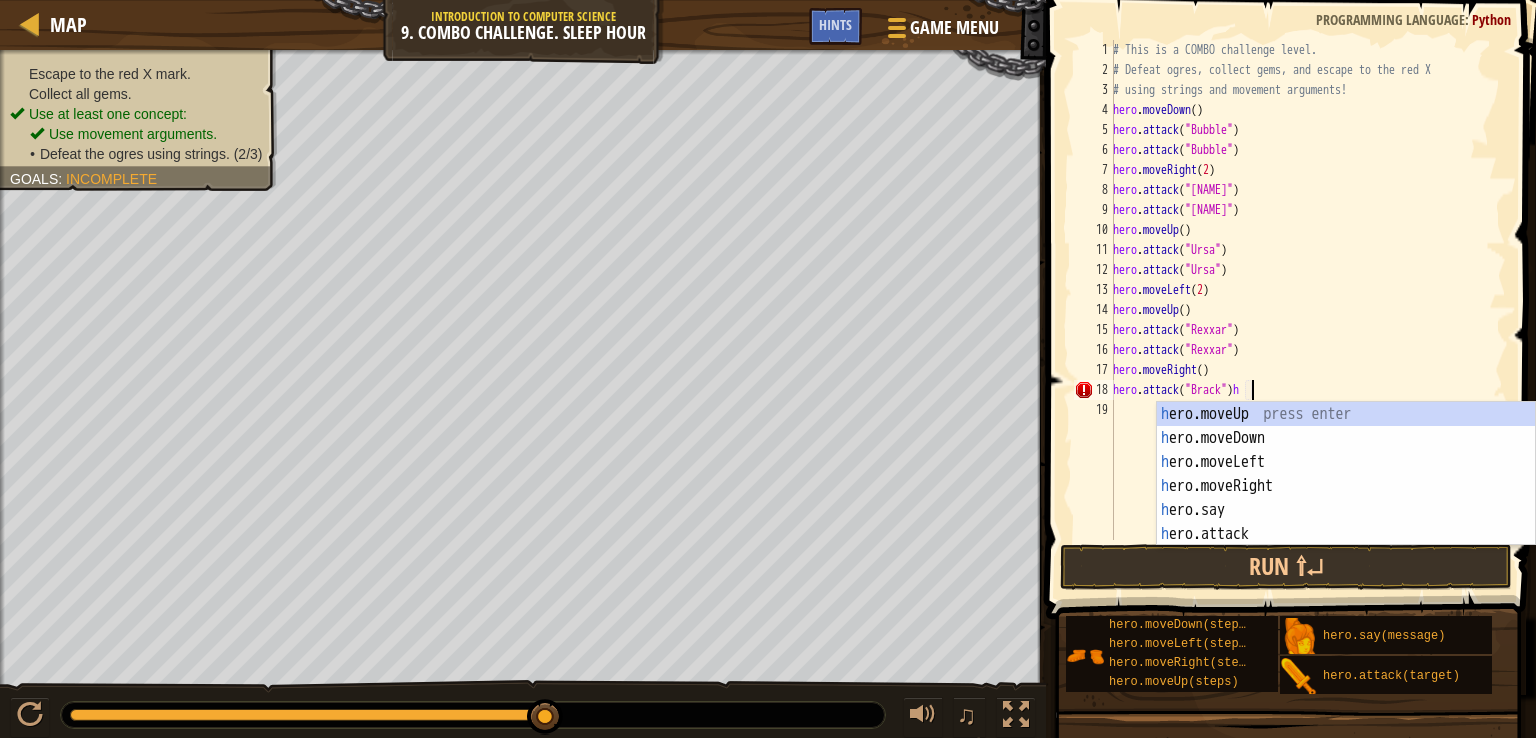type on "hero.attack("[NAME]")" 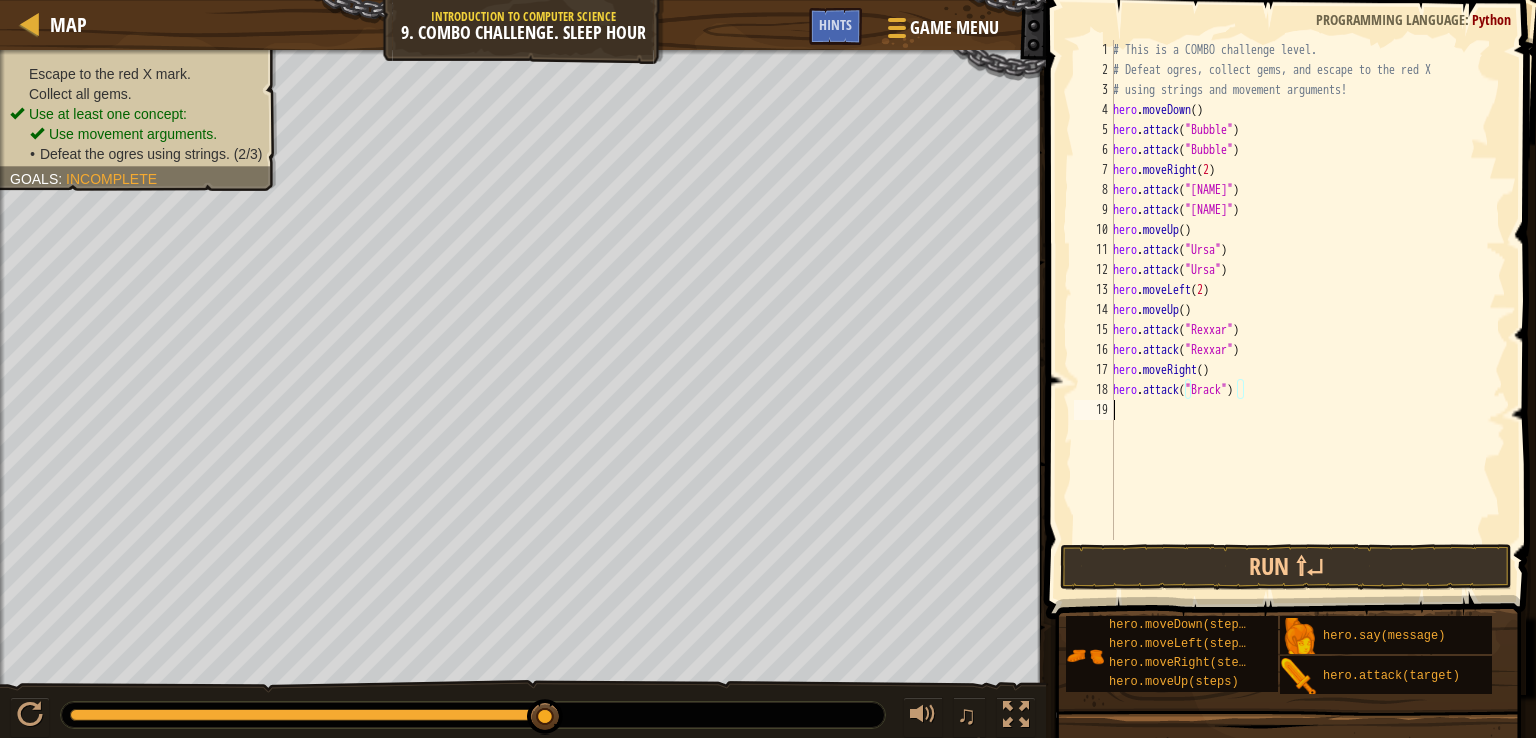 click on "# This is a COMBO challenge level. # Defeat ogres, collect gems, and escape to the red X # using strings and movement arguments! hero . moveDown ( ) hero . attack ( "[NAME]" ) hero . attack ( "[NAME]" ) hero . moveRight ( 2 ) hero . attack ( "[NAME]" ) hero . attack ( "[NAME]" ) hero . moveUp ( ) hero . attack ( "[NAME]" ) hero . attack ( "[NAME]" ) hero . moveLeft ( 2 ) hero . moveUp ( ) hero . attack ( "[NAME]" ) hero . attack ( "[NAME]" ) hero . moveRight ( ) hero . attack ( "[NAME]" )" at bounding box center [1307, 310] 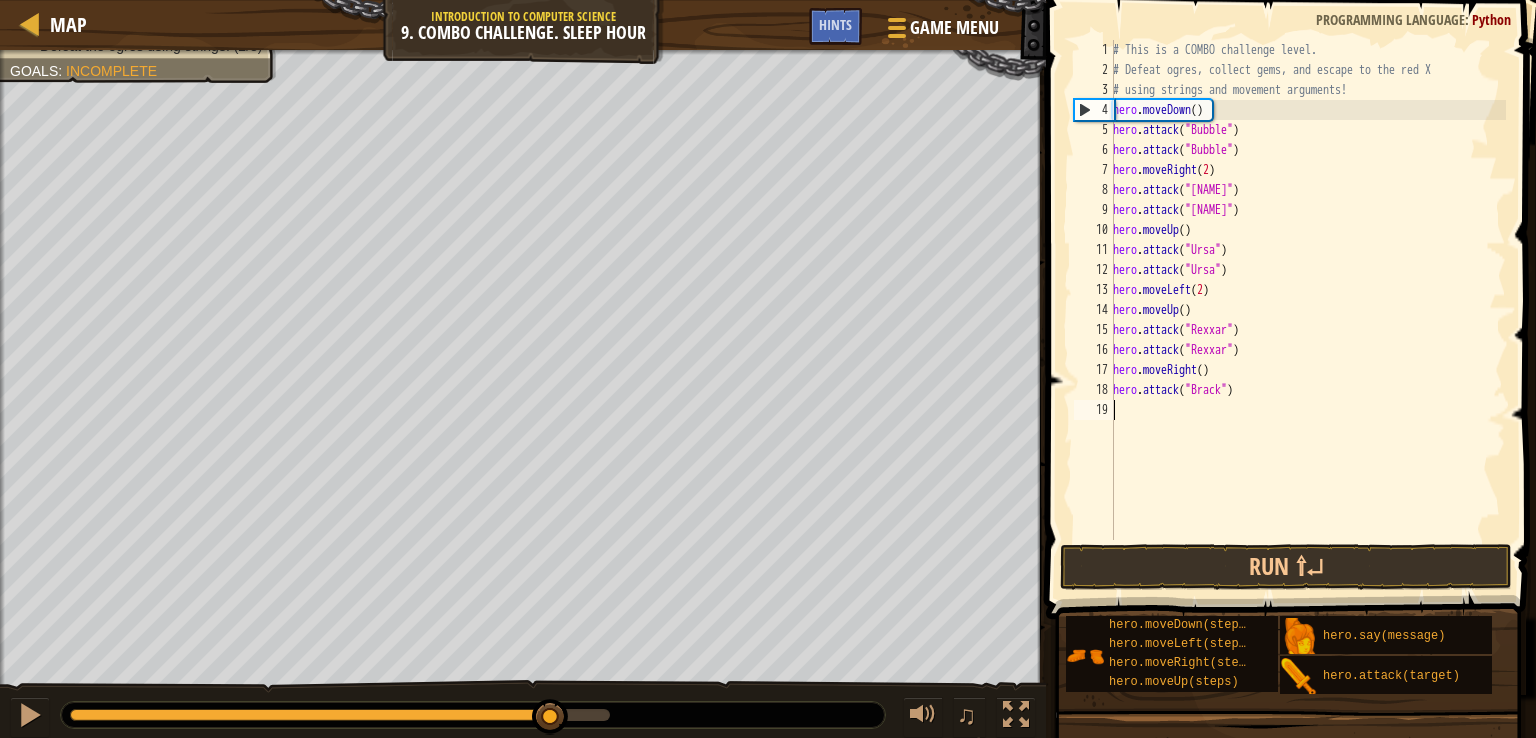 type on "k" 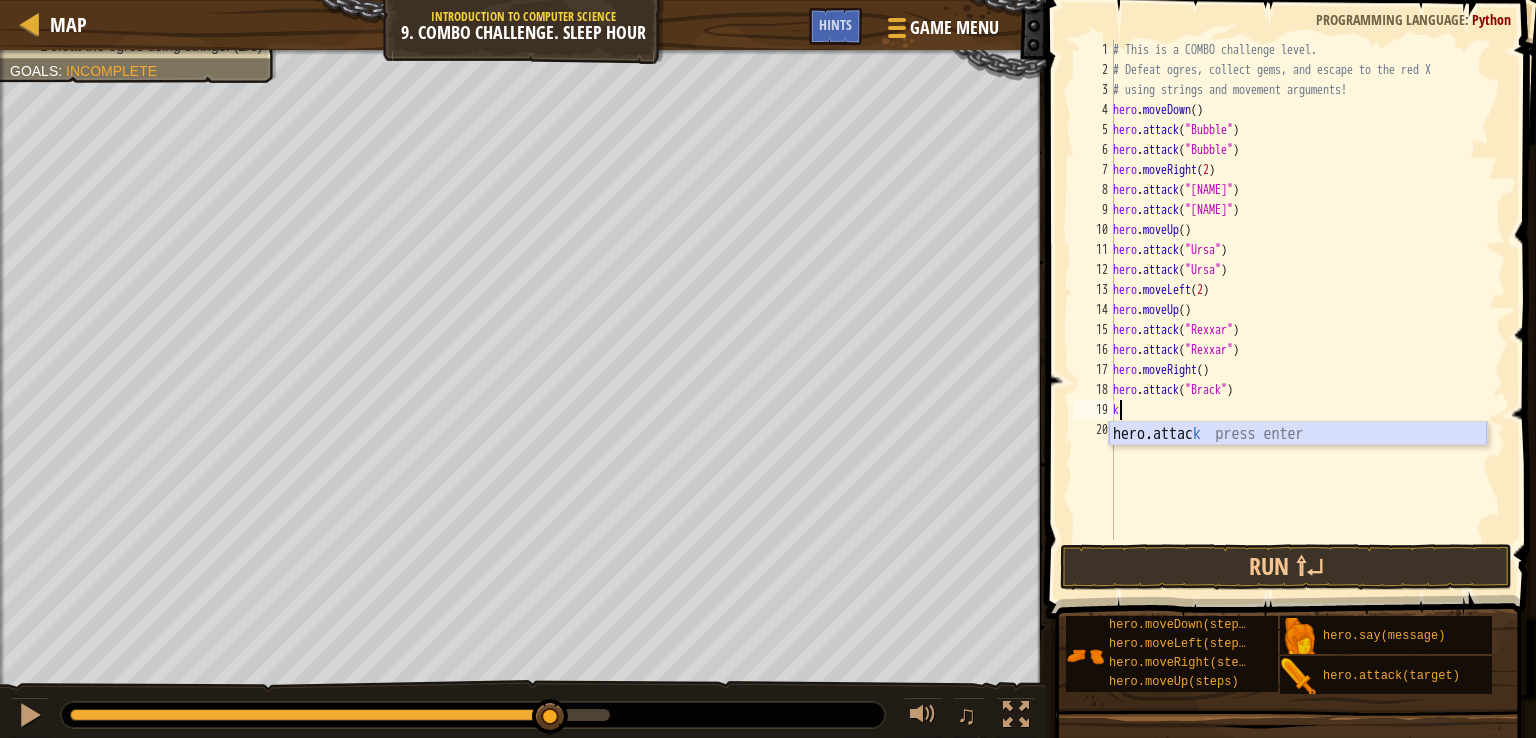 click on "hero.attac k press enter" at bounding box center [1298, 458] 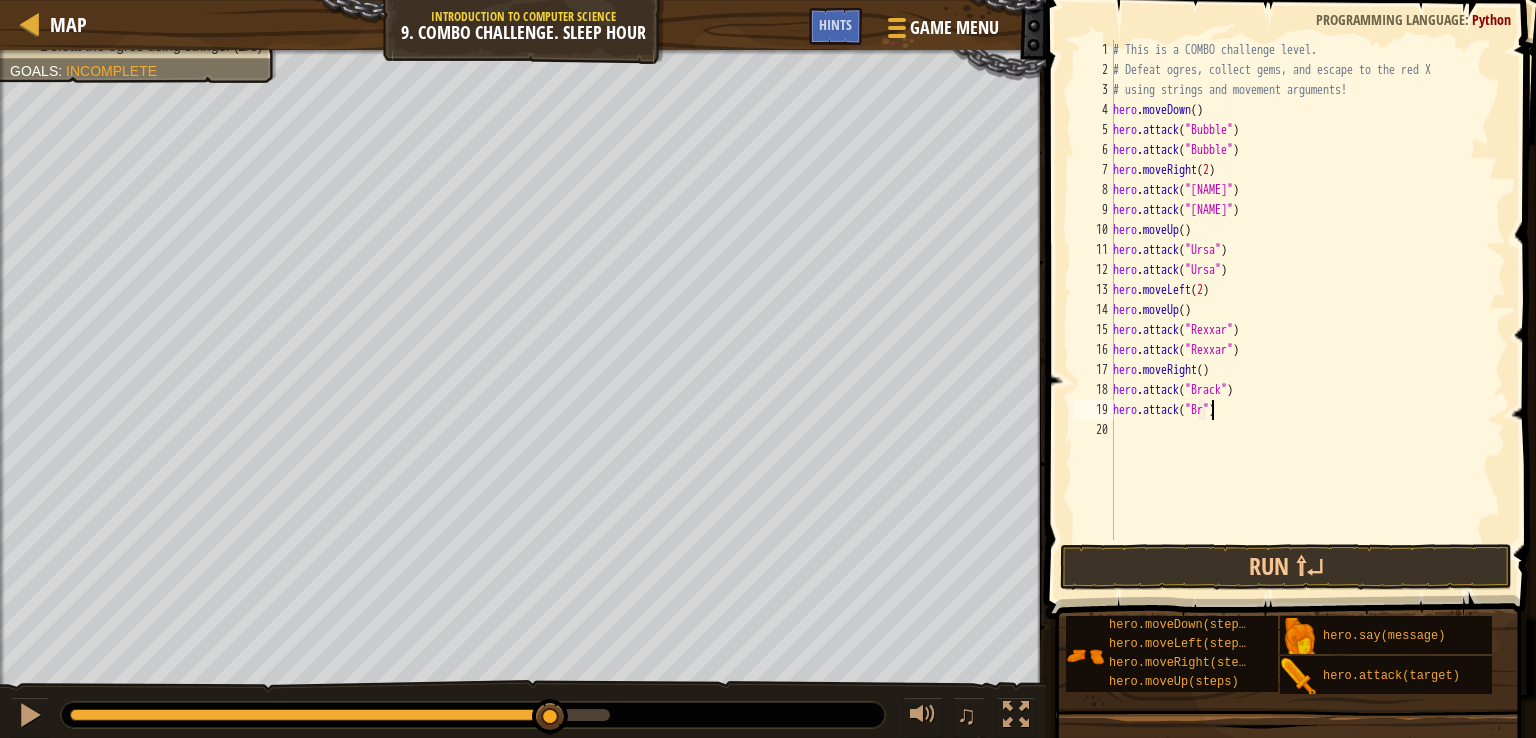 scroll, scrollTop: 9, scrollLeft: 8, axis: both 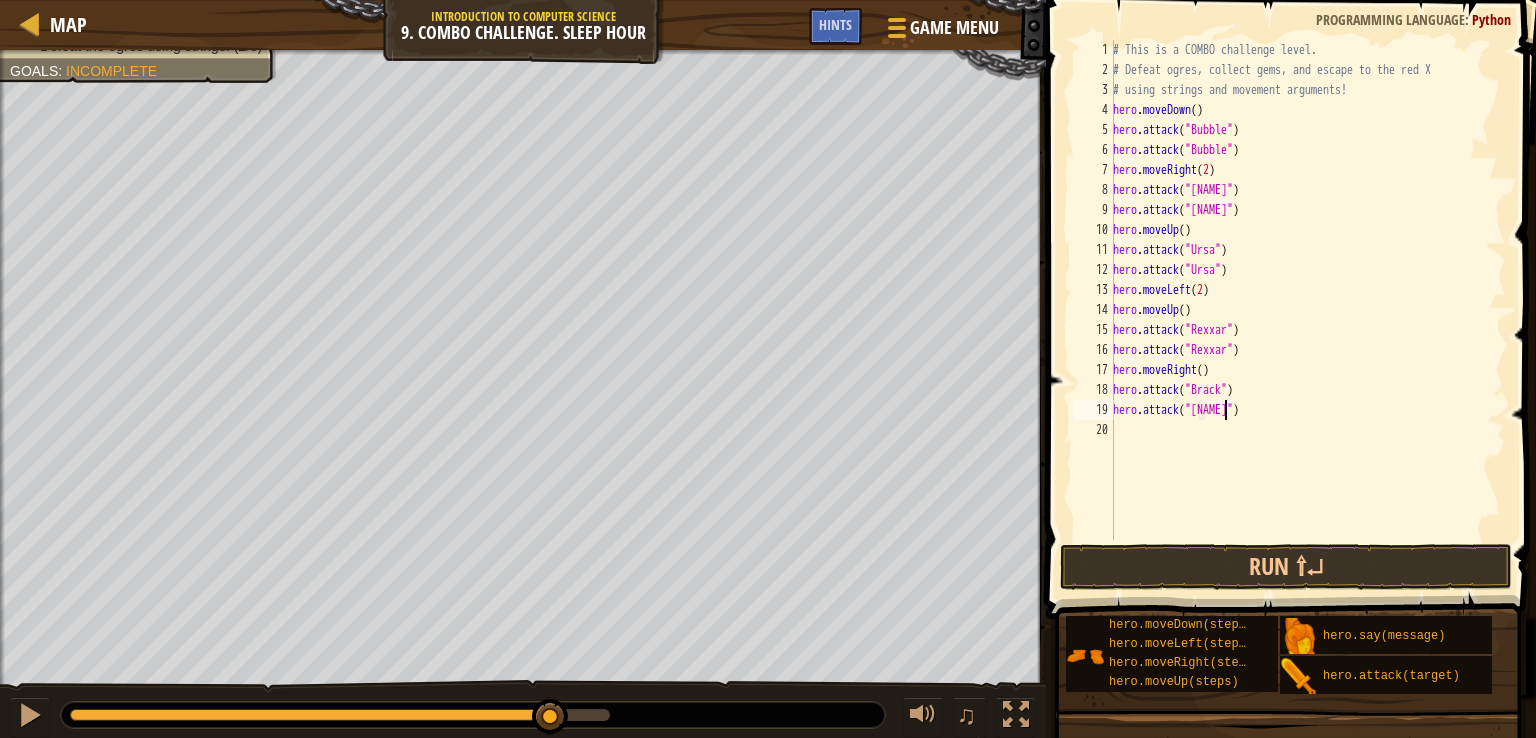 type on "hero.attack("[NAME]")" 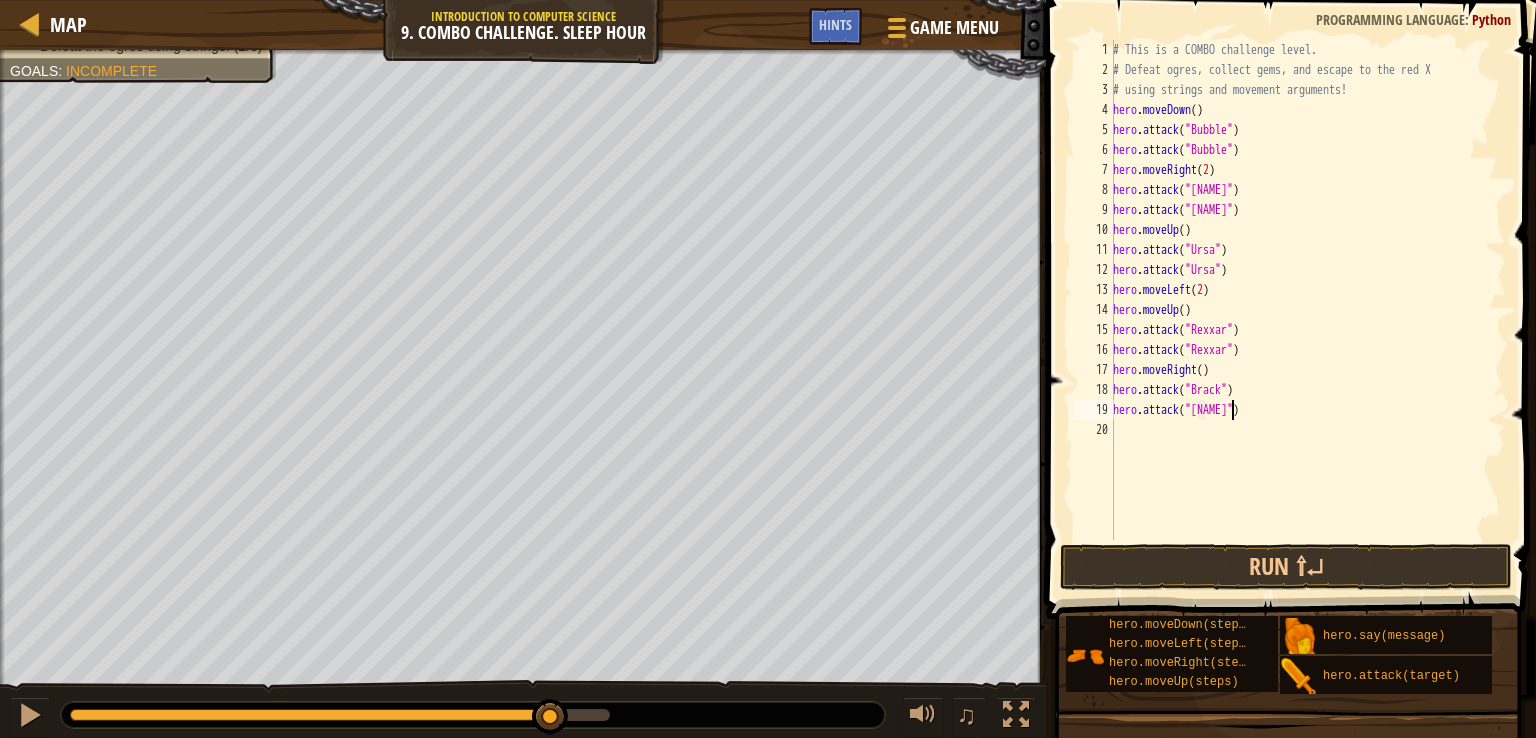scroll, scrollTop: 9, scrollLeft: 9, axis: both 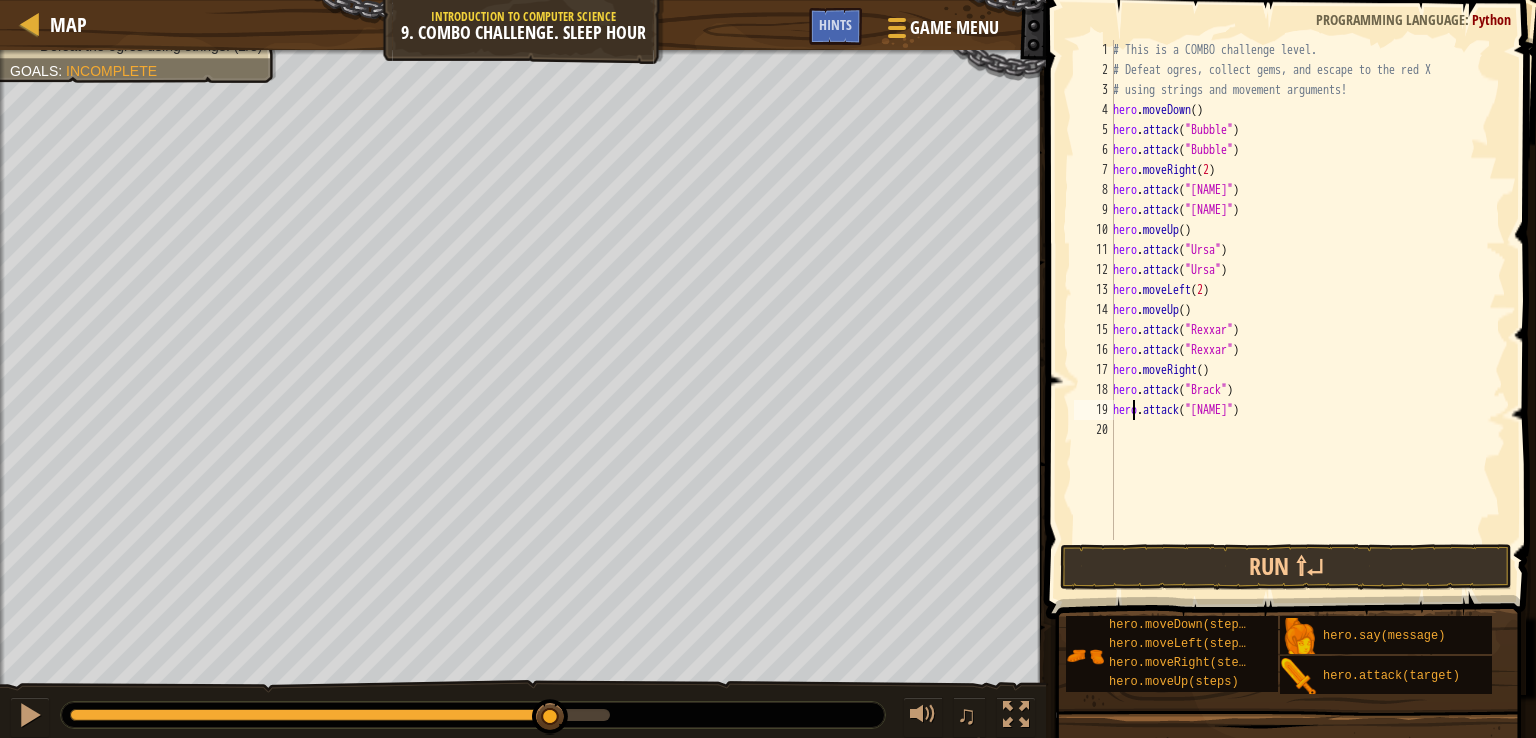 click on "# This is a COMBO challenge level. # Defeat ogres, collect gems, and escape to the red X # using strings and movement arguments! hero . moveDown ( ) hero . attack ( "[NAME]" ) hero . attack ( "[NAME]" ) hero . moveRight ( 2 ) hero . attack ( "[NAME]" ) hero . attack ( "[NAME]" ) hero . moveUp ( ) hero . attack ( "[NAME]" ) hero . attack ( "[NAME]" ) hero . moveLeft ( 2 ) hero . moveUp ( ) hero . attack ( "[NAME]" ) hero . attack ( "[NAME]" ) hero . moveRight ( ) hero . attack ( "[NAME]" ) hero . attack ( "[NAME]" )" at bounding box center [1307, 310] 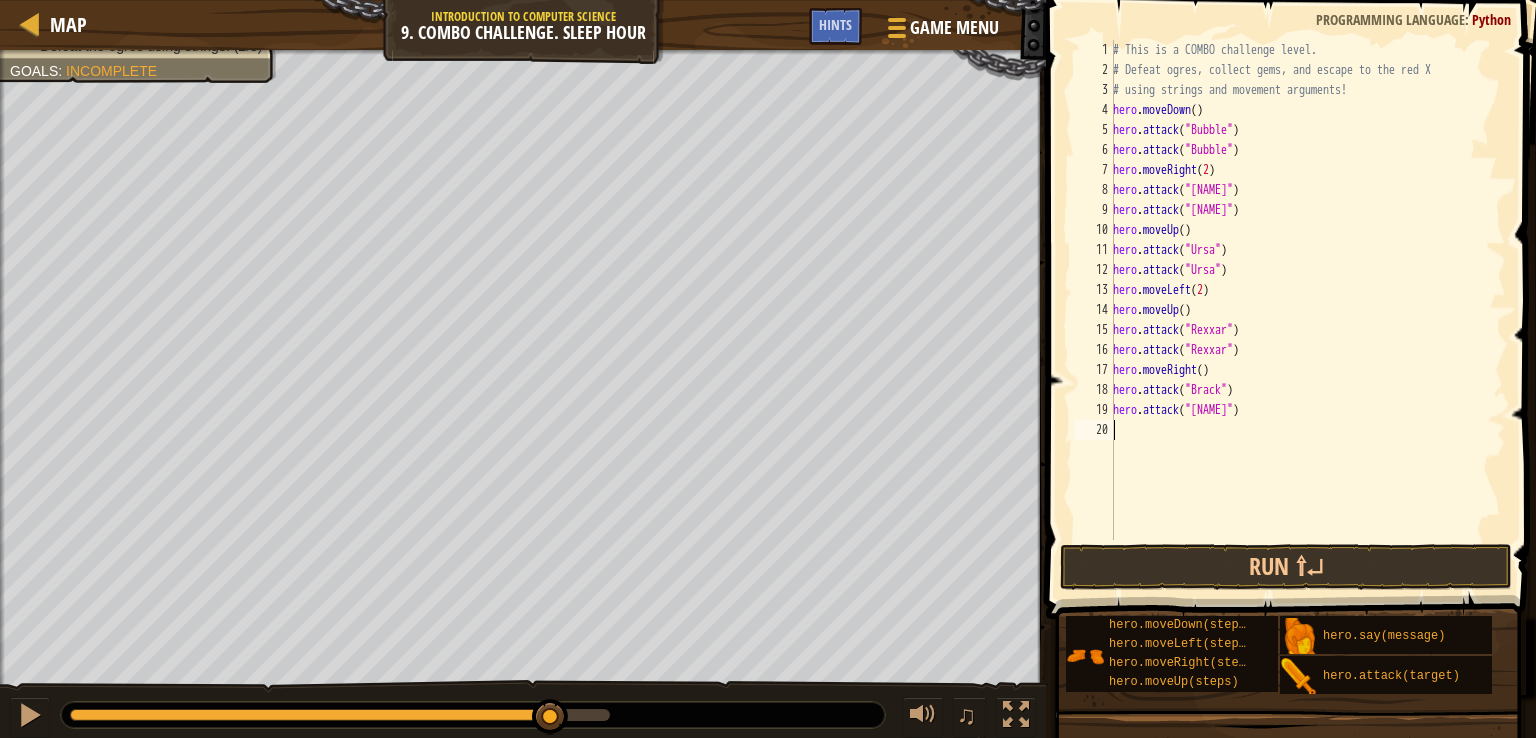 click on "# This is a COMBO challenge level. # Defeat ogres, collect gems, and escape to the red X # using strings and movement arguments! hero . moveDown ( ) hero . attack ( "[NAME]" ) hero . attack ( "[NAME]" ) hero . moveRight ( 2 ) hero . attack ( "[NAME]" ) hero . attack ( "[NAME]" ) hero . moveUp ( ) hero . attack ( "[NAME]" ) hero . attack ( "[NAME]" ) hero . moveLeft ( 2 ) hero . moveUp ( ) hero . attack ( "[NAME]" ) hero . attack ( "[NAME]" ) hero . moveRight ( ) hero . attack ( "[NAME]" ) hero . attack ( "[NAME]" )" at bounding box center (1307, 310) 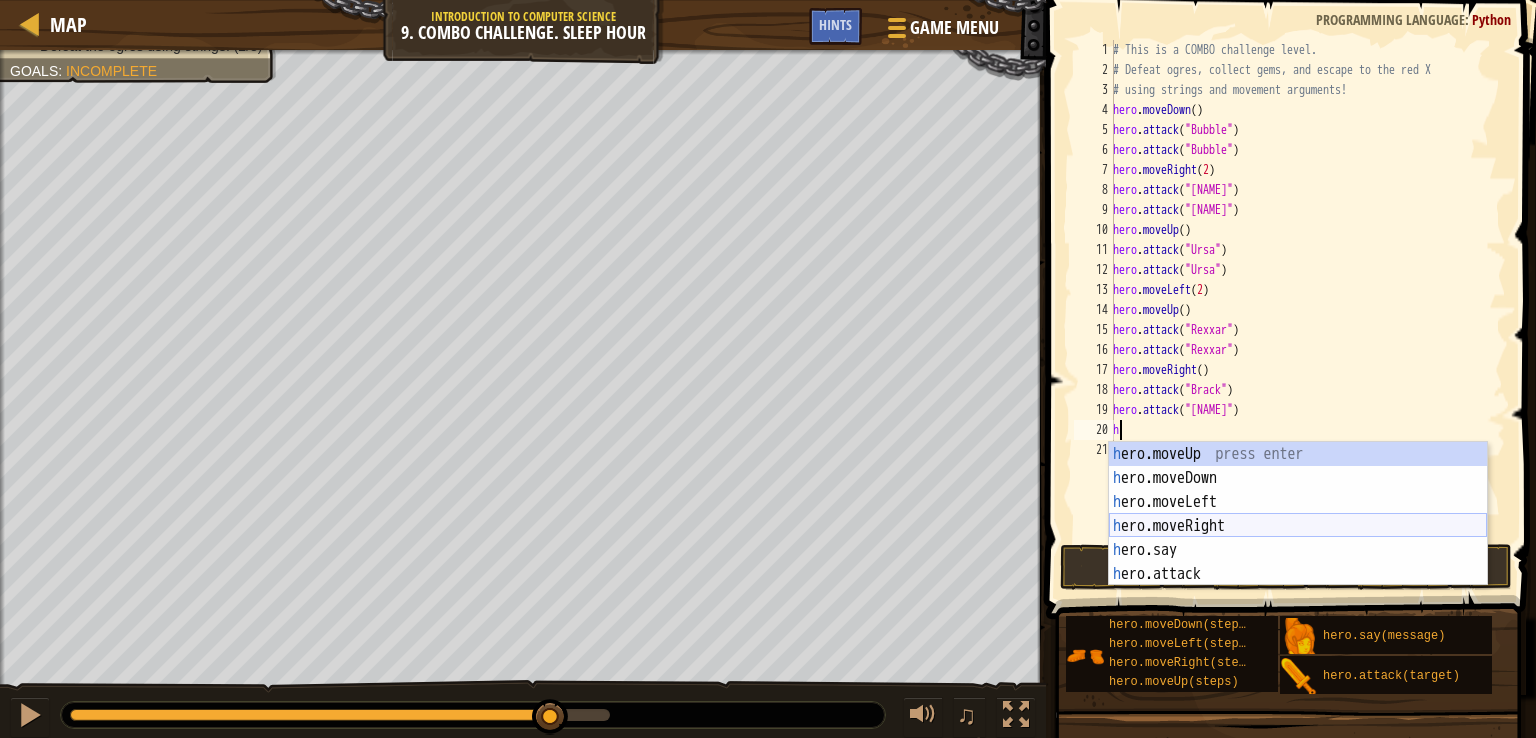 click on "h ero.moveUp press enter h ero.moveDown press enter h ero.moveLeft press enter h ero.moveRight press enter h ero.say press enter h ero.attack press enter" at bounding box center (1298, 538) 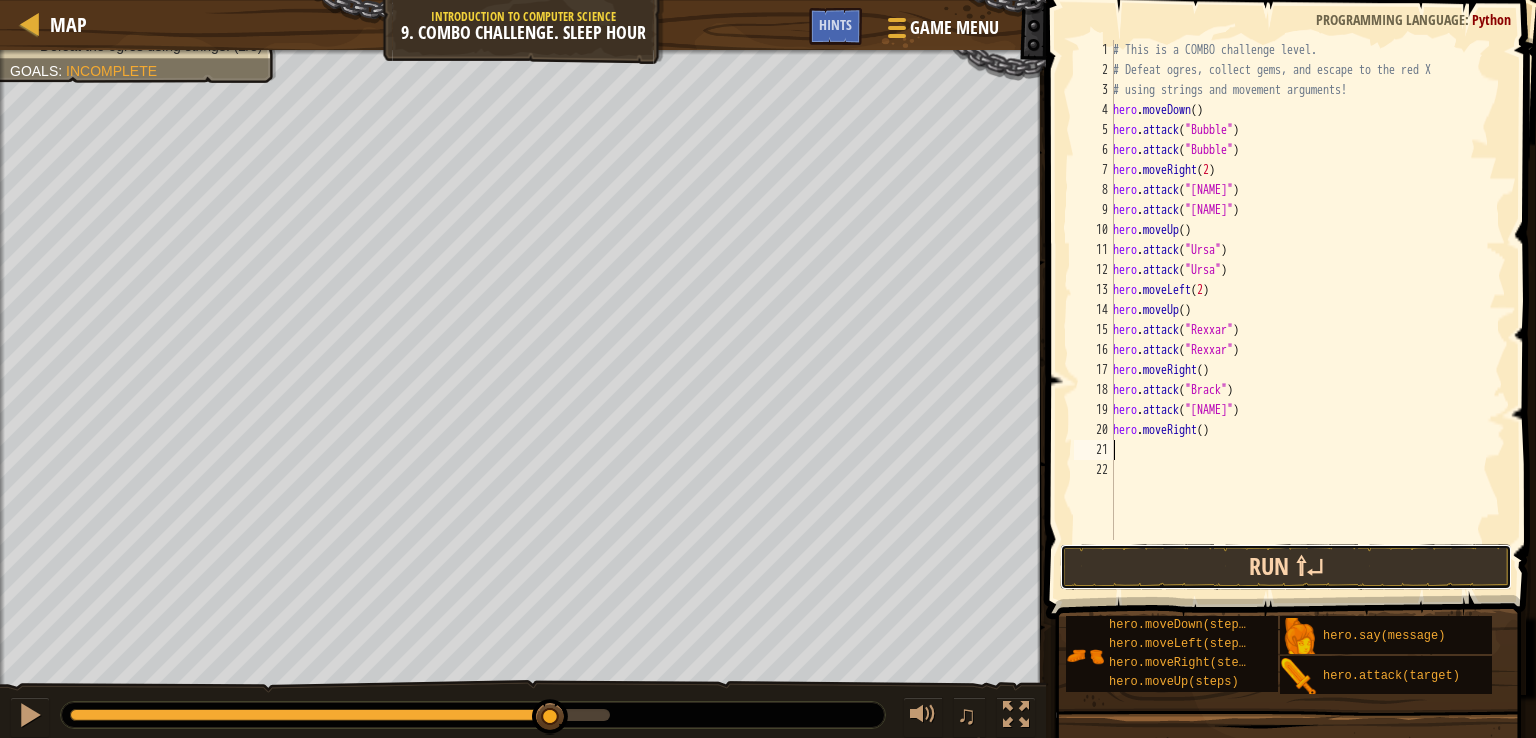 click on "Run ⇧↵" at bounding box center [1286, 567] 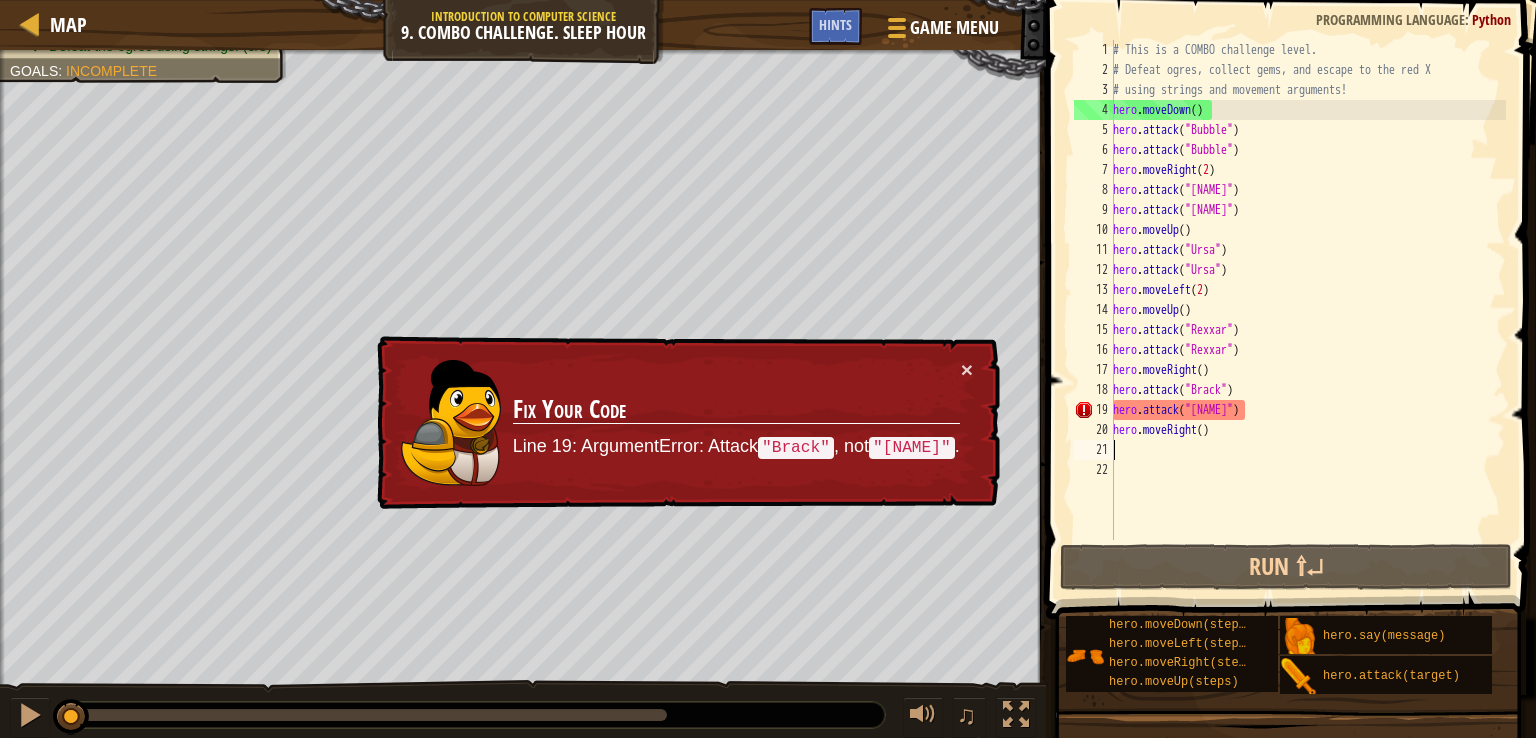 drag, startPoint x: 334, startPoint y: 702, endPoint x: 32, endPoint y: 697, distance: 302.04138 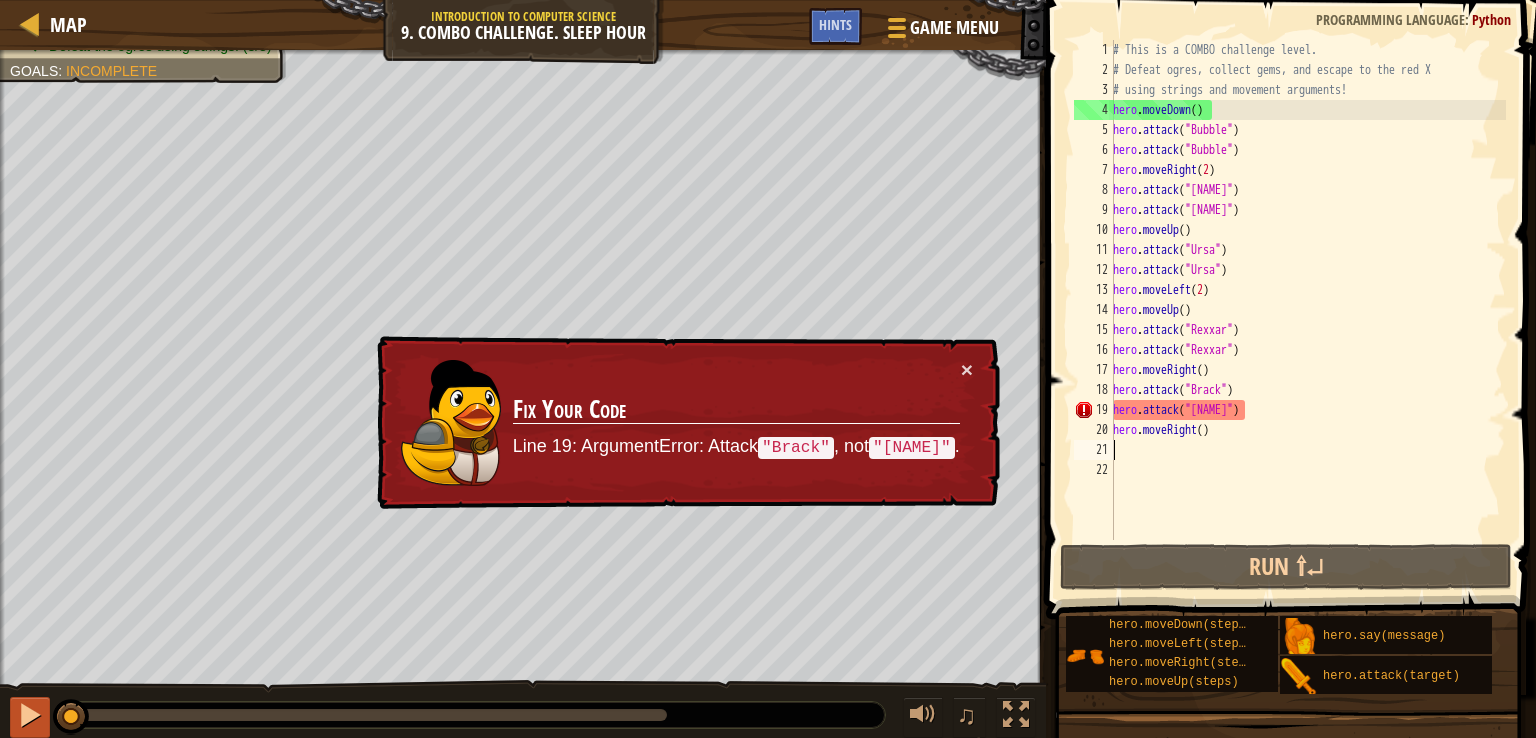 click on "♫" at bounding box center [523, 710] 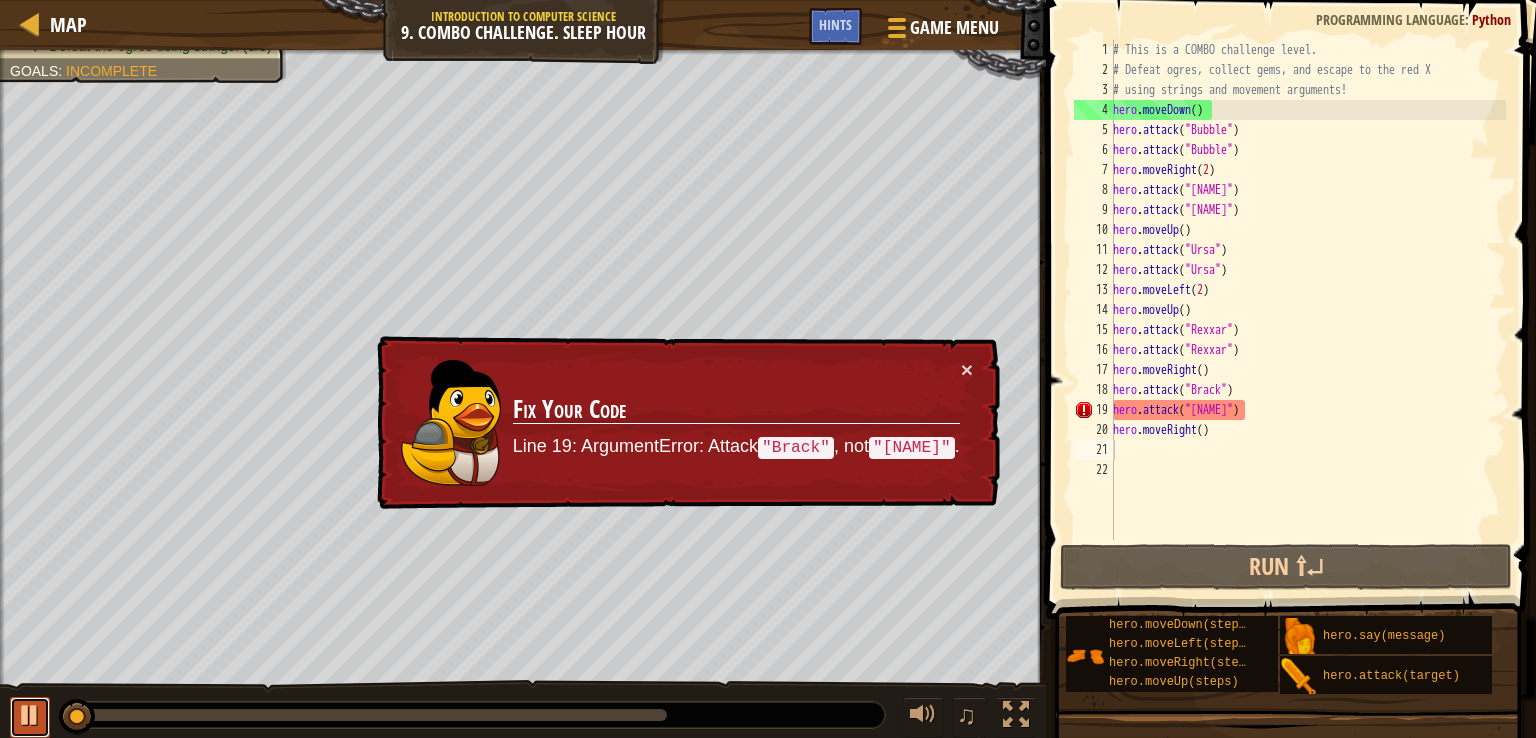 click at bounding box center [30, 715] 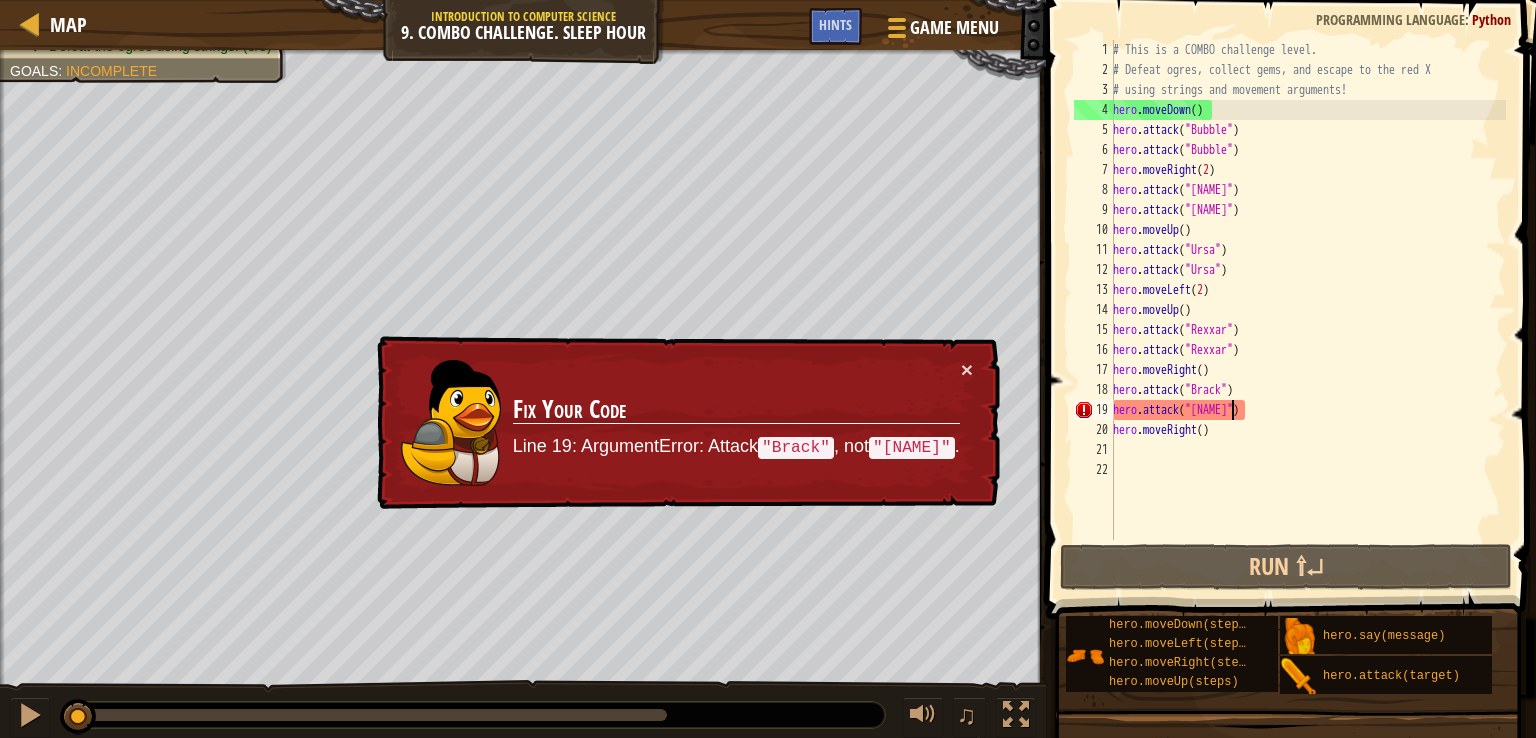click on "# This is a COMBO challenge level. # Defeat ogres, collect gems, and escape to the red X # using strings and movement arguments! hero . moveDown ( ) hero . attack ( "[NAME]" ) hero . attack ( "[NAME]" ) hero . moveRight ( 2 ) hero . attack ( "[NAME]" ) hero . attack ( "[NAME]" ) hero . moveUp ( ) hero . attack ( "[NAME]" ) hero . attack ( "[NAME]" ) hero . moveLeft ( 2 ) hero . moveUp ( ) hero . attack ( "[NAME]" ) hero . attack ( "[NAME]" ) hero . moveRight ( ) hero . attack ( "[NAME]" ) hero . attack ( "[NAME]" ) hero . moveRight ( )" at bounding box center [1307, 310] 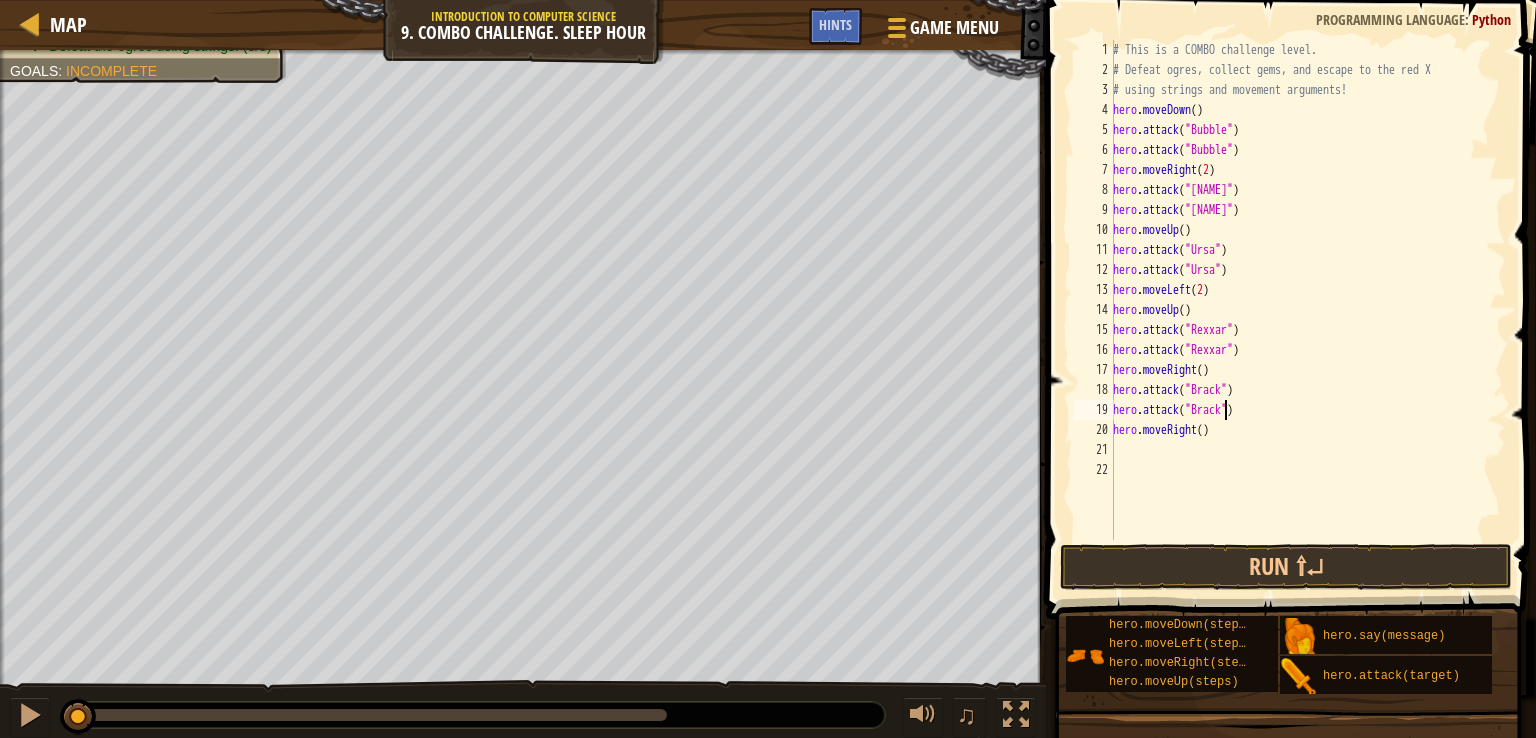 scroll, scrollTop: 9, scrollLeft: 8, axis: both 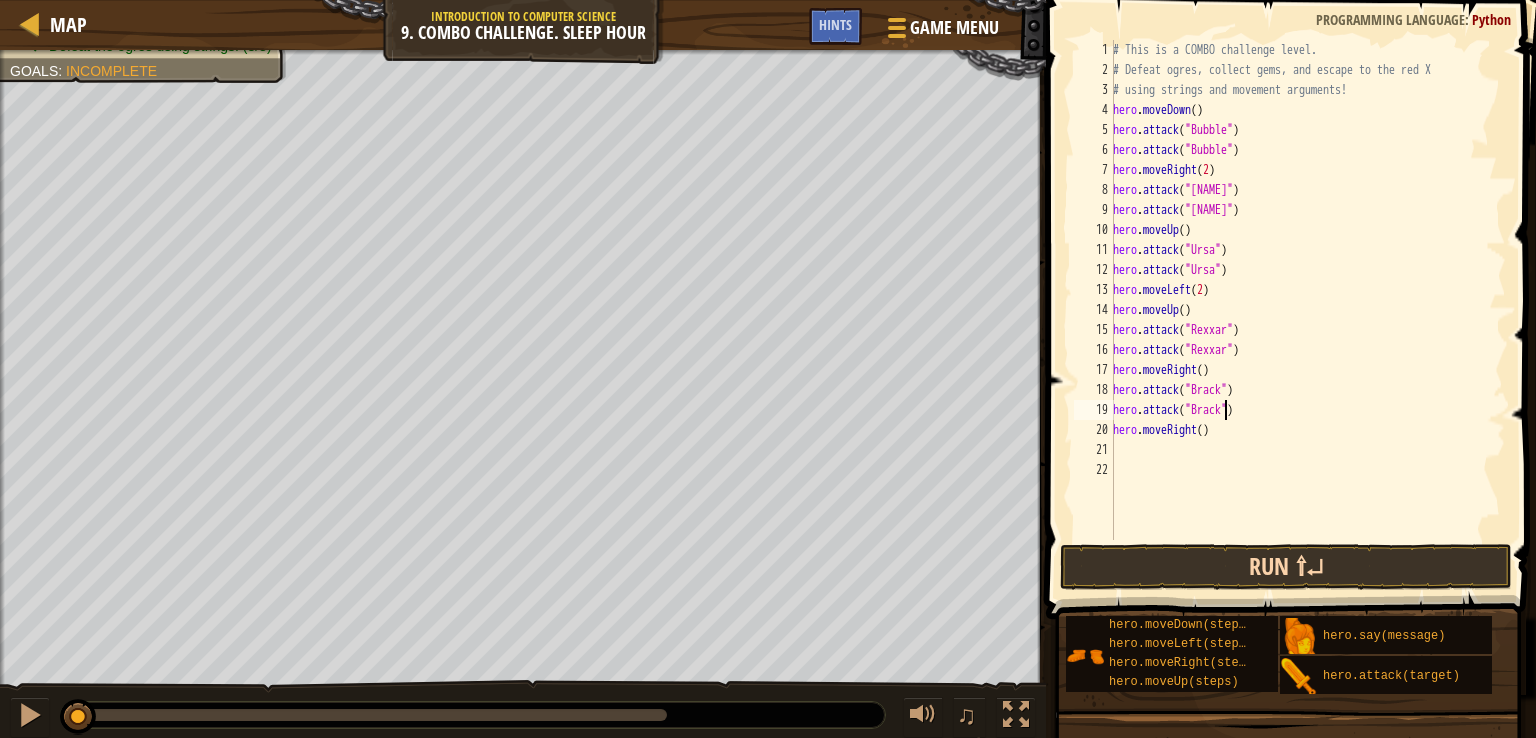 type on "hero.attack("[NAME]")" 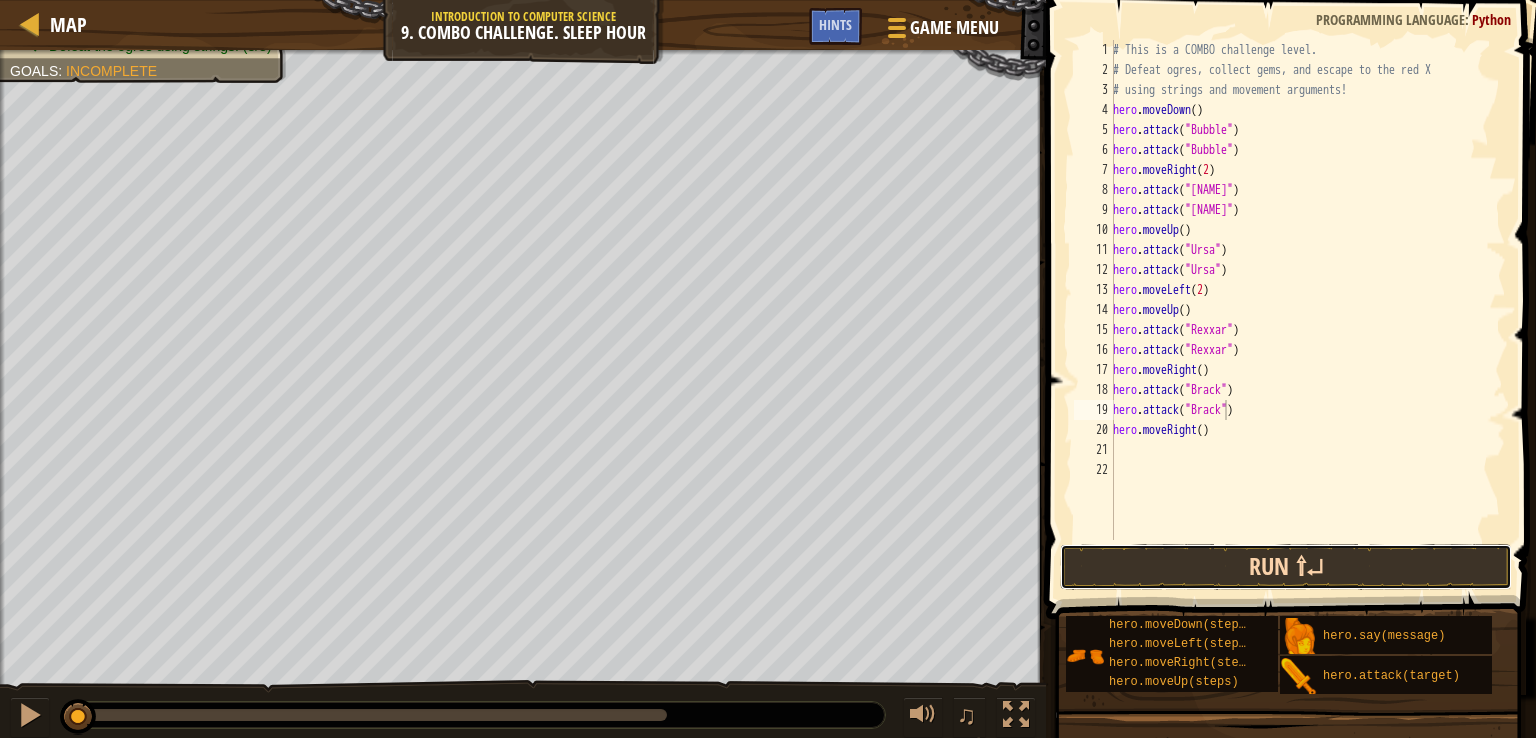 click on "Run ⇧↵" at bounding box center [1286, 567] 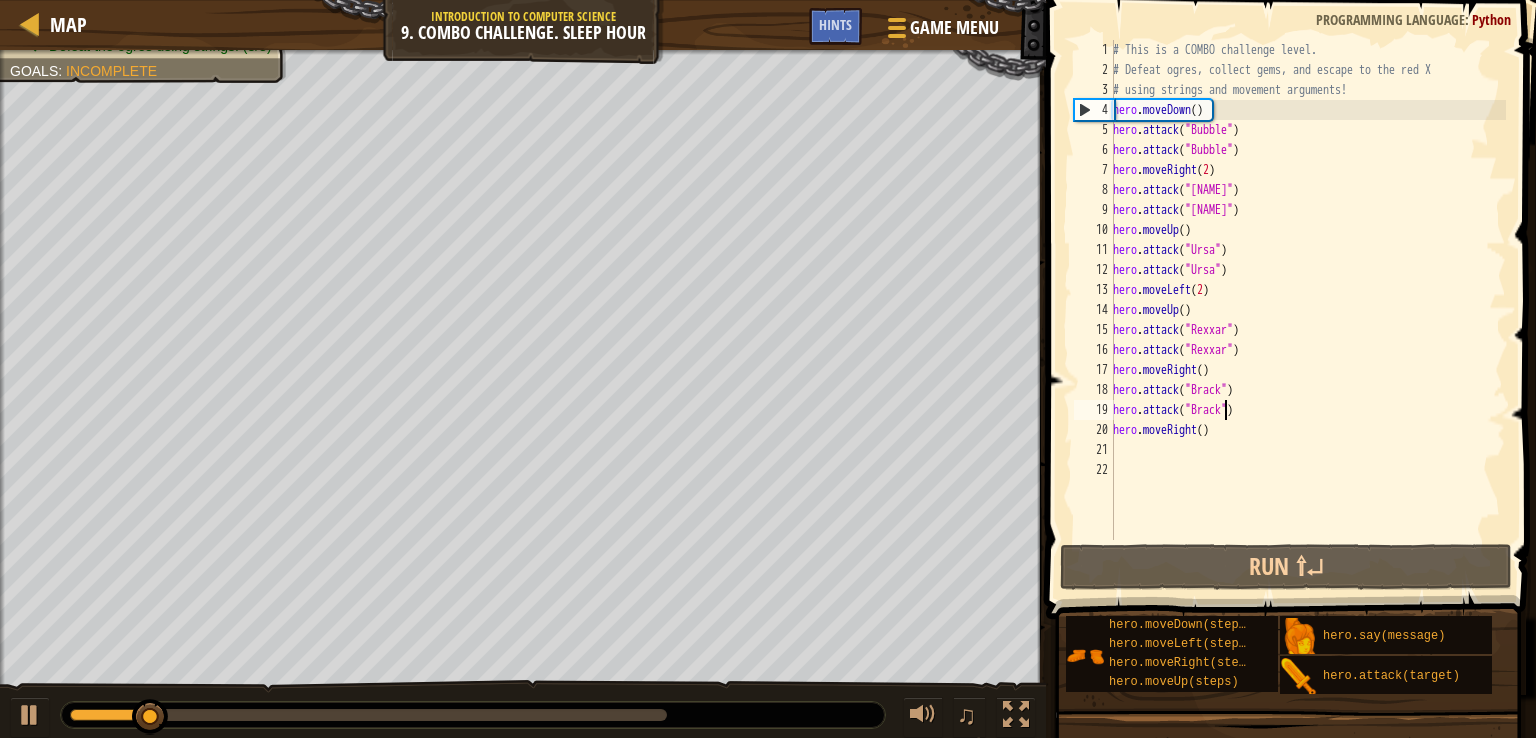 click on "# This is a COMBO challenge level. # Defeat ogres, collect gems, and escape to the red X # using strings and movement arguments! hero . moveDown ( ) hero . attack ( "[NAME]" ) hero . attack ( "[NAME]" ) hero . moveRight ( 2 ) hero . attack ( "[NAME]" ) hero . attack ( "[NAME]" ) hero . moveUp ( ) hero . attack ( "[NAME]" ) hero . attack ( "[NAME]" ) hero . moveLeft ( 2 ) hero . moveUp ( ) hero . attack ( "[NAME]" ) hero . attack ( "[NAME]" ) hero . moveRight ( ) hero . attack ( "[NAME]" ) hero . attack ( "[NAME]" ) hero . moveRight ( )" at bounding box center [1307, 310] 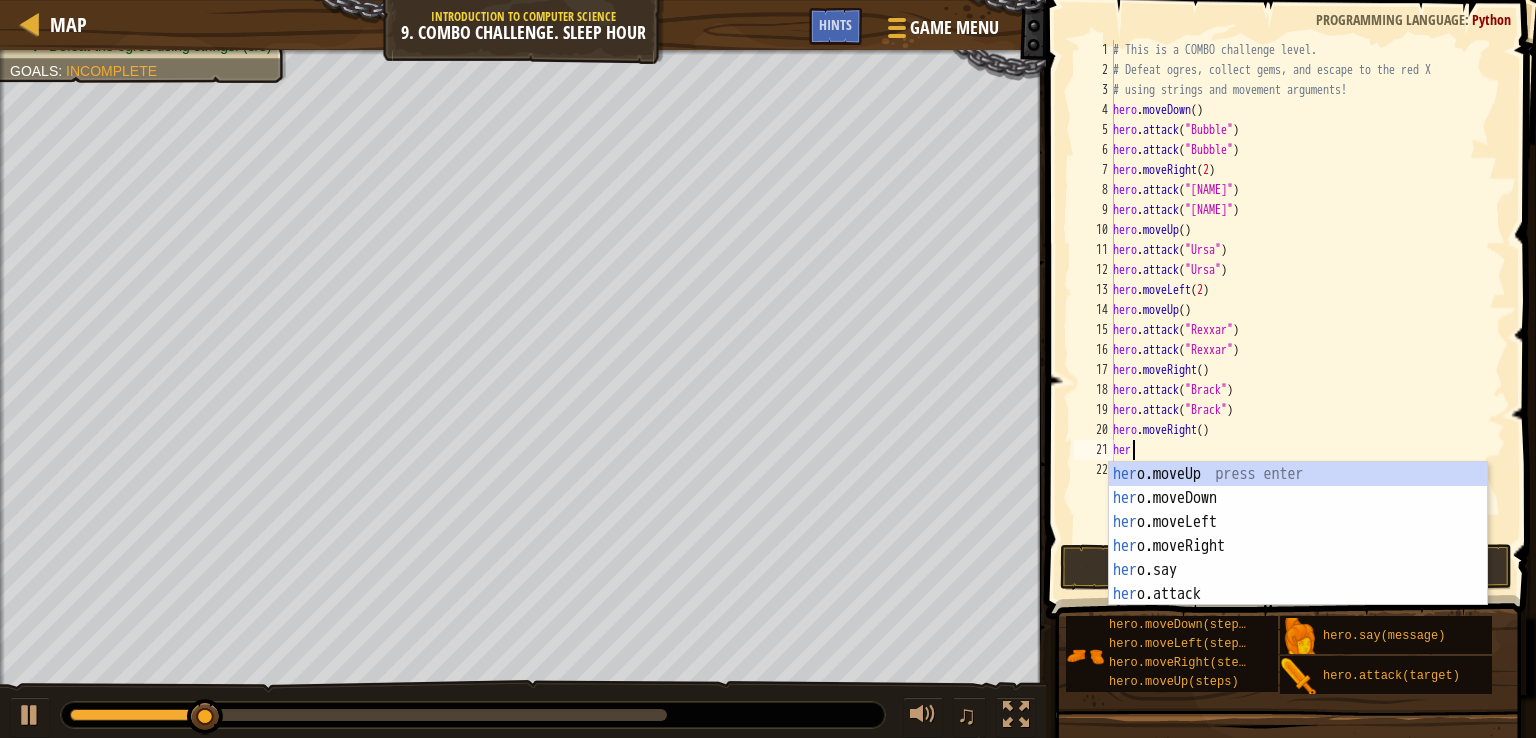 type on "hero" 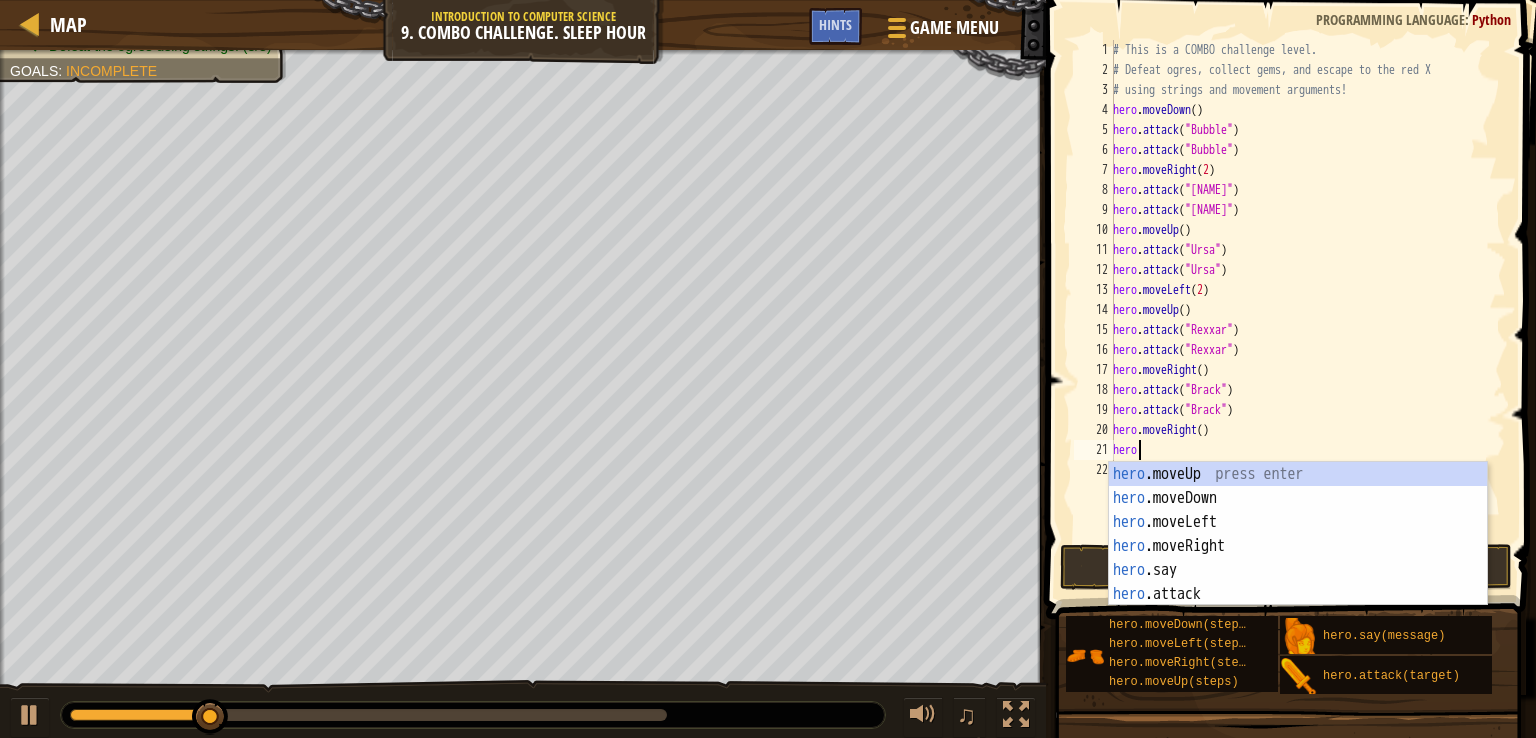 scroll, scrollTop: 9, scrollLeft: 0, axis: vertical 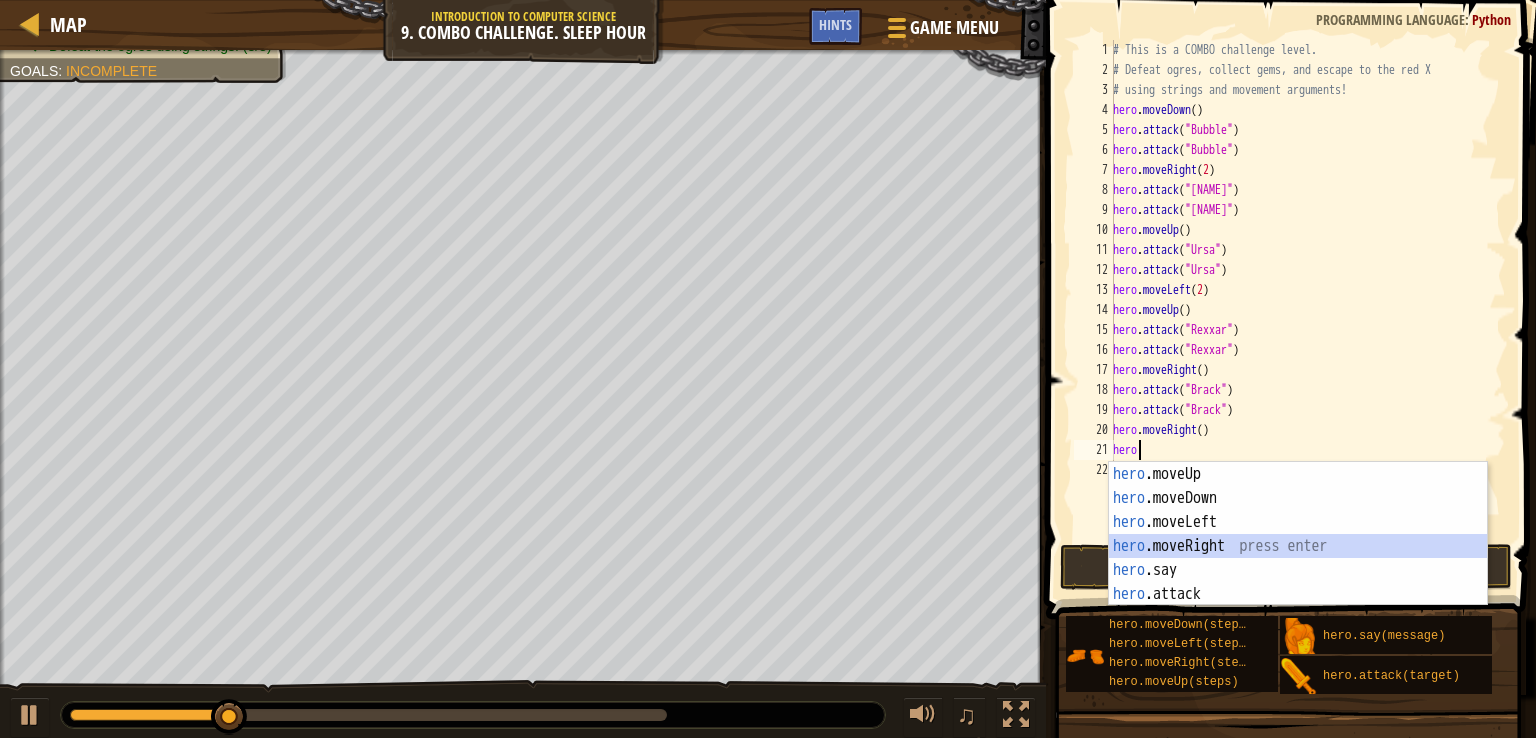 click on "hero .moveUp press enter hero .moveDown press enter hero .moveLeft press enter hero .moveRight press enter hero .say press enter hero .attack press enter" at bounding box center [1298, 558] 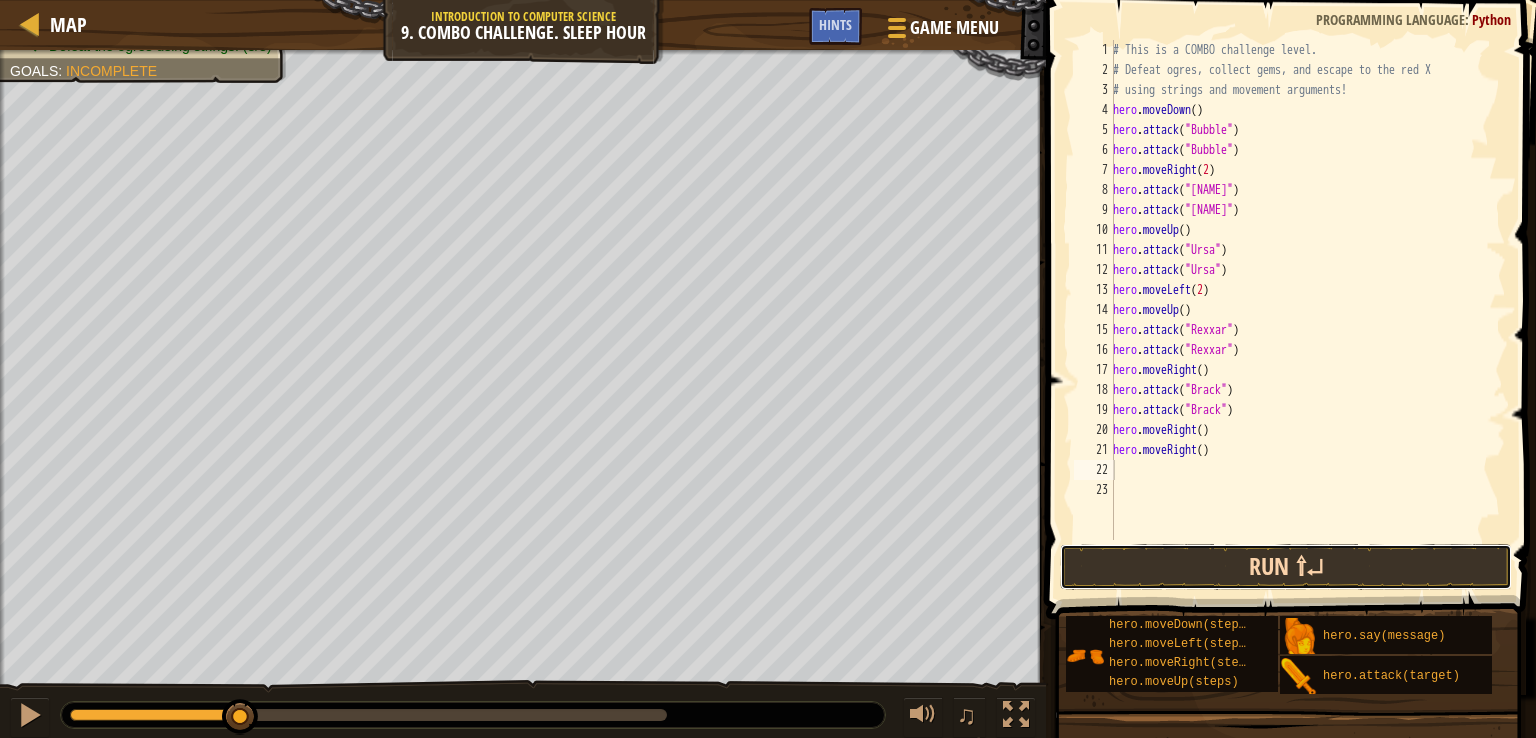 click on "Run ⇧↵" at bounding box center [1286, 567] 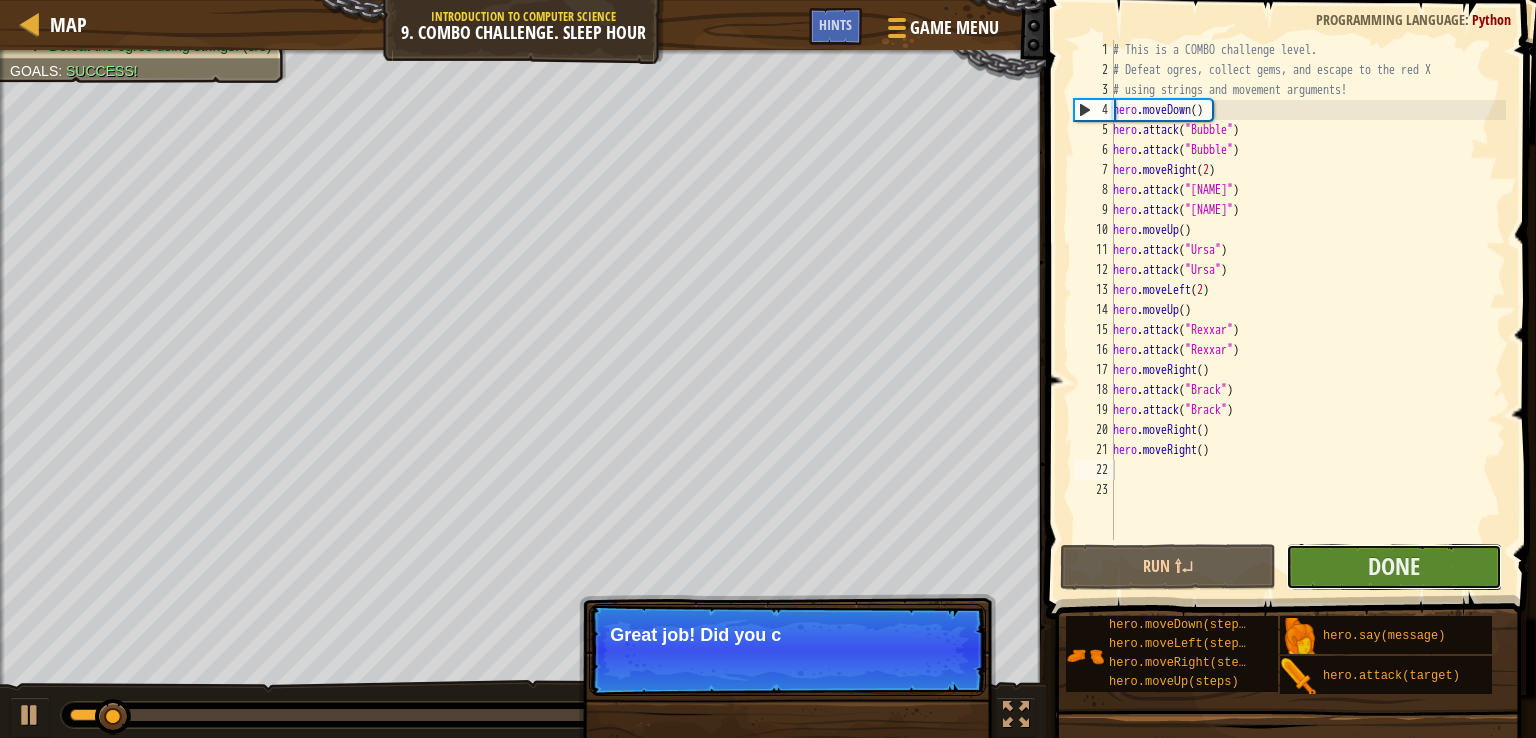click on "Done" at bounding box center [1394, 567] 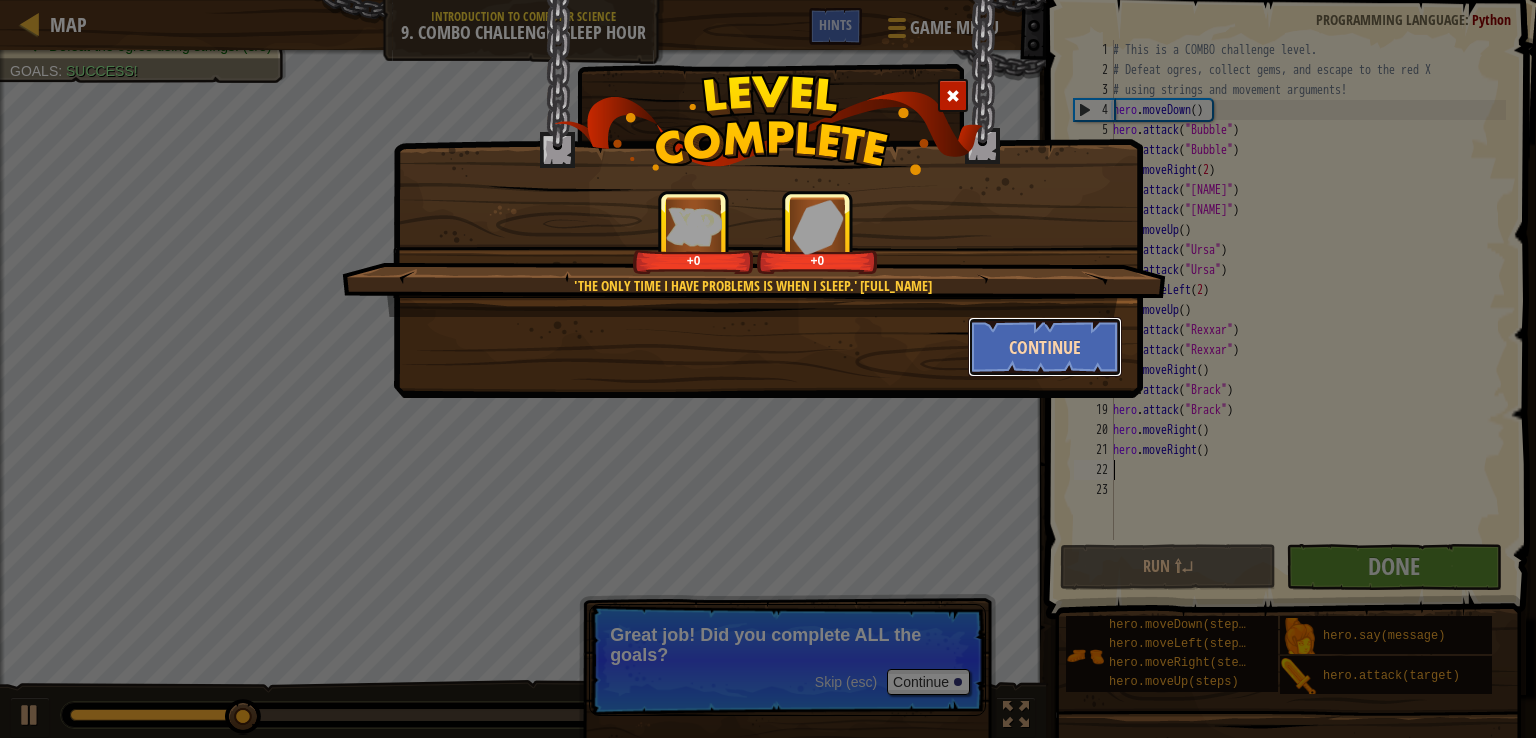 click on "Continue" at bounding box center [1045, 347] 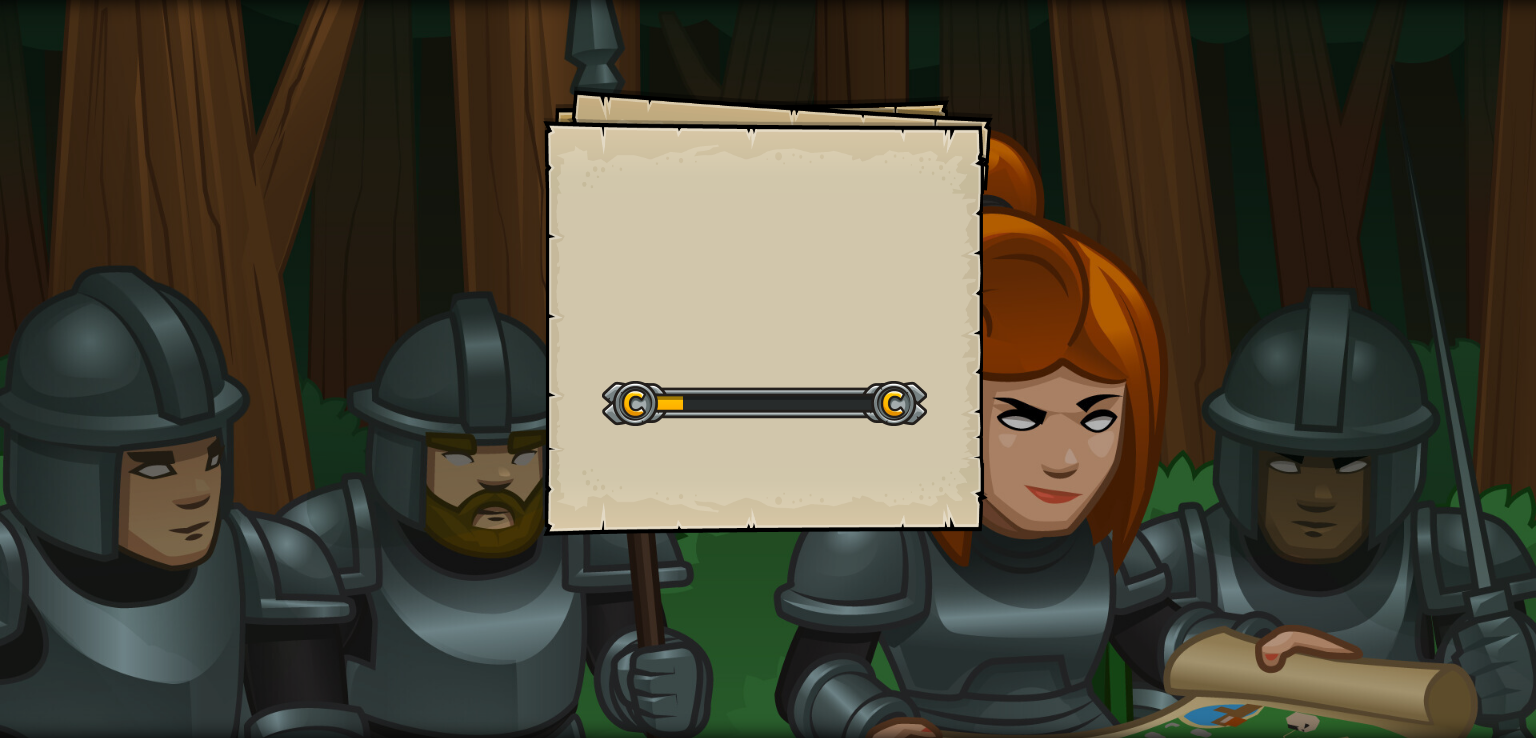 scroll, scrollTop: 0, scrollLeft: 0, axis: both 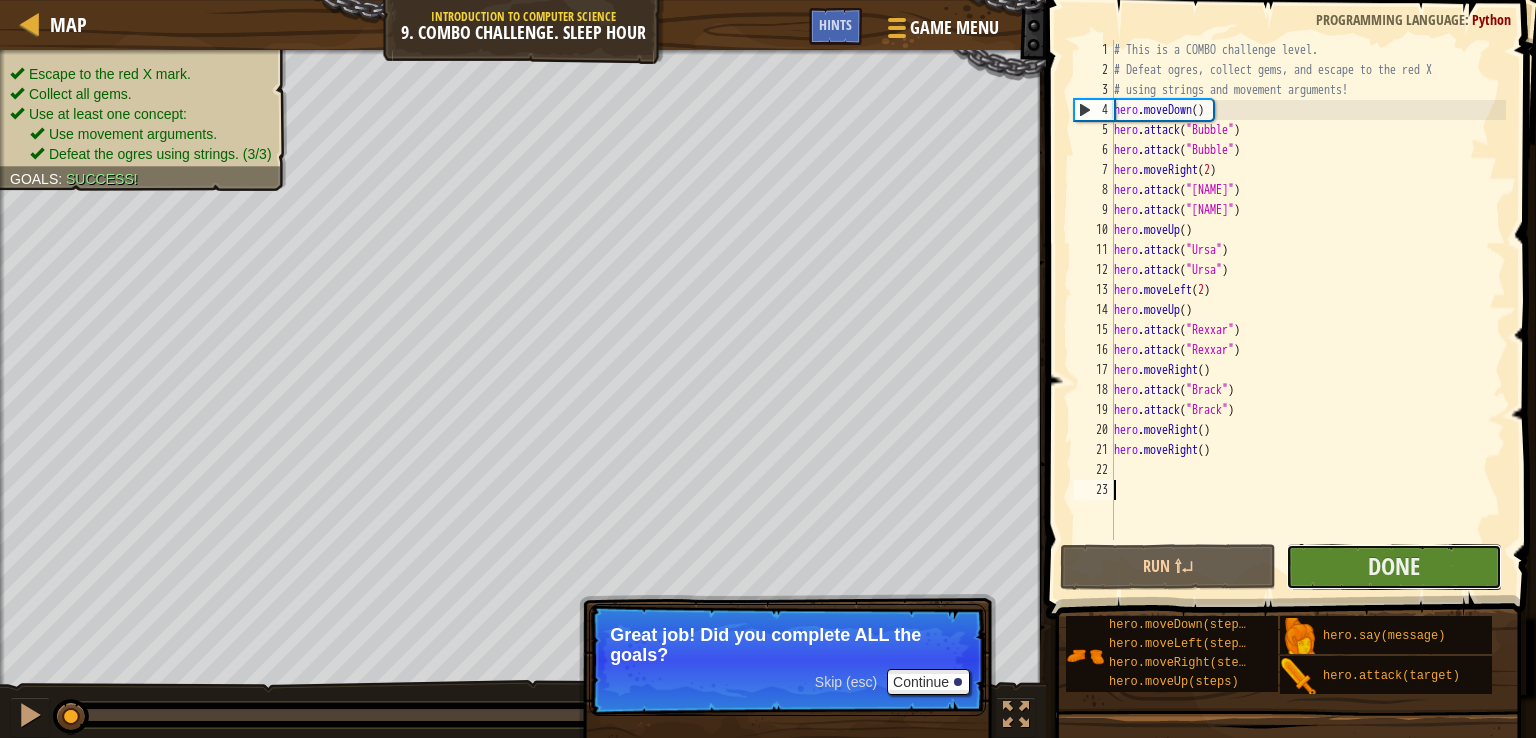 click on "Done" at bounding box center [1394, 567] 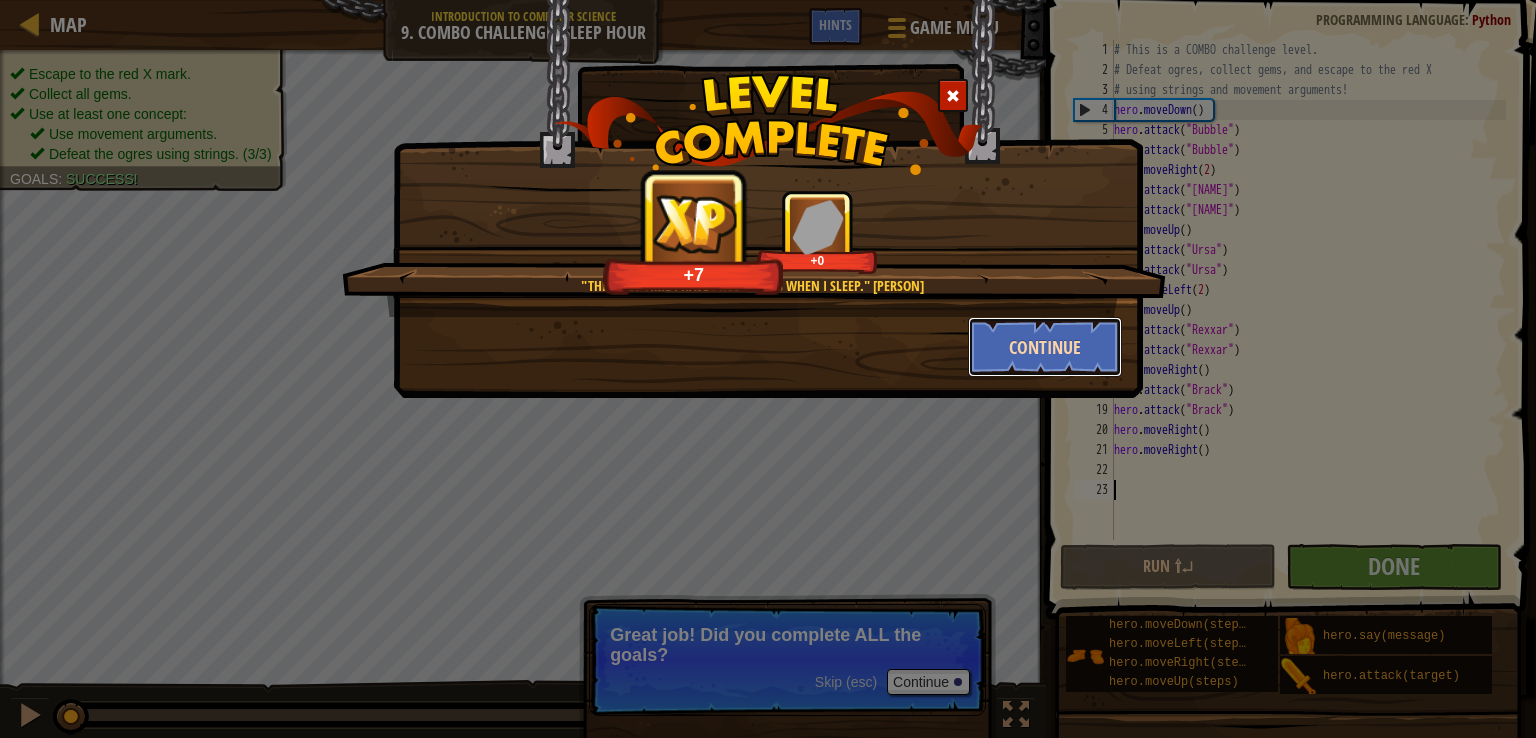 click on "Continue" at bounding box center (1045, 347) 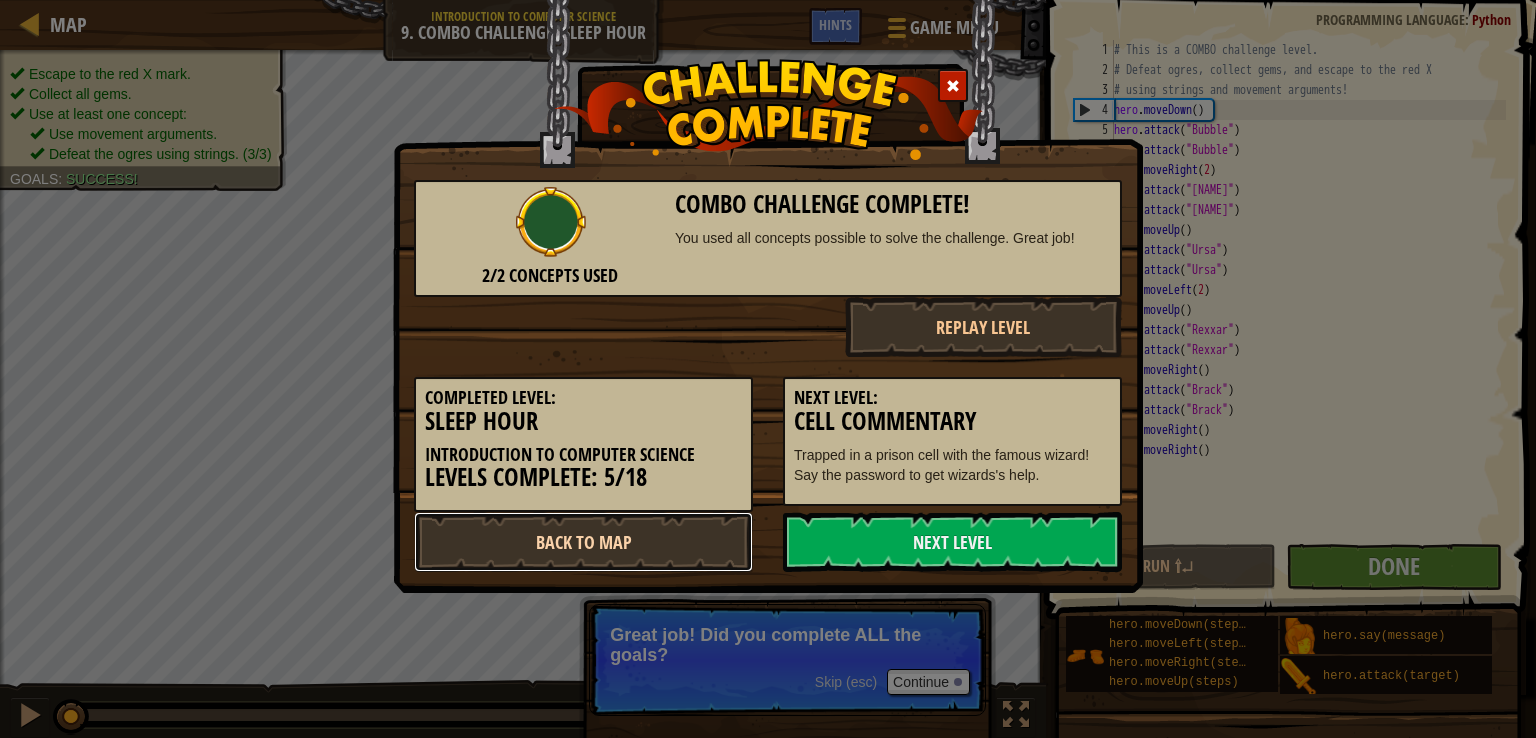 click on "Back to Map" at bounding box center [583, 542] 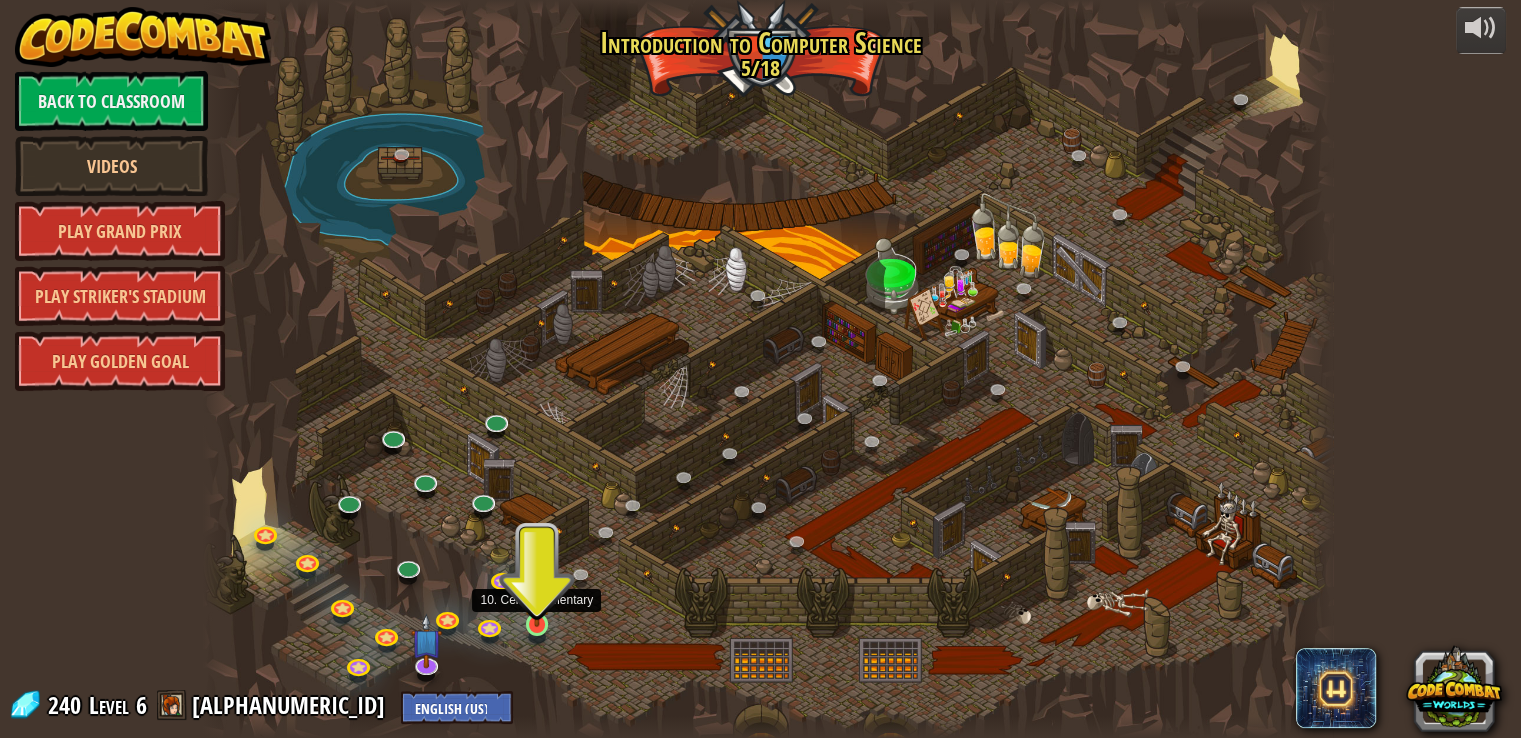 click at bounding box center (537, 594) 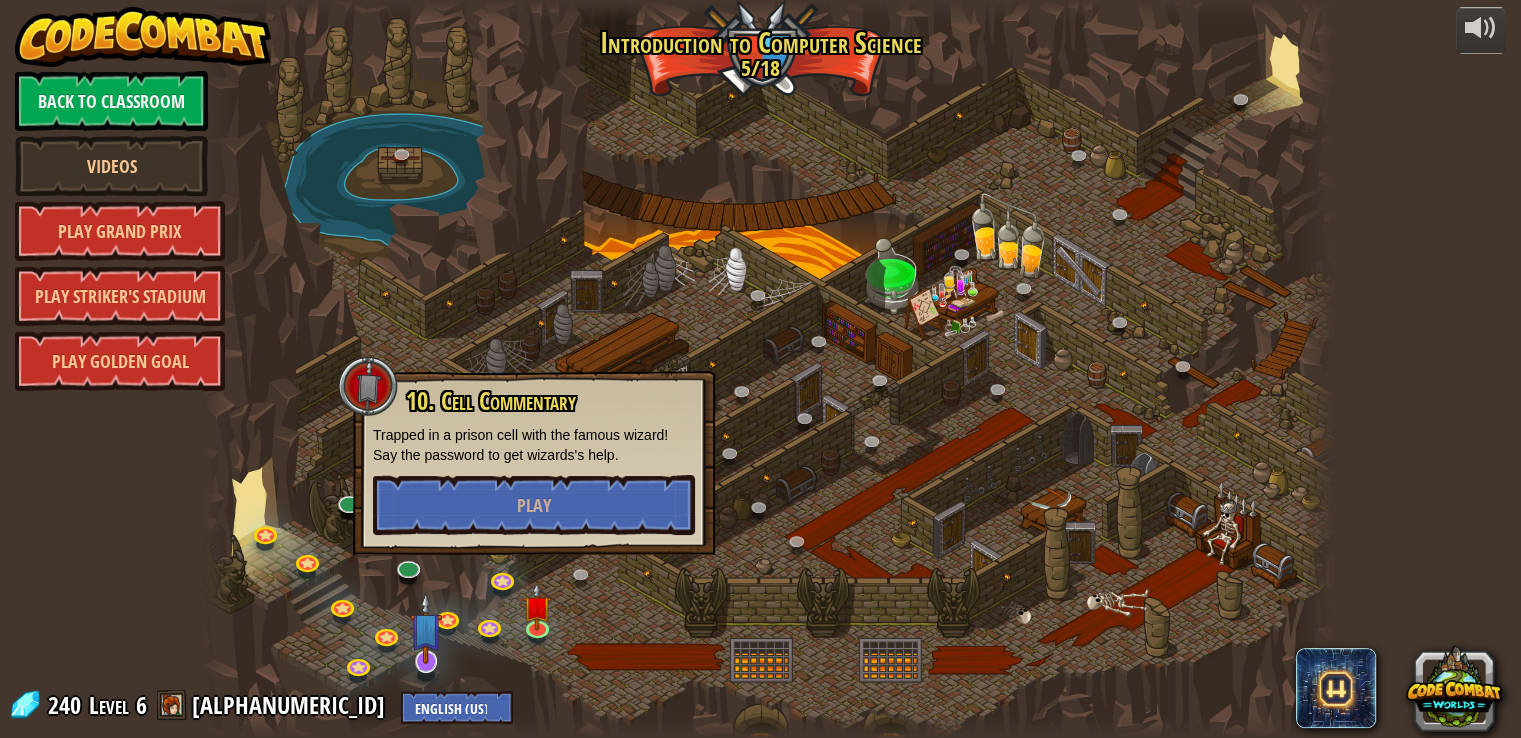 click at bounding box center (426, 628) 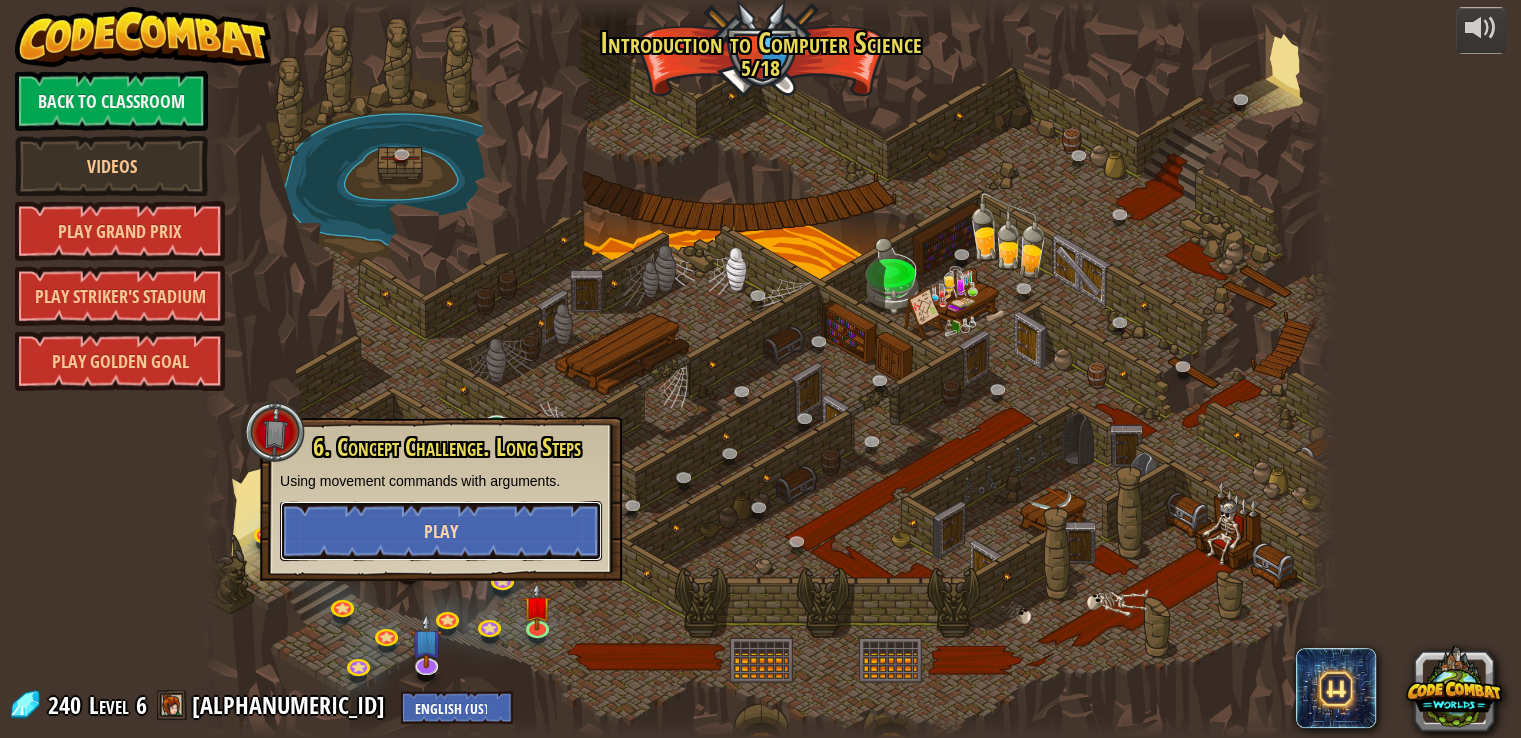 click on "Play" at bounding box center [441, 531] 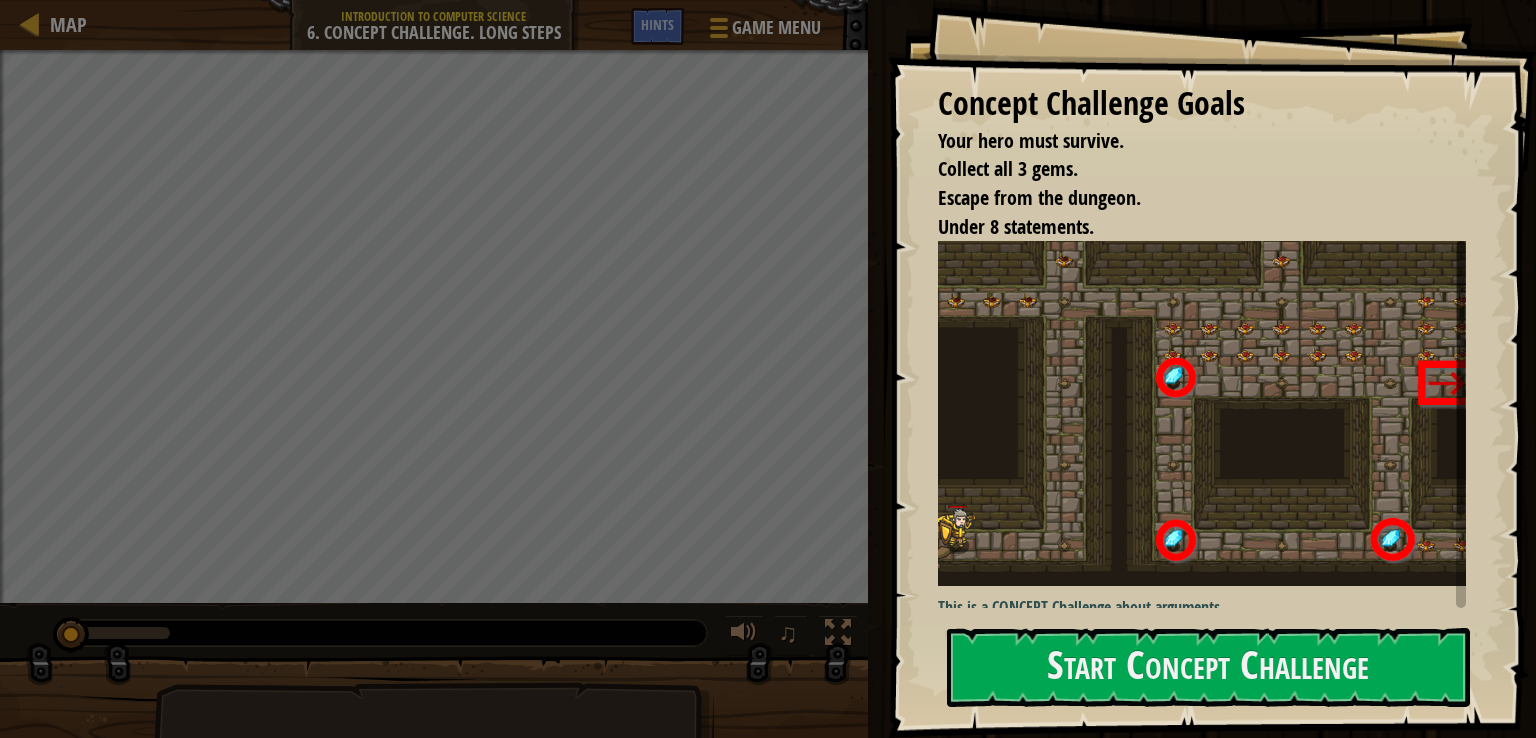 drag, startPoint x: 1316, startPoint y: 419, endPoint x: 1311, endPoint y: 437, distance: 18.681541 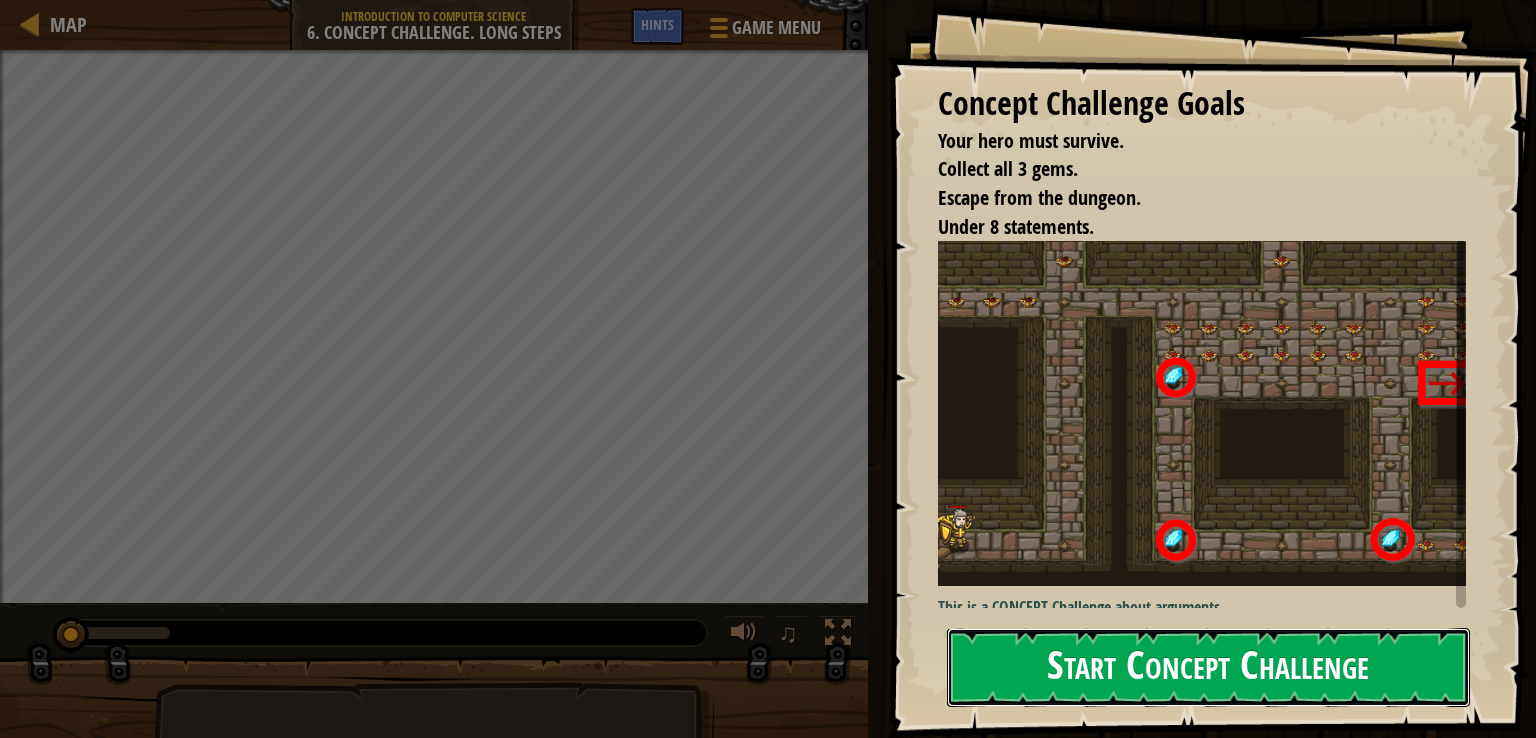 click on "Start Concept Challenge" at bounding box center (1208, 667) 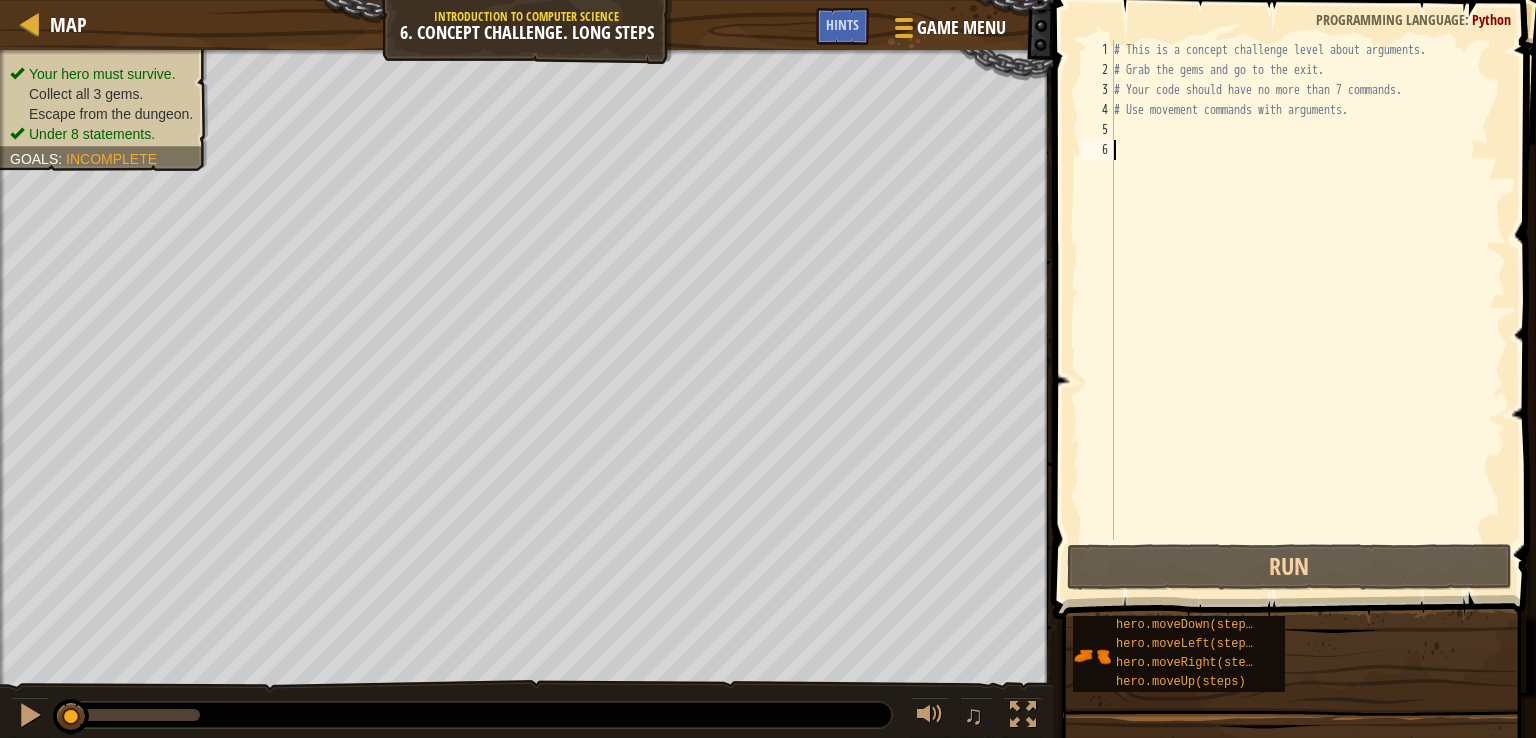 click on "# This is a concept challenge level about arguments. # Grab the gems and go to the exit. # Your code should have no more than 7 commands. # Use movement commands with arguments." at bounding box center [1308, 310] 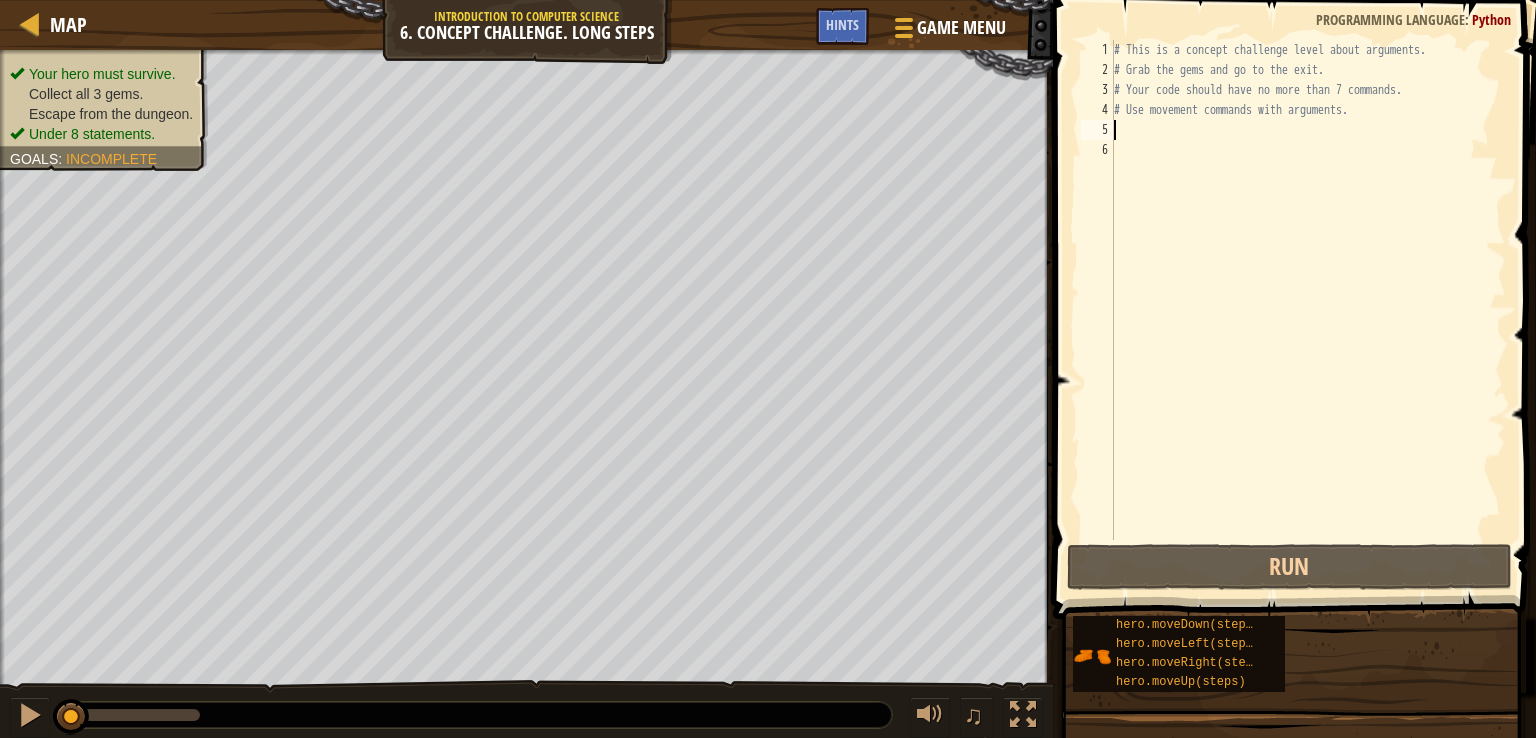 type on "h" 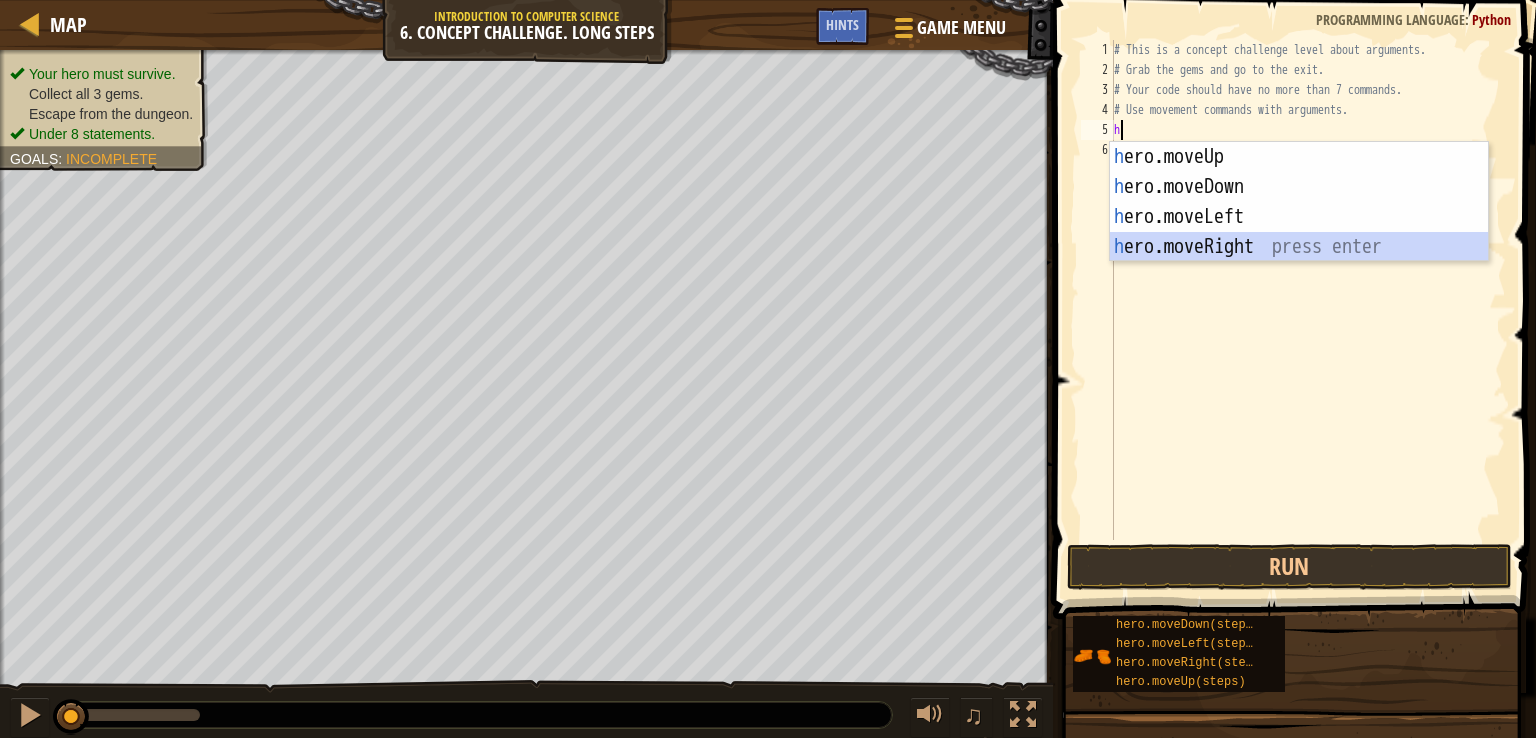 click on "h ero.moveUp press enter h ero.moveDown press enter h ero.moveLeft press enter h ero.moveRight press enter" at bounding box center [1299, 232] 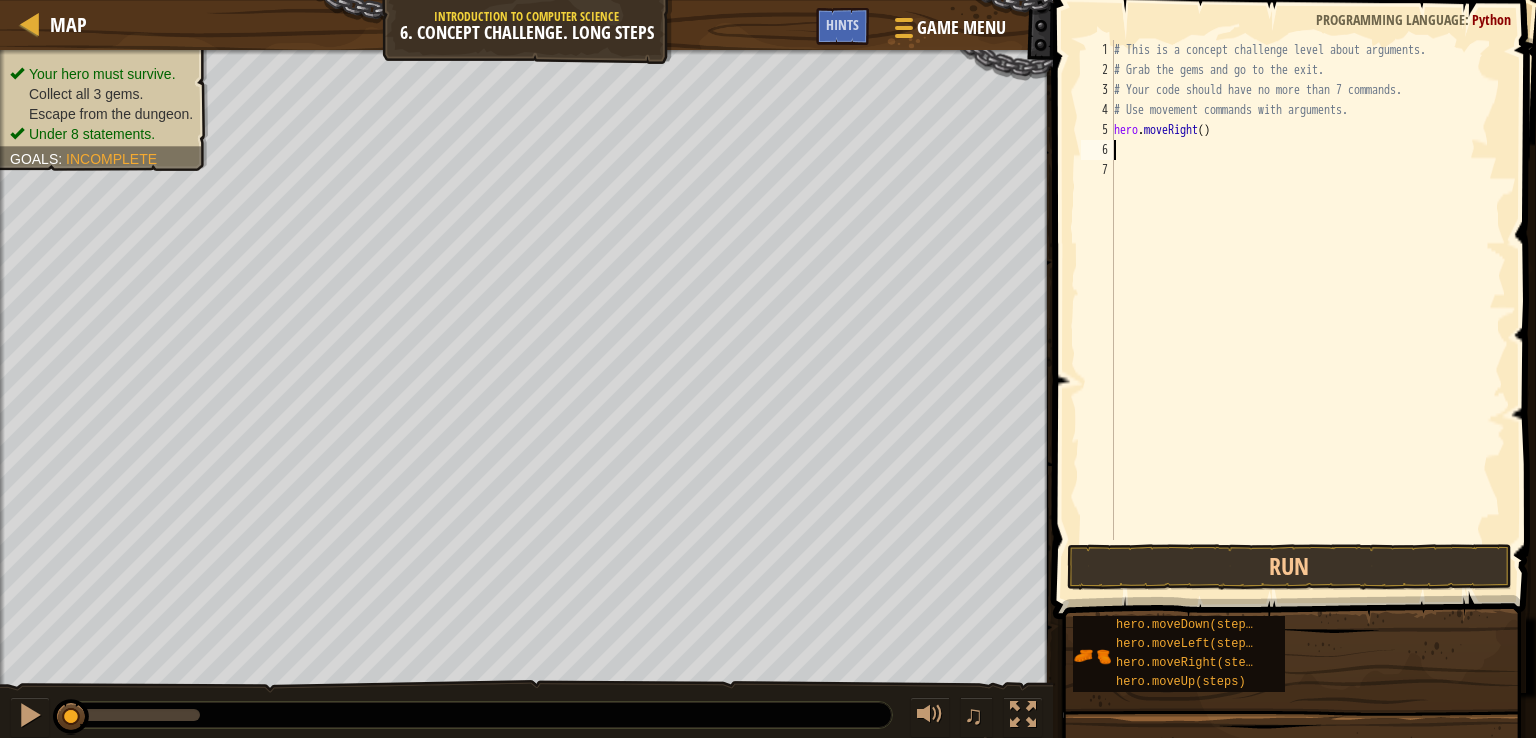 type on "h" 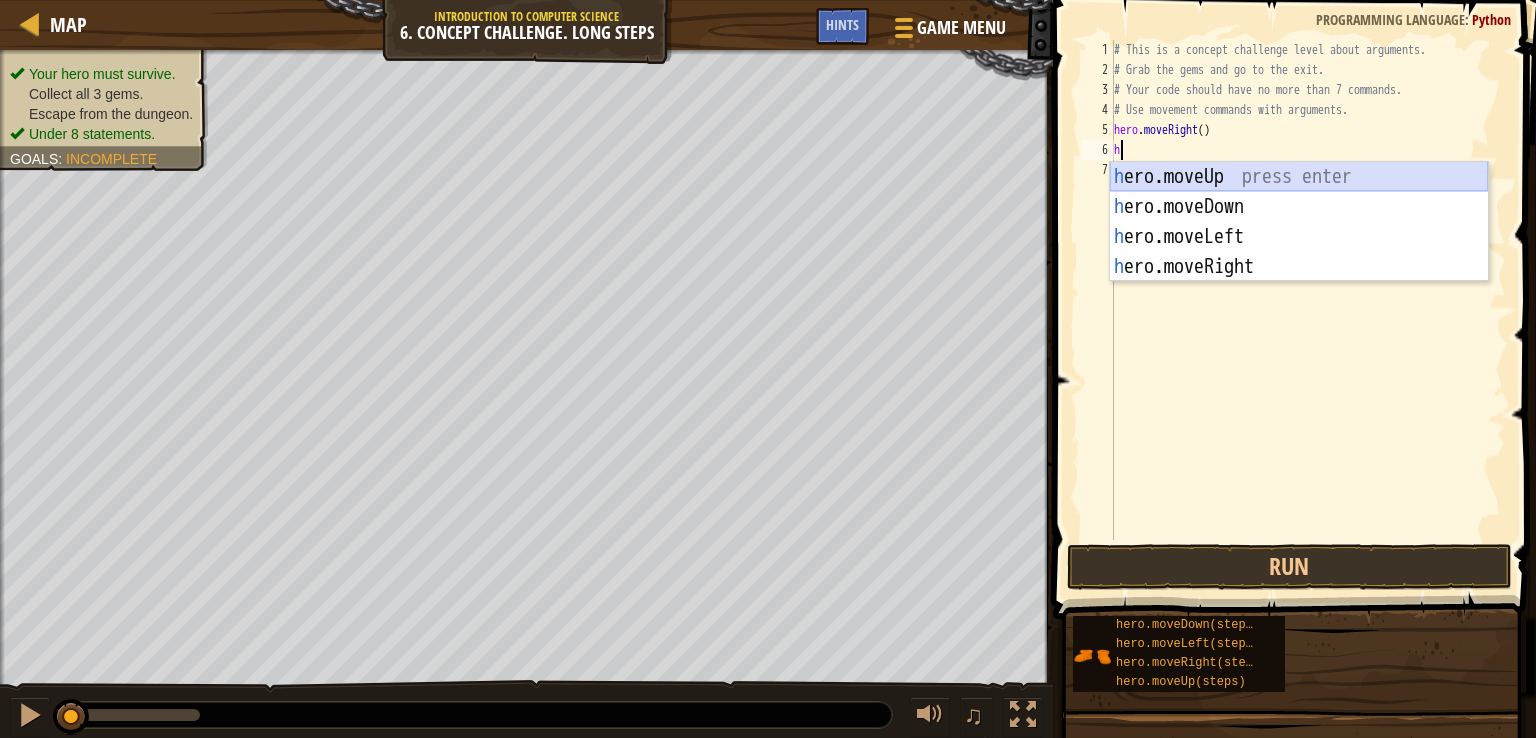 click on "h ero.moveUp press enter h ero.moveDown press enter h ero.moveLeft press enter h ero.moveRight press enter" at bounding box center (1299, 252) 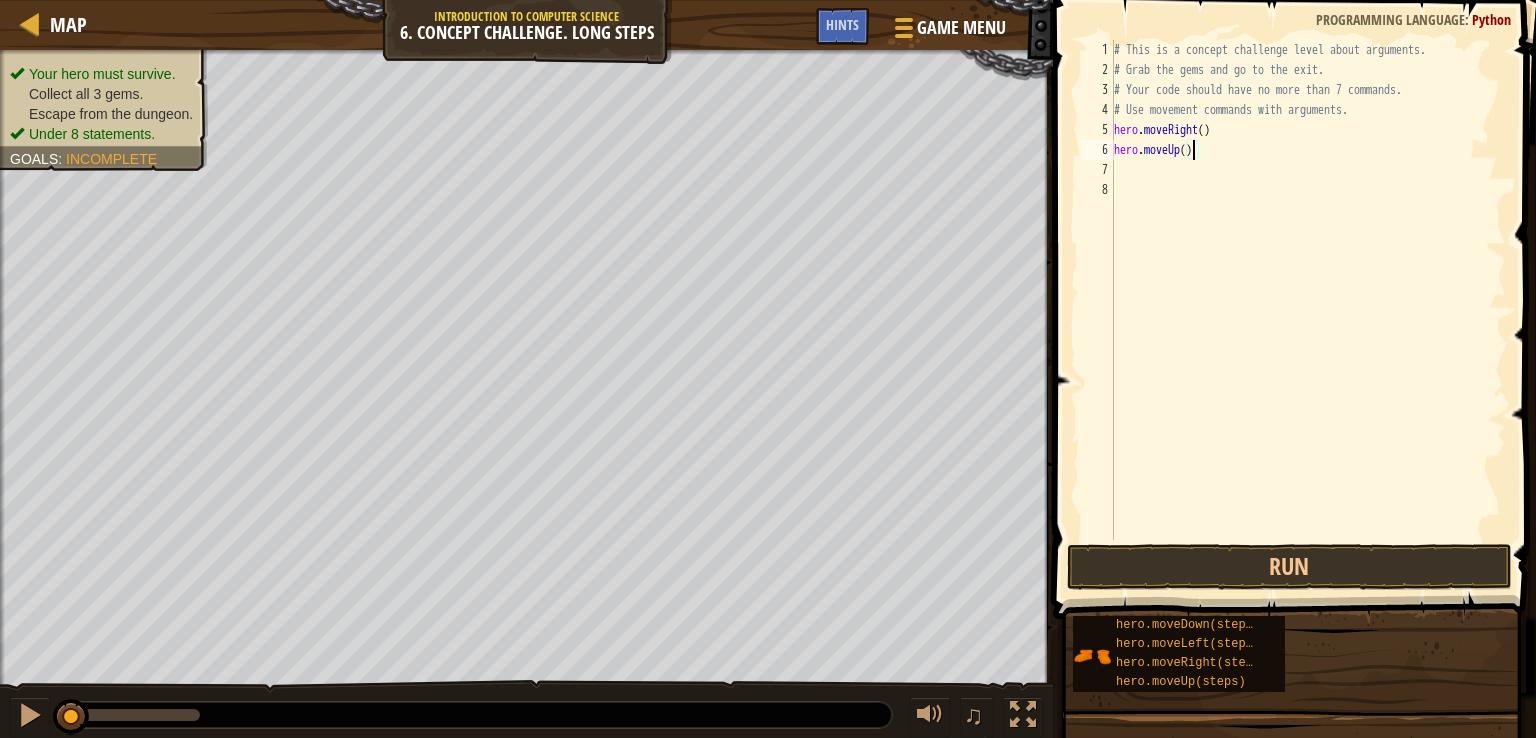 click on "# This is a concept challenge level about arguments. # Grab the gems and go to the exit. # Your code should have no more than 7 commands. # Use movement commands with arguments. hero . moveRight ( ) hero . moveUp ( )" at bounding box center [1308, 310] 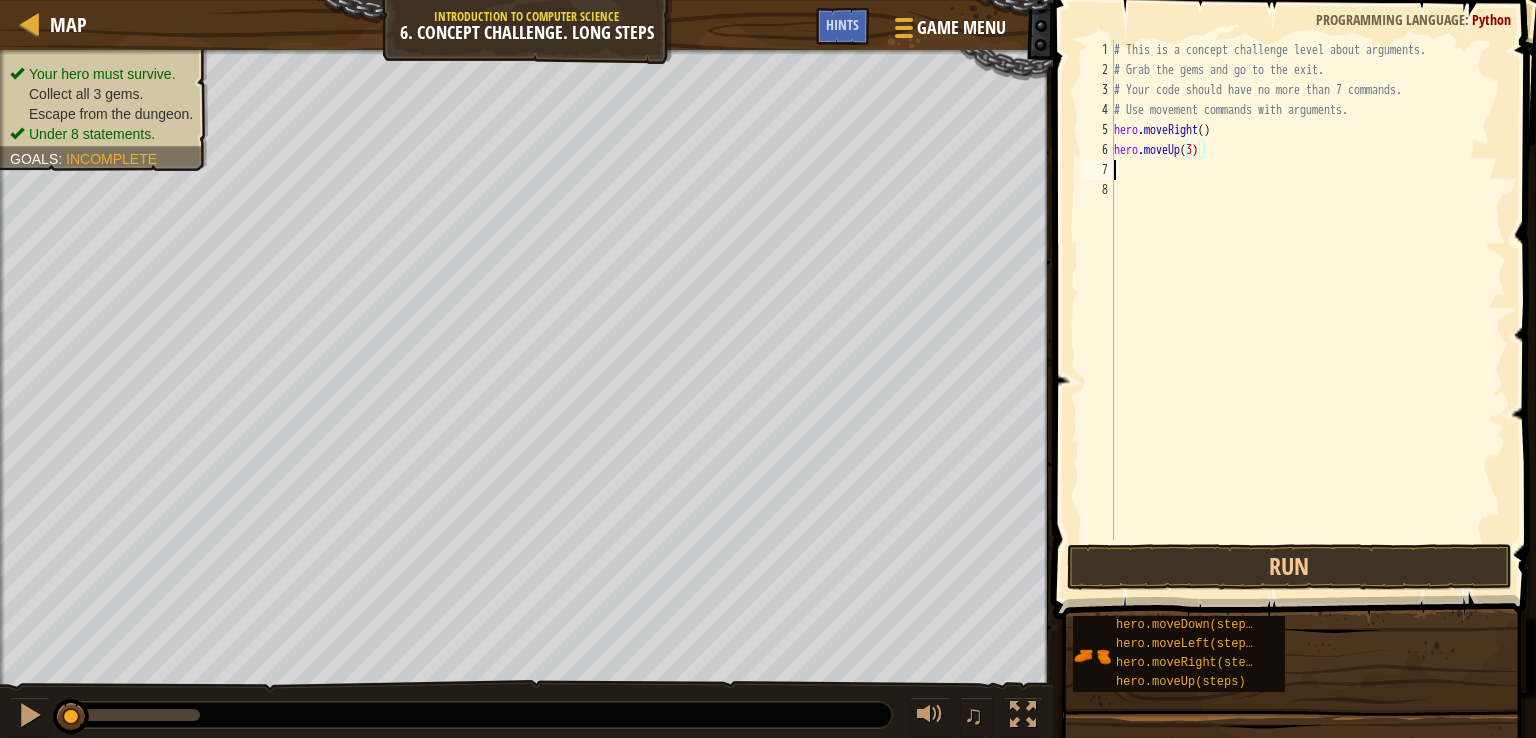 click on "# This is a concept challenge level about arguments. # Grab the gems and go to the exit. # Your code should have no more than 7 commands. # Use movement commands with arguments. hero . moveRight ( ) hero . moveUp ( 3 )" at bounding box center [1308, 310] 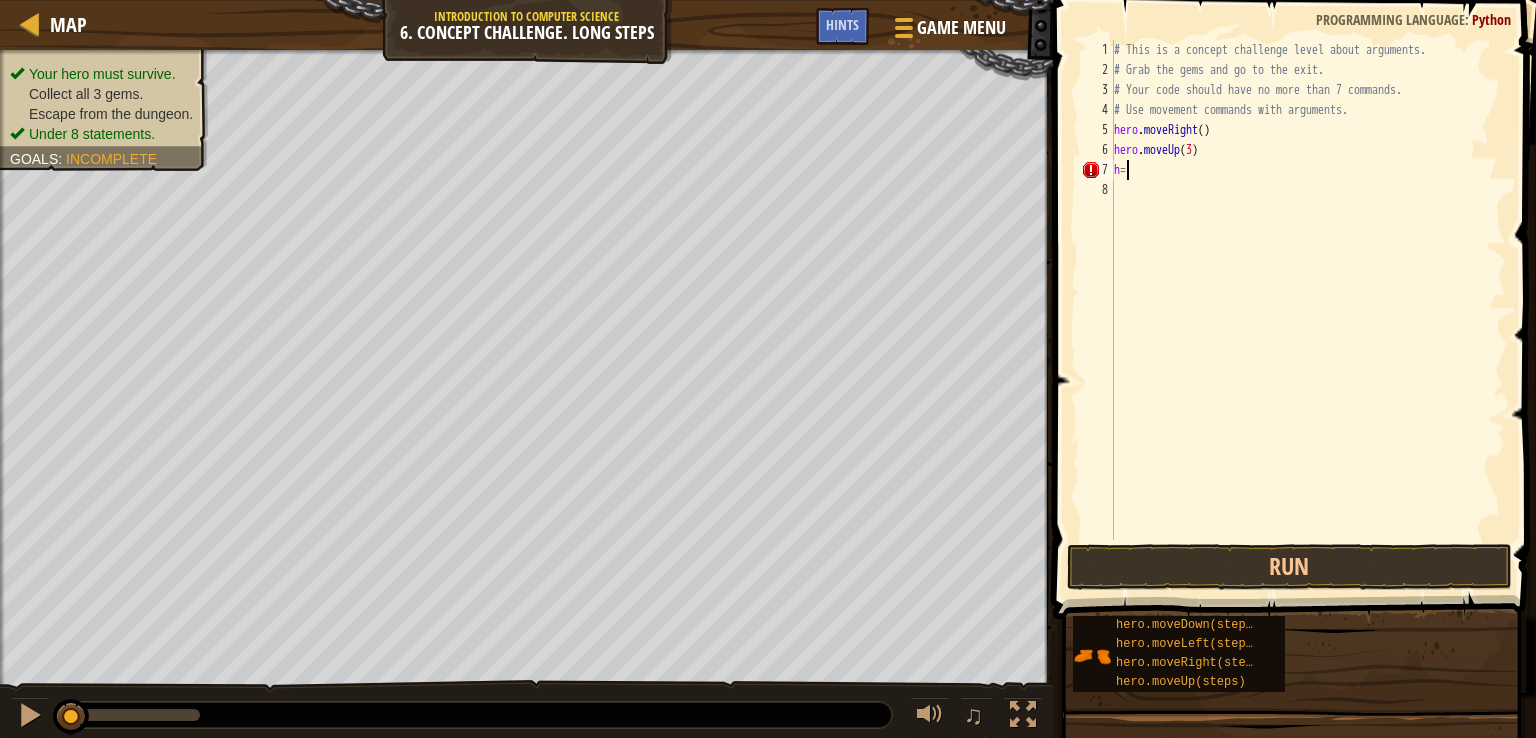 type on "h" 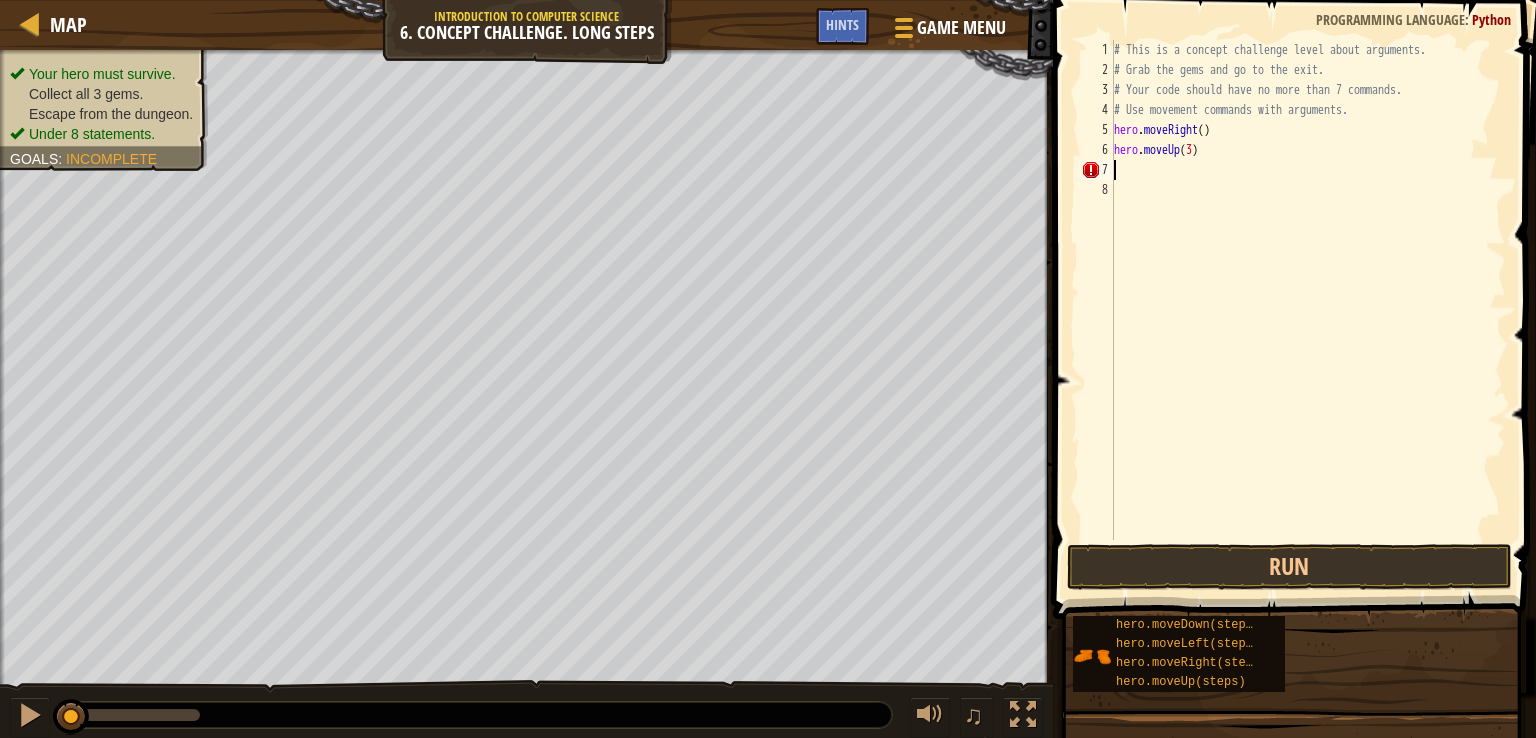 type 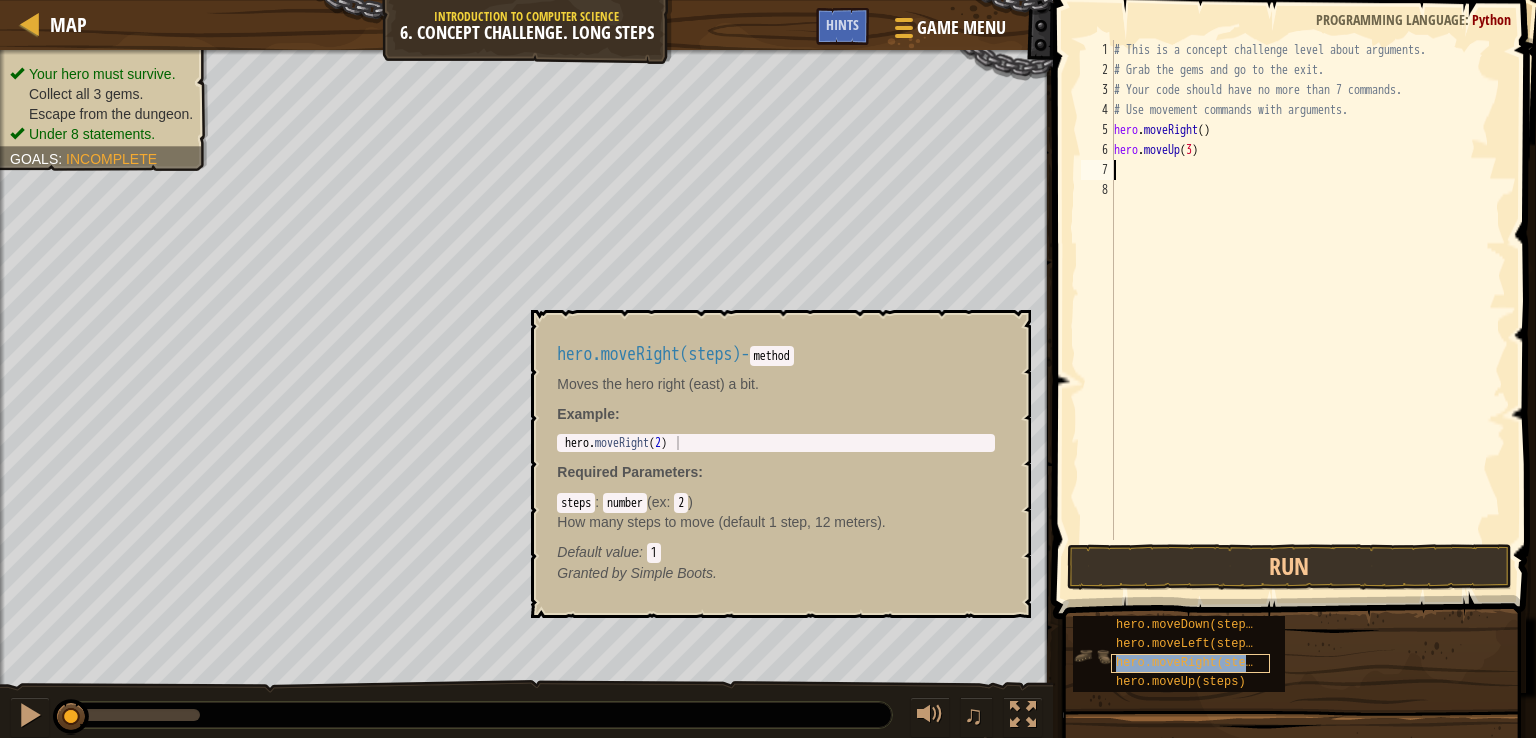 click on "hero.moveRight(steps)" at bounding box center (1191, 663) 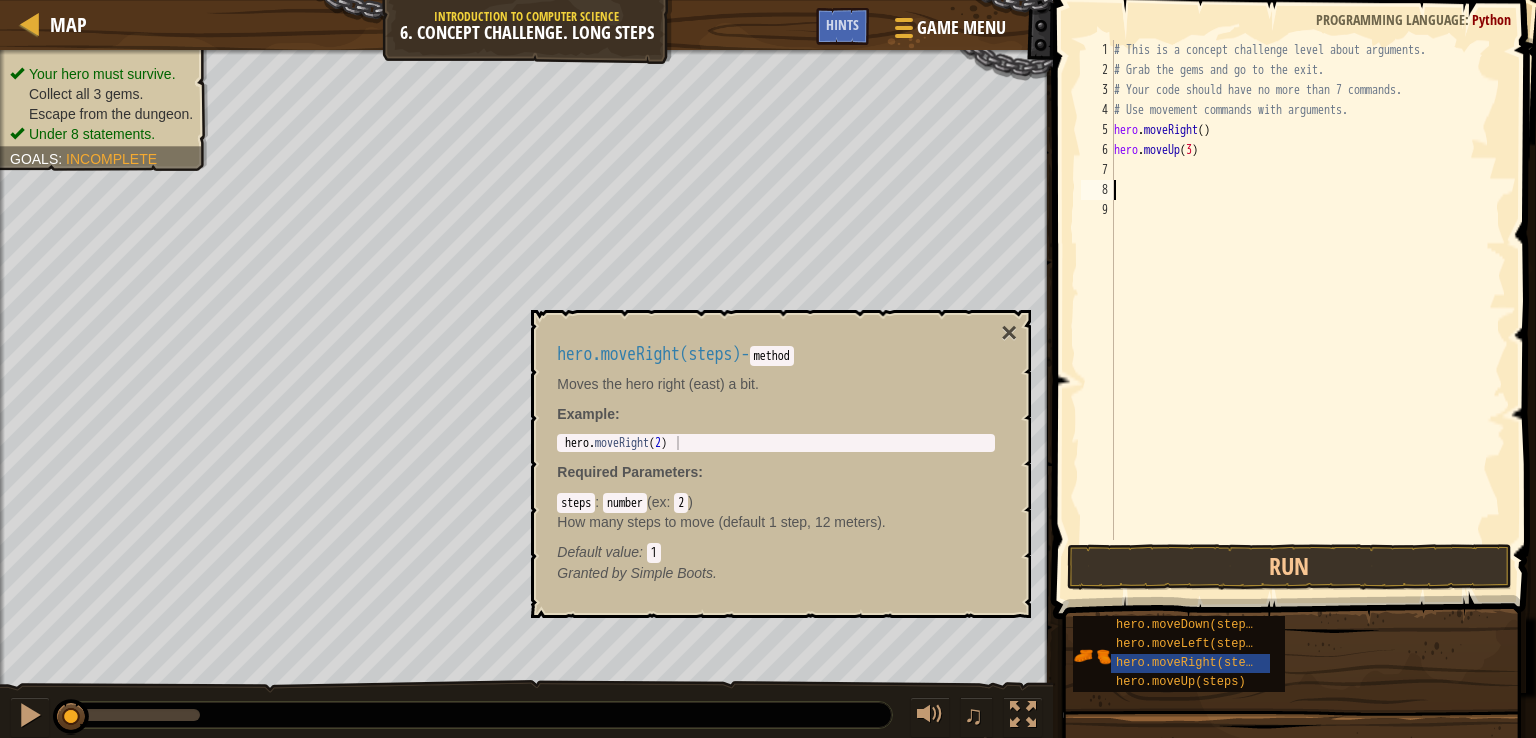 click on "# This is a concept challenge level about arguments. # Grab the gems and go to the exit. # Your code should have no more than 7 commands. # Use movement commands with arguments. hero . moveRight ( ) hero . moveUp ( 3 )" at bounding box center [1308, 310] 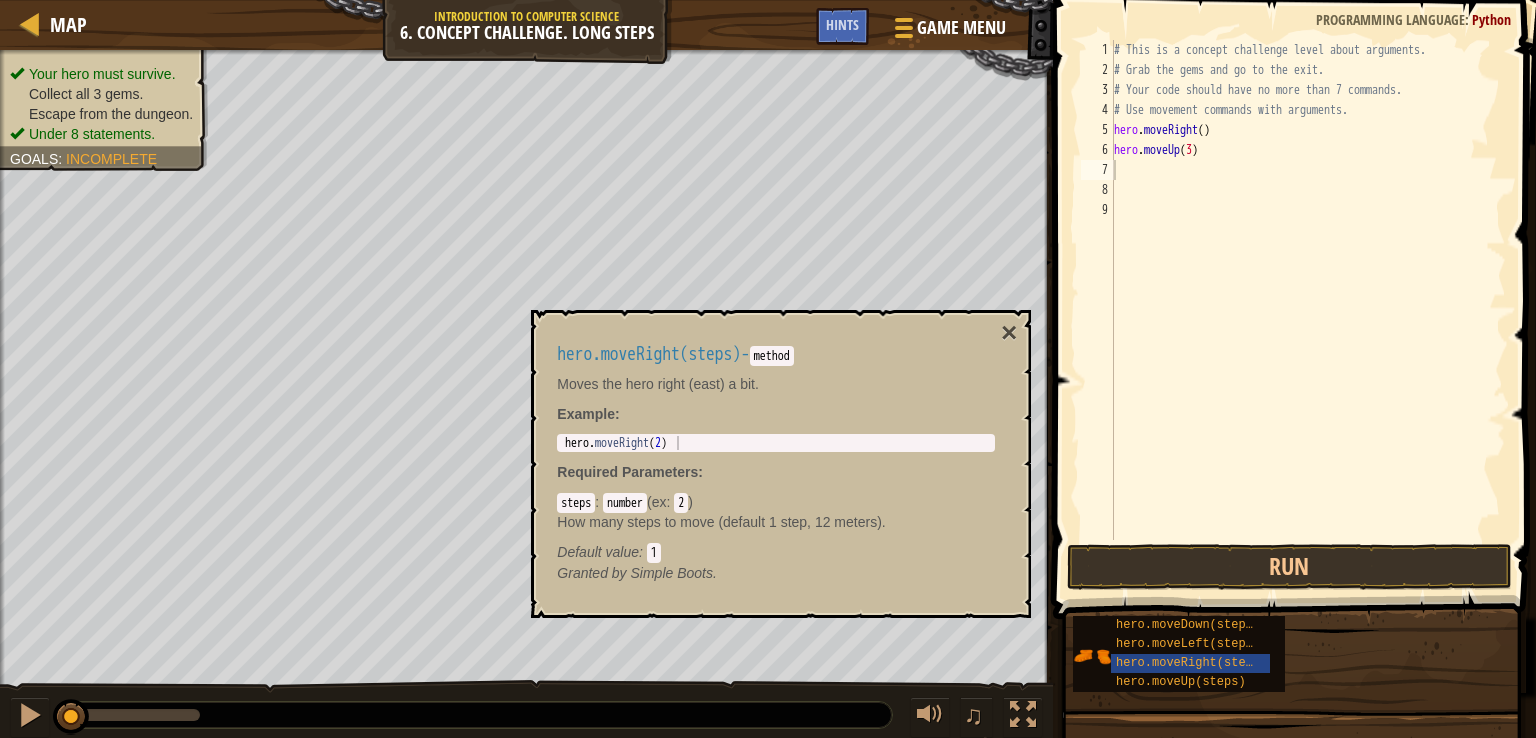 click on "1 hero . moveRight ( 2 )     הההההההההההההההההההההההההההההההההההההההההההההההההההההההההההההההההההההההההההההההההההההההההההההההההההההההההההההההההההההההההההההההההההההההההההההההההההההההההההההההההההההההההההההההההההההההההההההההההההההההההההההההההההההההההההההההההההההההההההההההההההההההההההההההה XXXXXXXXXXXXXXXXXXXXXXXXXXXXXXXXXXXXXXXXXXXXXXXXXXXXXXXXXXXXXXXXXXXXXXXXXXXXXXXXXXXXXXXXXXXXXXXXXXXXXXXXXXXXXXXXXXXXXXXXXXXXXXXXXXXXXXXXXXXXXXXXXXXXXXXXXXXXXXXXXXXXXXXXXXXXXXXXXXXXXXXXXXXXXXXXXXXXXXXXXXXXXXXXXXXXXXXXXXXXXXXXXXXXXXXXXXXXXXXXXXXXXXXXXXXXXXXX" at bounding box center (776, 443) 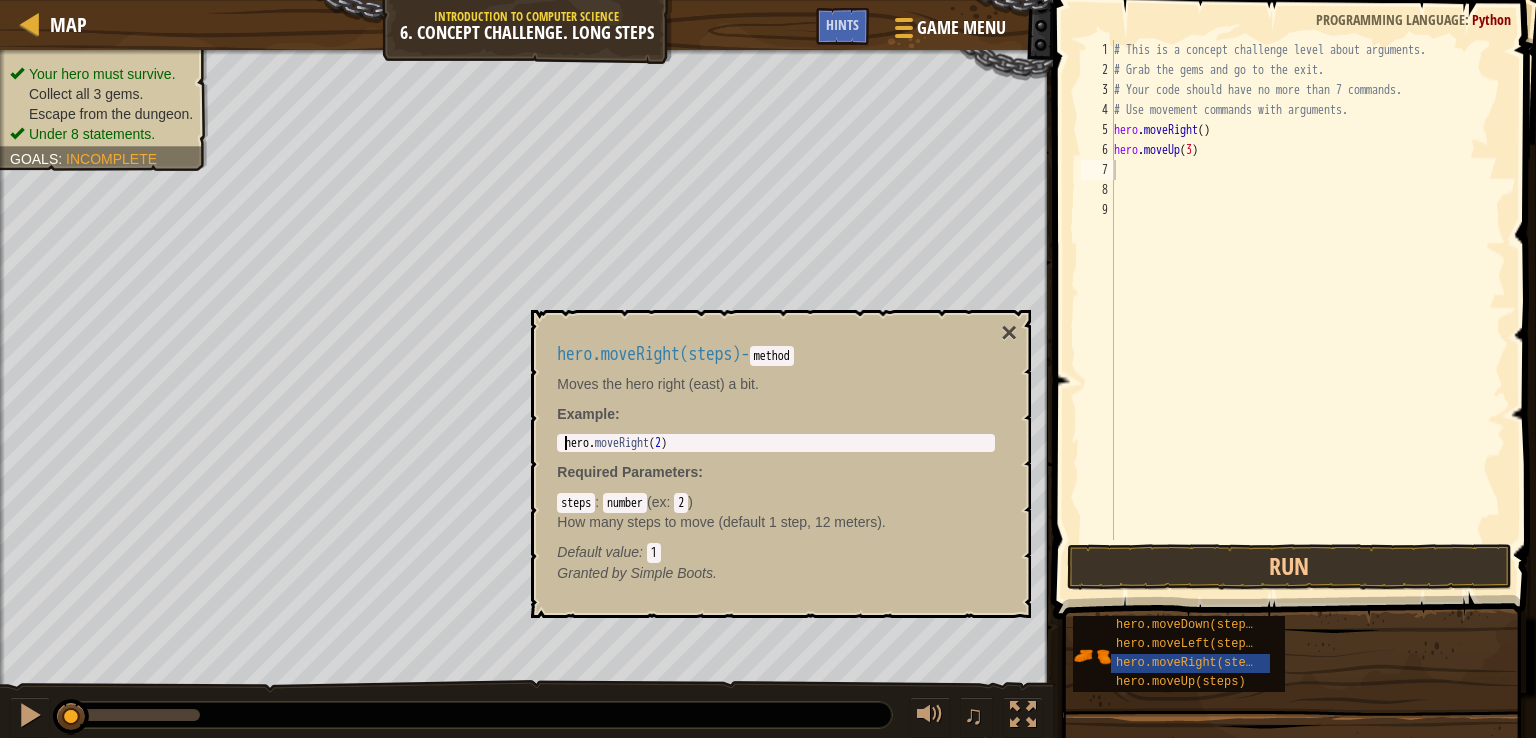 click on "hero.moveRight(steps)  -  method Moves the hero right (east) a bit.
Example : hero.moveRight(2) 1 hero . moveRight ( 2 )     הההההההההההההההההההההההההההההההההההההההההההההההההההההההההההההההההההההההההההההההההההההההההההההההההההההההההההההההההההההההההההההההההההההההההההההההההההההההההההההההההההההההההההההההההההההההההההההההההההההההההההההההההההההההההההההההההההההההההההההההההההההההההההההההה XXXXXXXXXXXXXXXXXXXXXXXXXXXXXXXXXXXXXXXXXXXXXXXXXXXXXXXXXXXXXXXXXXXXXXXXXXXXXXXXXXXXXXXXXXXXXXXXXXXXXXXXXXXXXXXXXXXXXXXXXXXXXXXXXXXXXXXXXXXXXXXXXXXXXXXXXXXXXXXXXXXXXXXXXXXXXXXXXXXXXXXXXXXXXXXXXXXXXXXXXXXXXXXXXXXXXXXXXXXXXXXXXXXXXXXXXXXXXXXXXXXXXXXXXXXXXXXX Required Parameters : steps : number  ( ex : 2 ) How many steps to move (default 1 step, 12 meters).
Default value : 1 ×" at bounding box center (781, 464) 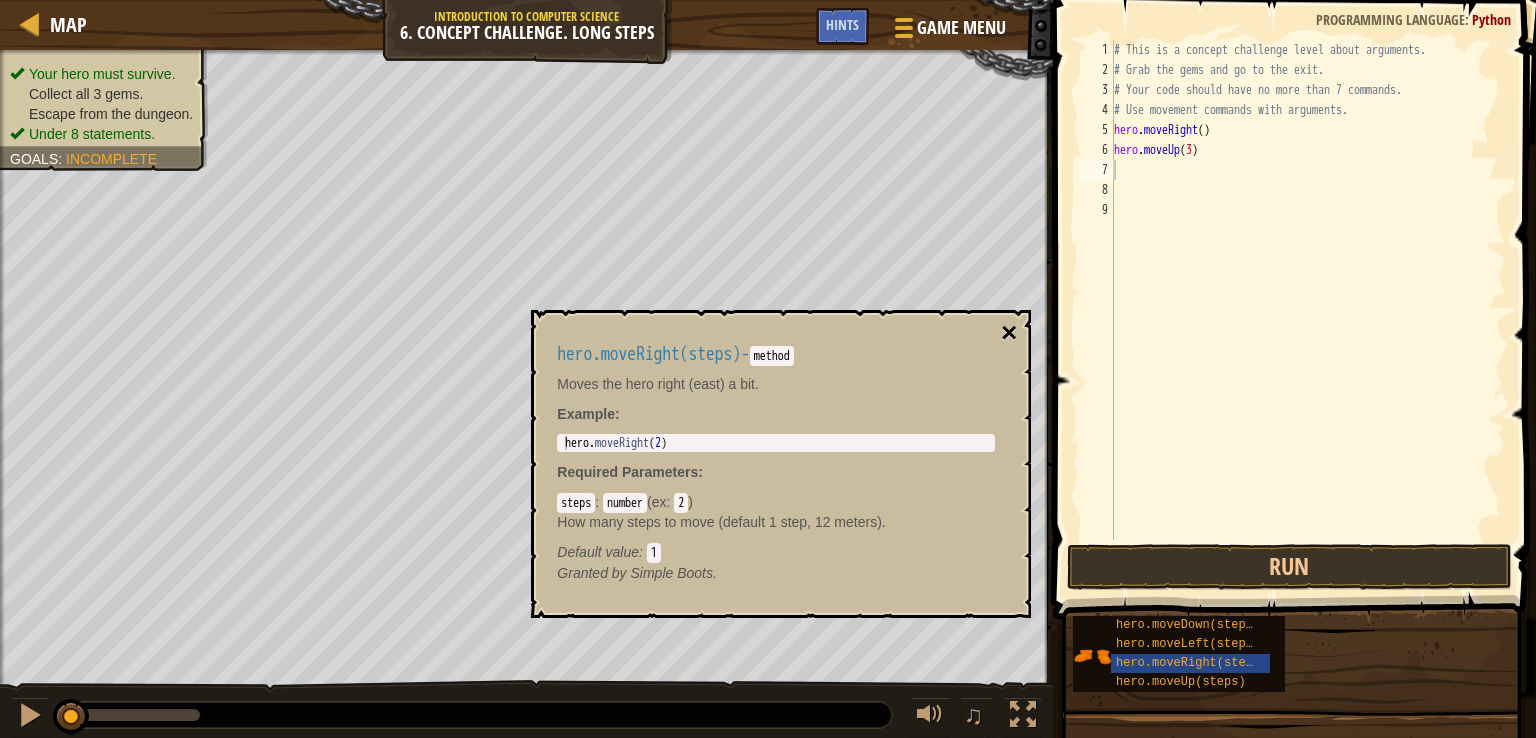 click on "×" at bounding box center (1009, 333) 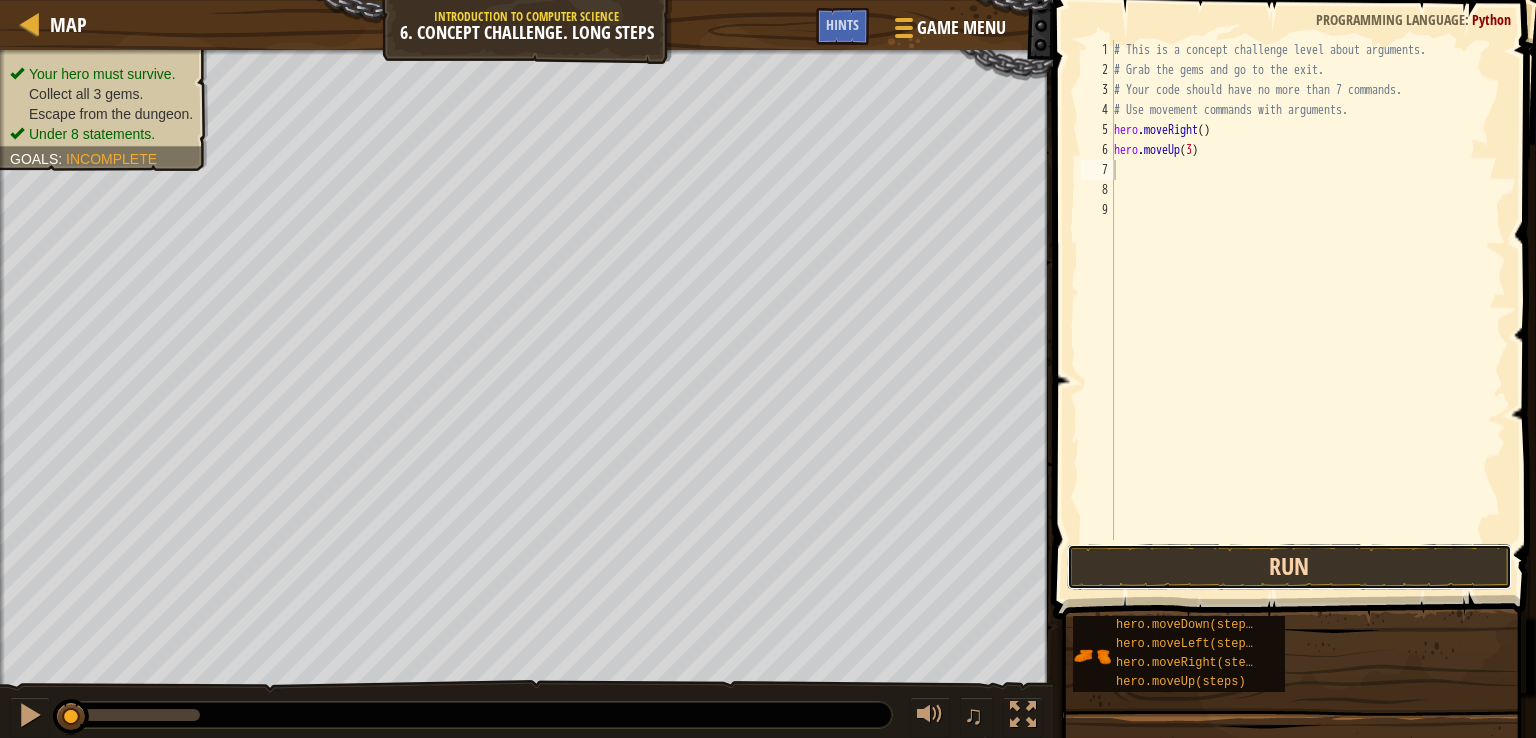 click on "Run" at bounding box center [1289, 567] 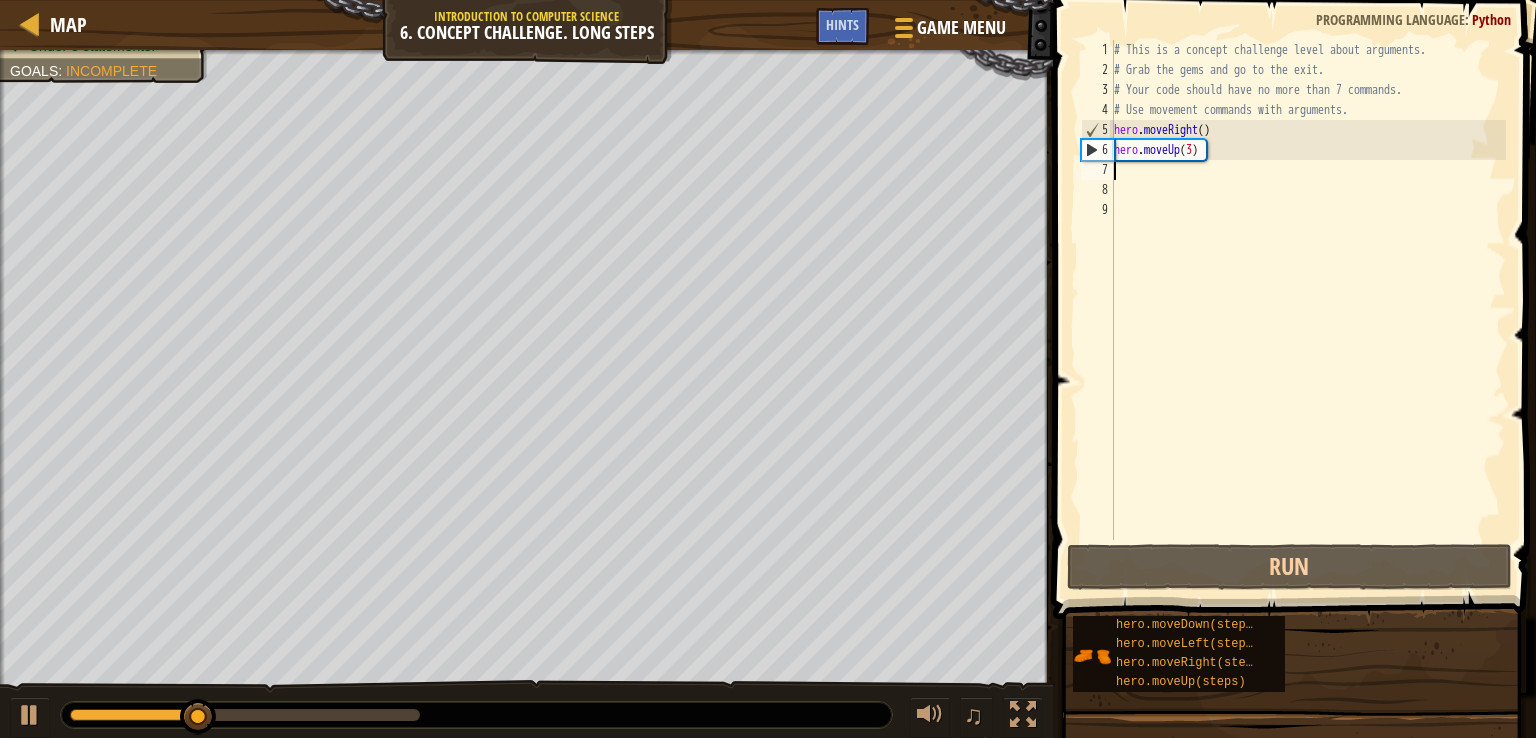 type on "h" 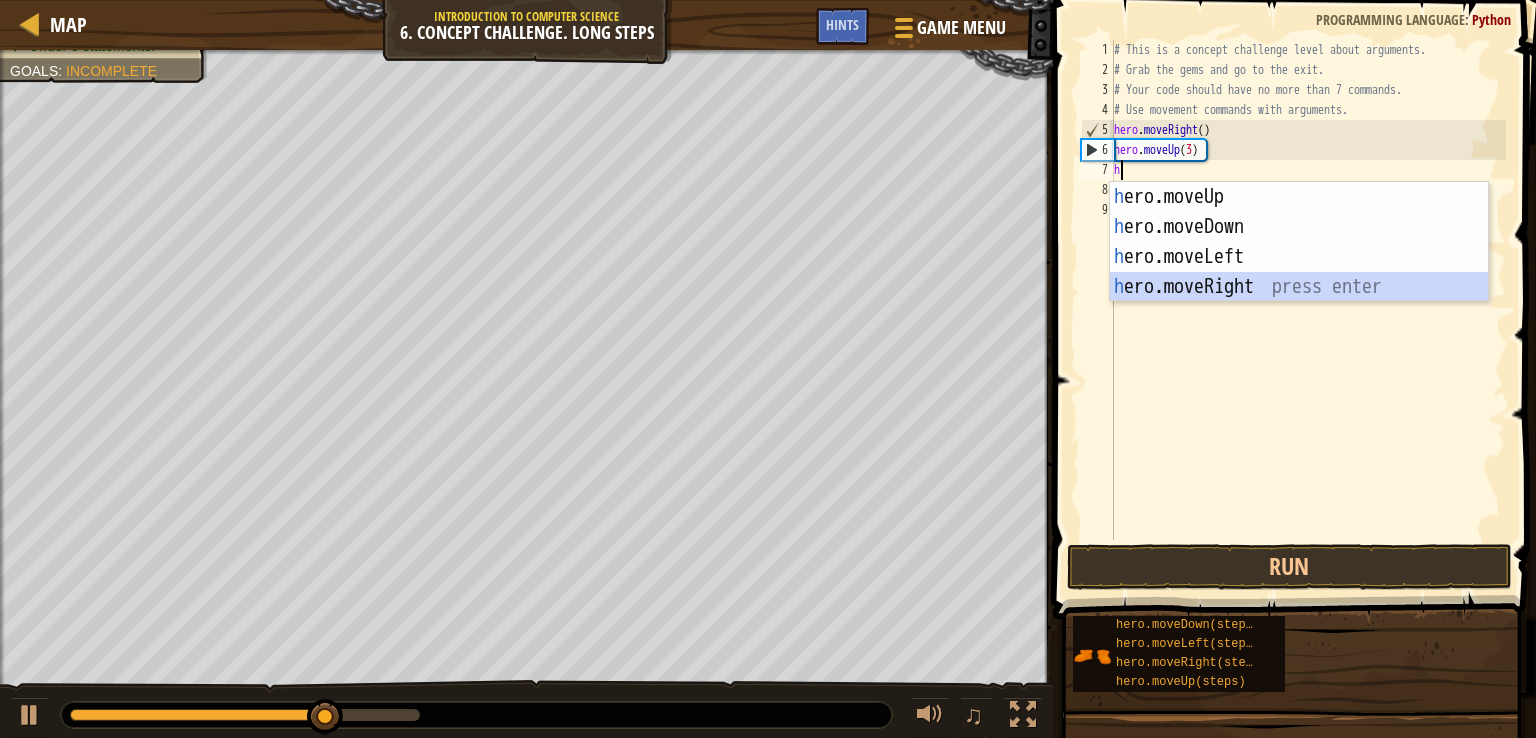 click on "h ero.moveUp press enter h ero.moveDown press enter h ero.moveLeft press enter h ero.moveRight press enter" at bounding box center [1299, 272] 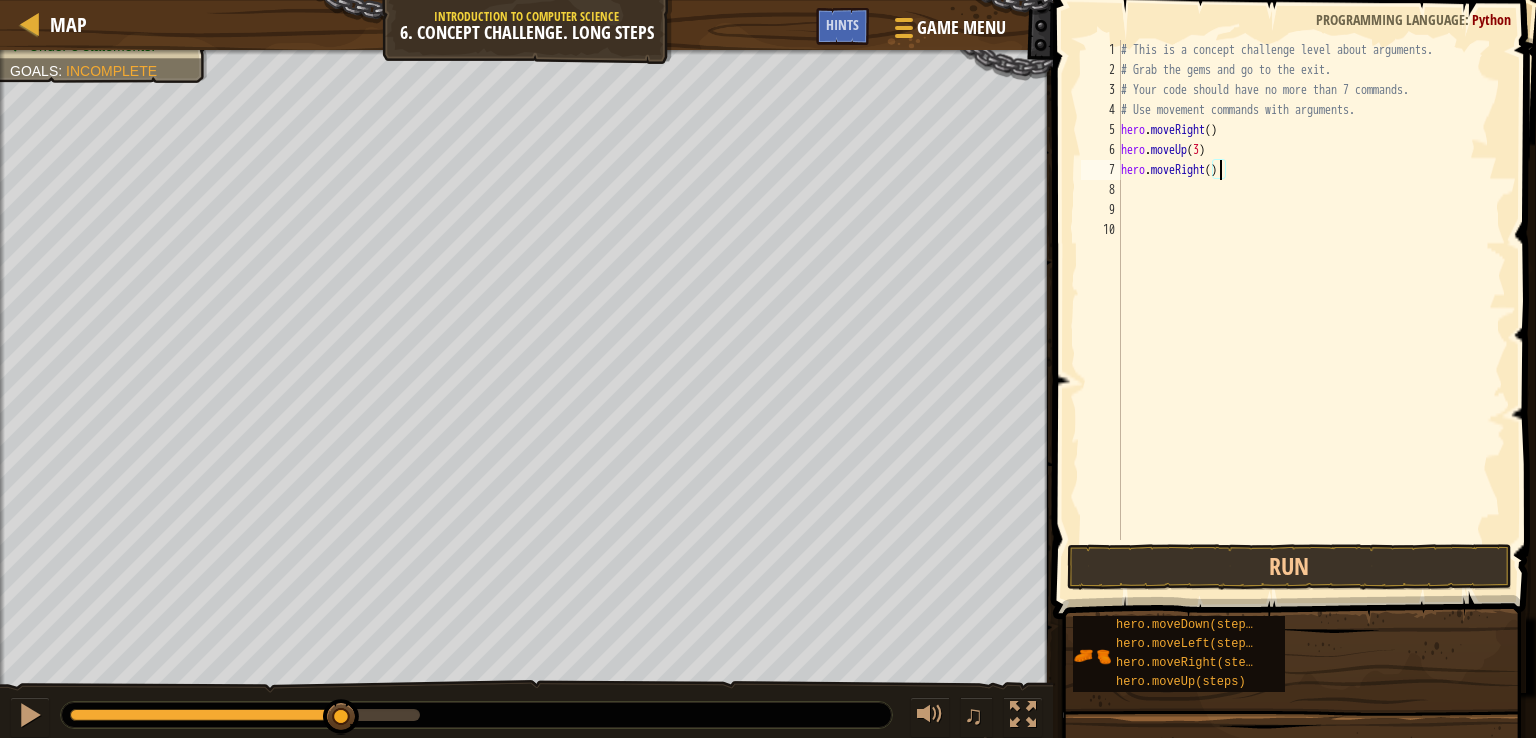 click on "# This is a concept challenge level about arguments. # Grab the gems and go to the exit. # Your code should have no more than 7 commands. # Use movement commands with arguments. hero . moveRight ( ) hero . moveUp ( 3 ) hero . moveRight ( )" at bounding box center (1312, 310) 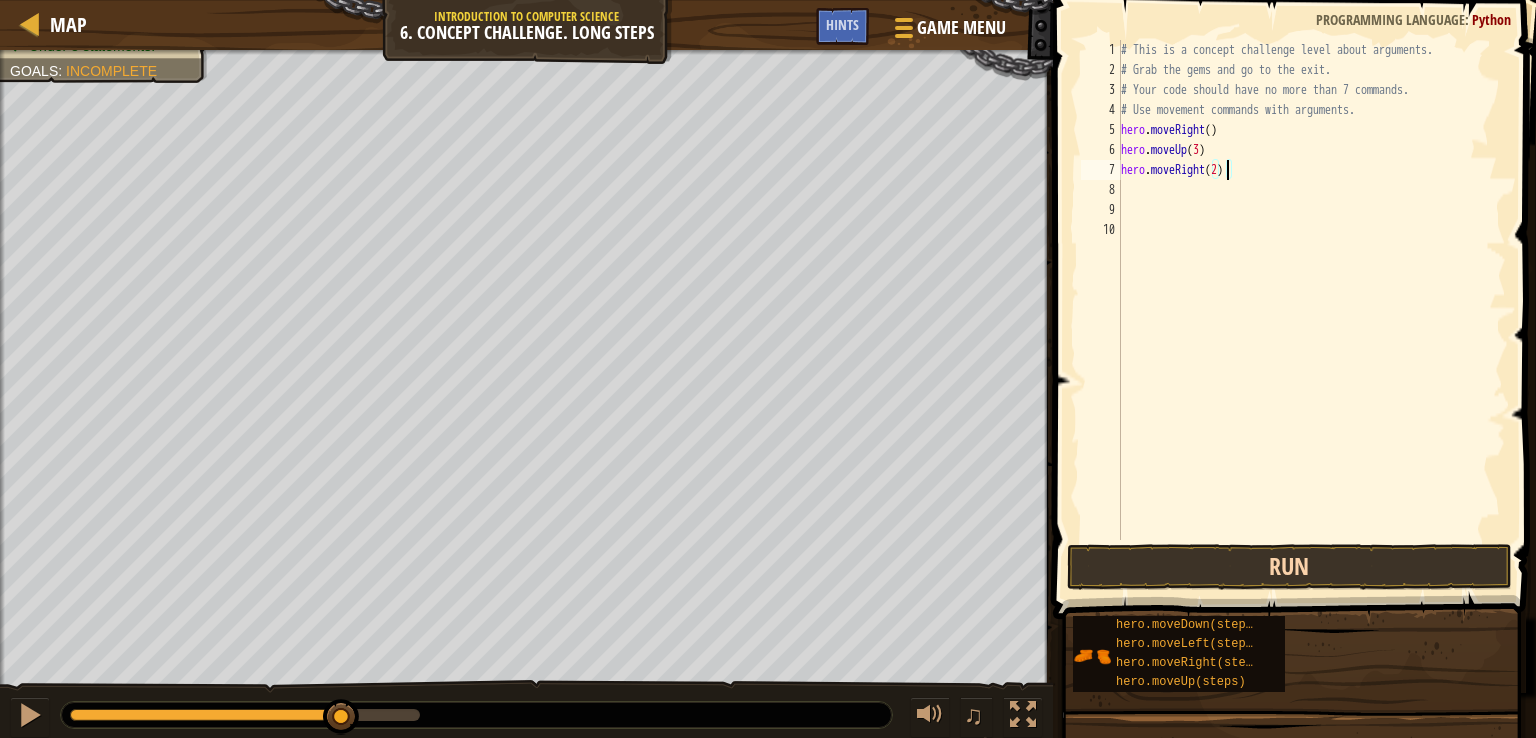 type on "hero.moveRight(2)" 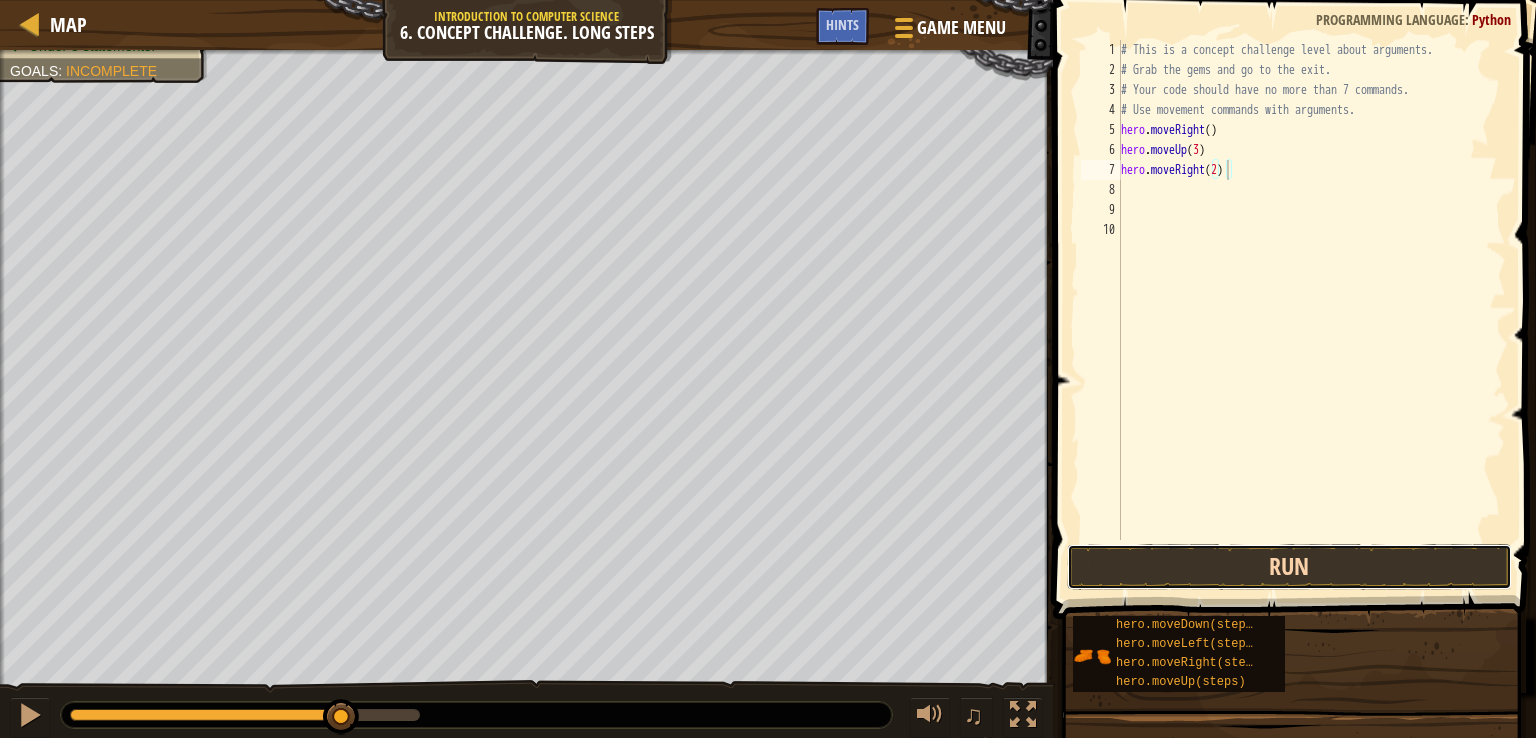 click on "Run" at bounding box center (1289, 567) 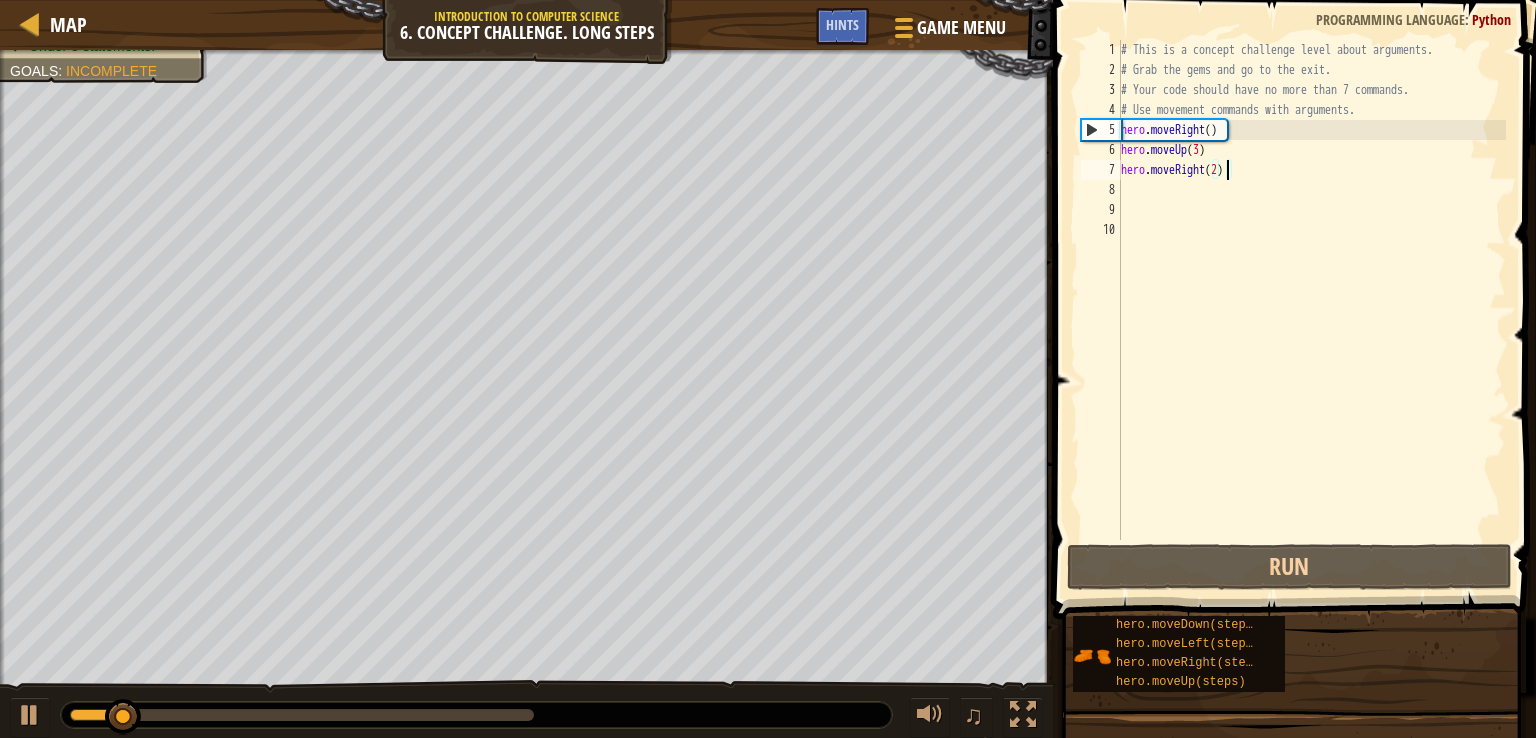 click on "# This is a concept challenge level about arguments. # Grab the gems and go to the exit. # Your code should have no more than 7 commands. # Use movement commands with arguments. hero . moveRight ( ) hero . moveUp ( 3 ) hero . moveRight ( 2 )" at bounding box center (1312, 310) 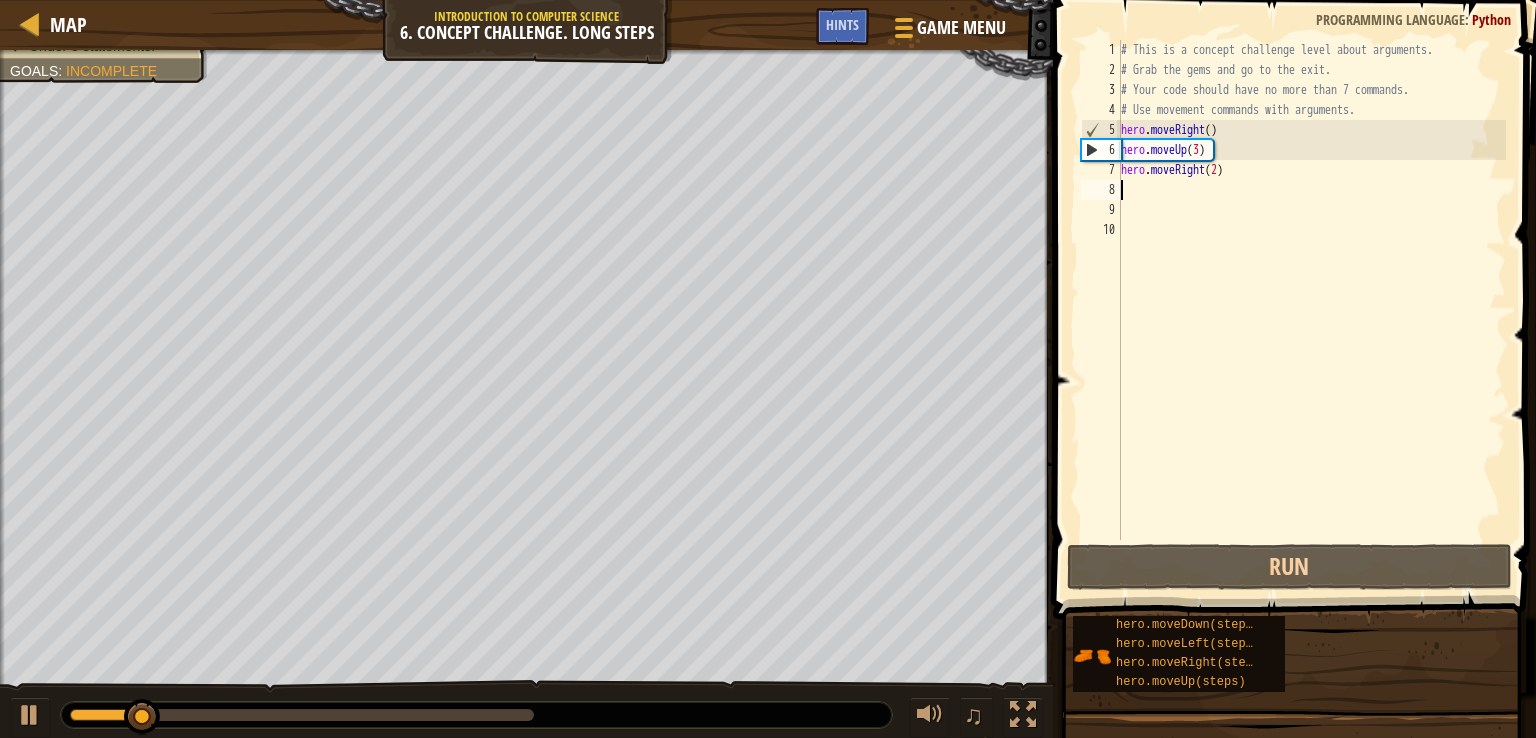 scroll, scrollTop: 9, scrollLeft: 0, axis: vertical 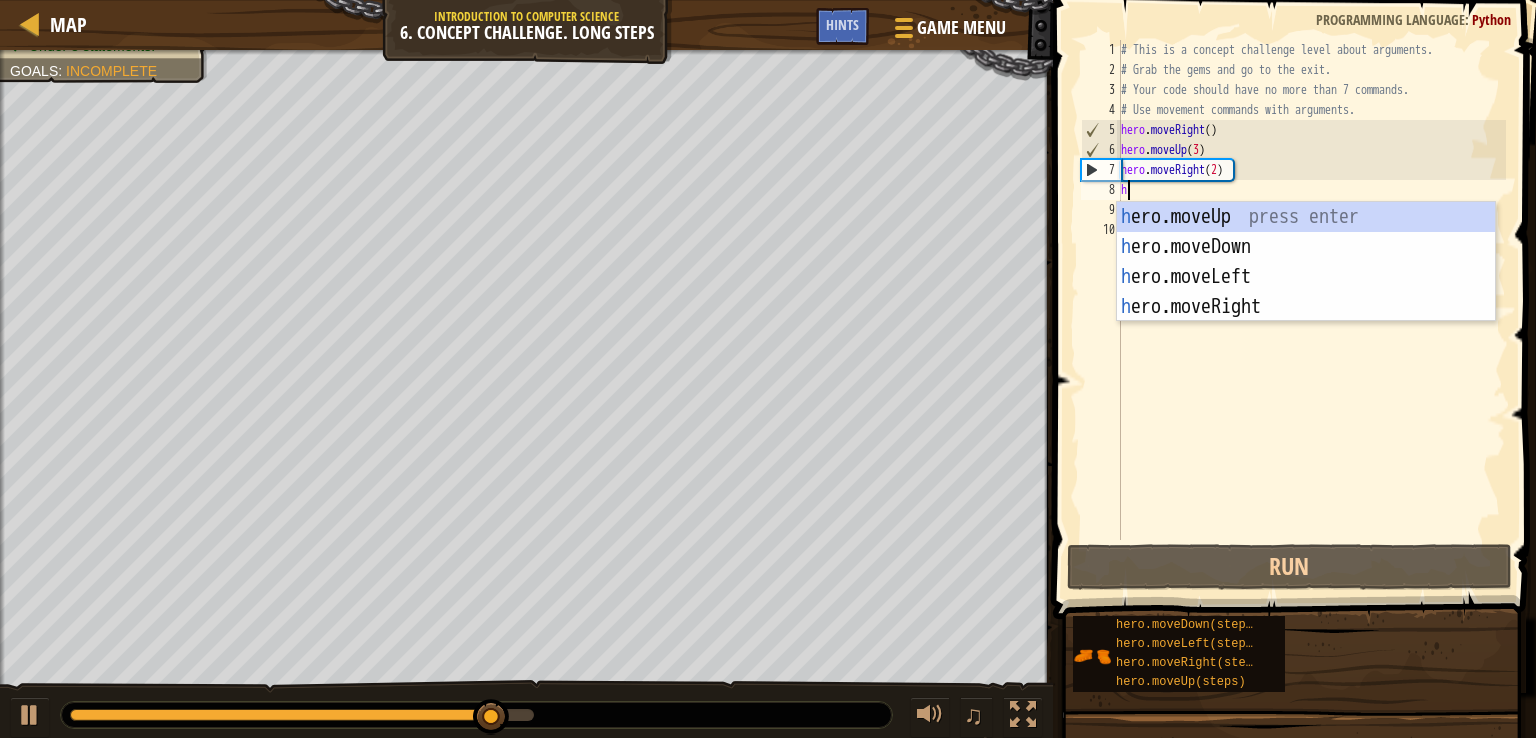 type on "h" 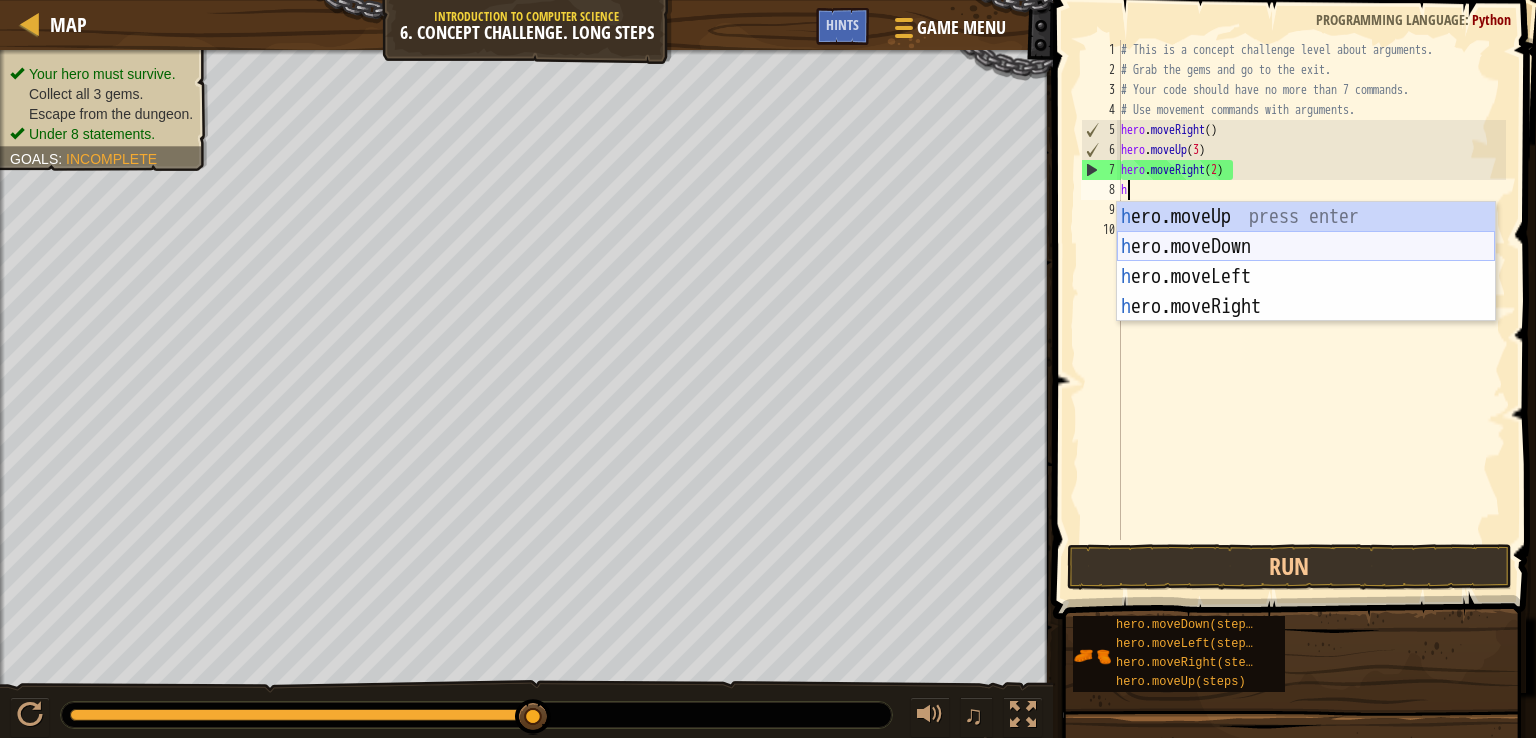 click on "h ero.moveUp press enter h ero.moveDown press enter h ero.moveLeft press enter h ero.moveRight press enter" at bounding box center [1306, 292] 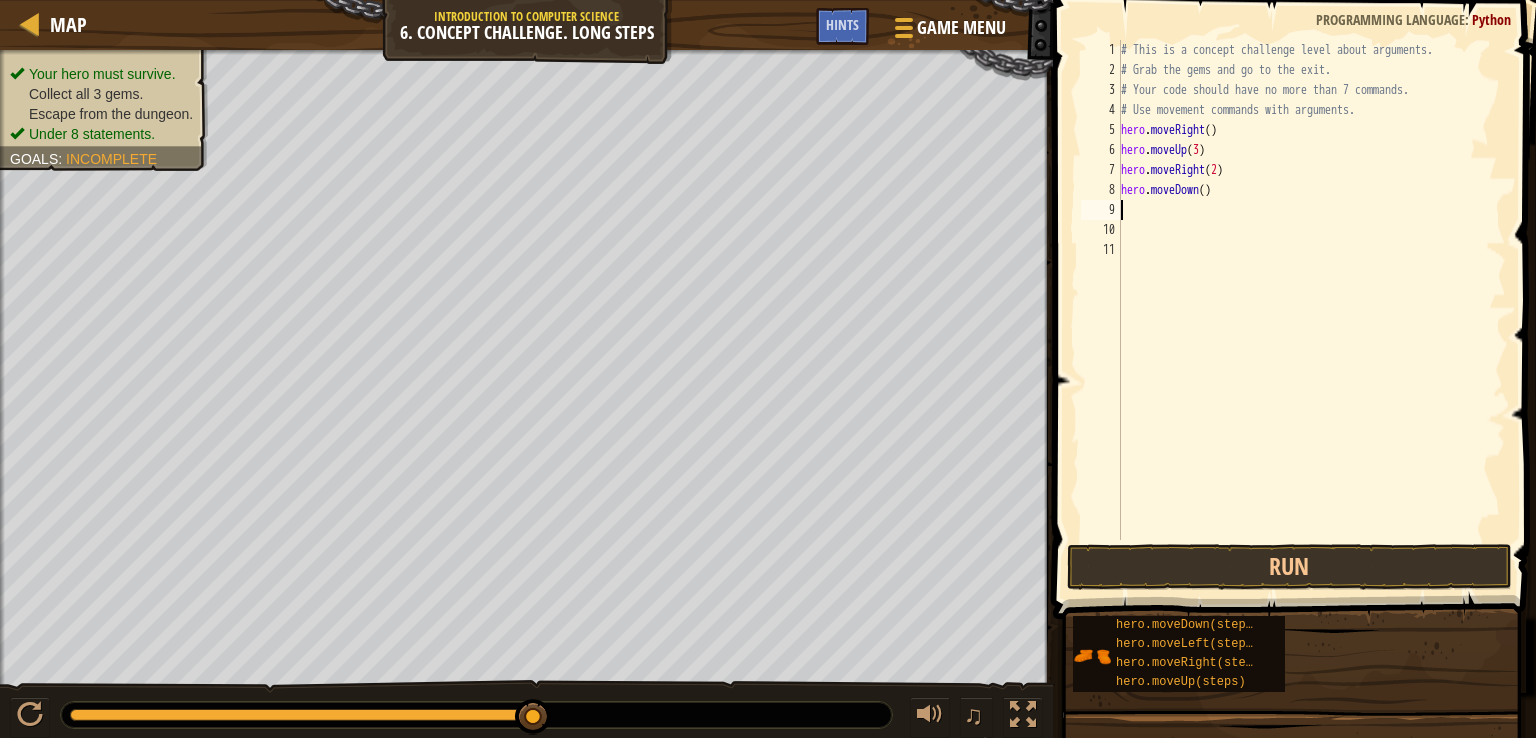 click on "# This is a concept challenge level about arguments. # Grab the gems and go to the exit. # Your code should have no more than 7 commands. # Use movement commands with arguments. hero . moveRight ( ) hero . moveUp ( 3 ) hero . moveRight ( 2 ) hero . moveDown ( )" at bounding box center (1312, 310) 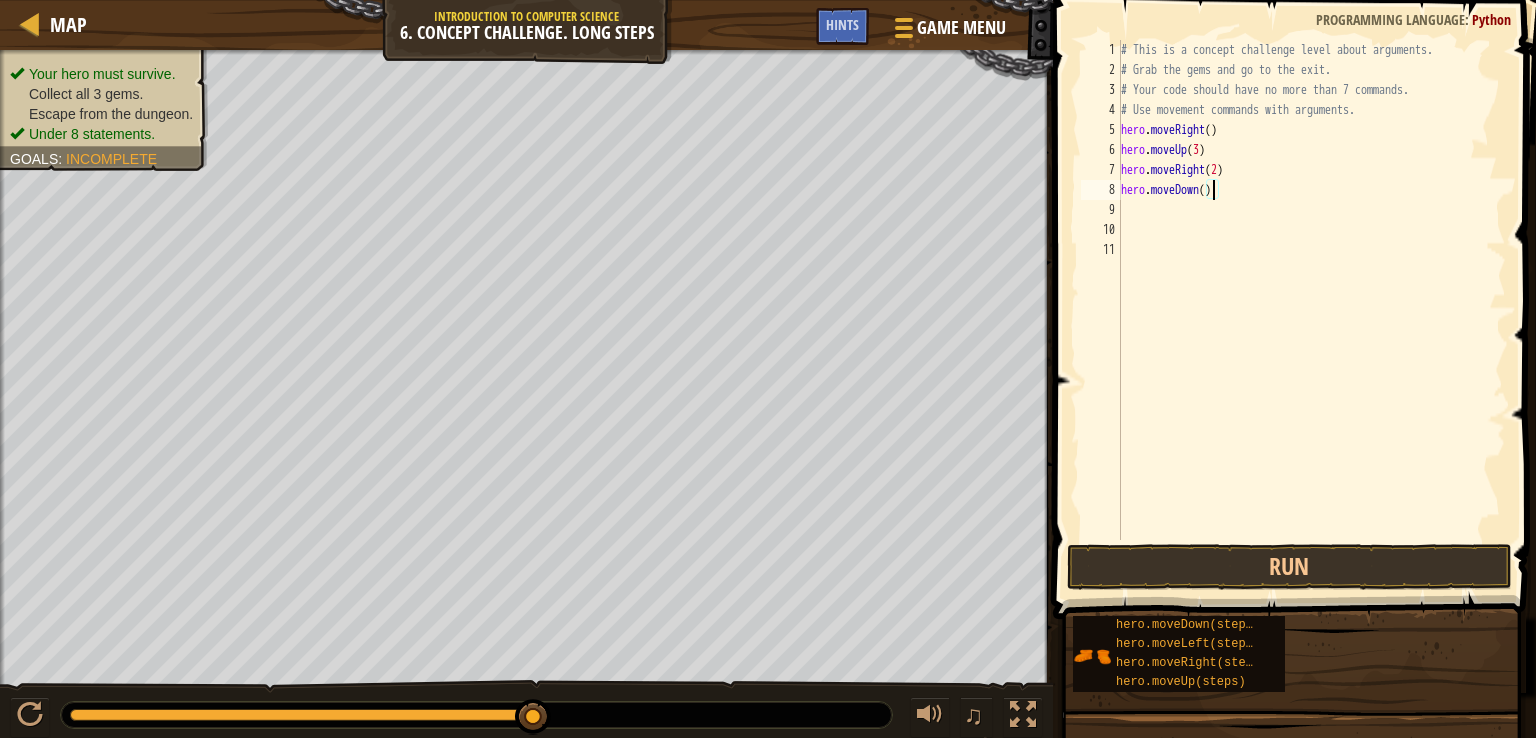 scroll, scrollTop: 9, scrollLeft: 7, axis: both 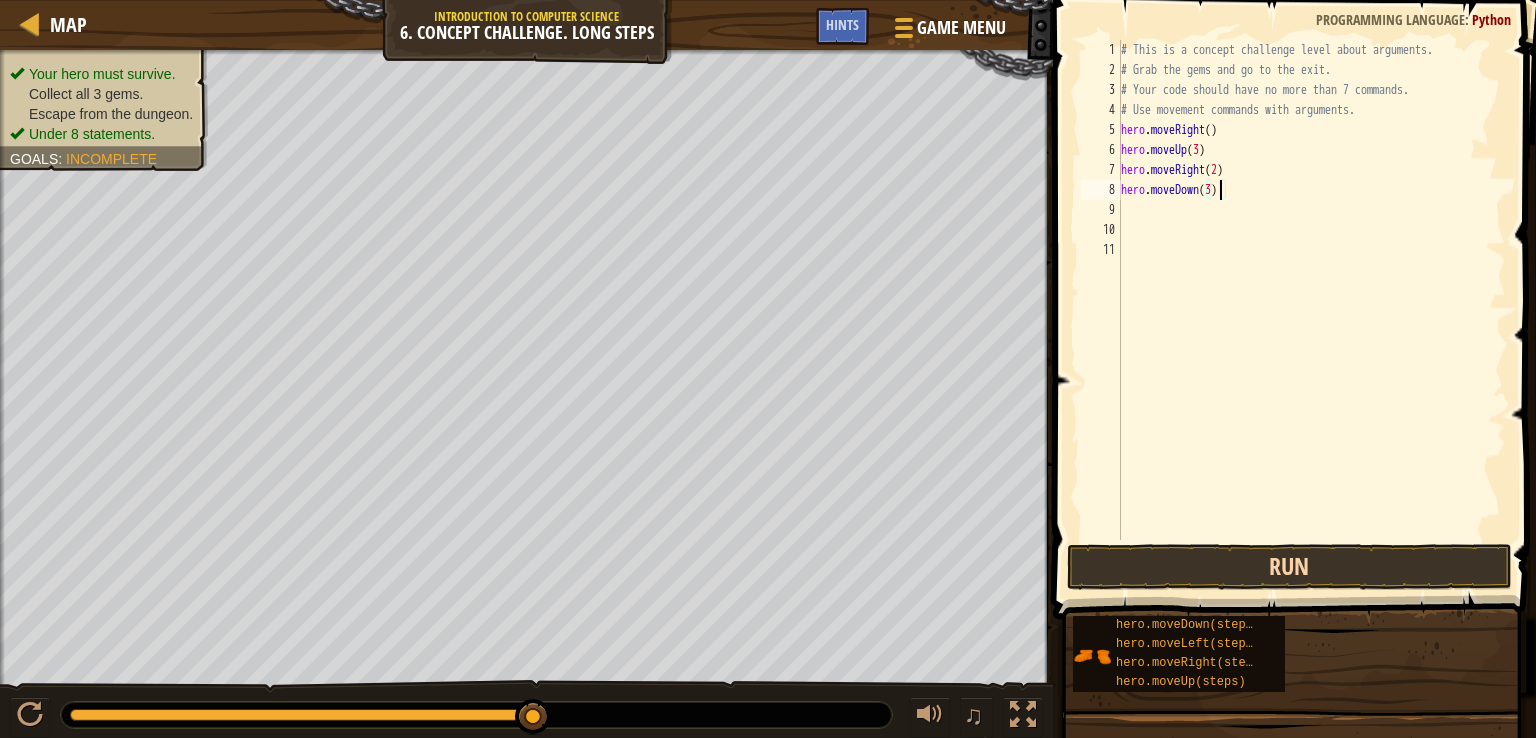type on "hero.moveDown(3)" 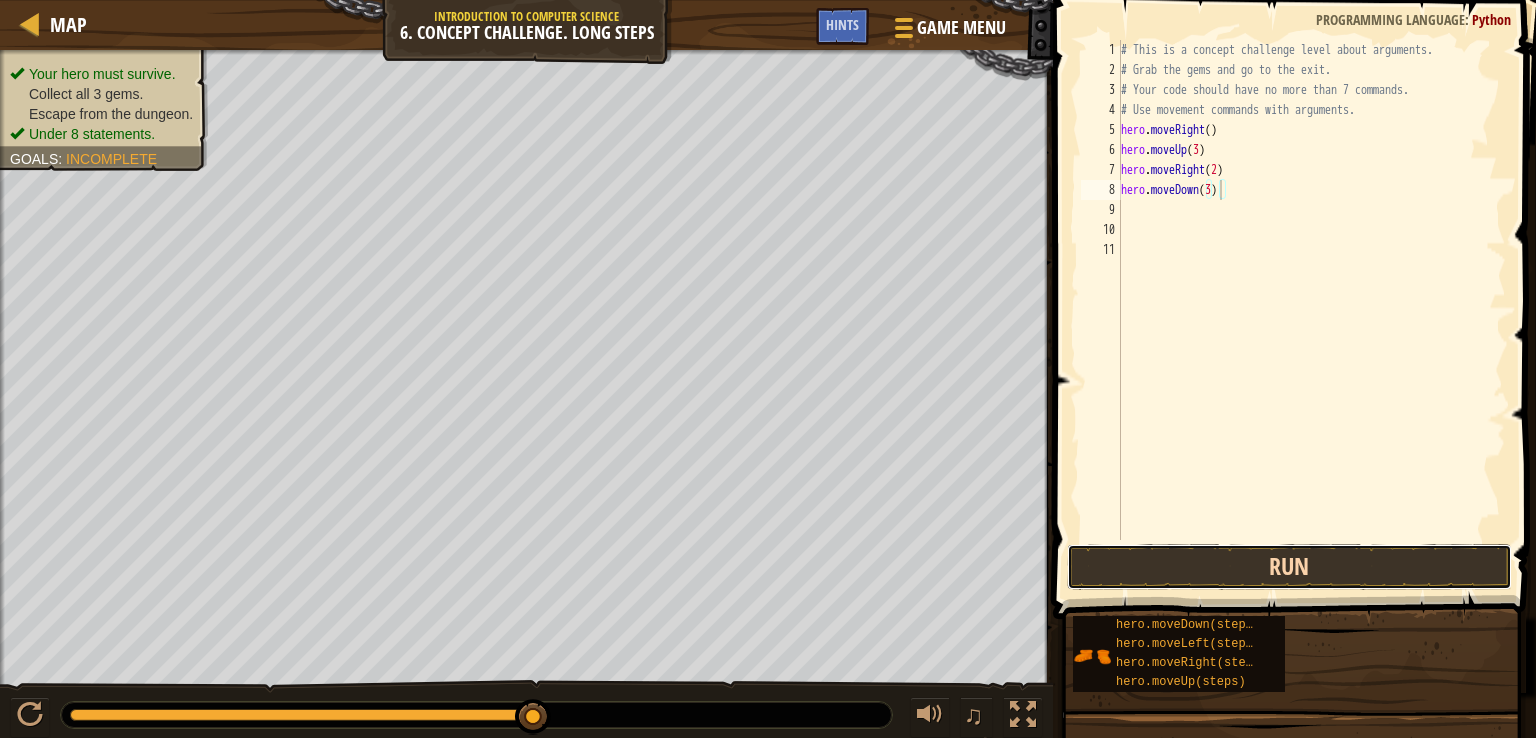 click on "Run" at bounding box center [1289, 567] 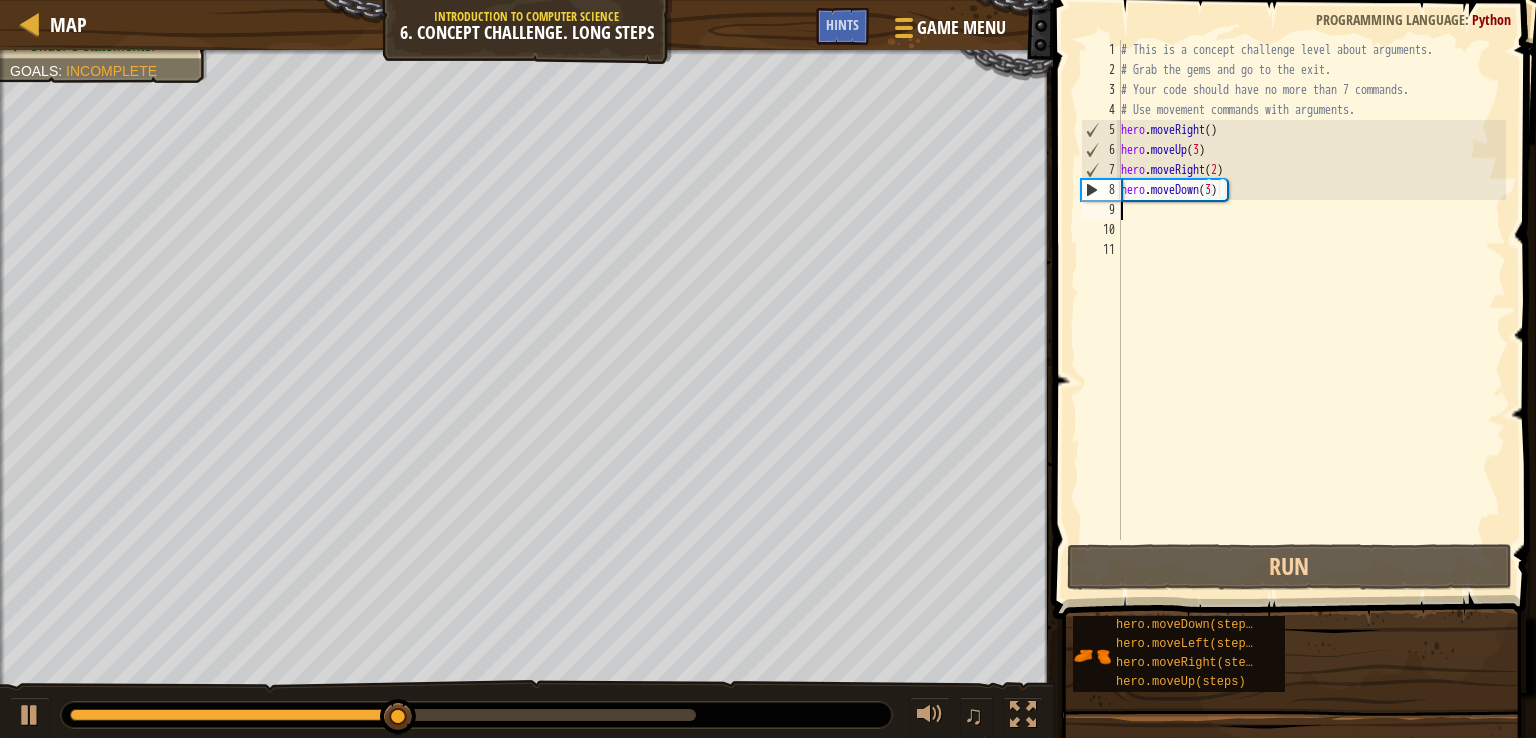 click on "# This is a concept challenge level about arguments. # Grab the gems and go to the exit. # Your code should have no more than 7 commands. # Use movement commands with arguments. hero . moveRight ( ) hero . moveUp ( 3 ) hero . moveRight ( 2 ) hero . moveDown ( 3 )" at bounding box center [1312, 310] 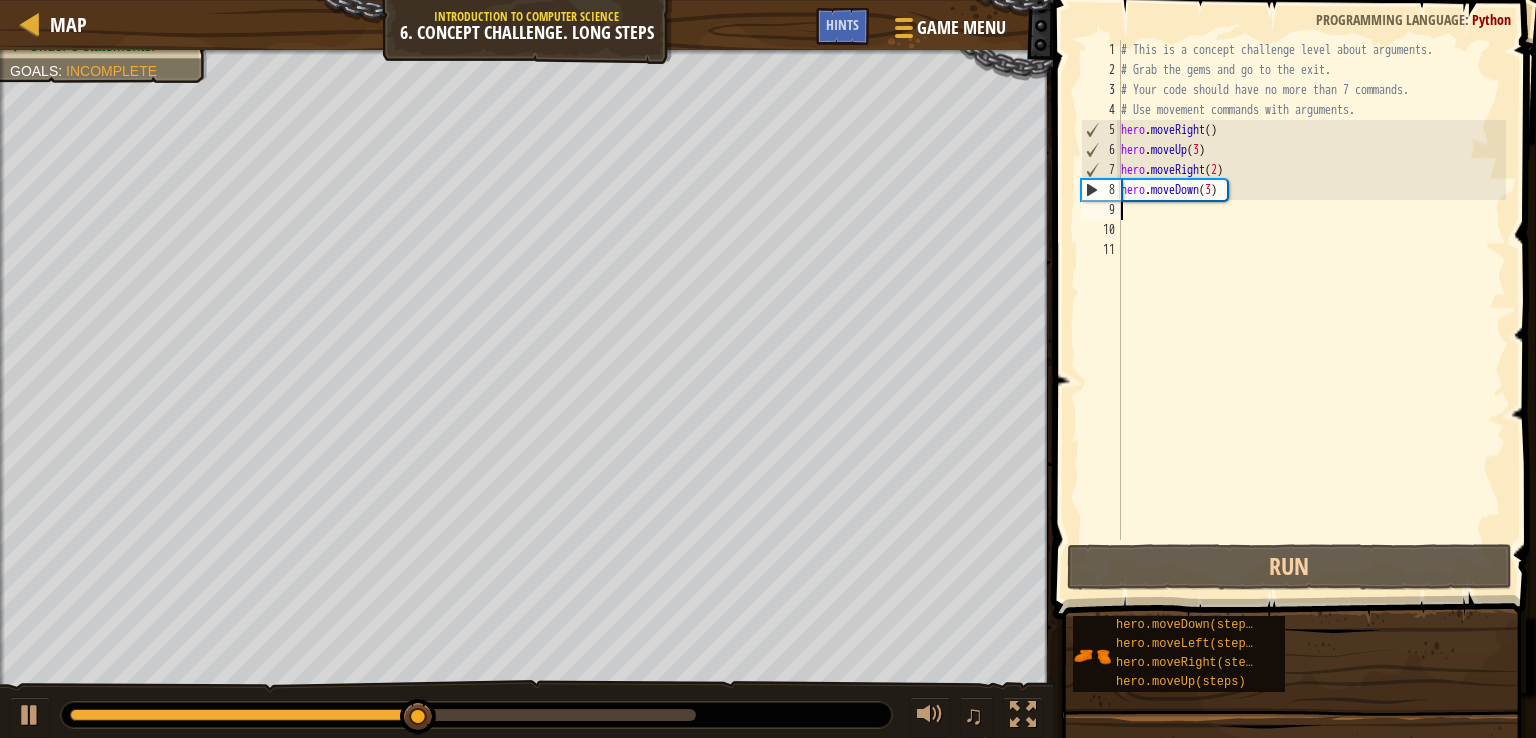 type on "h" 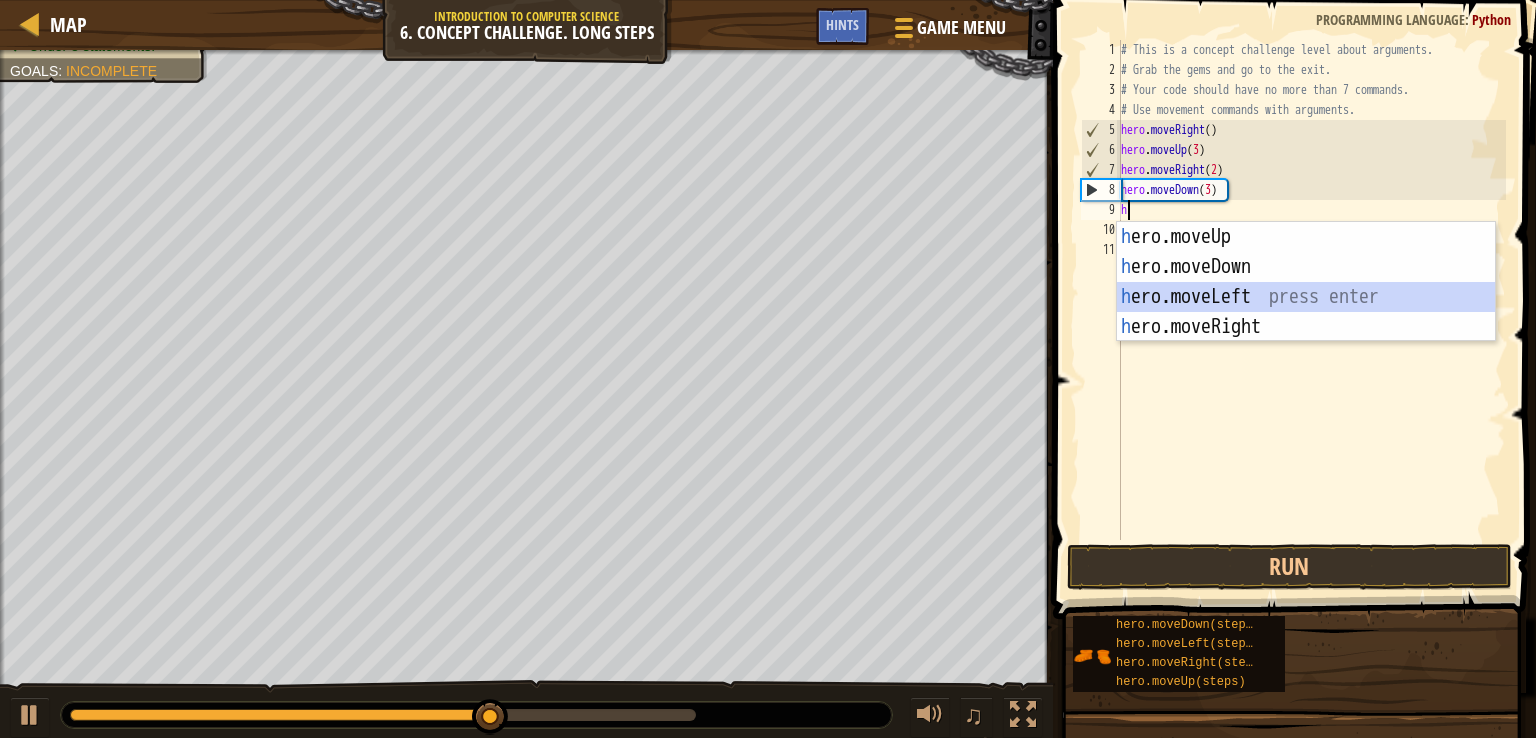 click on "h ero.moveUp press enter h ero.moveDown press enter h ero.moveLeft press enter h ero.moveRight press enter" at bounding box center [1306, 312] 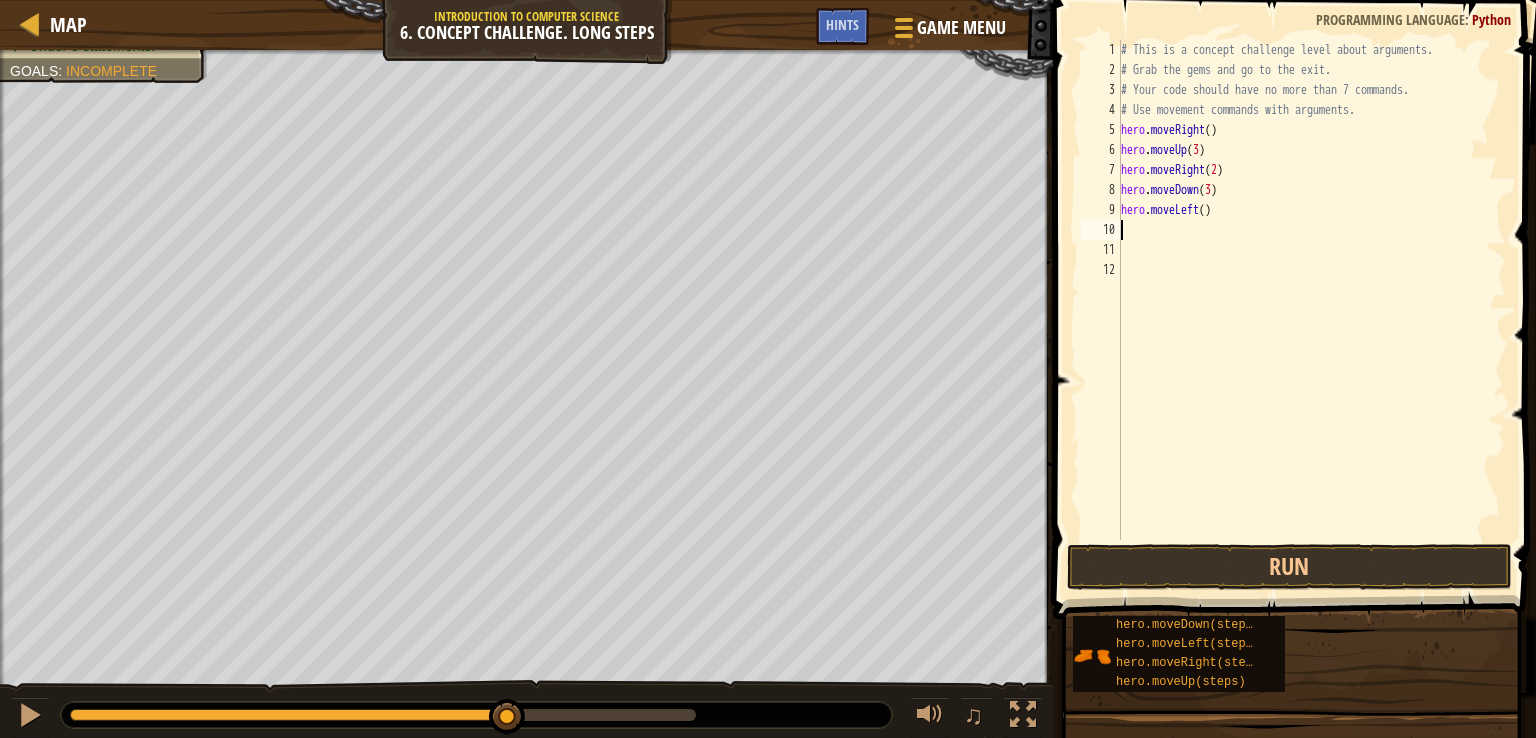 type on "h" 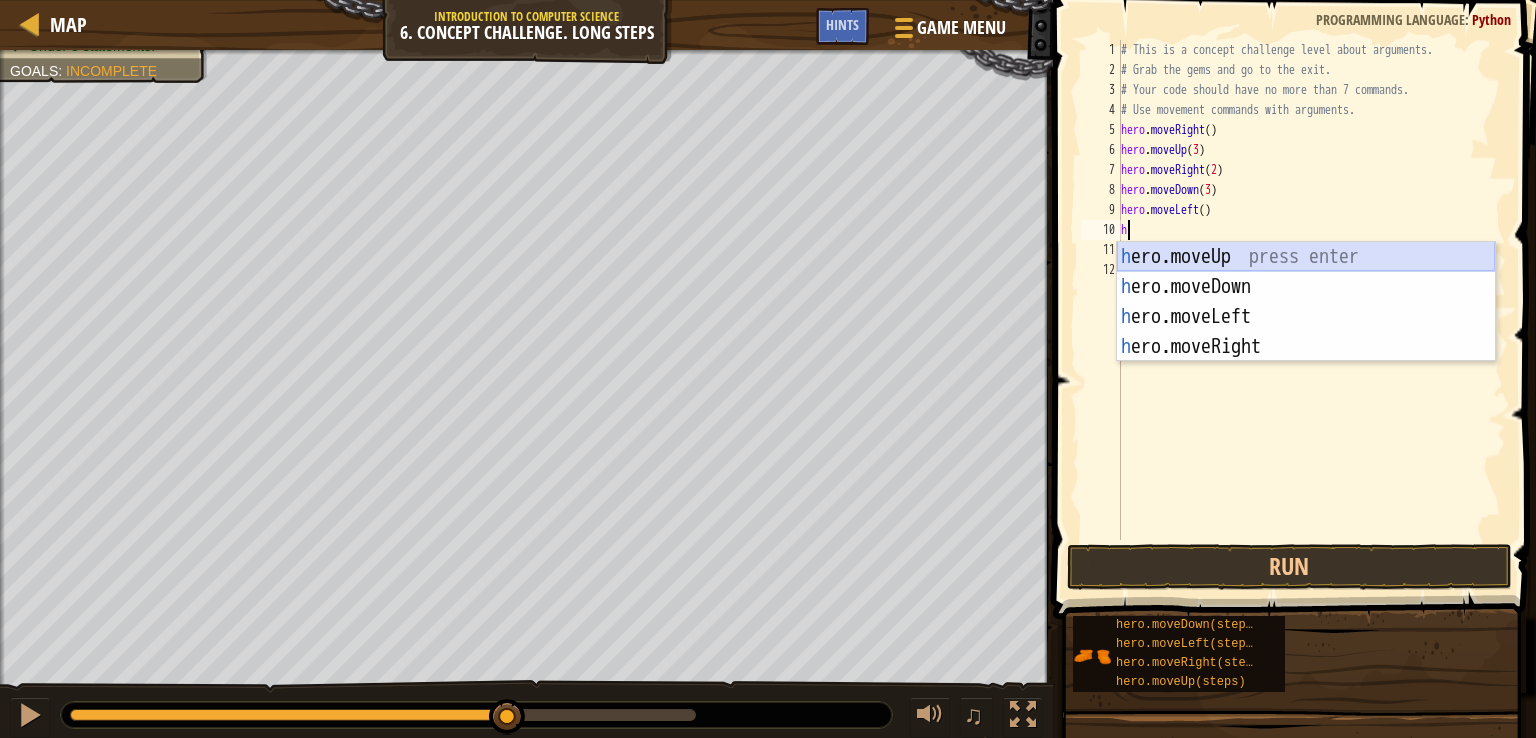 click on "h ero.moveUp press enter h ero.moveDown press enter h ero.moveLeft press enter h ero.moveRight press enter" at bounding box center [1306, 332] 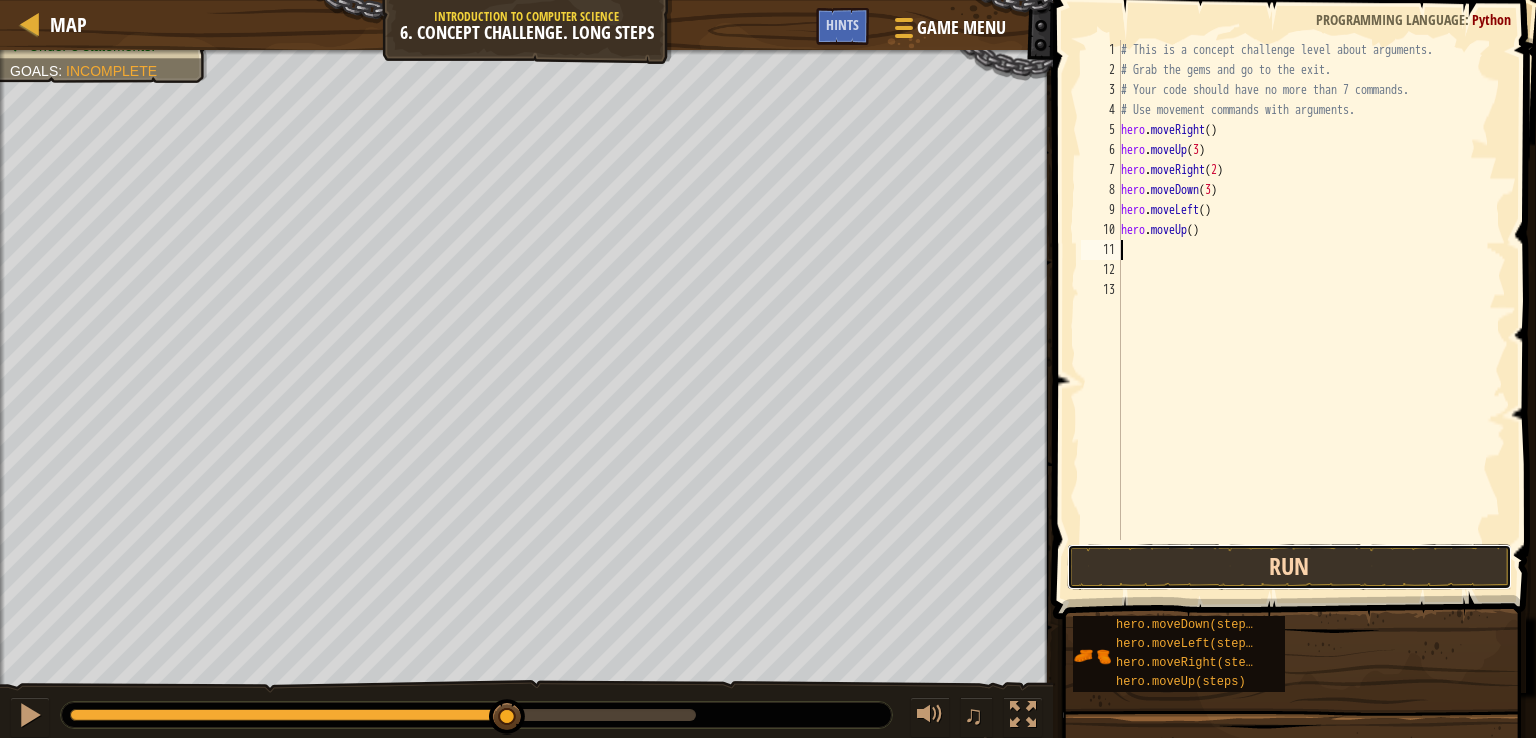 click on "Run" at bounding box center (1289, 567) 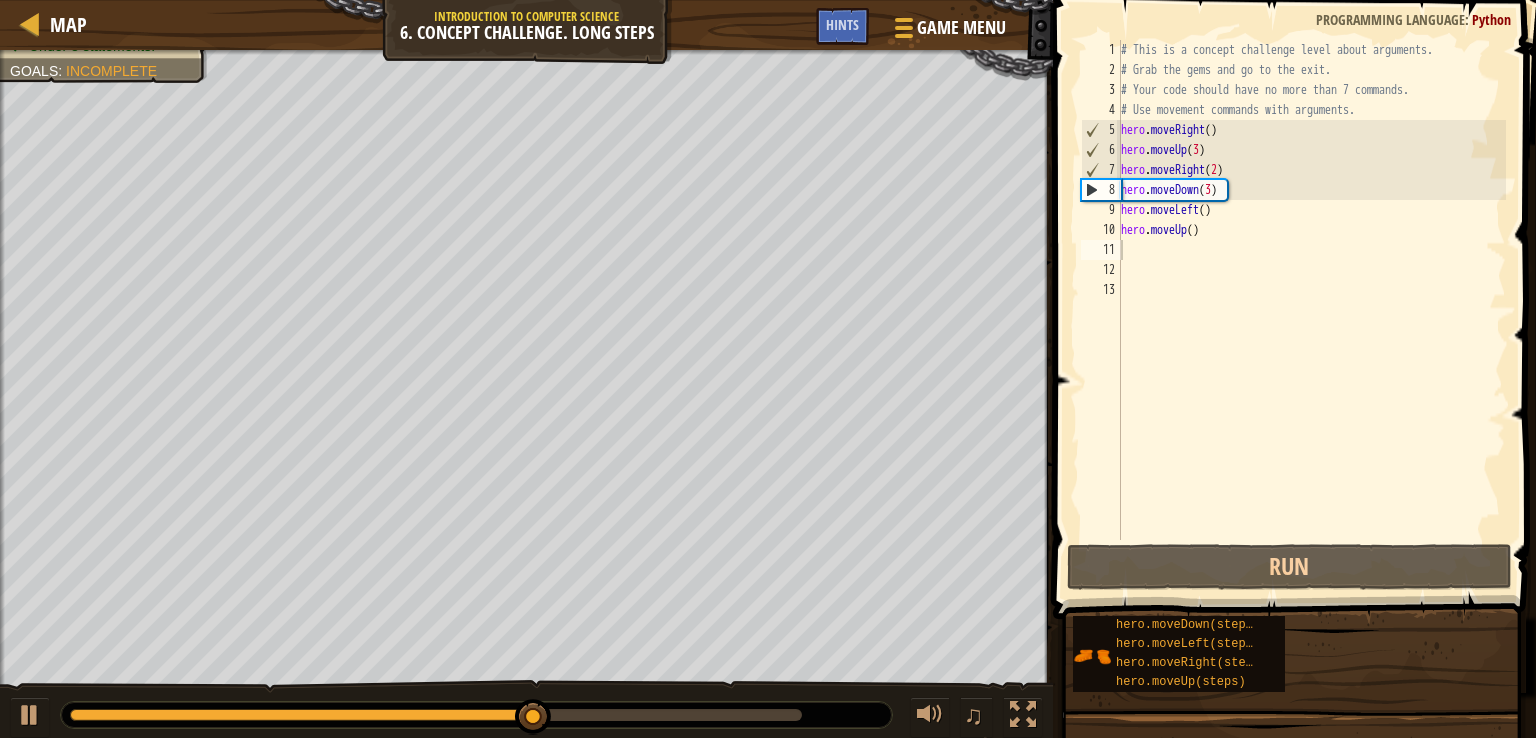 drag, startPoint x: 435, startPoint y: 699, endPoint x: 848, endPoint y: 704, distance: 413.03027 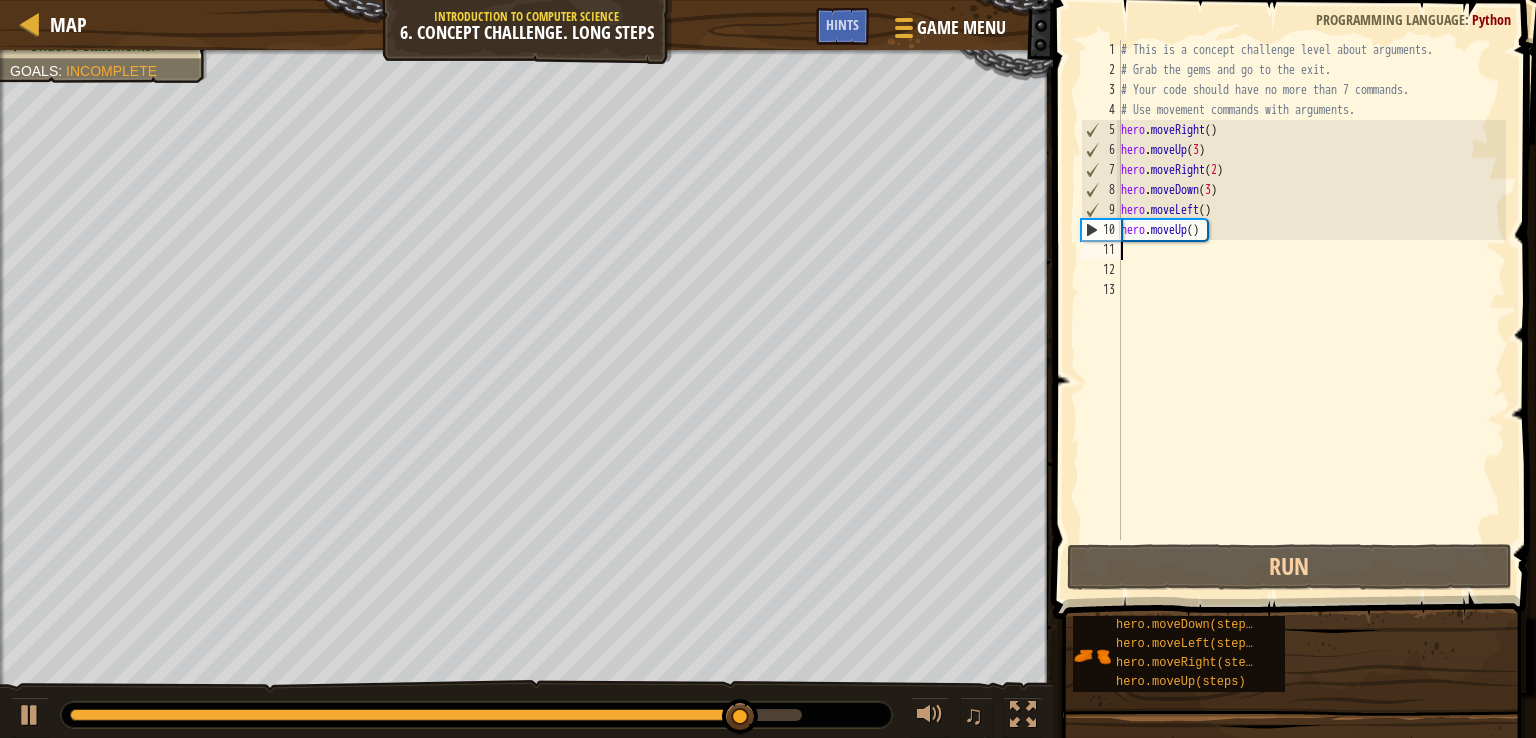 type on "h" 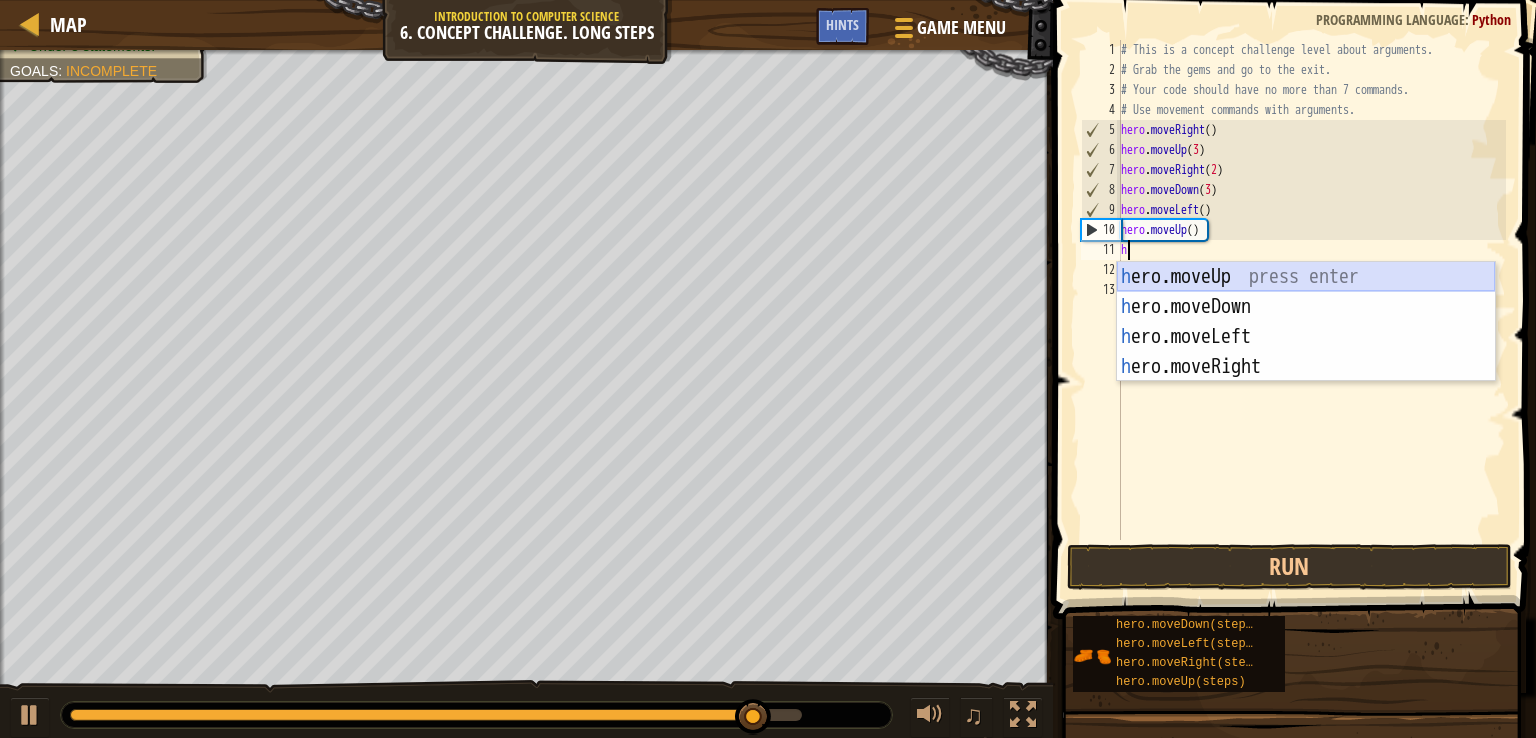 click on "h ero.moveUp press enter h ero.moveDown press enter h ero.moveLeft press enter h ero.moveRight press enter" at bounding box center (1306, 352) 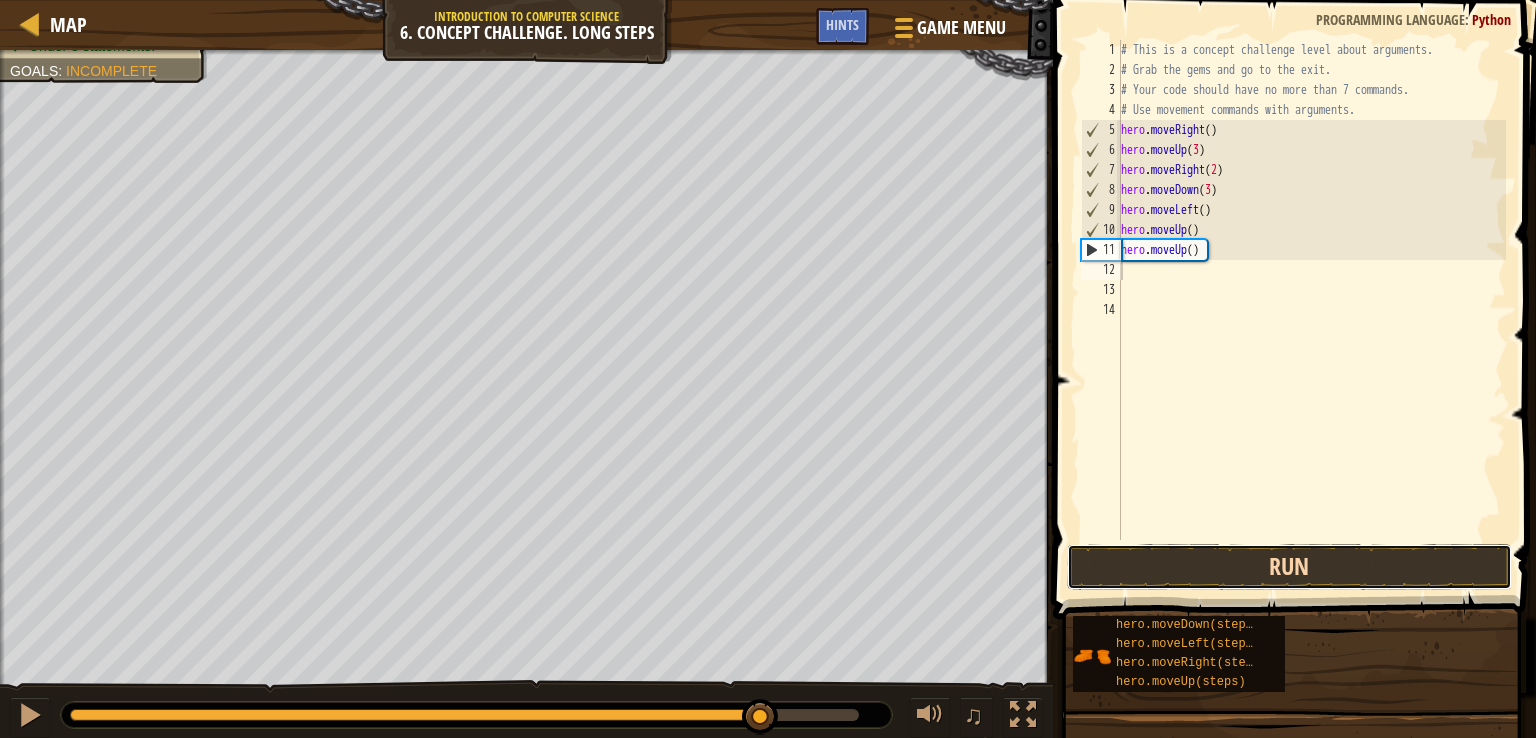 click on "Run" at bounding box center (1289, 567) 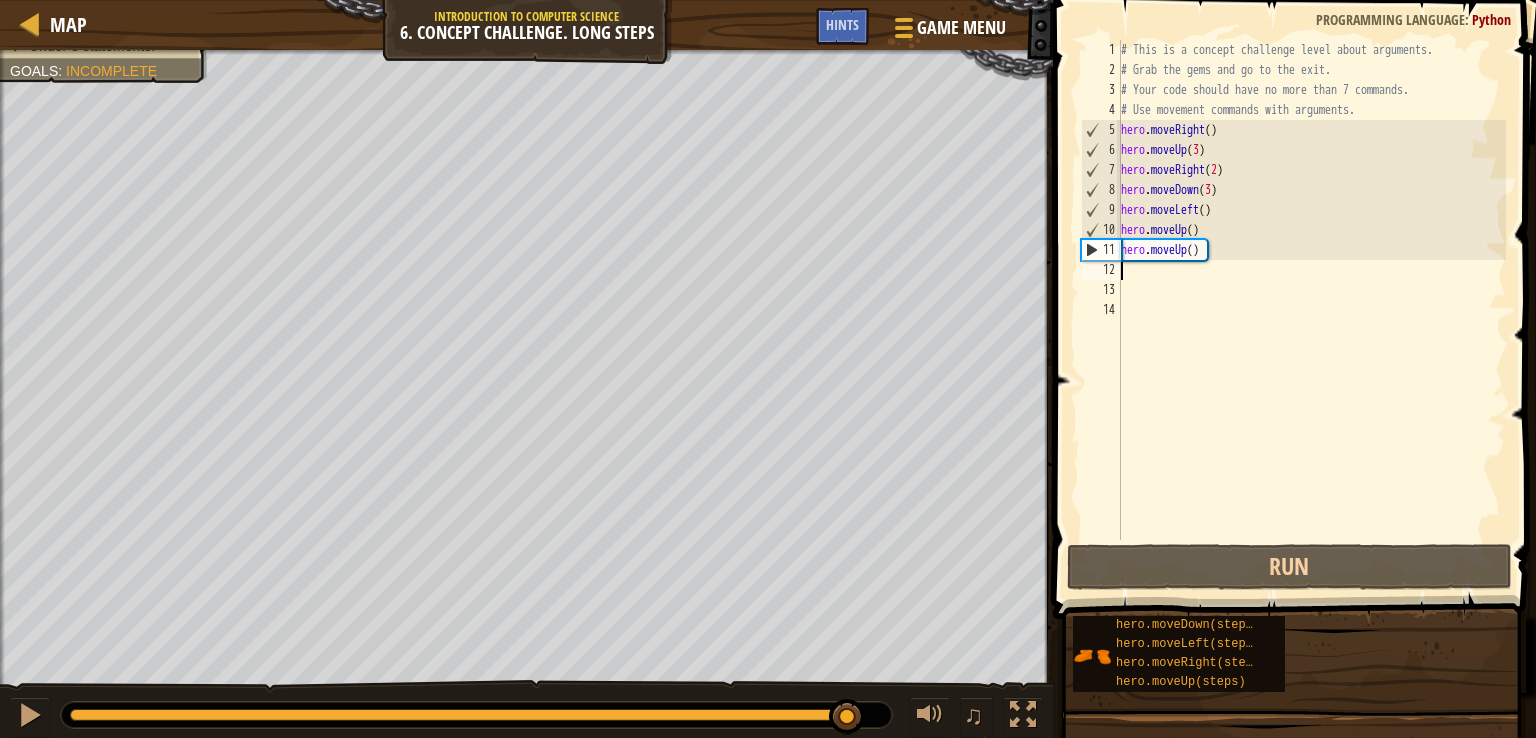 drag, startPoint x: 223, startPoint y: 715, endPoint x: 848, endPoint y: 681, distance: 625.92413 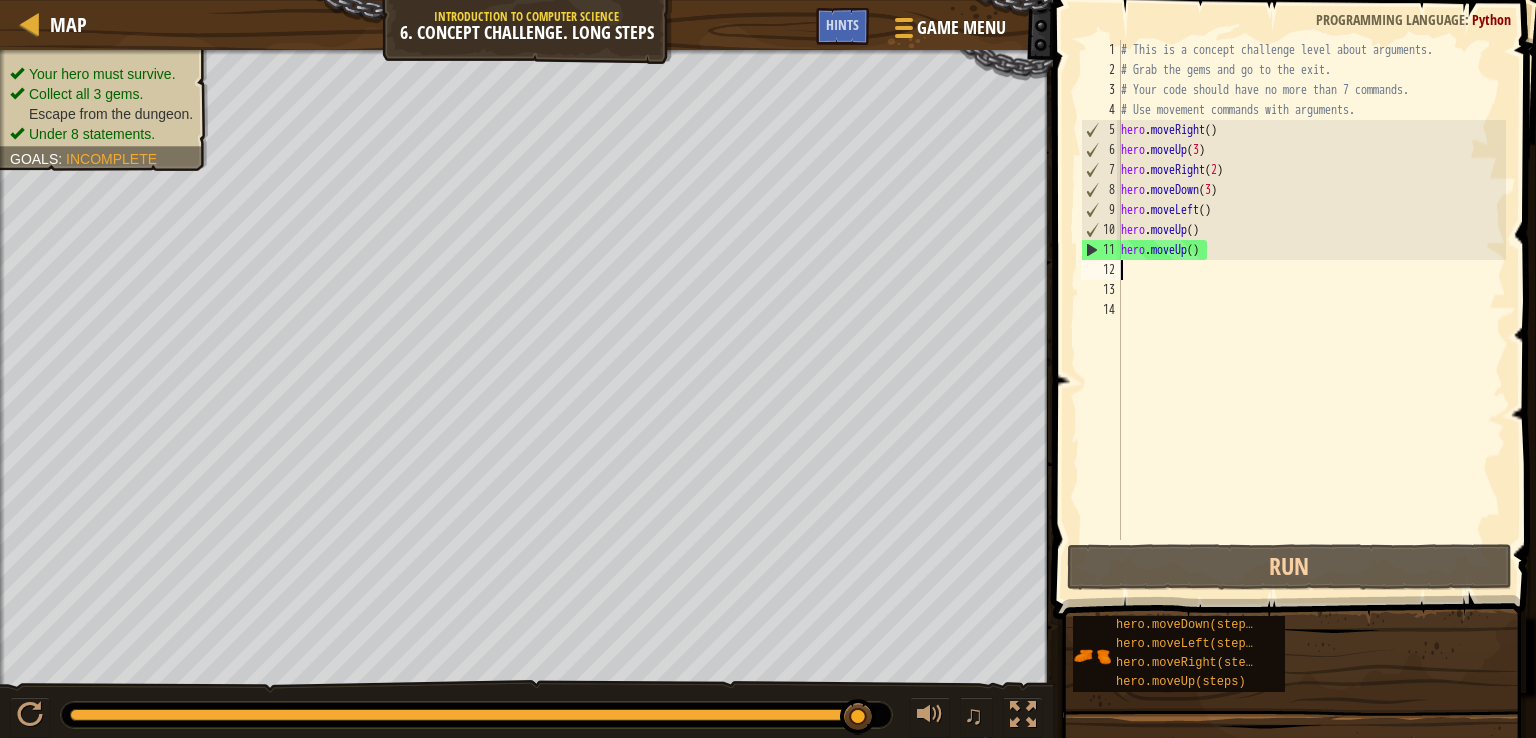 type on "h" 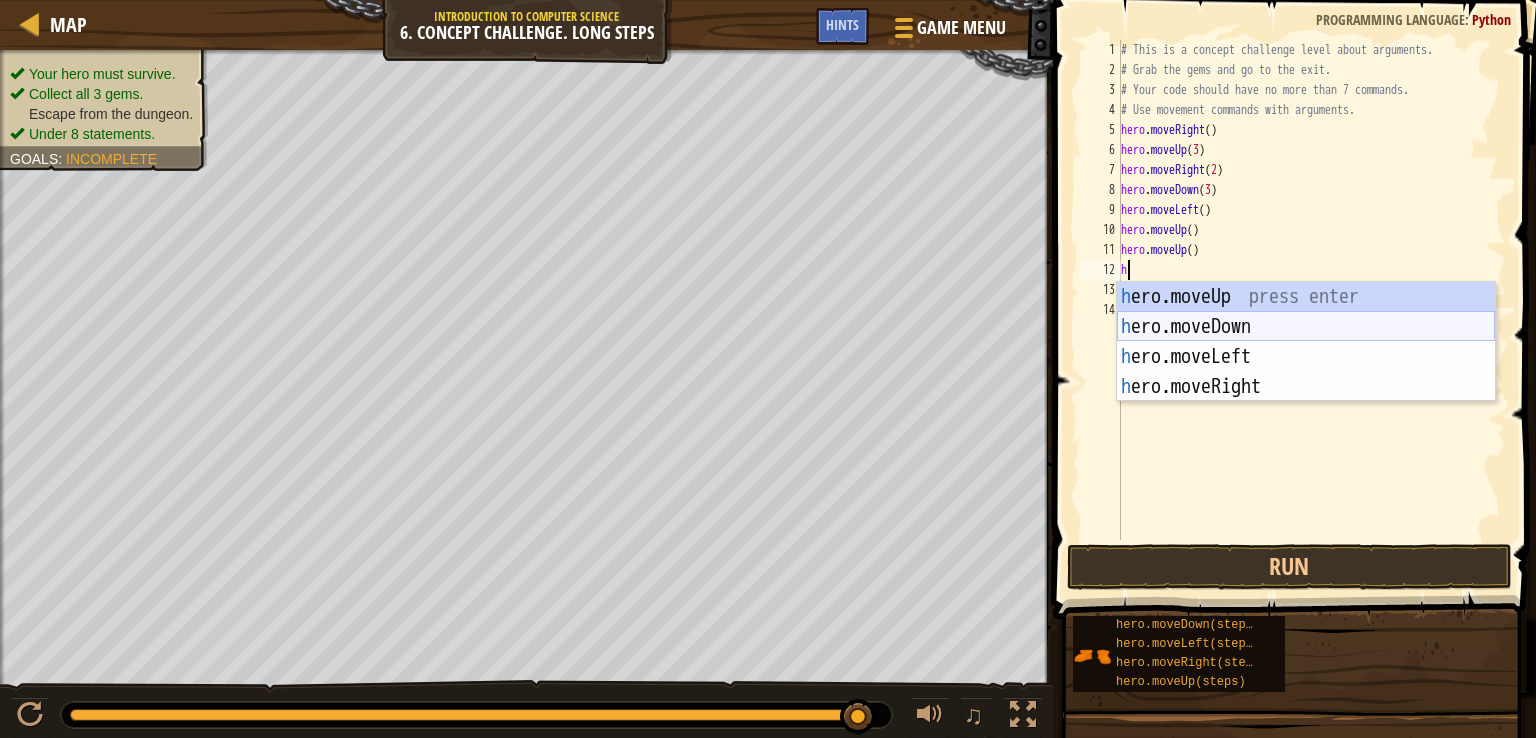 click on "h ero.moveUp press enter h ero.moveDown press enter h ero.moveLeft press enter h ero.moveRight press enter" at bounding box center [1306, 372] 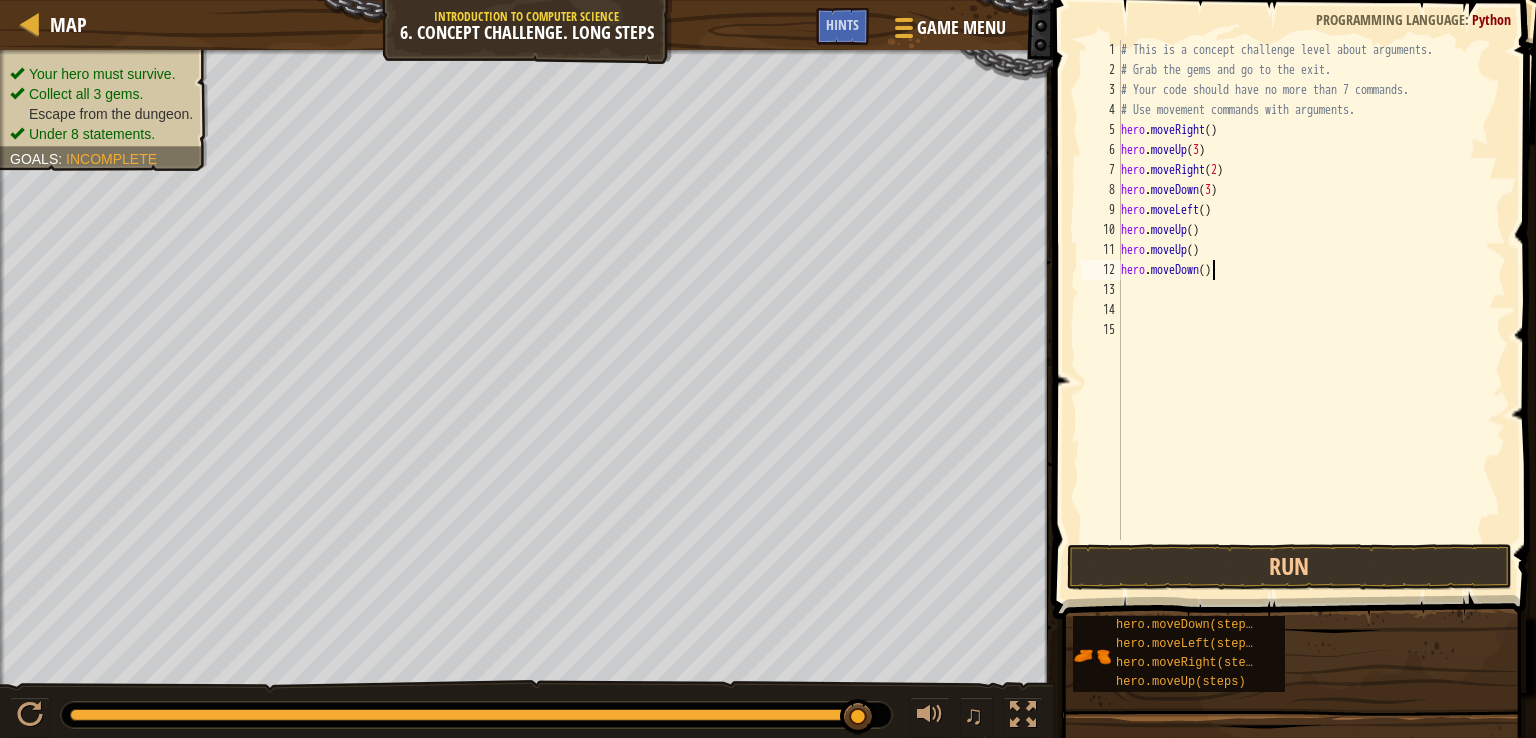 click on "# This is a concept challenge level about arguments. # Grab the gems and go to the exit. # Your code should have no more than 7 commands. # Use movement commands with arguments. hero . moveRight ( ) hero . moveUp ( 3 ) hero . moveRight ( 2 ) hero . moveDown ( 3 ) hero . moveLeft ( ) hero . moveUp ( ) hero . moveUp ( ) hero . moveDown ( )" at bounding box center [1312, 310] 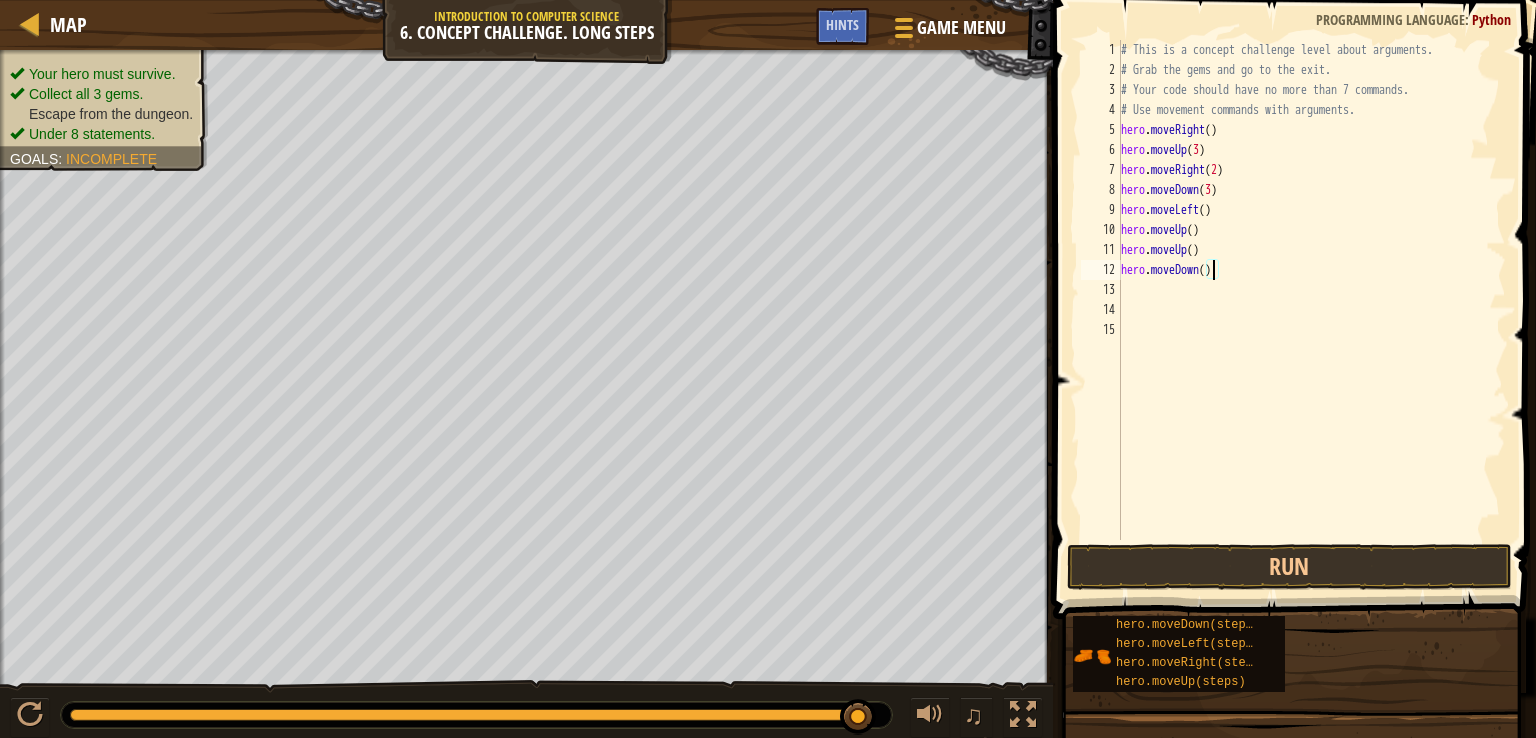 type on "hero.moveDown(2)" 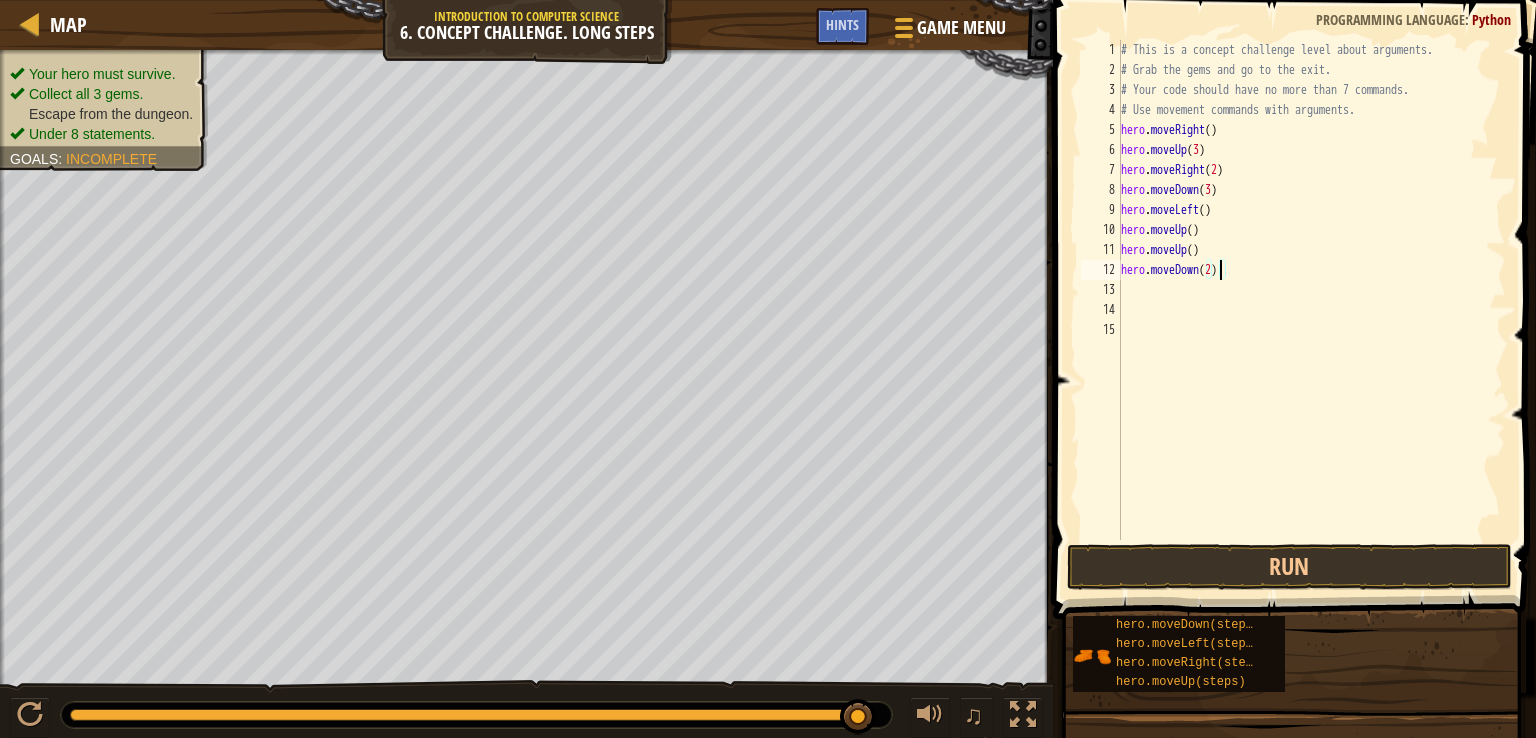 scroll, scrollTop: 9, scrollLeft: 7, axis: both 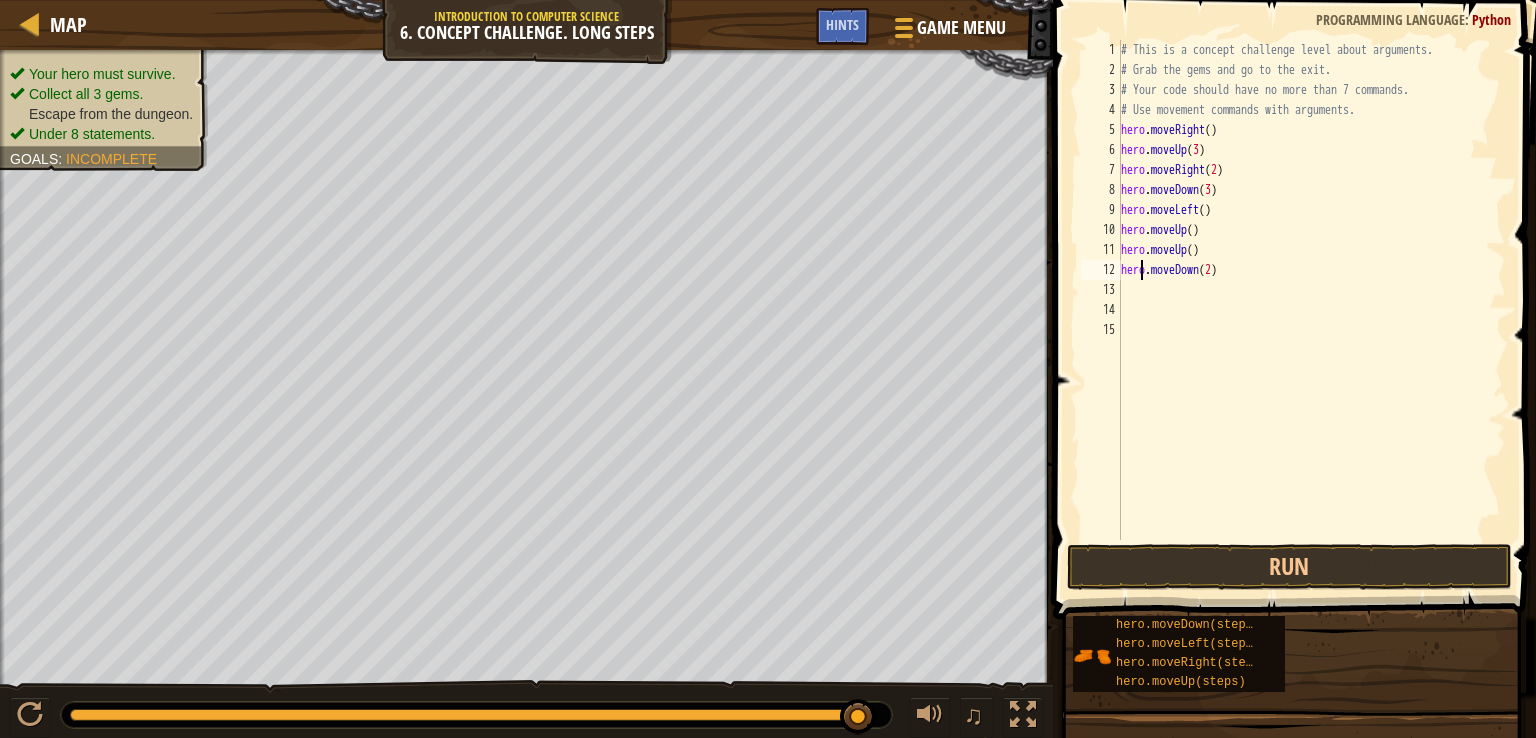 click on "# This is a concept challenge level about arguments. # Grab the gems and go to the exit. # Your code should have no more than 7 commands. # Use movement commands with arguments. hero . moveRight ( ) hero . moveUp ( 3 ) hero . moveRight ( 2 ) hero . moveDown ( 3 ) hero . moveLeft ( ) hero . moveUp ( ) hero . moveUp ( ) hero . moveDown ( 2 )" at bounding box center [1312, 310] 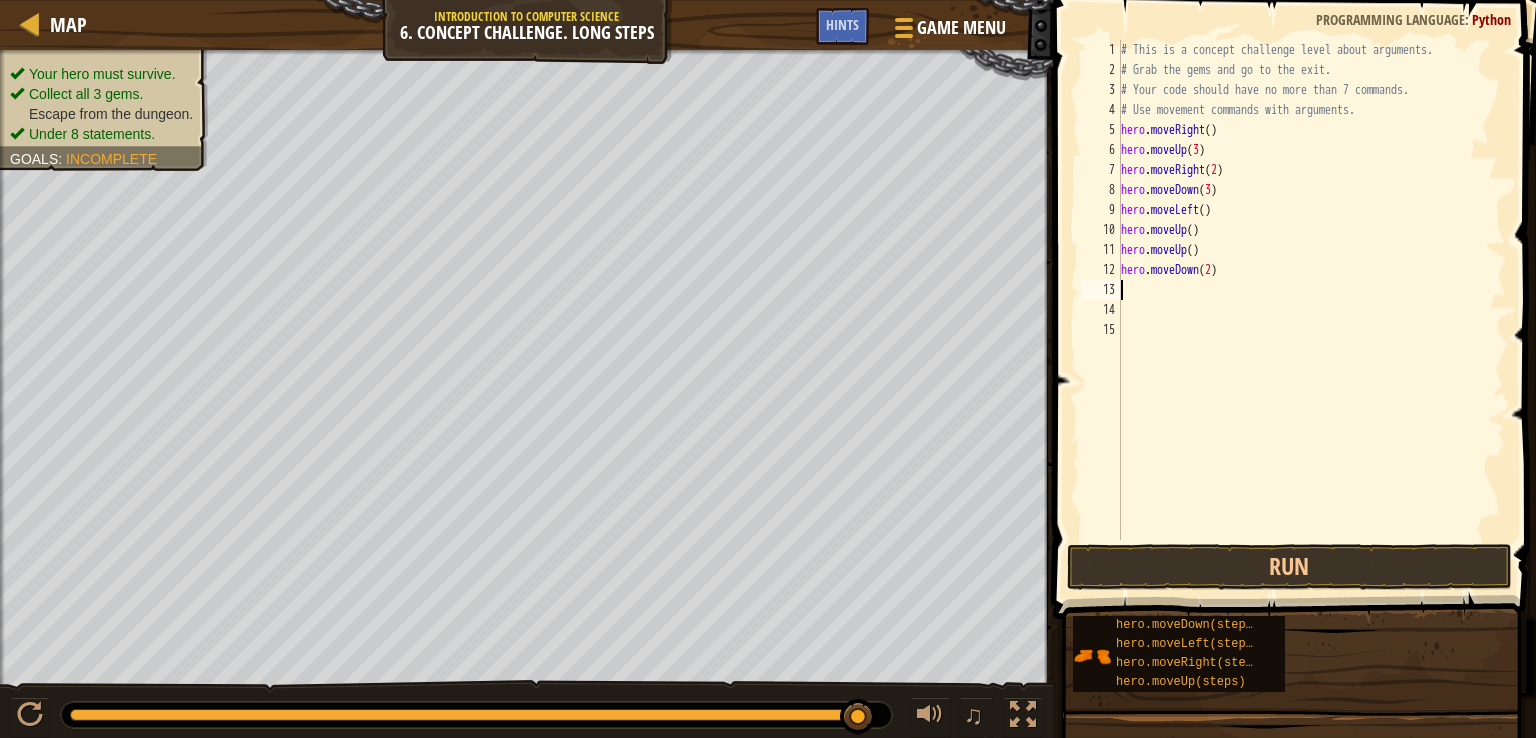 click on "# This is a concept challenge level about arguments. # Grab the gems and go to the exit. # Your code should have no more than 7 commands. # Use movement commands with arguments. hero . moveRight ( ) hero . moveUp ( 3 ) hero . moveRight ( 2 ) hero . moveDown ( 3 ) hero . moveLeft ( ) hero . moveUp ( ) hero . moveUp ( ) hero . moveDown ( 2 )" at bounding box center [1312, 310] 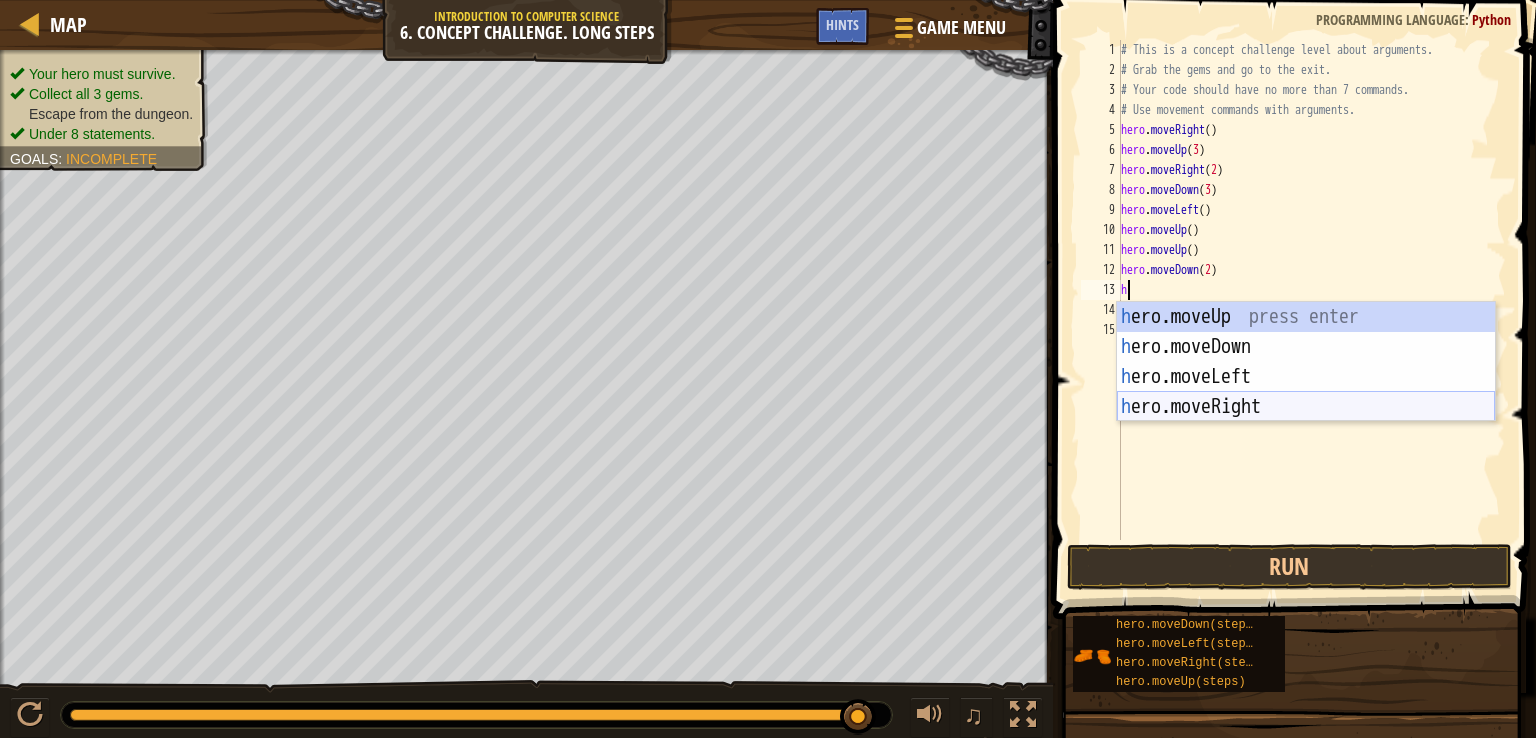click on "h ero.moveUp press enter h ero.moveDown press enter h ero.moveLeft press enter h ero.moveRight press enter" at bounding box center [1306, 392] 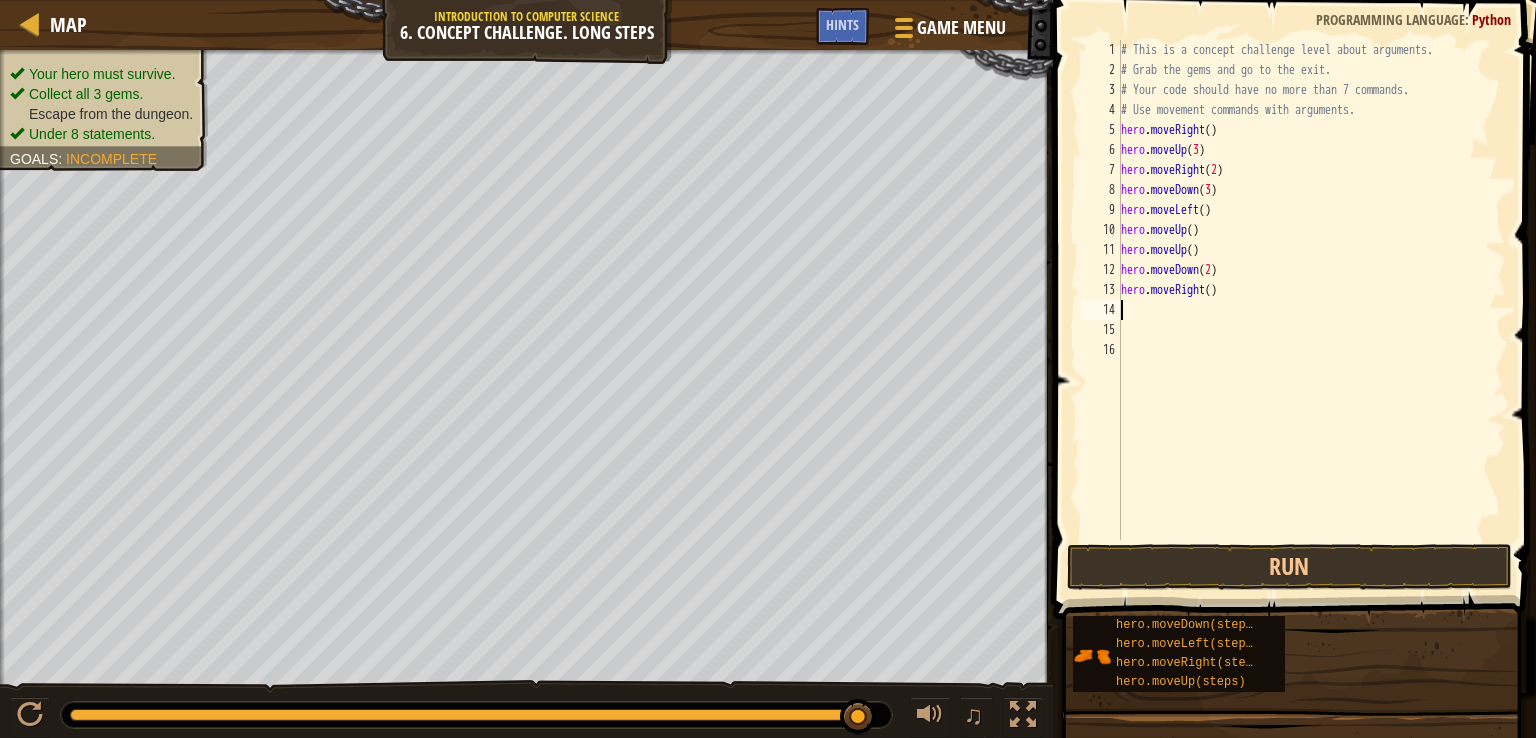 type on "h" 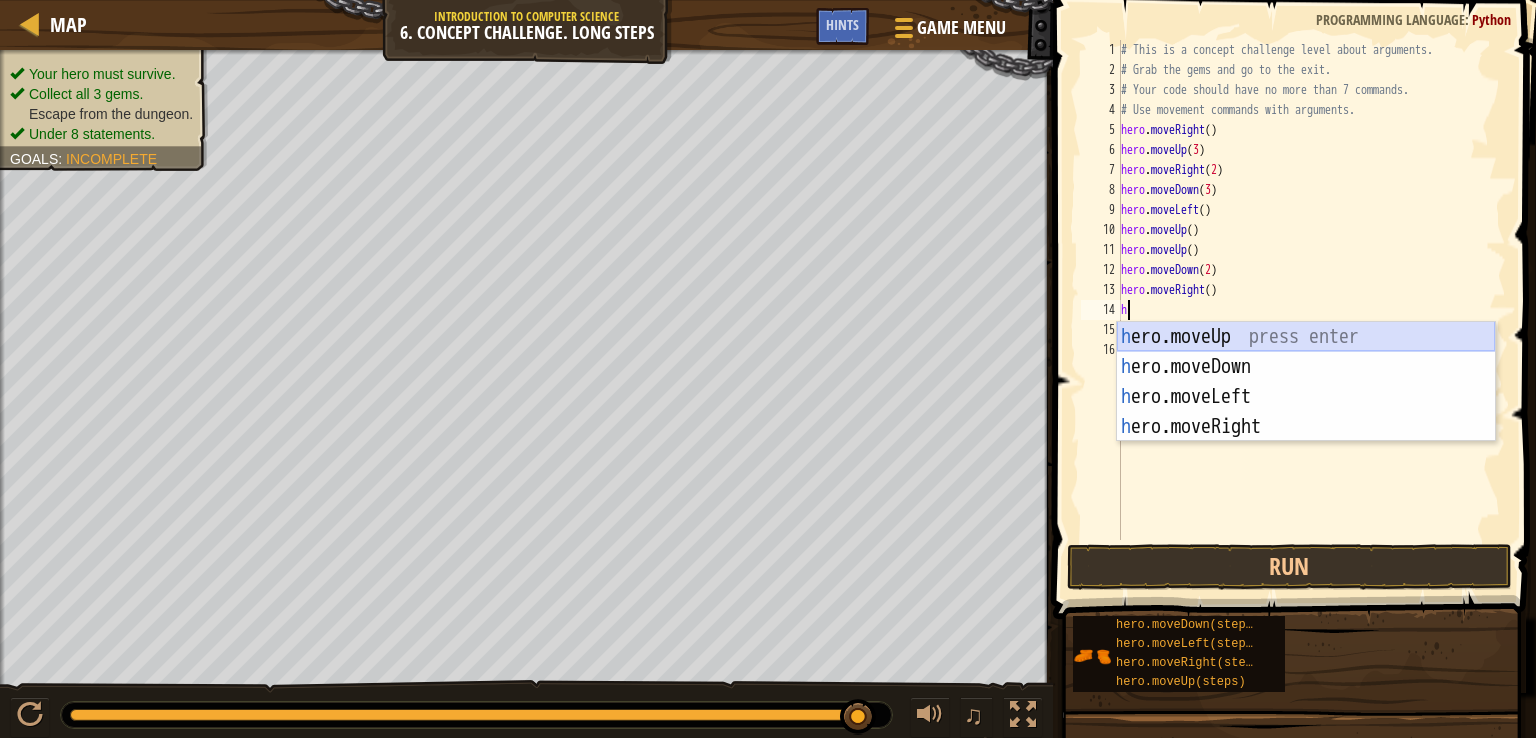 click on "h ero.moveUp press enter h ero.moveDown press enter h ero.moveLeft press enter h ero.moveRight press enter" at bounding box center [1306, 412] 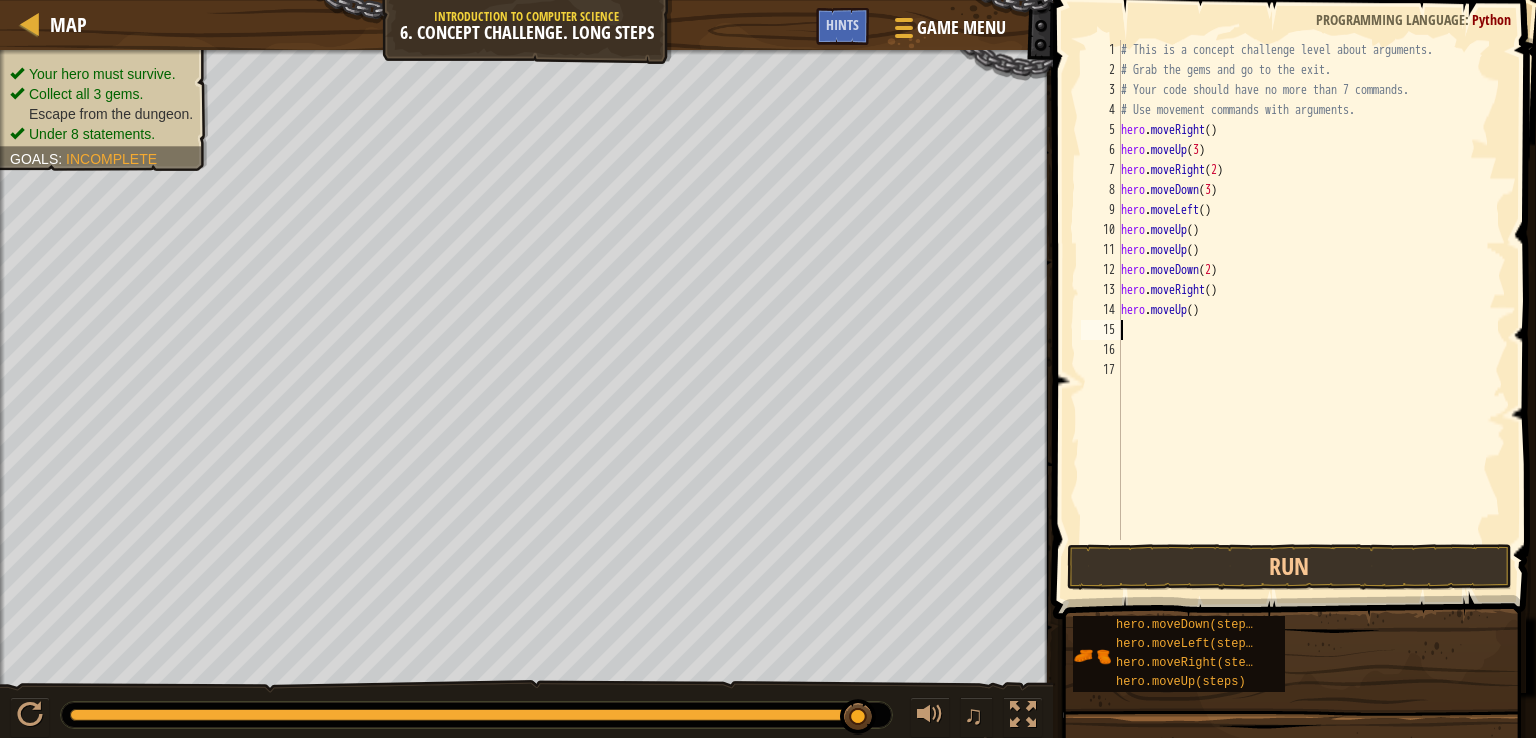 click on "# This is a concept challenge level about arguments. # Grab the gems and go to the exit. # Your code should have no more than 7 commands. # Use movement commands with arguments. hero . moveRight ( ) hero . moveUp ( 3 ) hero . moveRight ( 2 ) hero . moveDown ( 3 ) hero . moveLeft ( ) hero . moveUp ( ) hero . moveUp ( ) hero . moveDown ( 2 ) hero . moveRight ( ) hero . moveUp ( )" at bounding box center (1312, 310) 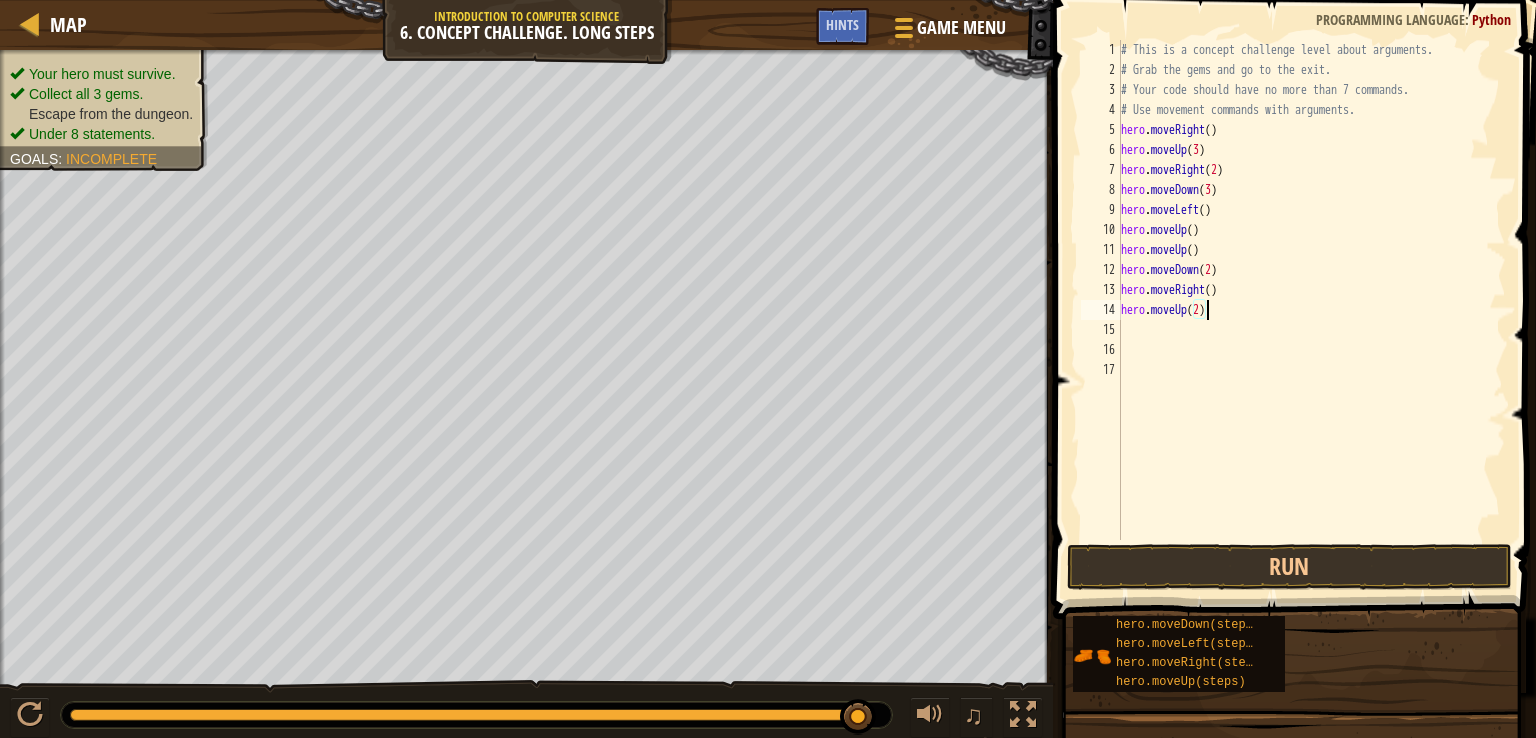 type on "hero.moveUp(2)" 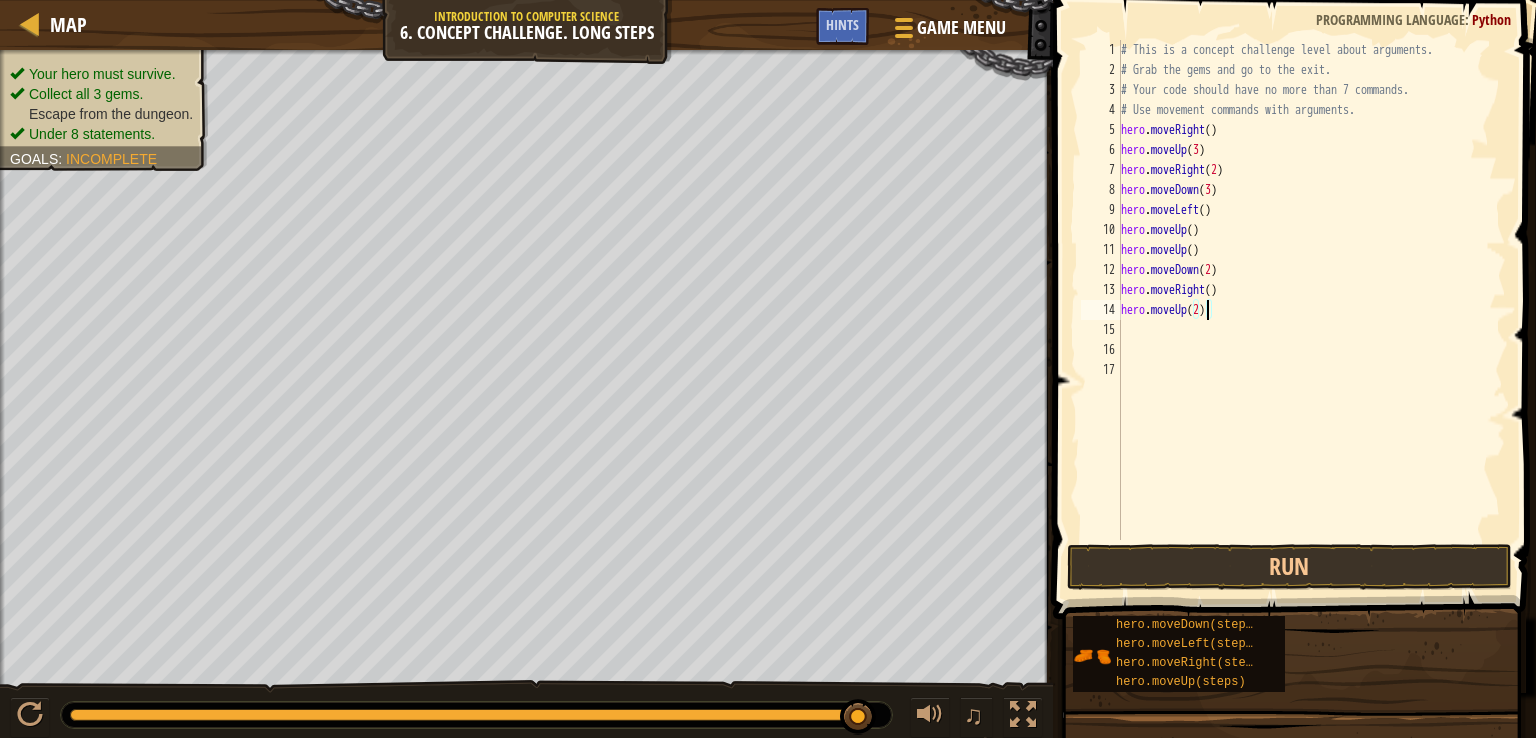 click on "# This is a concept challenge level about arguments. # Grab the gems and go to the exit. # Your code should have no more than 7 commands. # Use movement commands with arguments. hero . moveRight ( ) hero . moveUp ( 3 ) hero . moveRight ( 2 ) hero . moveDown ( 3 ) hero . moveLeft ( ) hero . moveUp ( ) hero . moveUp ( ) hero . moveDown ( 2 ) hero . moveRight ( ) hero . moveUp ( 2 )" at bounding box center (1312, 310) 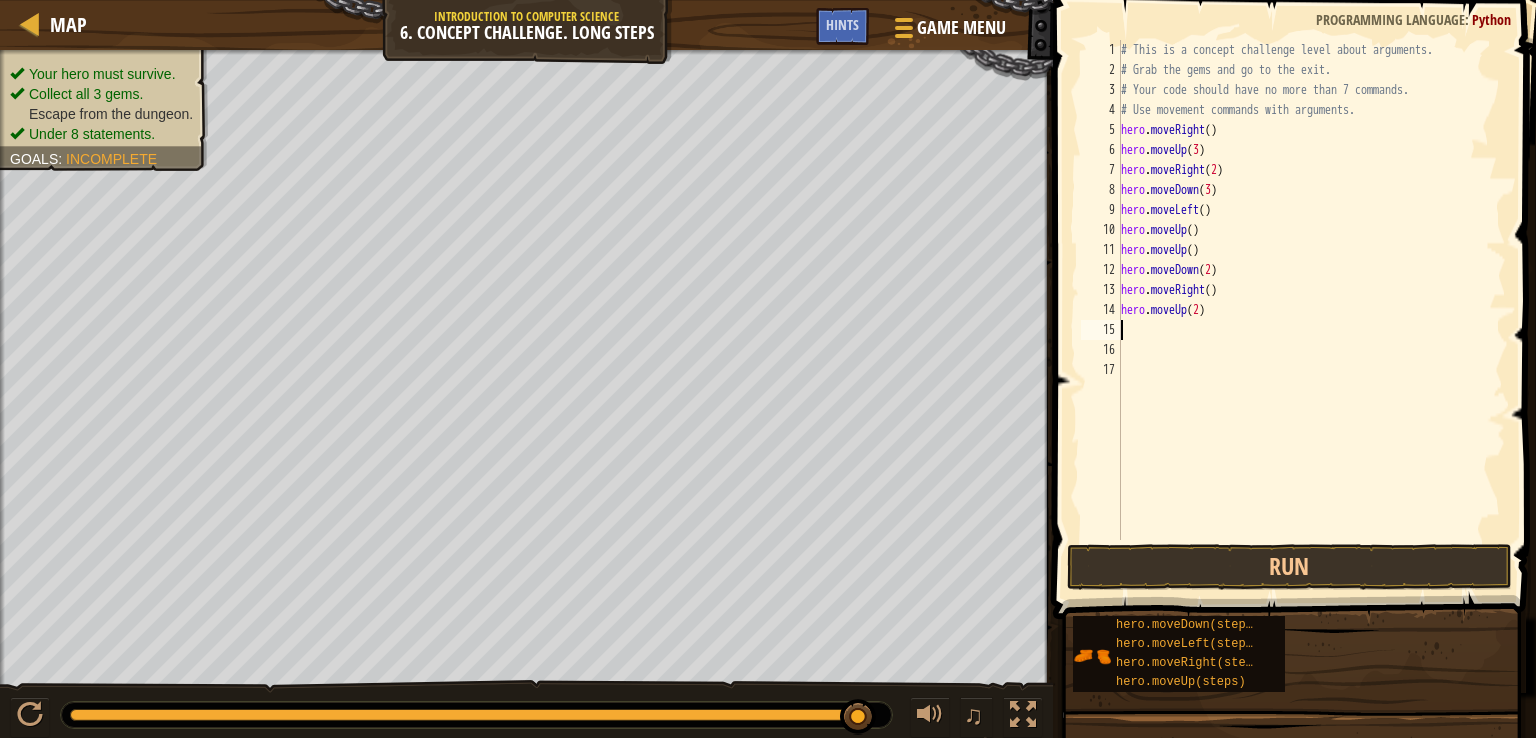 scroll, scrollTop: 9, scrollLeft: 0, axis: vertical 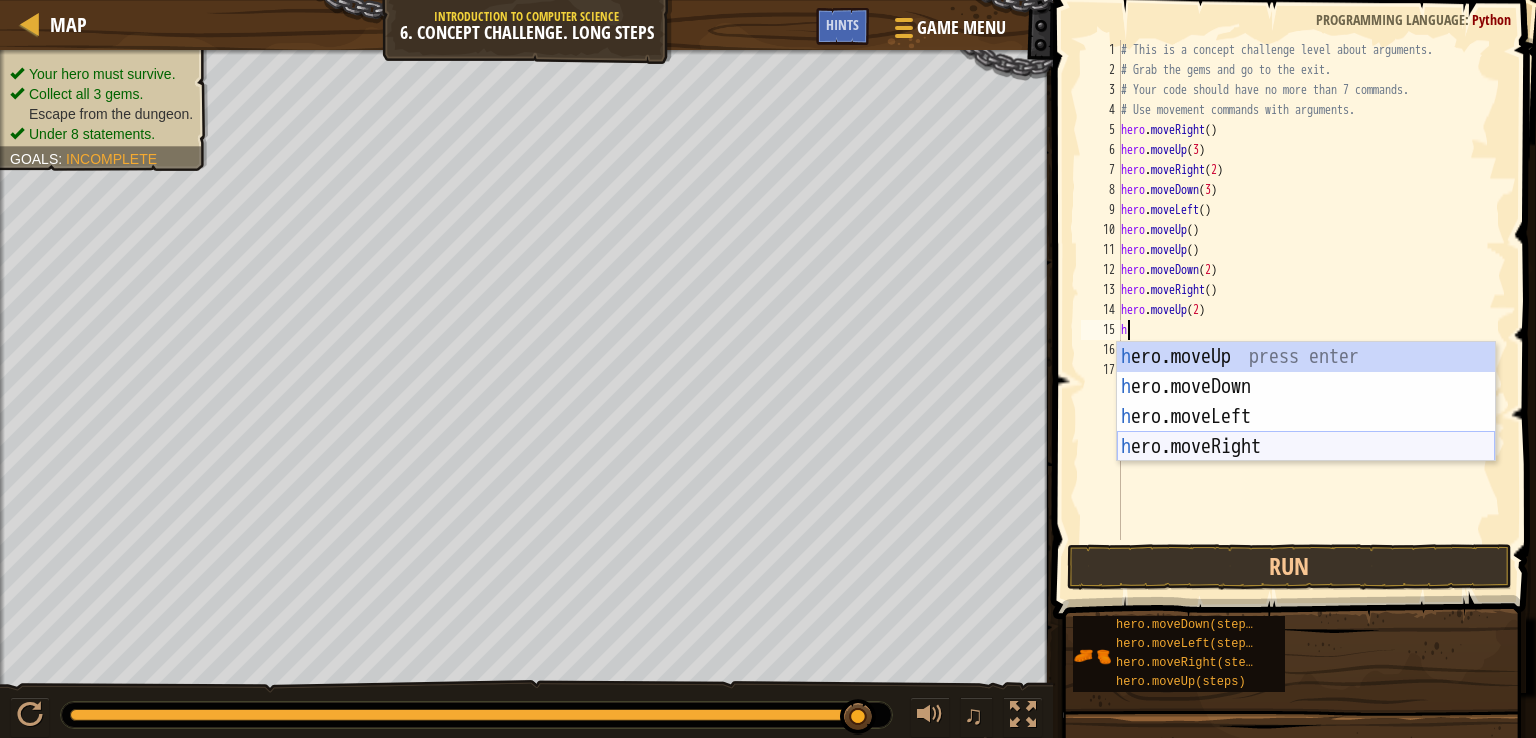 drag, startPoint x: 1189, startPoint y: 447, endPoint x: 1192, endPoint y: 400, distance: 47.095646 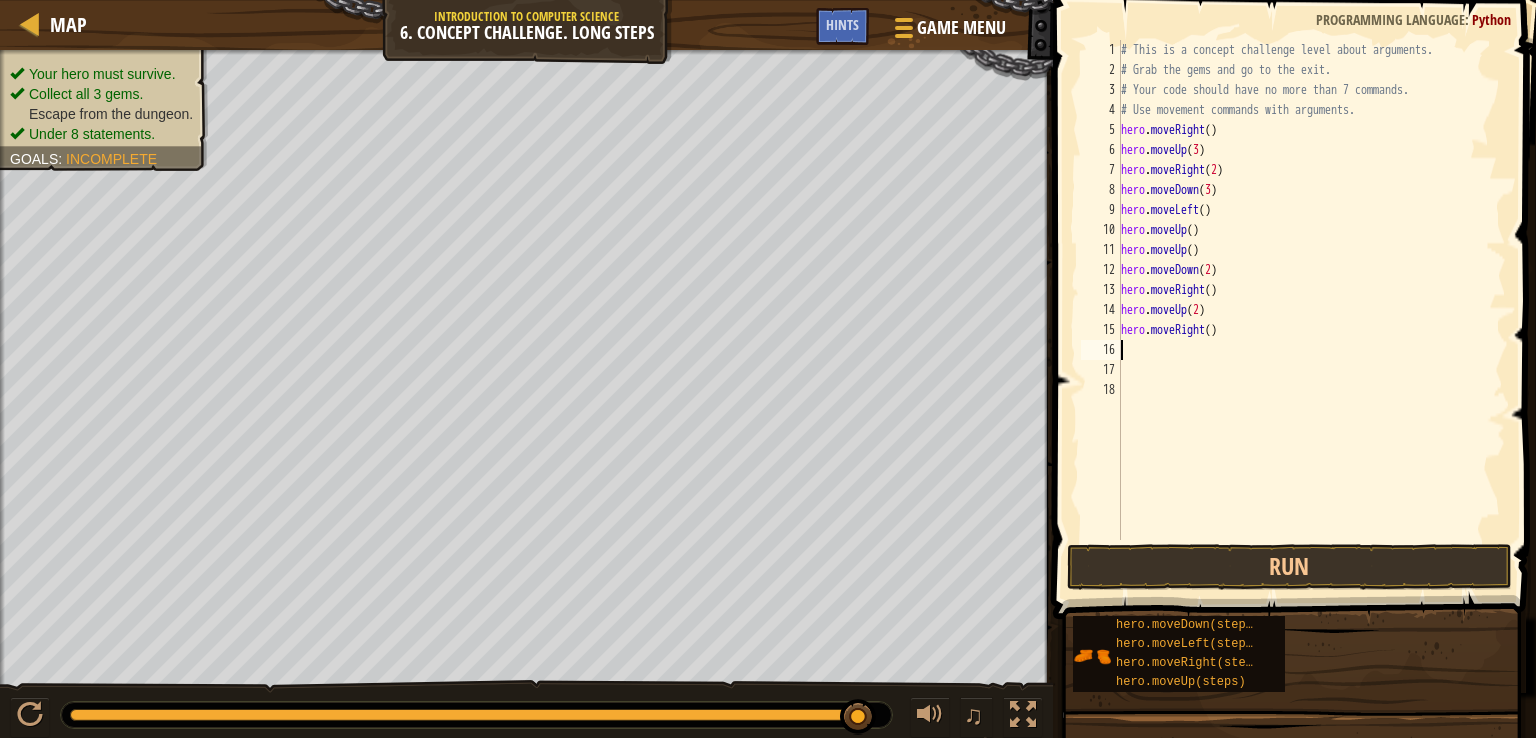 click on "# This is a concept challenge level about arguments. # Grab the gems and go to the exit. # Your code should have no more than 7 commands. # Use movement commands with arguments. hero . moveRight ( ) hero . moveUp ( 3 ) hero . moveRight ( 2 ) hero . moveDown ( 3 ) hero . moveLeft ( ) hero . moveUp ( ) hero . moveUp ( ) hero . moveDown ( 2 ) hero . moveRight ( ) hero . moveUp ( 2 ) hero . moveRight ( )" at bounding box center [1312, 310] 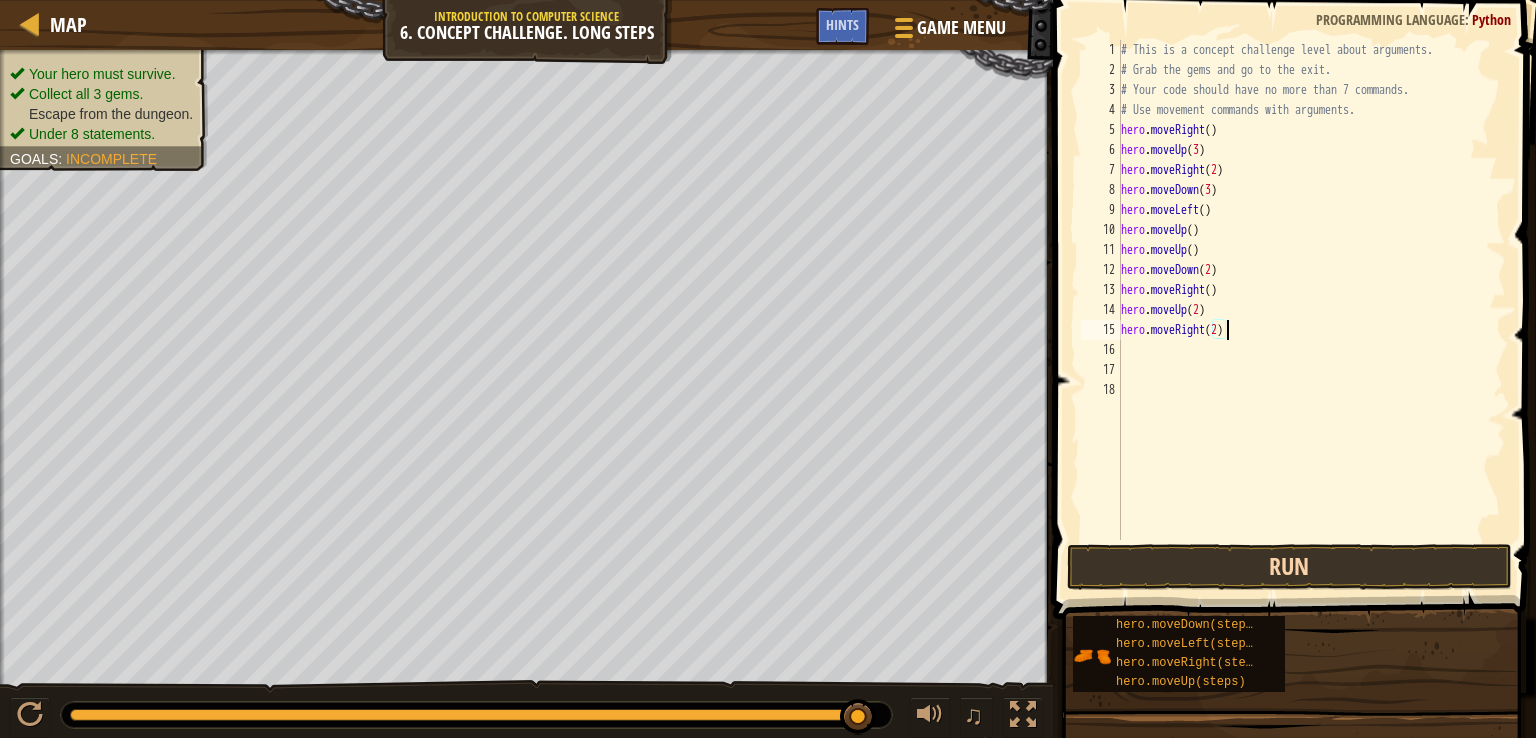 scroll, scrollTop: 9, scrollLeft: 8, axis: both 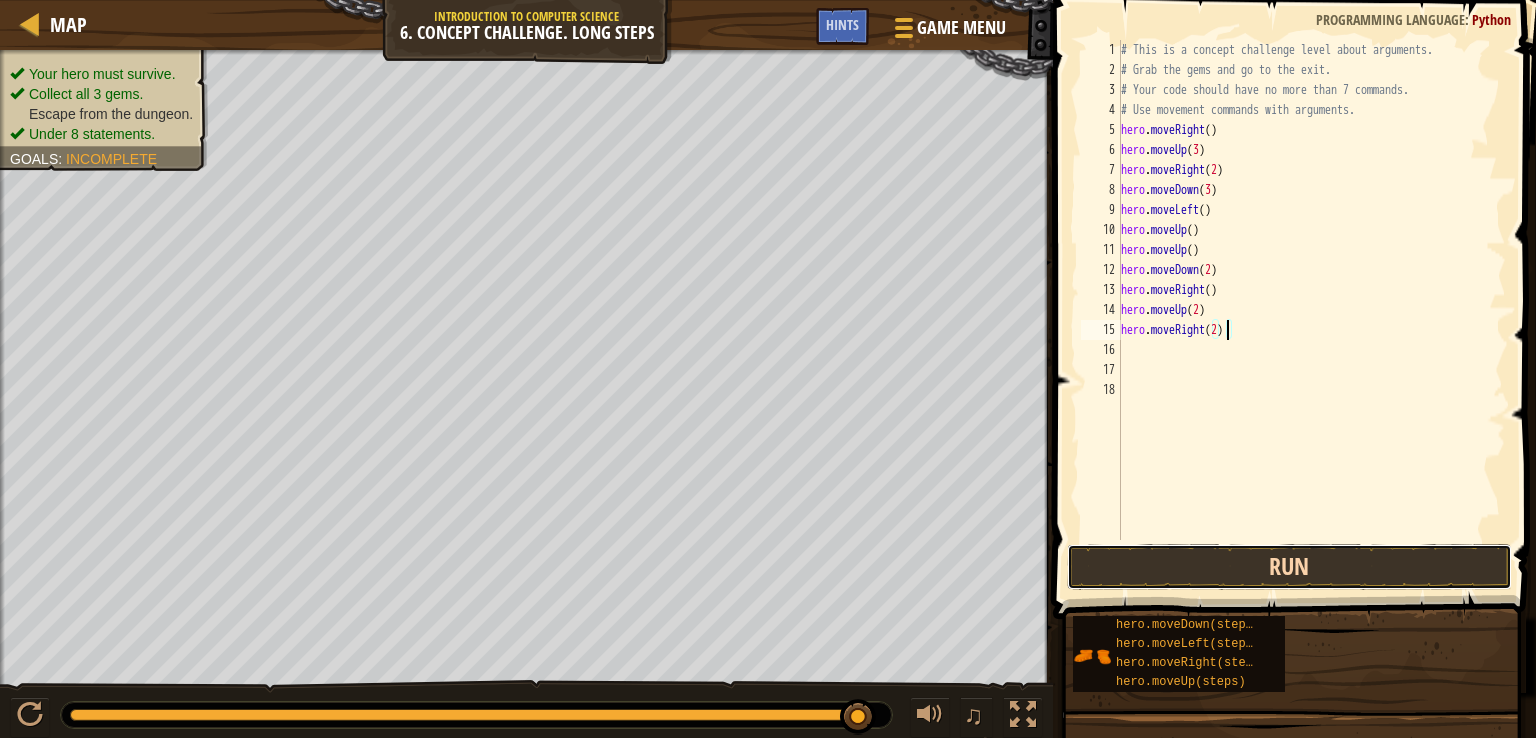 click on "Run" at bounding box center (1289, 567) 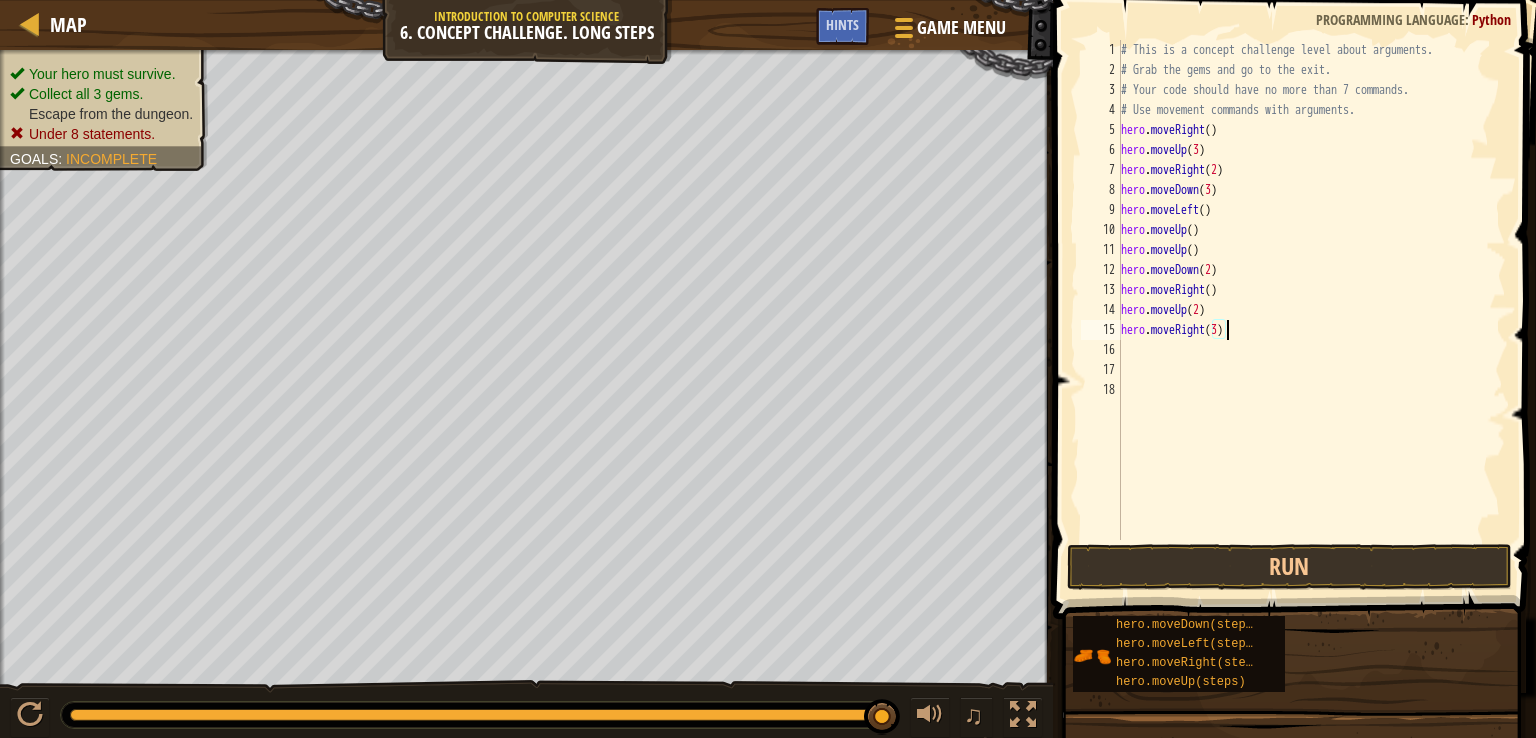 scroll, scrollTop: 9, scrollLeft: 8, axis: both 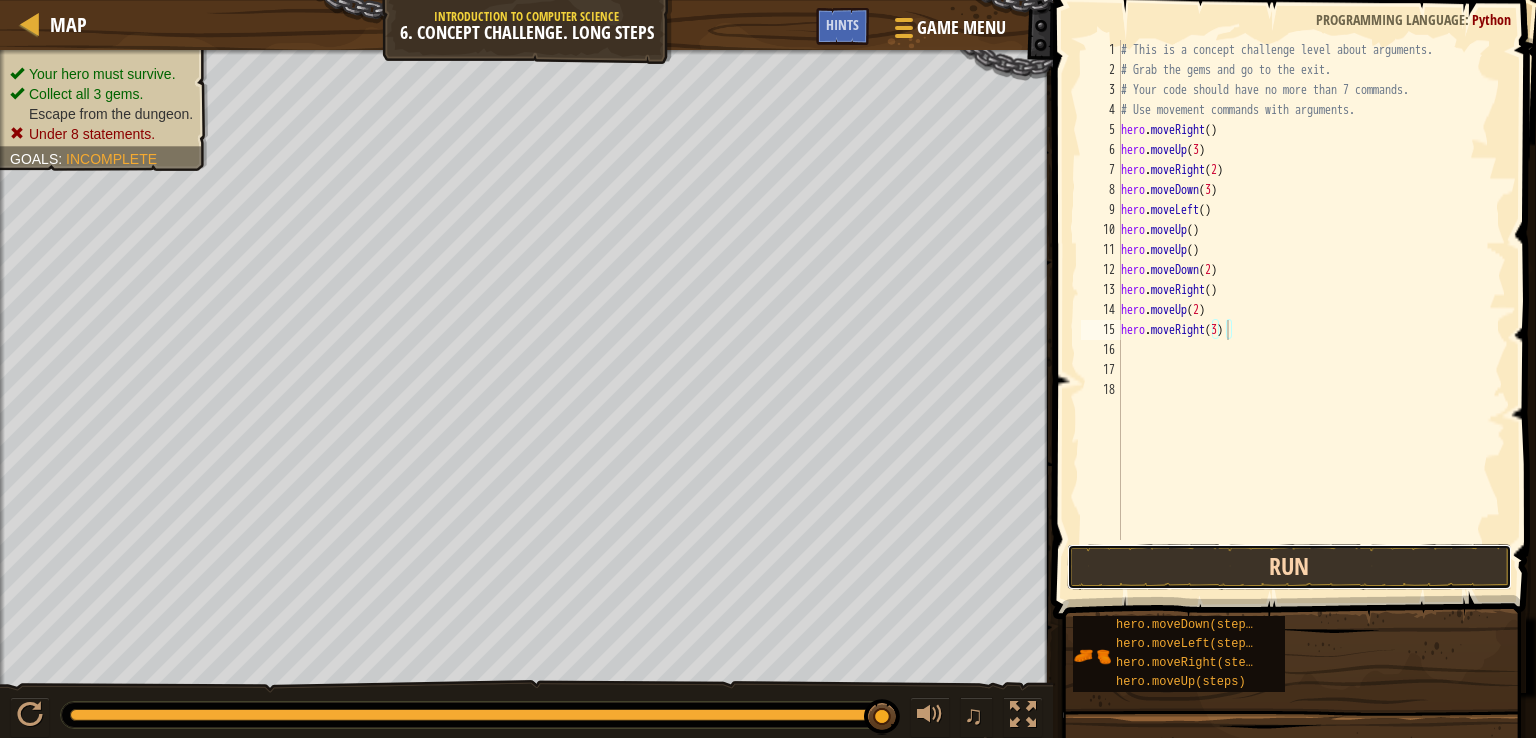 click on "Run" at bounding box center (1289, 567) 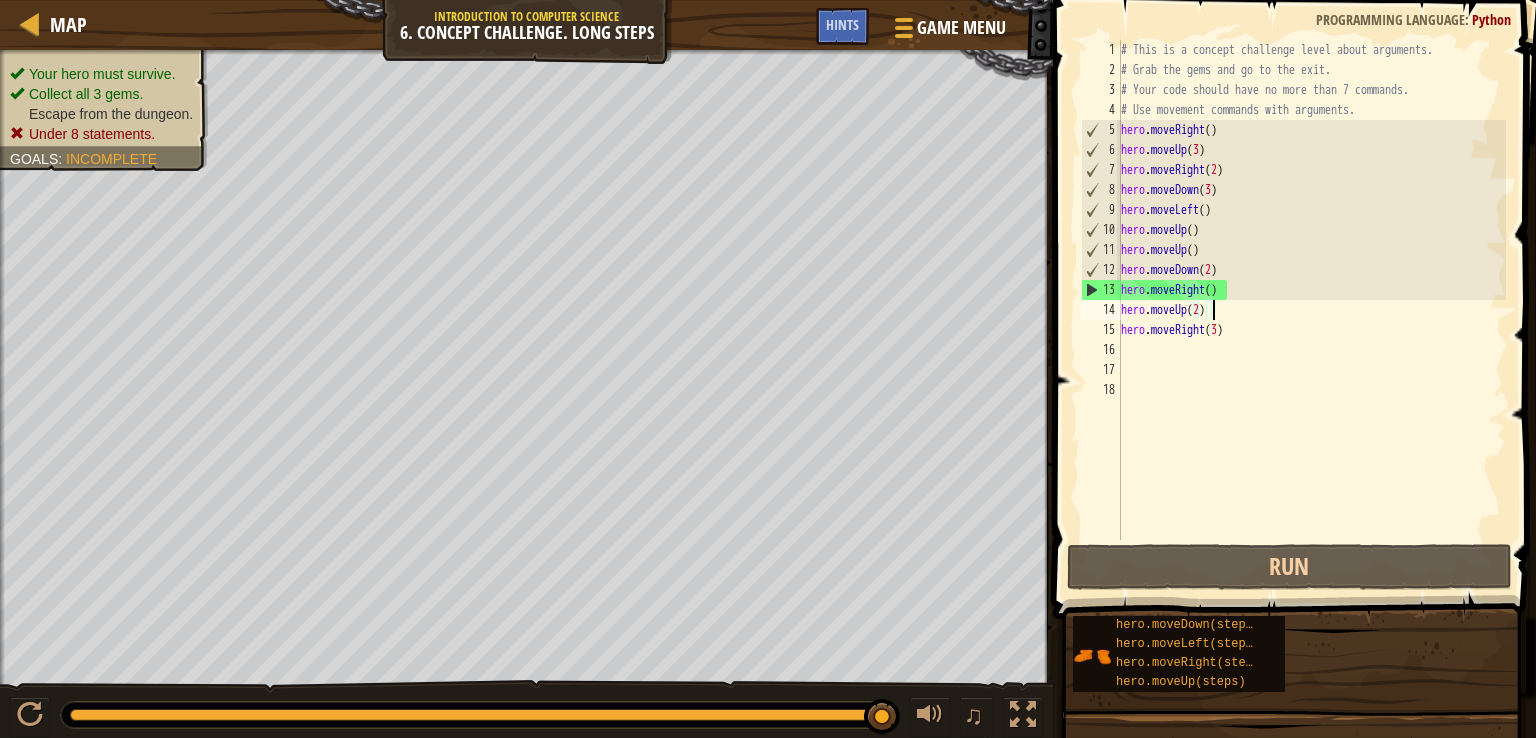 click on "# This is a concept challenge level about arguments. # Grab the gems and go to the exit. # Your code should have no more than 7 commands. # Use movement commands with arguments. hero . moveRight ( ) hero . moveUp ( 3 ) hero . moveRight ( 2 ) hero . moveDown ( 3 ) hero . moveLeft ( ) hero . moveUp ( ) hero . moveUp ( ) hero . moveDown ( 2 ) hero . moveRight ( ) hero . moveUp ( 2 ) hero . moveRight ( 3 )" at bounding box center [1312, 310] 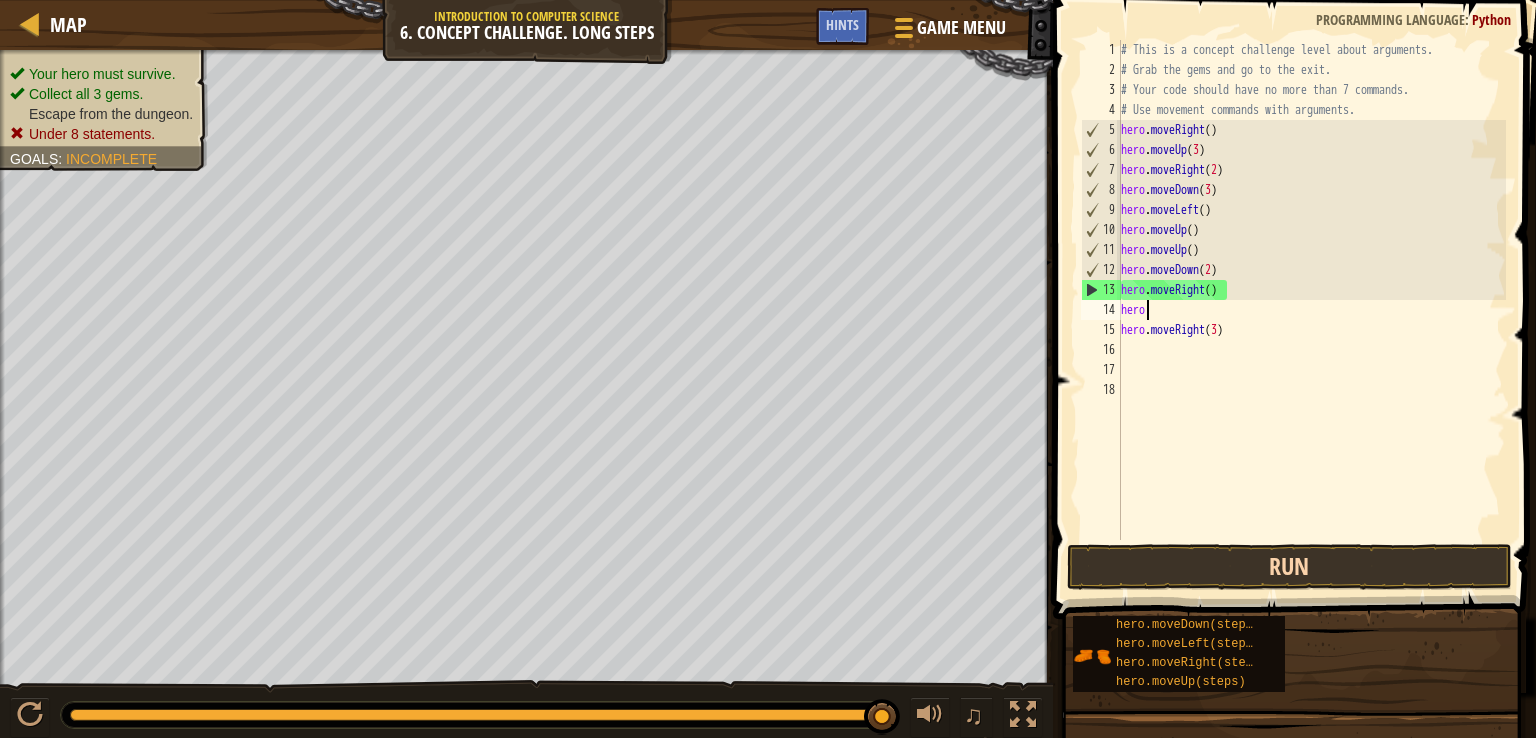 scroll, scrollTop: 9, scrollLeft: 0, axis: vertical 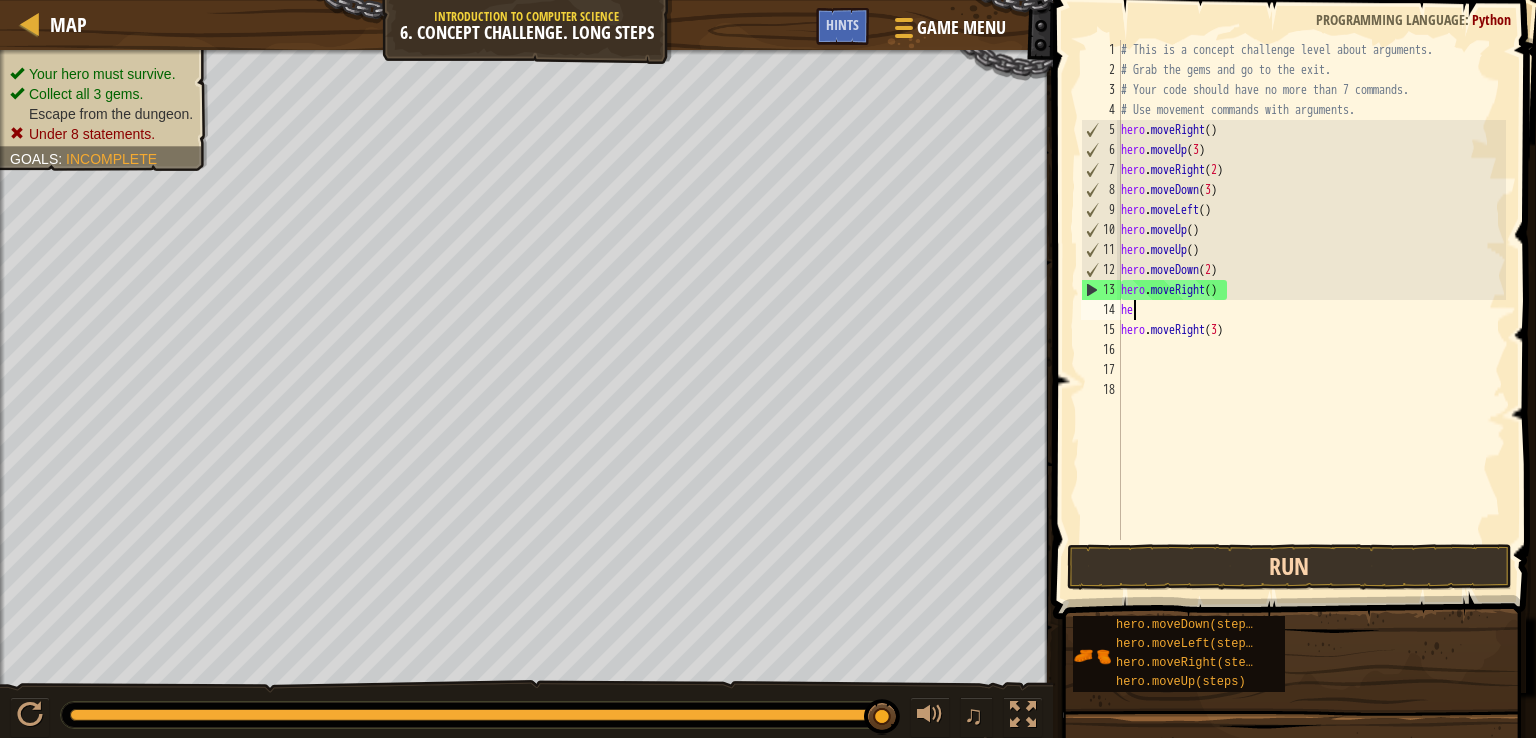 type on "h" 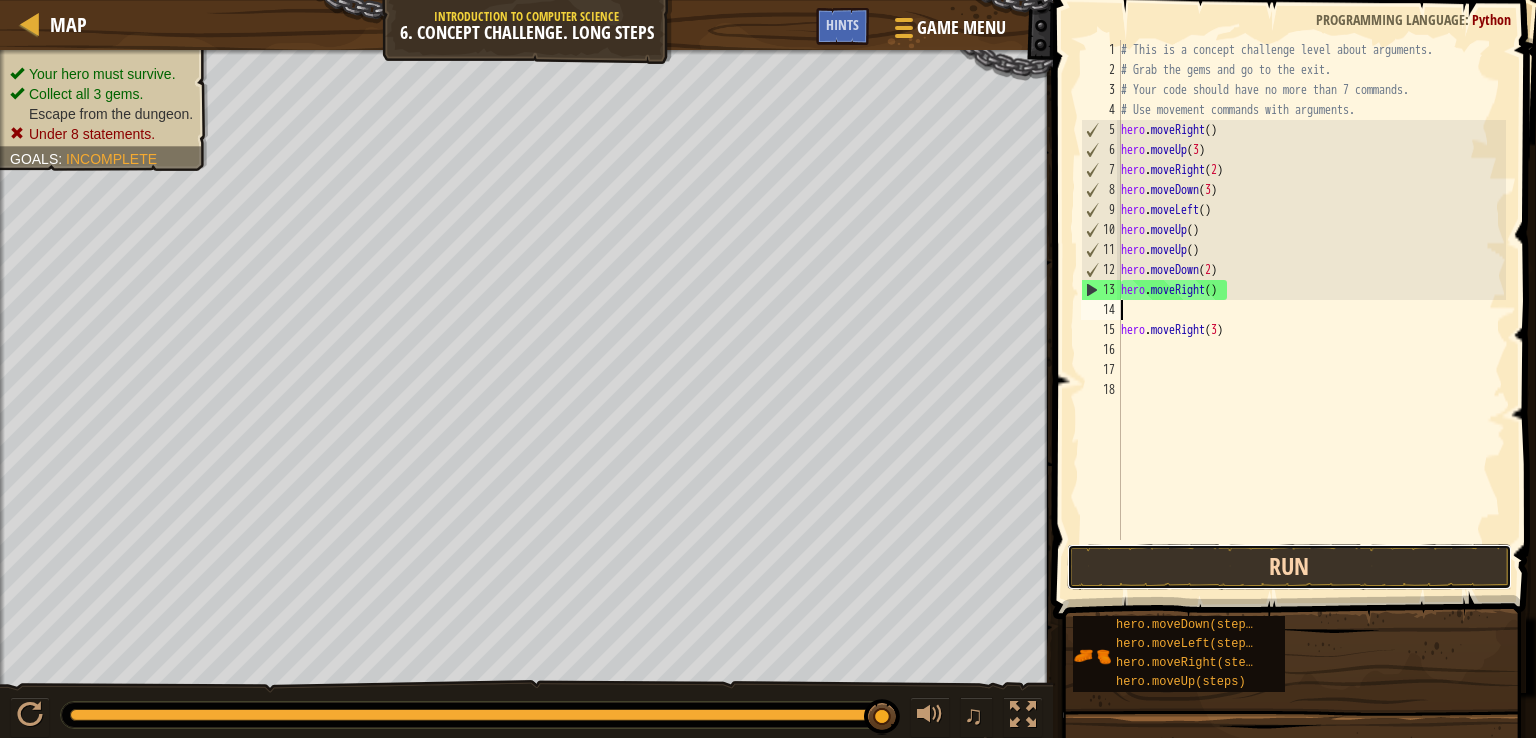 click on "Run" at bounding box center [1289, 567] 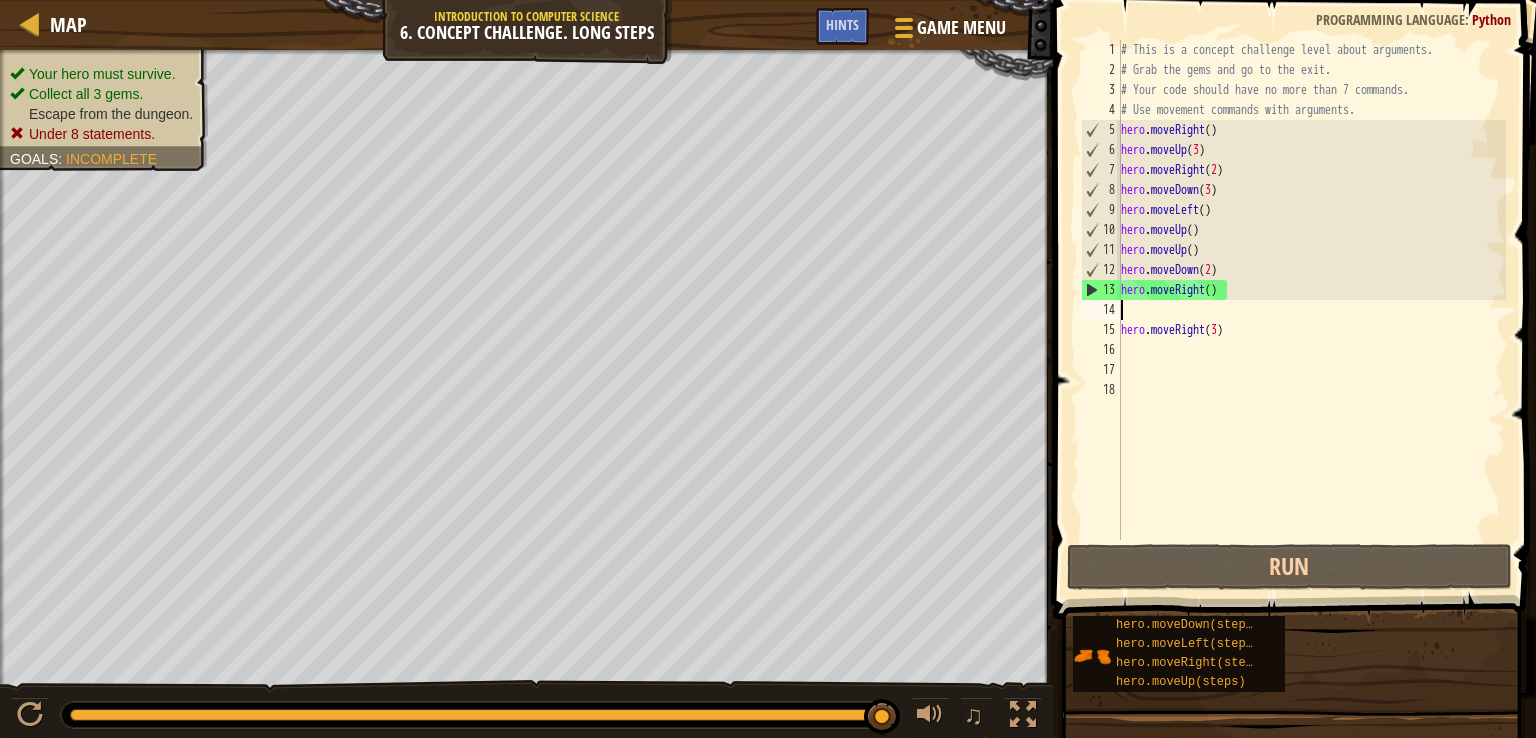 drag, startPoint x: 264, startPoint y: 712, endPoint x: 1057, endPoint y: 679, distance: 793.68634 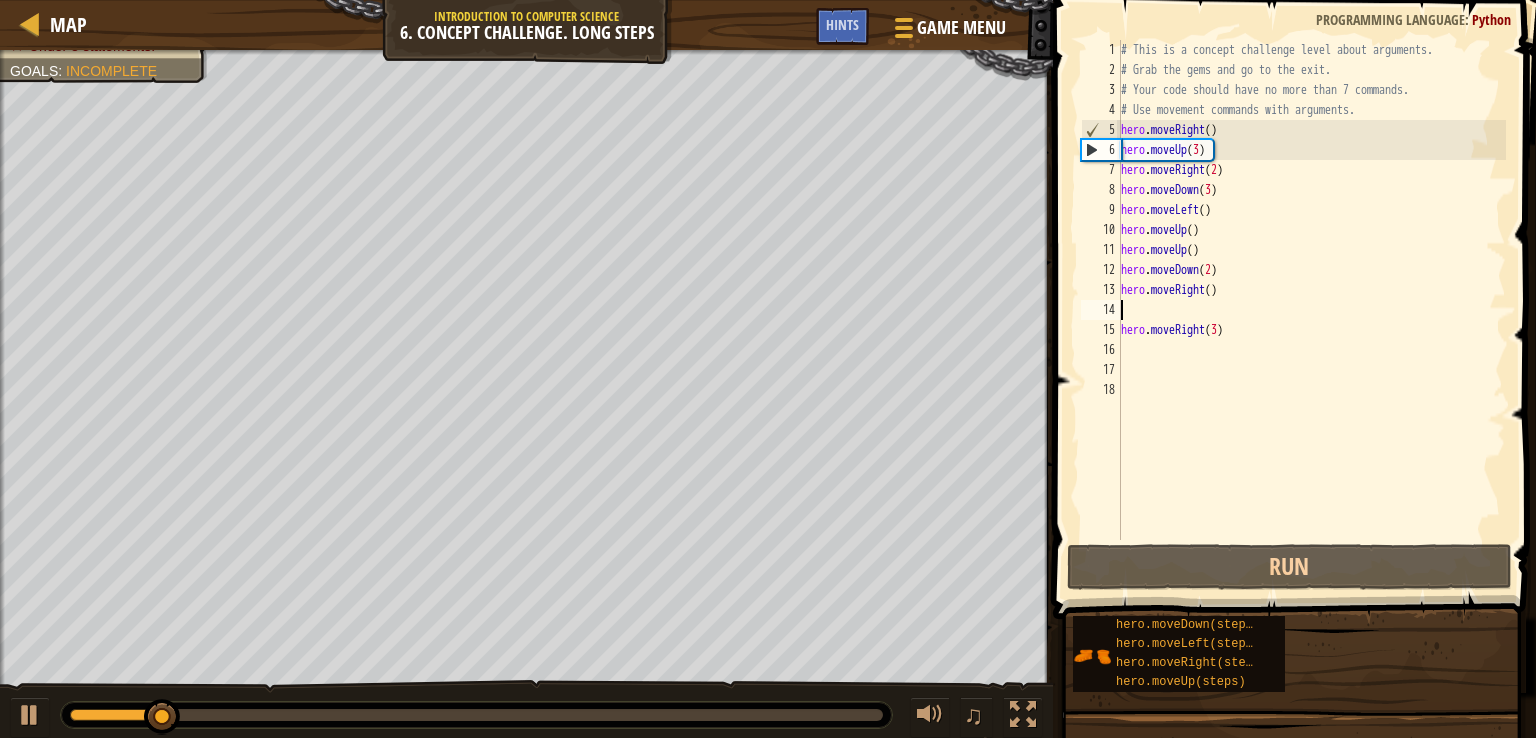 click on "# This is a concept challenge level about arguments. # Grab the gems and go to the exit. # Your code should have no more than 7 commands. # Use movement commands with arguments. hero . moveRight ( ) hero . moveUp ( 3 ) hero . moveRight ( 2 ) hero . moveDown ( 3 ) hero . moveLeft ( ) hero . moveUp ( ) hero . moveUp ( ) hero . moveDown ( 2 ) hero . moveRight ( ) hero . moveRight ( 3 )" at bounding box center (1312, 310) 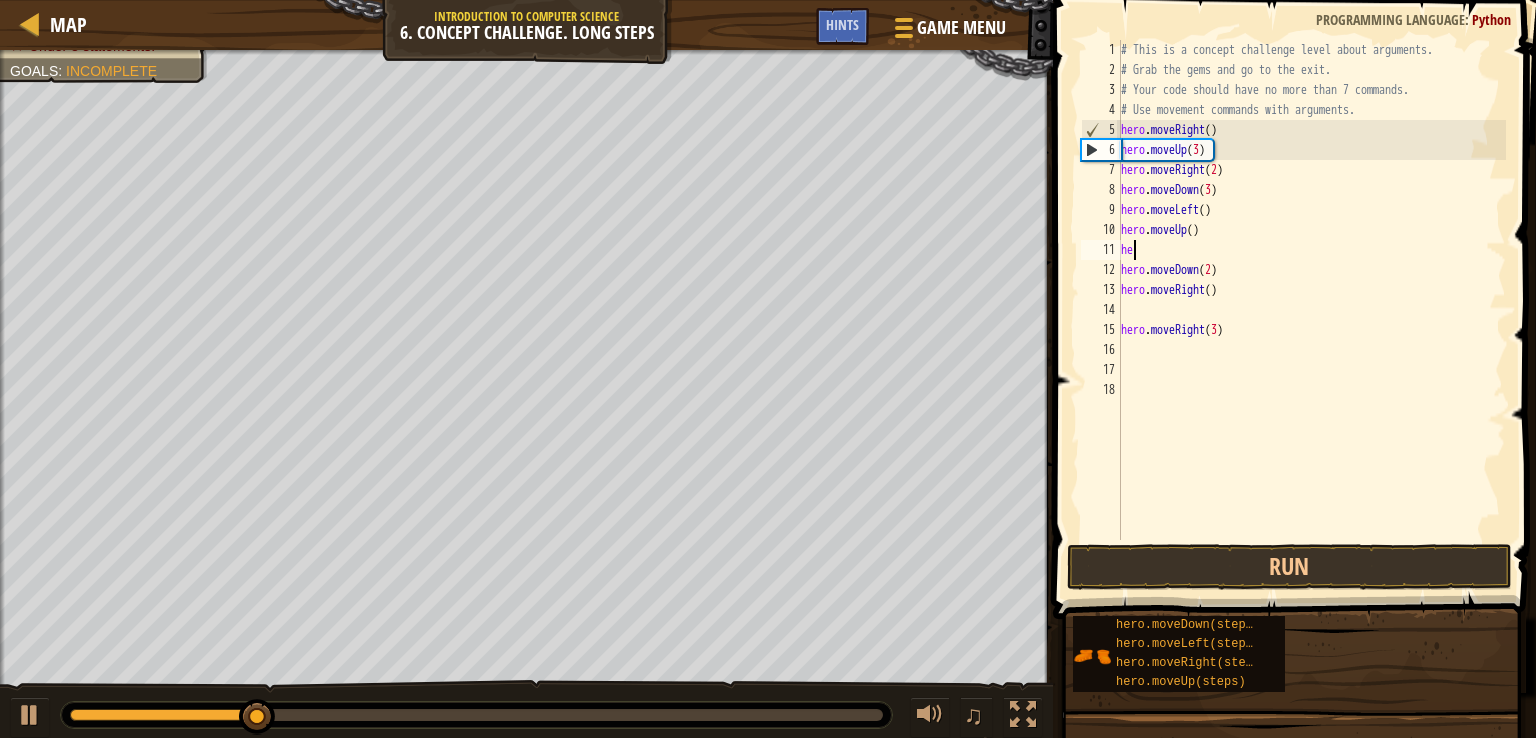 type on "h" 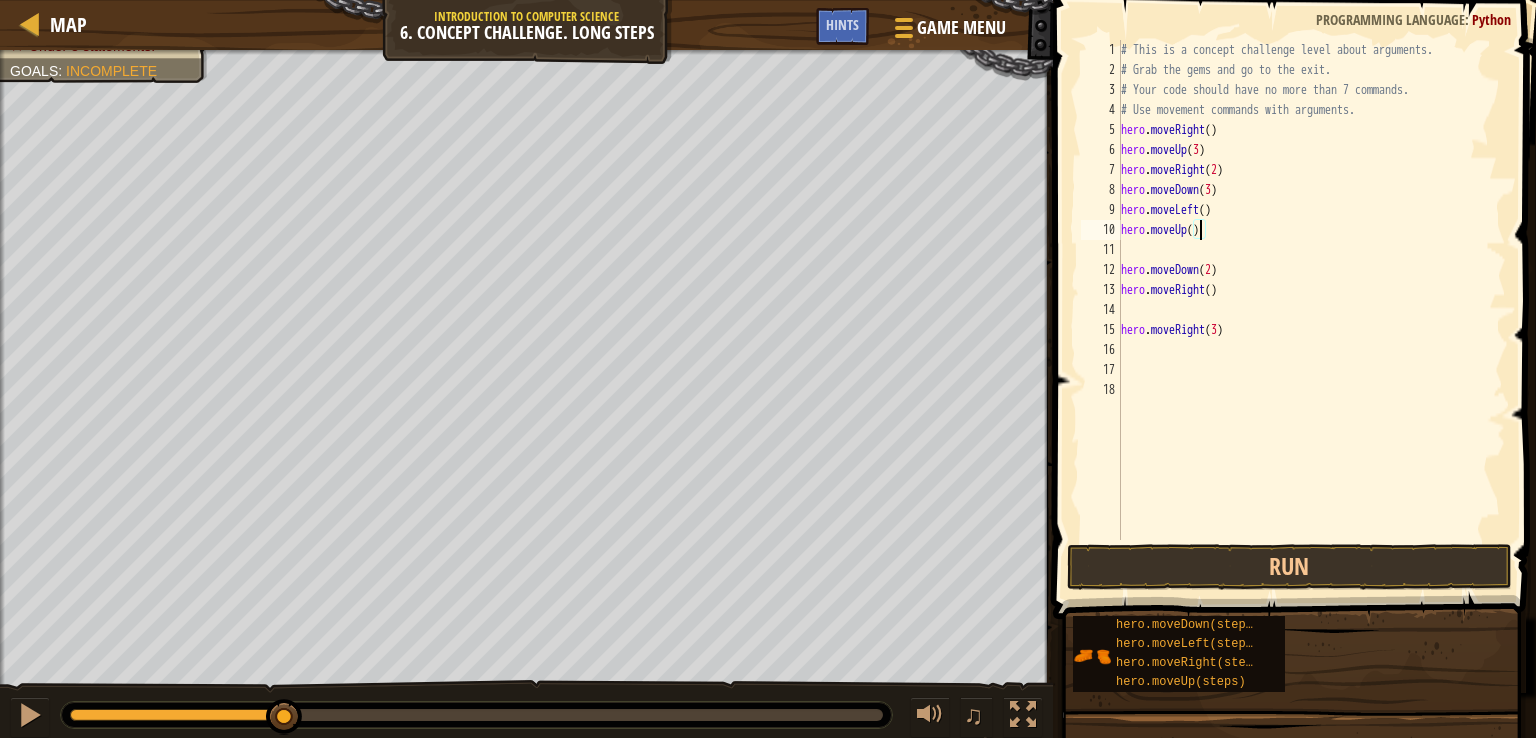 click on "# This is a concept challenge level about arguments. # Grab the gems and go to the exit. # Your code should have no more than 7 commands. # Use movement commands with arguments. hero . moveRight ( ) hero . moveUp ( 3 ) hero . moveRight ( 2 ) hero . moveDown ( 3 ) hero . moveLeft ( ) hero . moveUp ( ) hero . moveDown ( 2 ) hero . moveRight ( ) hero . moveRight ( 3 )" at bounding box center (1312, 310) 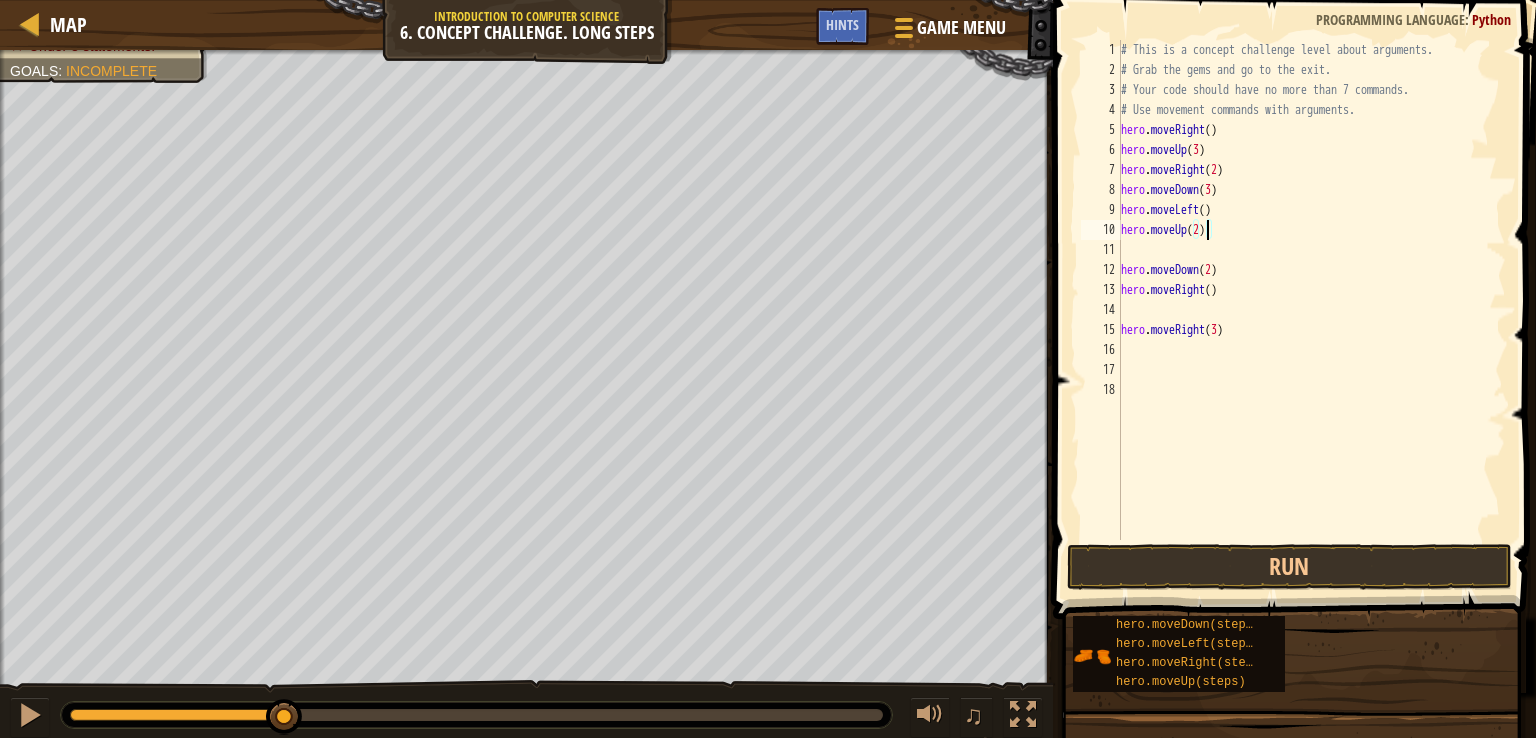 scroll, scrollTop: 9, scrollLeft: 6, axis: both 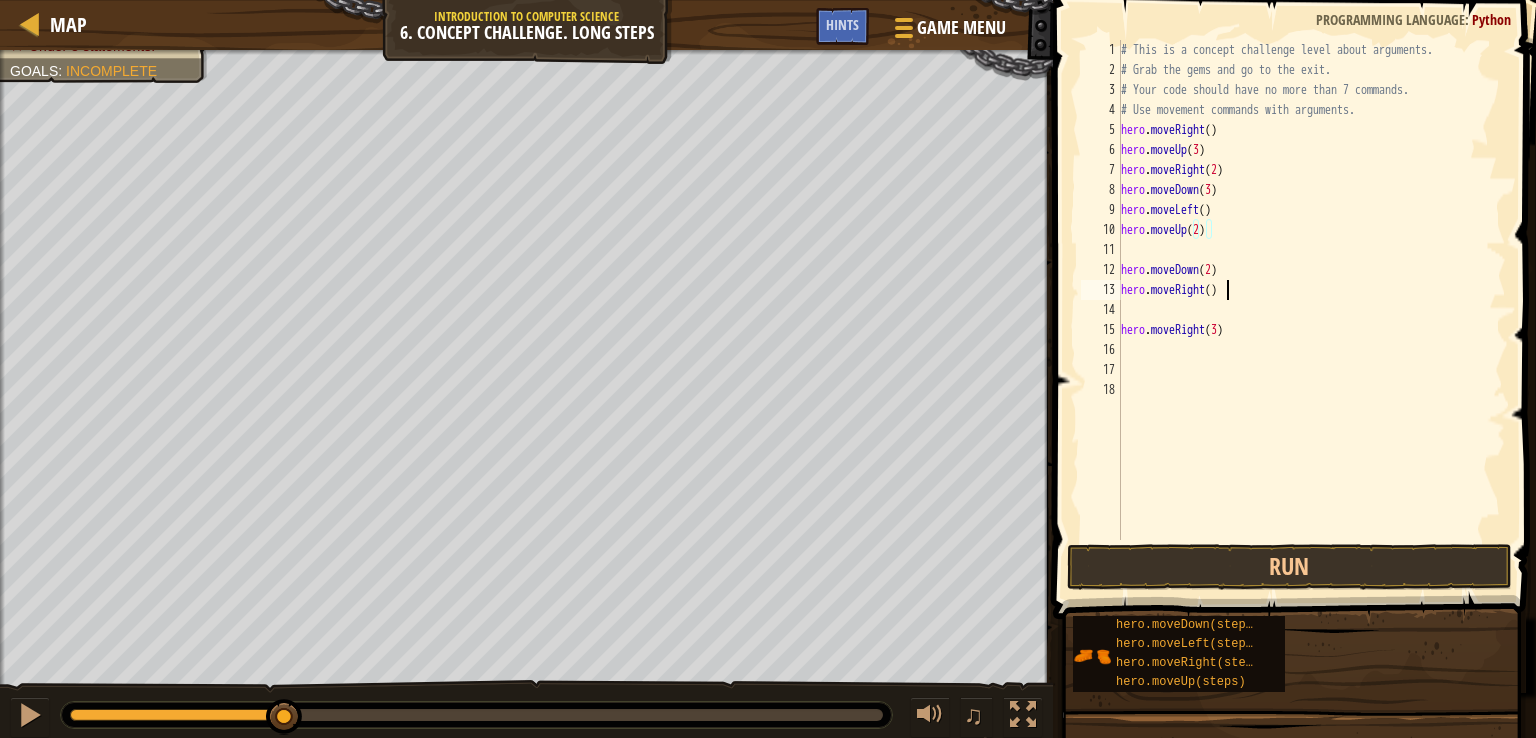 click on "# This is a concept challenge level about arguments. # Grab the gems and go to the exit. # Your code should have no more than 7 commands. # Use movement commands with arguments. hero . moveRight ( ) hero . moveUp ( 3 ) hero . moveRight ( 2 ) hero . moveDown ( 3 ) hero . moveLeft ( ) hero . moveUp ( 2 ) hero . moveDown ( 2 ) hero . moveRight ( ) hero . moveRight ( 3 )" at bounding box center (1312, 310) 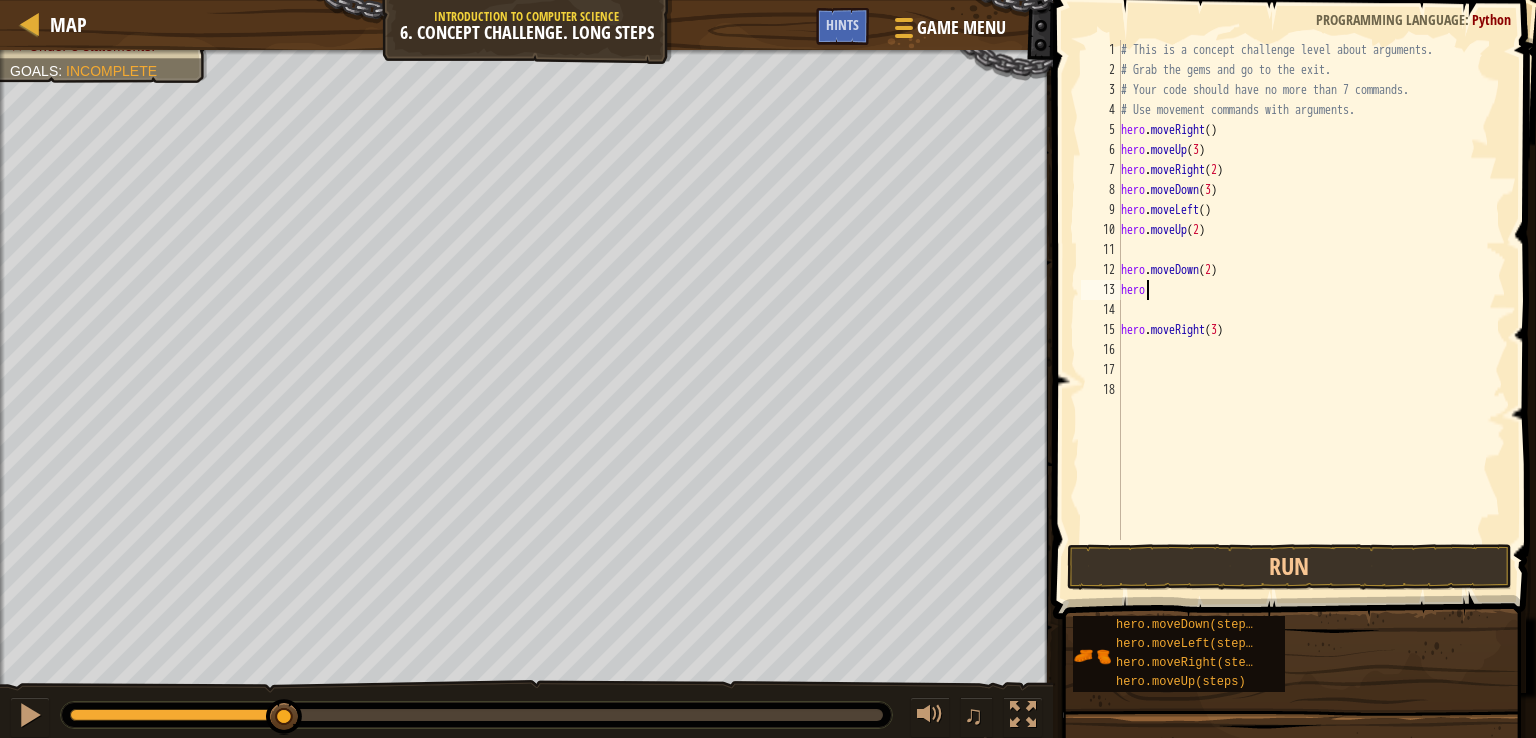 scroll, scrollTop: 9, scrollLeft: 0, axis: vertical 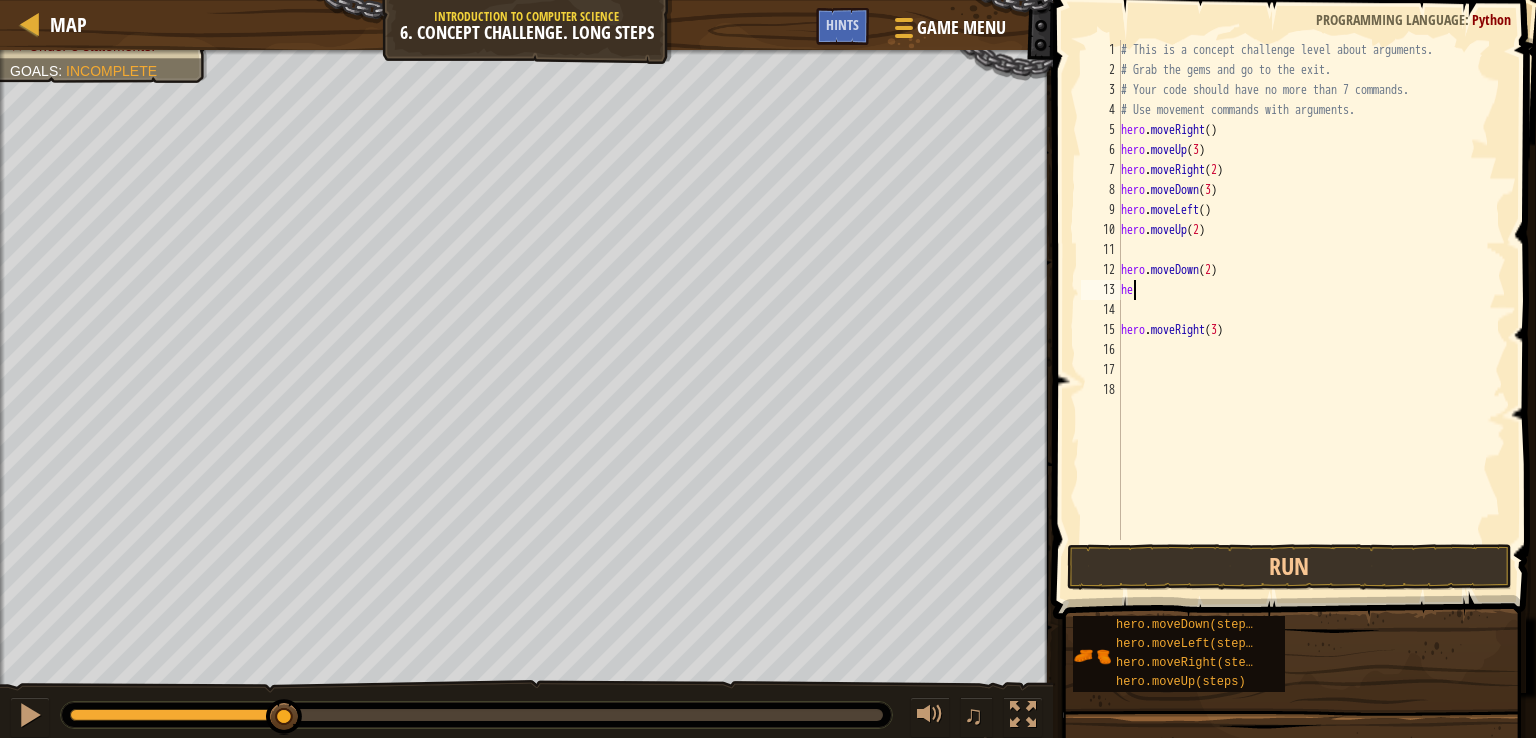 type on "h" 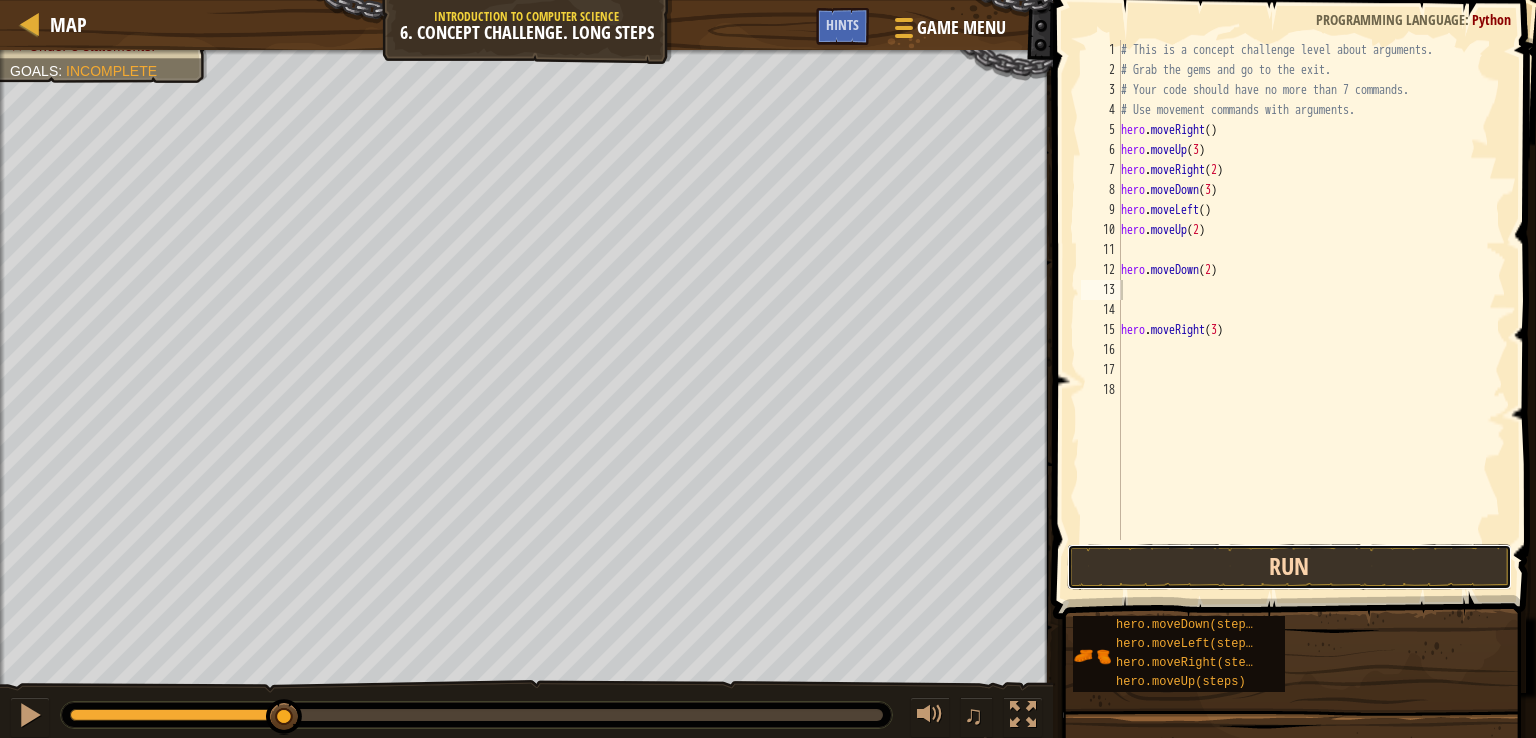 click on "Run" at bounding box center [1289, 567] 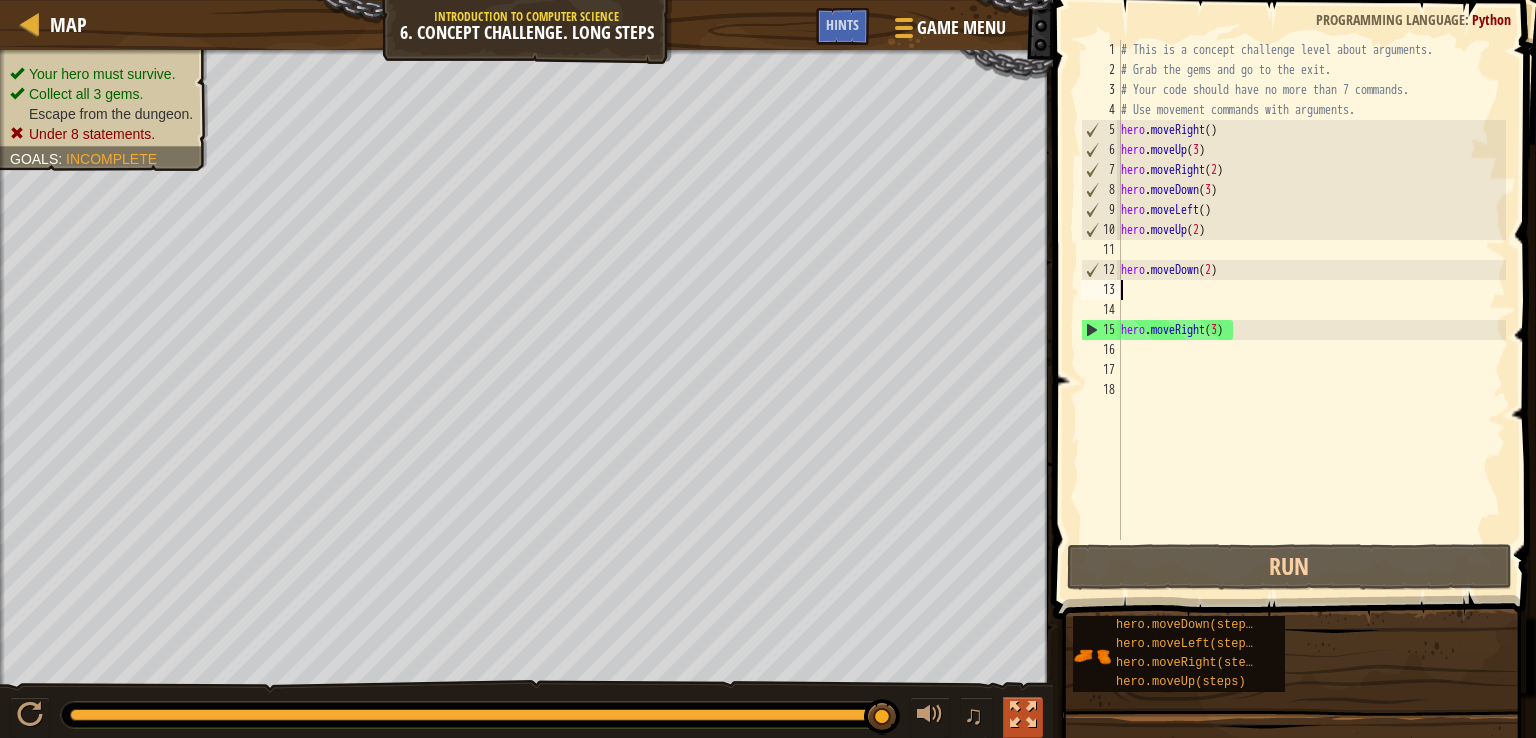 drag, startPoint x: 250, startPoint y: 706, endPoint x: 1016, endPoint y: 726, distance: 766.26105 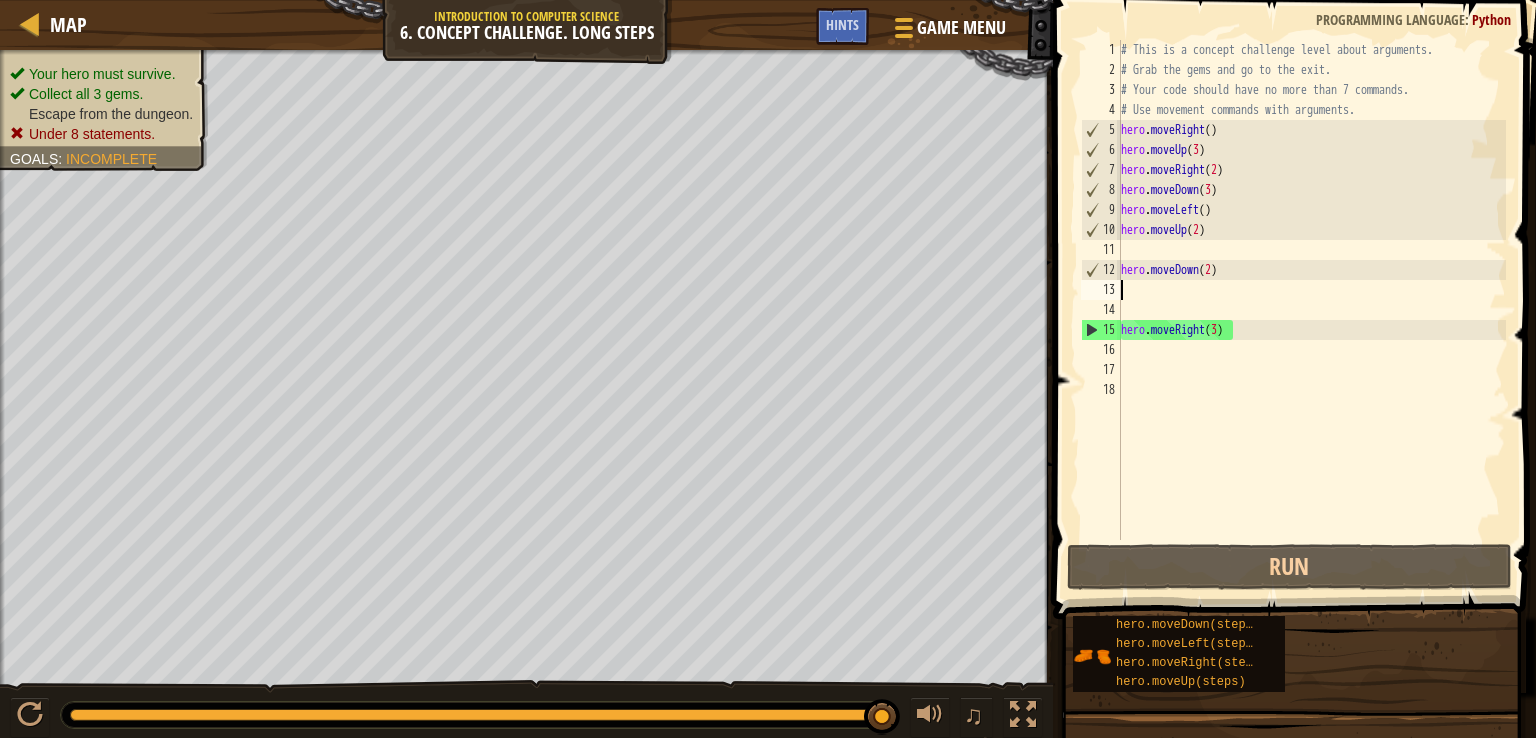 drag, startPoint x: 207, startPoint y: 706, endPoint x: 1448, endPoint y: 752, distance: 1241.8523 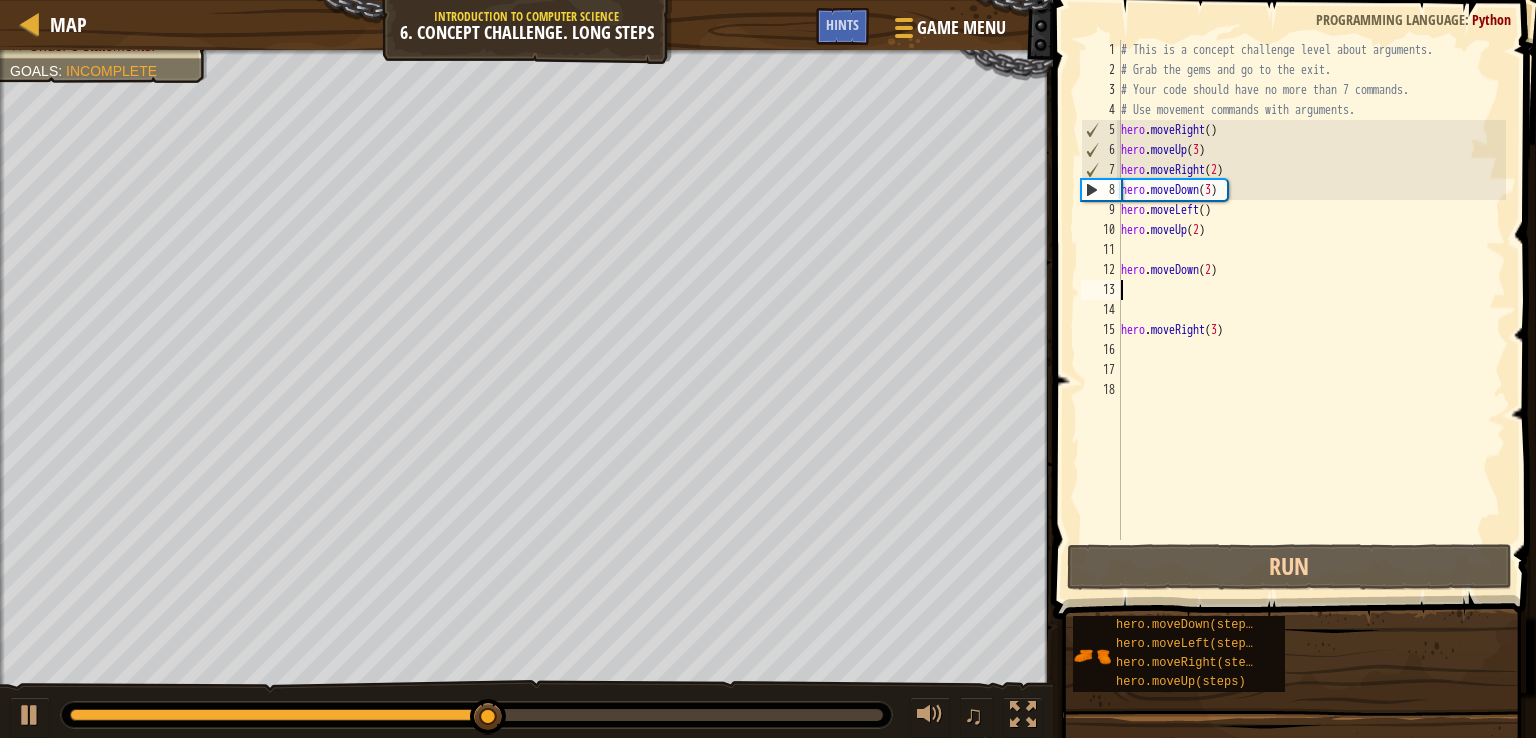 click on "# This is a concept challenge level about arguments. # Grab the gems and go to the exit. # Your code should have no more than 7 commands. # Use movement commands with arguments. hero . moveRight ( ) hero . moveUp ( 3 ) hero . moveRight ( 2 ) hero . moveDown ( 3 ) hero . moveLeft ( ) hero . moveUp ( 2 ) hero . moveDown ( 2 ) hero . moveRight ( 3 )" at bounding box center [1312, 310] 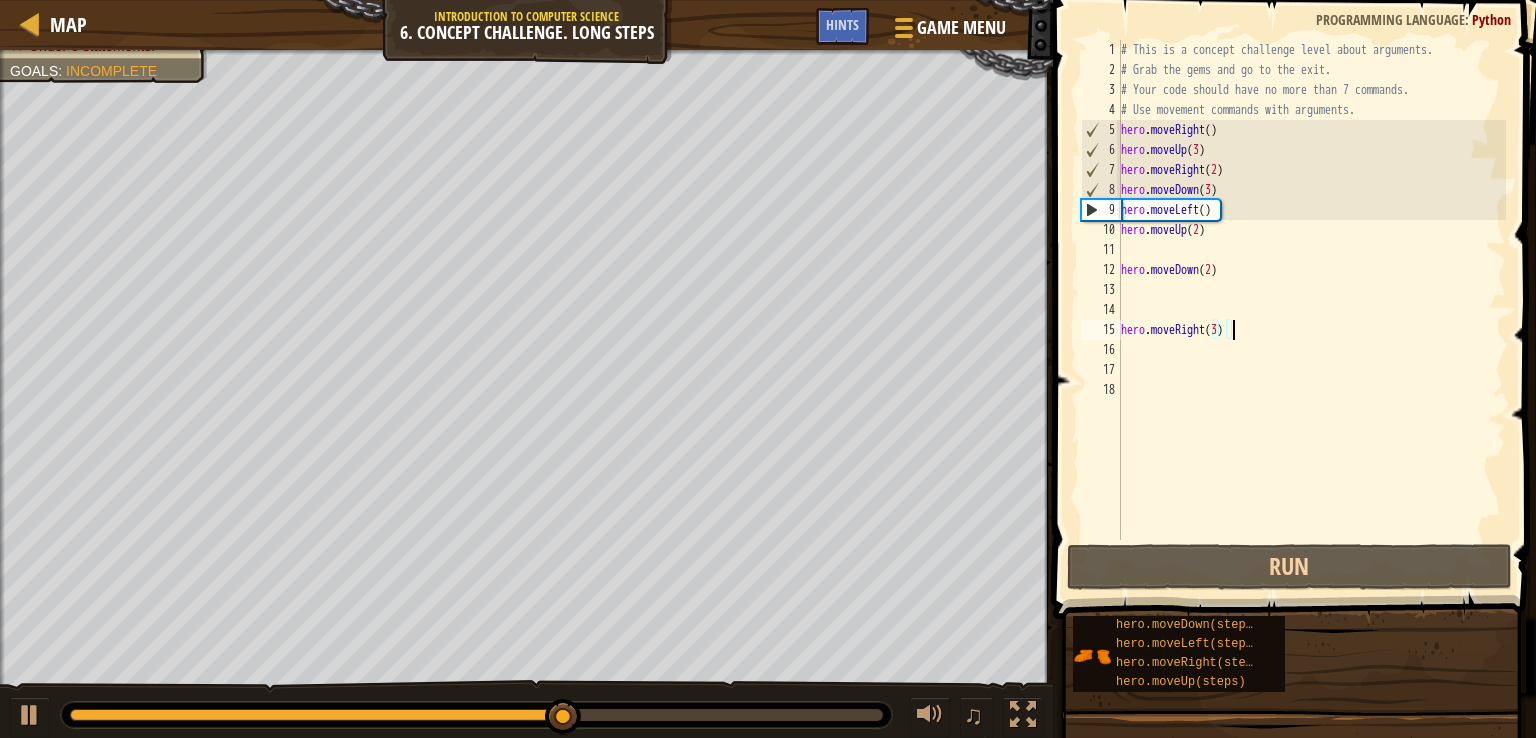 click on "# This is a concept challenge level about arguments. # Grab the gems and go to the exit. # Your code should have no more than 7 commands. # Use movement commands with arguments. hero . moveRight ( ) hero . moveUp ( 3 ) hero . moveRight ( 2 ) hero . moveDown ( 3 ) hero . moveLeft ( ) hero . moveUp ( 2 ) hero . moveDown ( 2 ) hero . moveRight ( 3 )" at bounding box center [1312, 310] 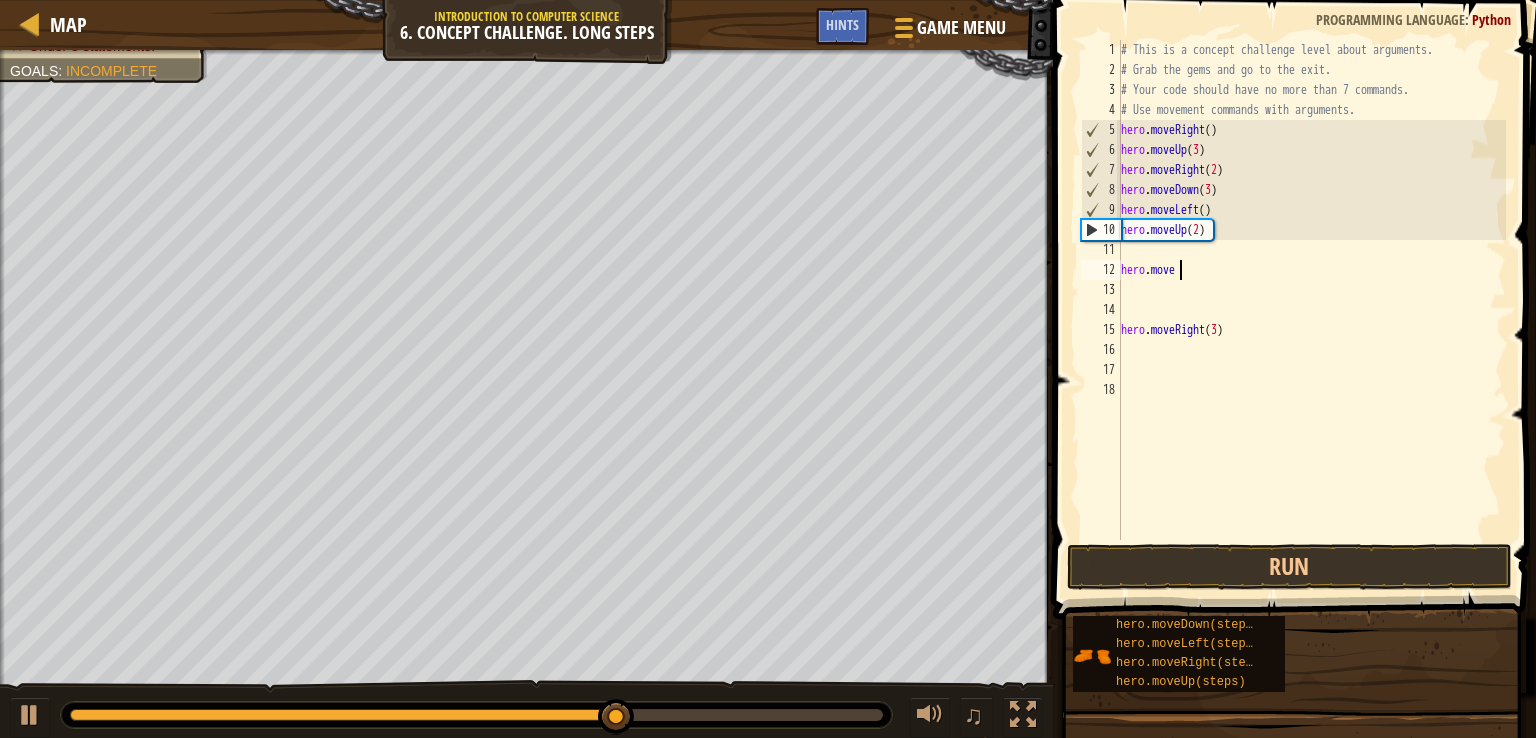 click on "# This is a concept challenge level about arguments. # Grab the gems and go to the exit. # Your code should have no more than 7 commands. # Use movement commands with arguments. hero . moveRight ( ) hero . moveUp ( 3 ) hero . moveRight ( 2 ) hero . moveDown ( 3 ) hero . moveLeft ( ) hero . moveUp ( 2 ) hero . move hero . moveRight ( 3 )" at bounding box center (1312, 310) 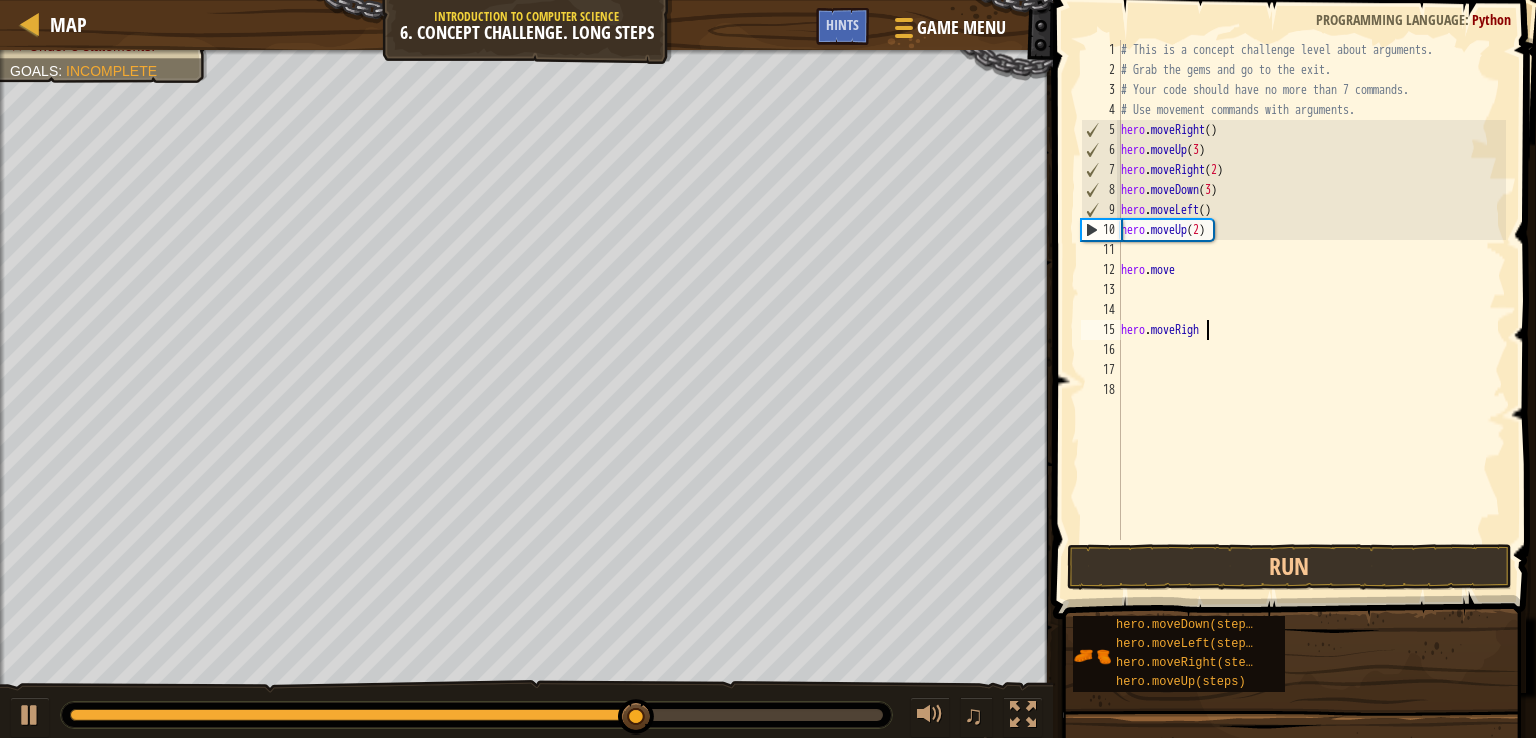 drag, startPoint x: 1289, startPoint y: 332, endPoint x: 1278, endPoint y: 327, distance: 12.083046 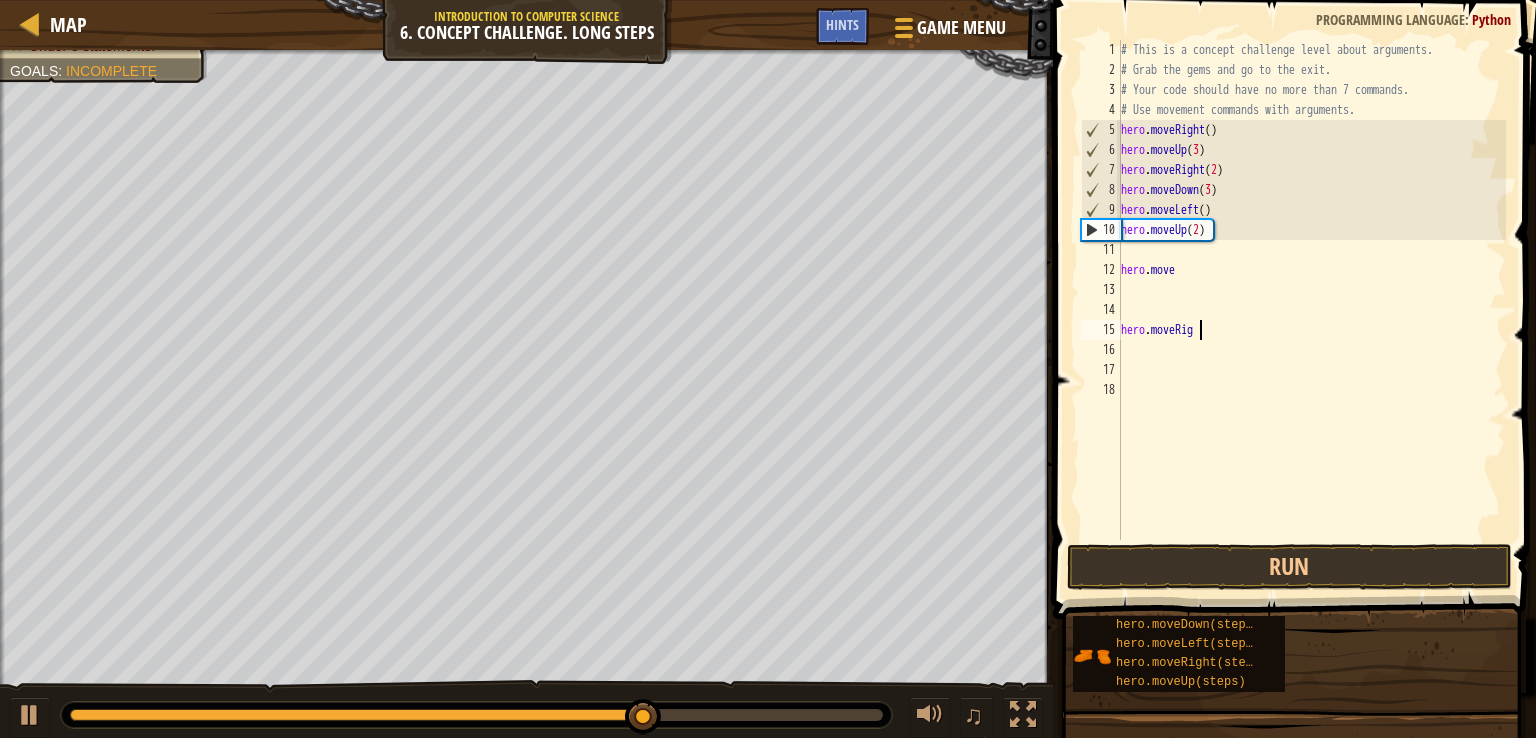 drag, startPoint x: 1278, startPoint y: 327, endPoint x: 1256, endPoint y: 316, distance: 24.596748 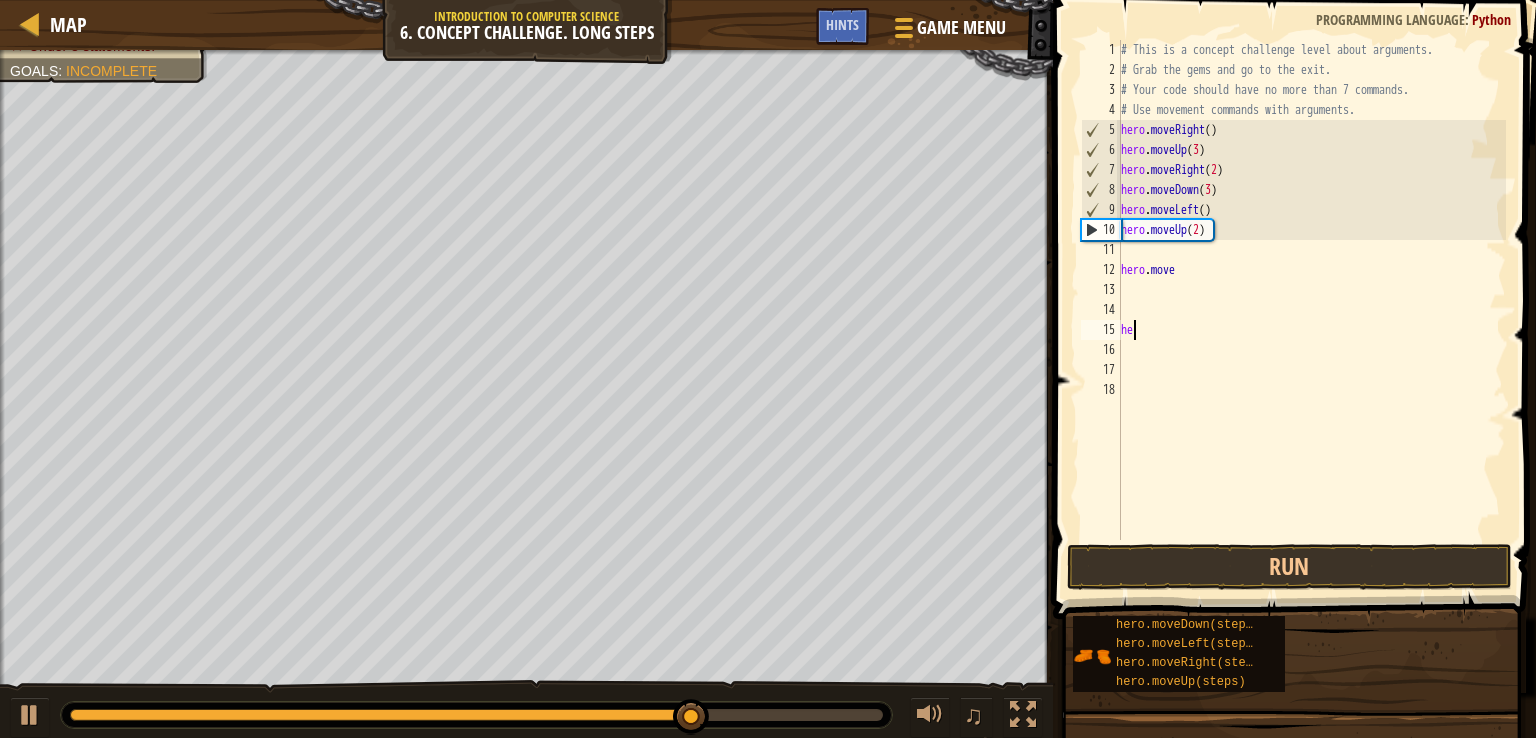 type on "h" 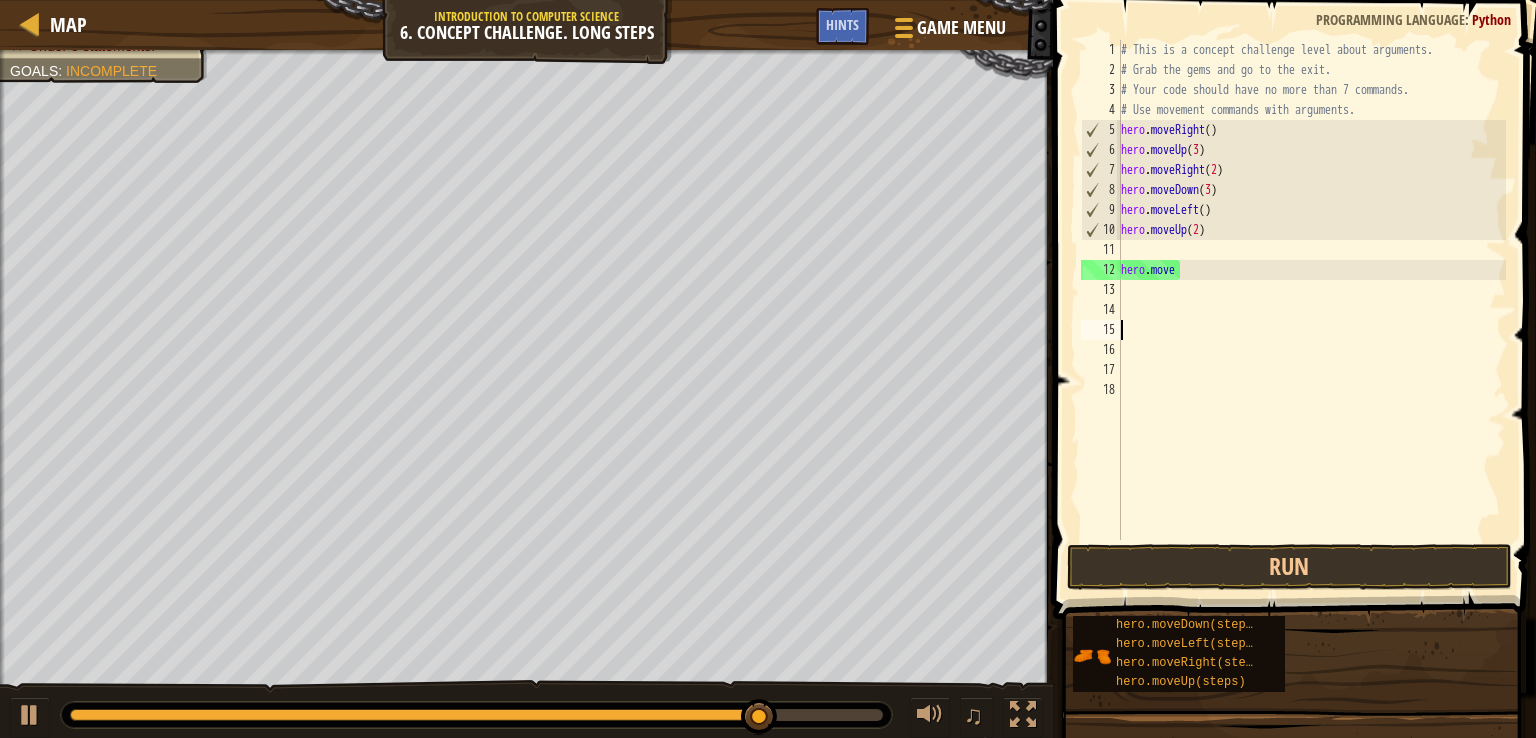 click on "# This is a concept challenge level about arguments. # Grab the gems and go to the exit. # Your code should have no more than 7 commands. # Use movement commands with arguments. hero . moveRight ( ) hero . moveUp ( 3 ) hero . moveRight ( 2 ) hero . moveDown ( 3 ) hero . moveLeft ( ) hero . moveUp ( 2 ) hero . move" at bounding box center [1312, 310] 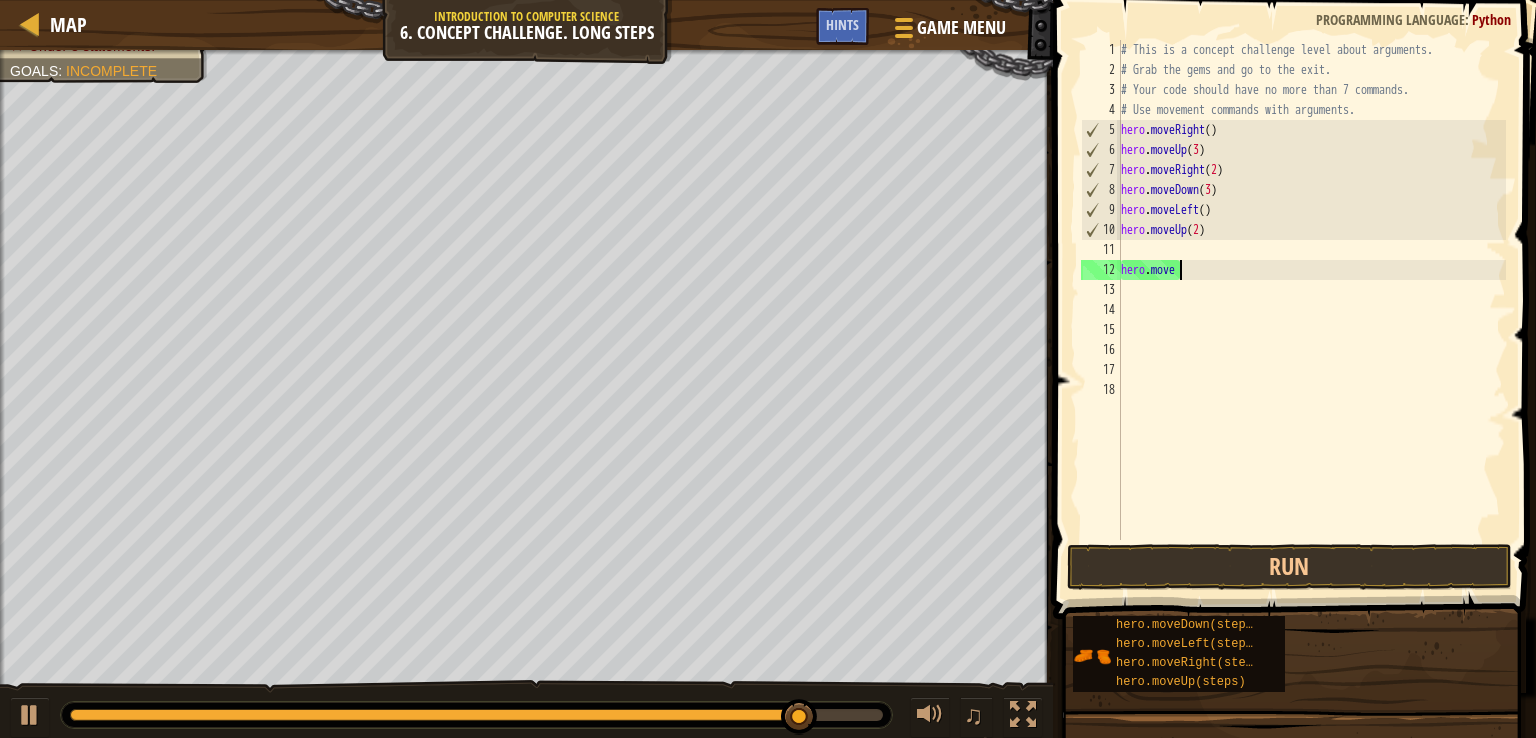 click on "# This is a concept challenge level about arguments. # Grab the gems and go to the exit. # Your code should have no more than 7 commands. # Use movement commands with arguments. hero . moveRight ( ) hero . moveUp ( 3 ) hero . moveRight ( 2 ) hero . moveDown ( 3 ) hero . moveLeft ( ) hero . moveUp ( 2 ) hero . move" at bounding box center (1312, 310) 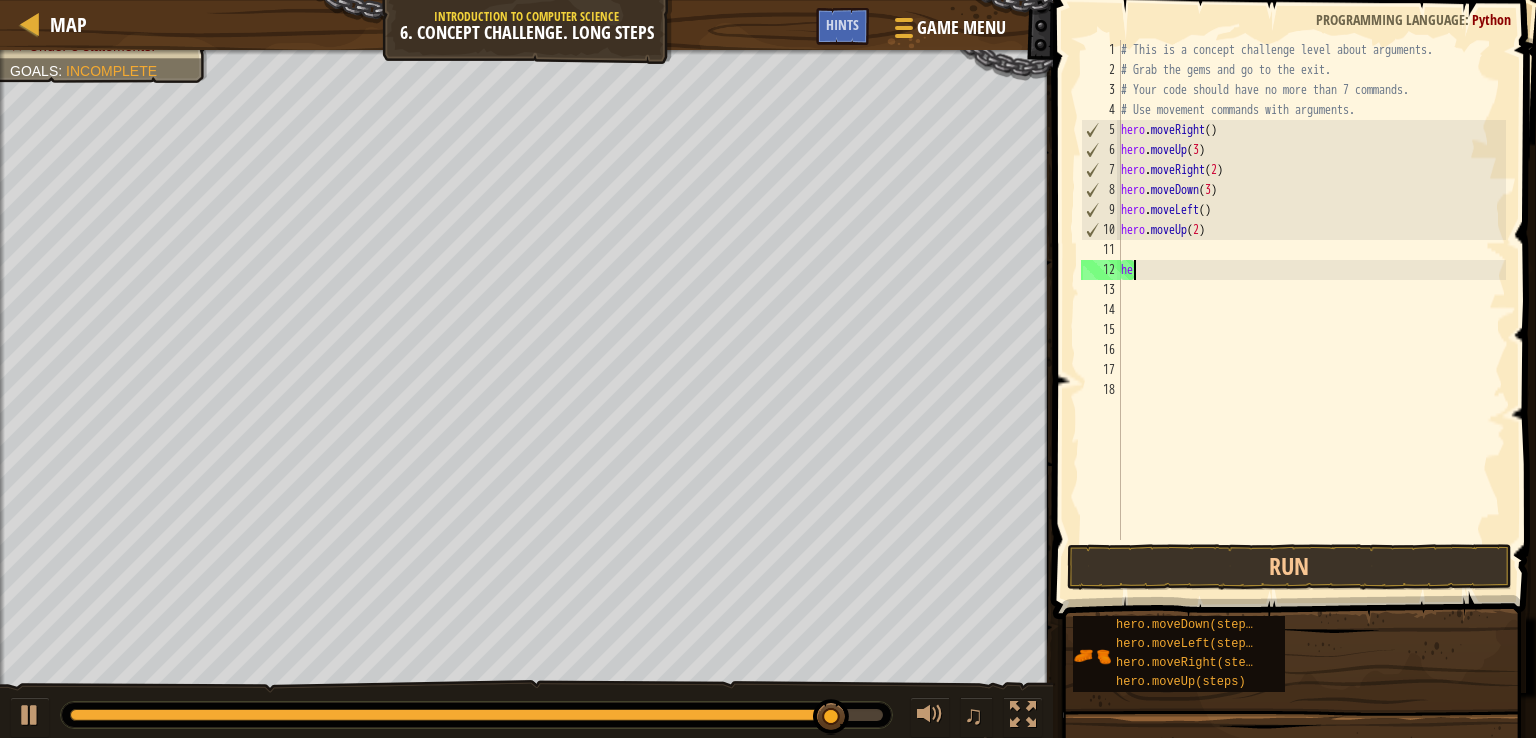 type on "h" 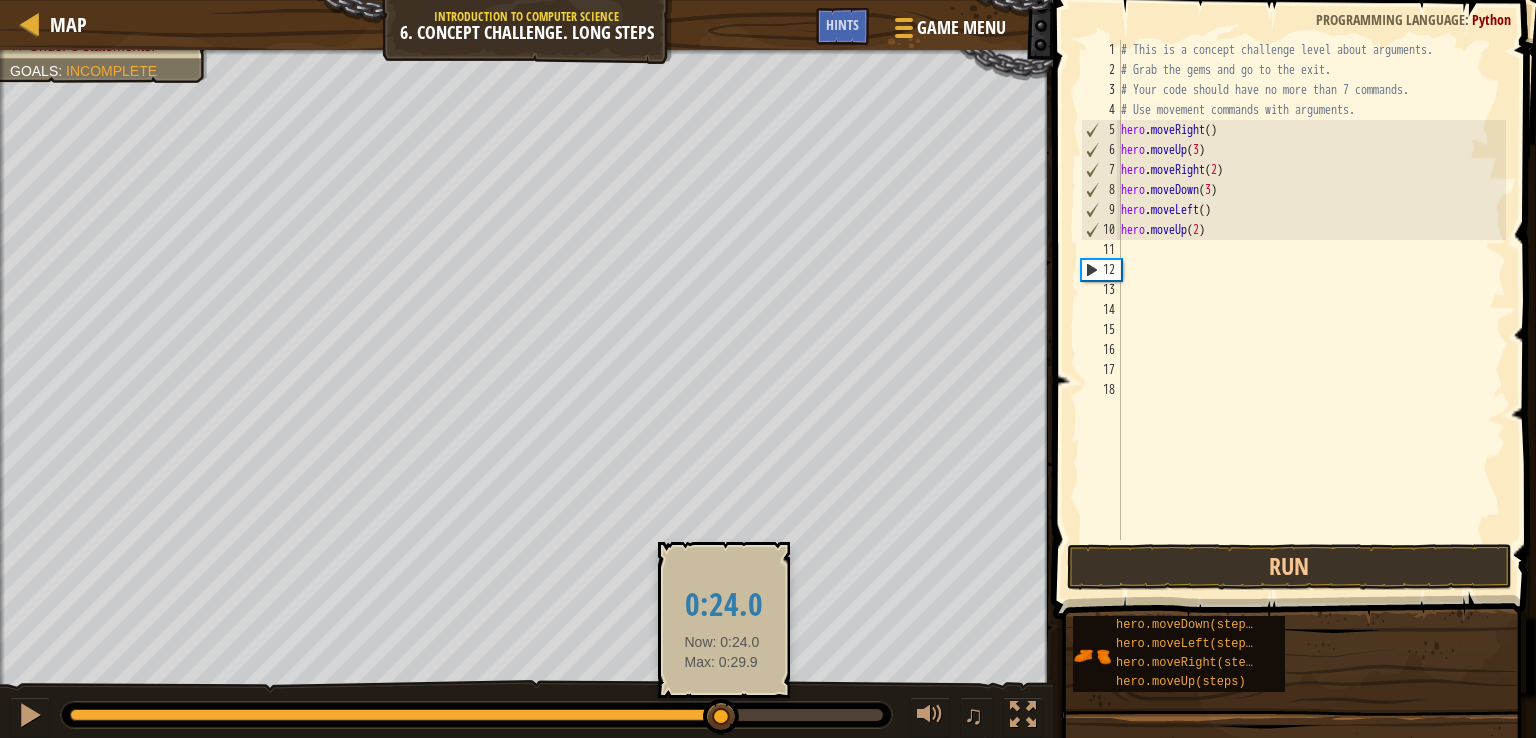 drag, startPoint x: 863, startPoint y: 701, endPoint x: 721, endPoint y: 699, distance: 142.01408 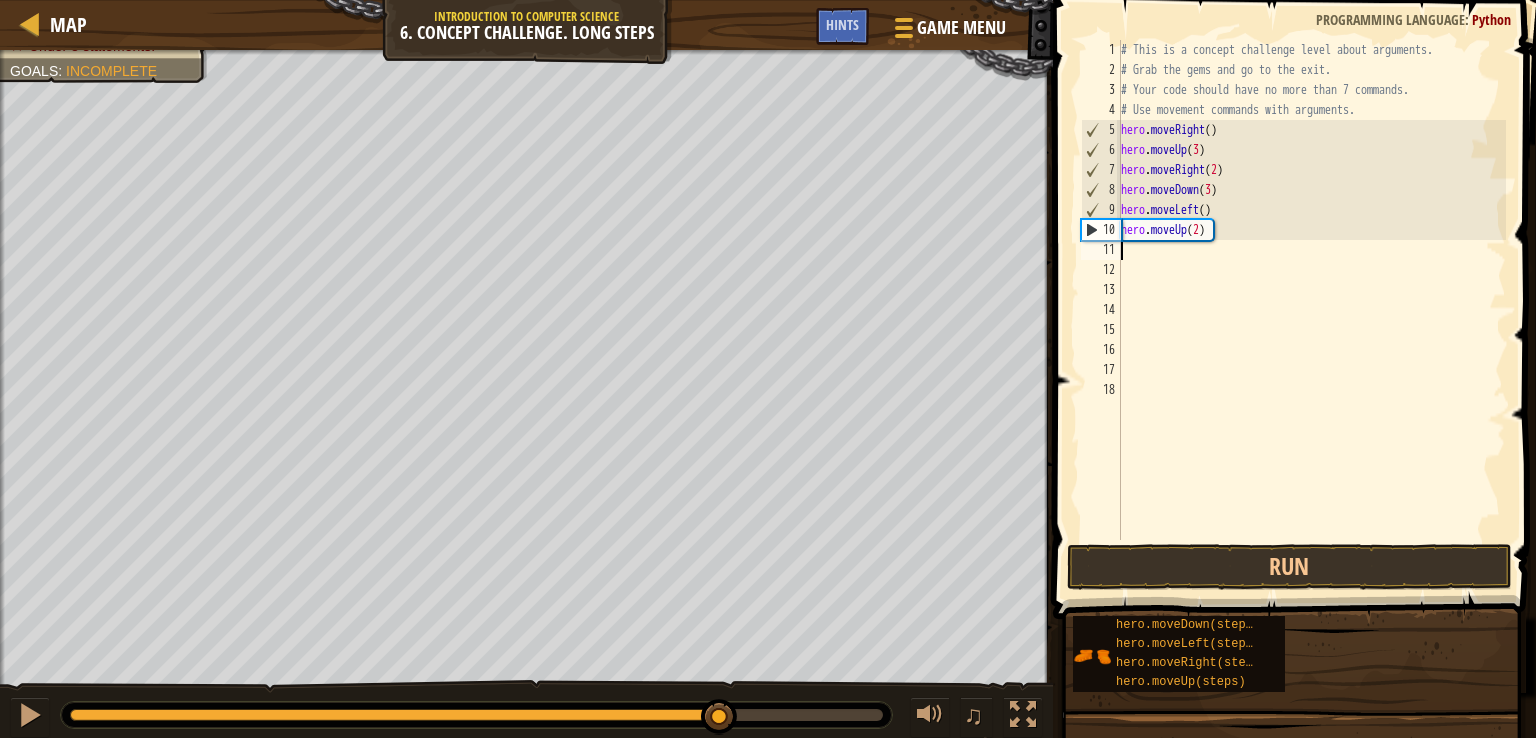 click on "# This is a concept challenge level about arguments. # Grab the gems and go to the exit. # Your code should have no more than 7 commands. # Use movement commands with arguments. hero . moveRight ( ) hero . moveUp ( 3 ) hero . moveRight ( 2 ) hero . moveDown ( 3 ) hero . moveLeft ( ) hero . moveUp ( 2 )" at bounding box center (1312, 310) 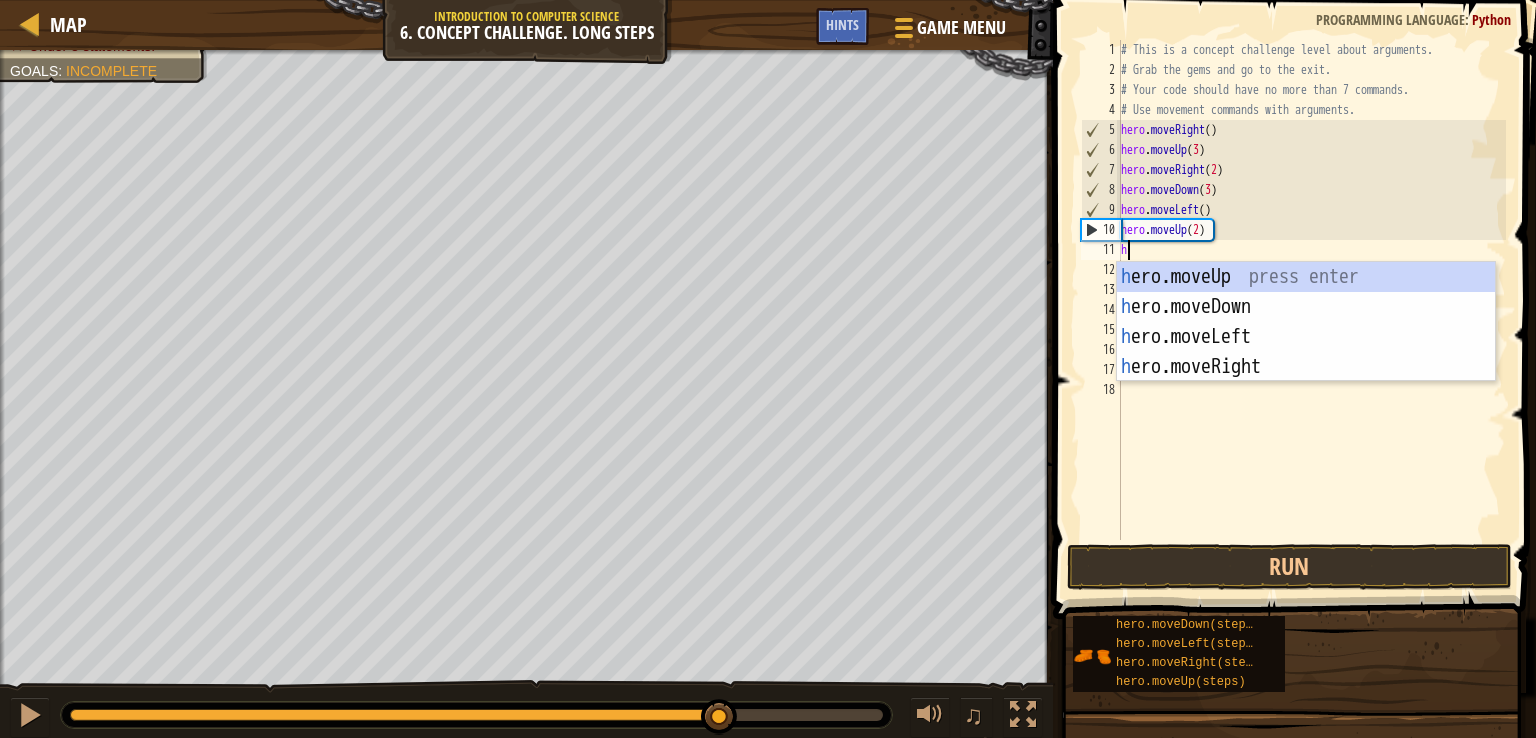 type on "he" 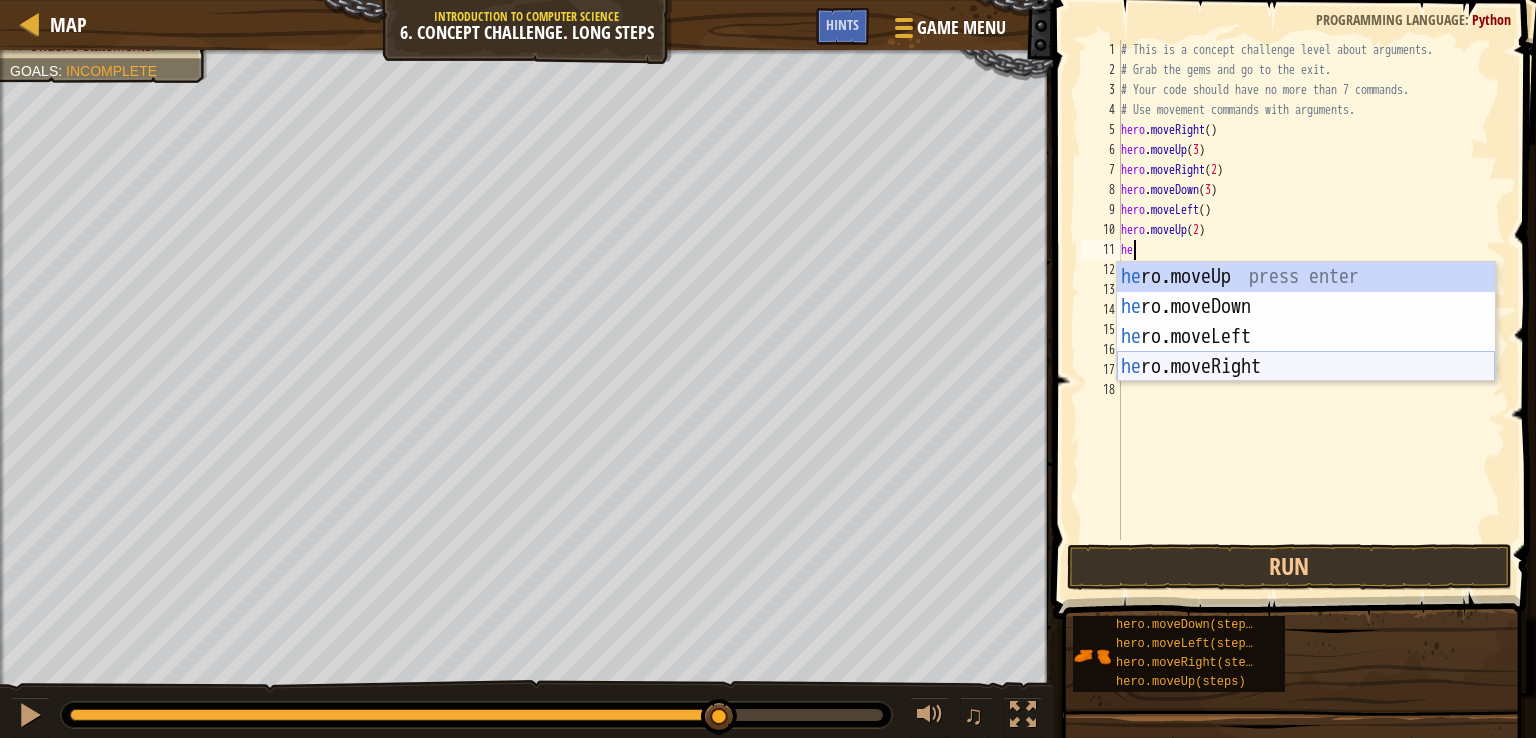 click on "he ro.moveUp press enter he ro.moveDown press enter he ro.moveLeft press enter he ro.moveRight press enter" at bounding box center [1306, 352] 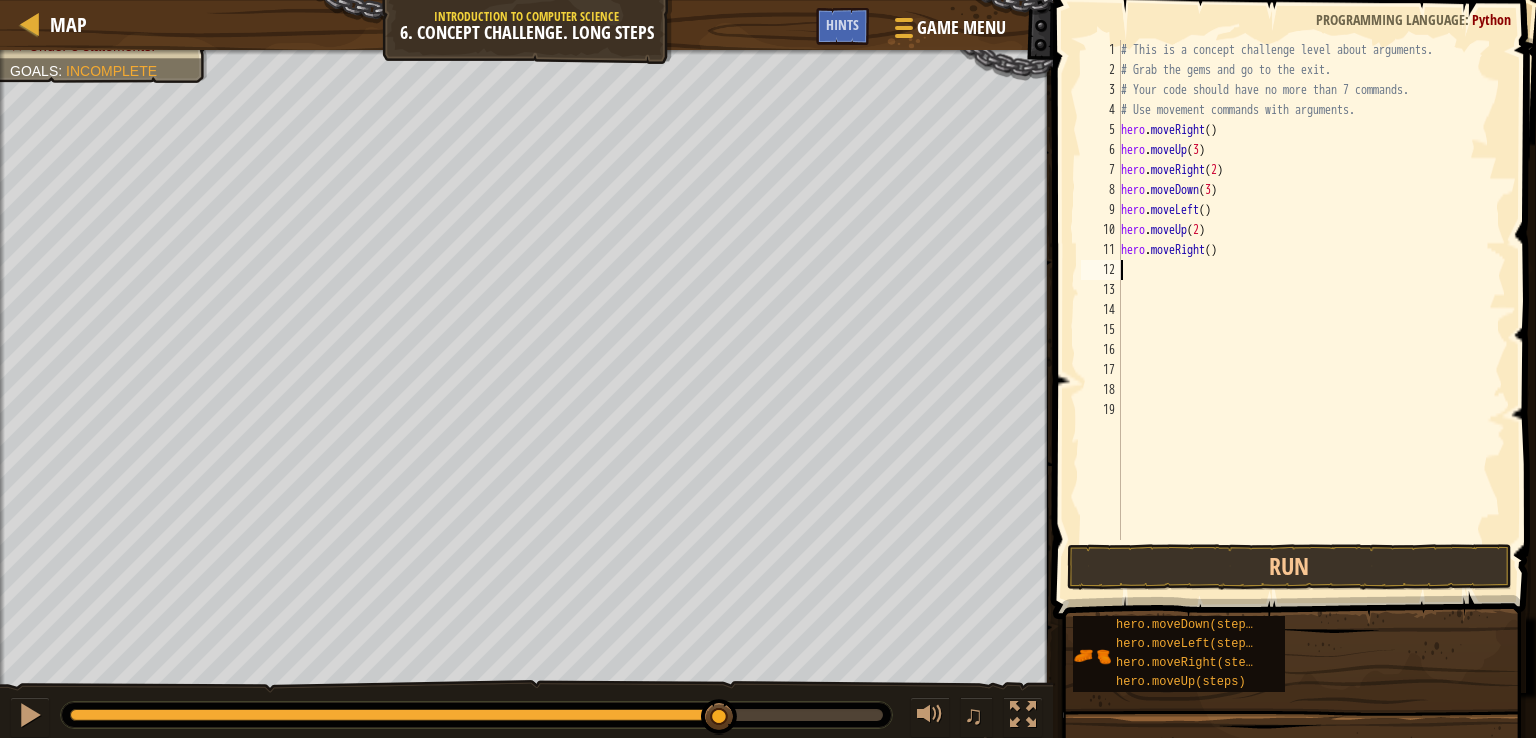 click on "# This is a concept challenge level about arguments. # Grab the gems and go to the exit. # Your code should have no more than 7 commands. # Use movement commands with arguments. hero . moveRight ( ) hero . moveUp ( 3 ) hero . moveRight ( 2 ) hero . moveDown ( 3 ) hero . moveLeft ( ) hero . moveUp ( 2 ) hero . moveRight ( )" at bounding box center (1312, 310) 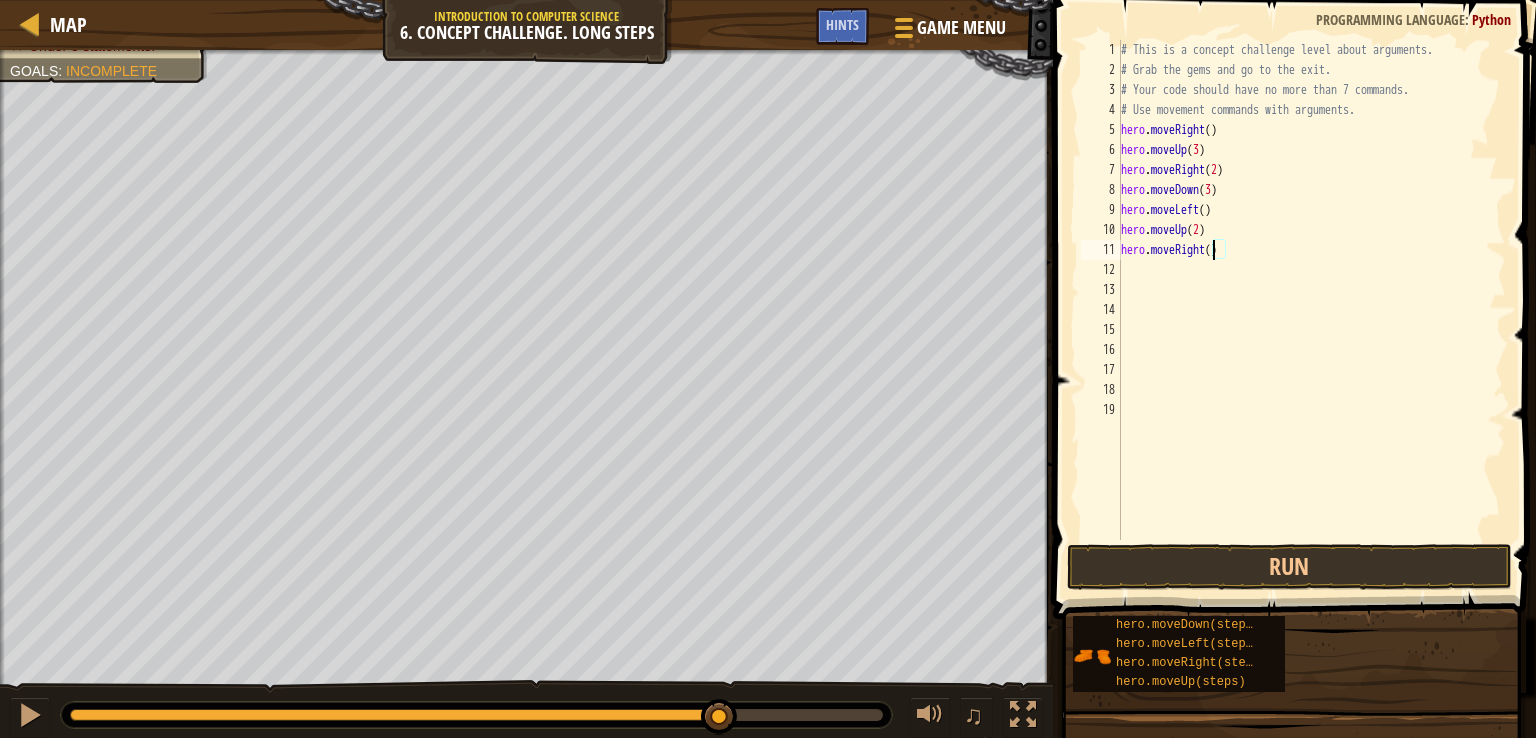 click on "# This is a concept challenge level about arguments. # Grab the gems and go to the exit. # Your code should have no more than 7 commands. # Use movement commands with arguments. hero . moveRight ( ) hero . moveUp ( 3 ) hero . moveRight ( 2 ) hero . moveDown ( 3 ) hero . moveLeft ( ) hero . moveUp ( 2 ) hero . moveRight ( )" at bounding box center [1312, 310] 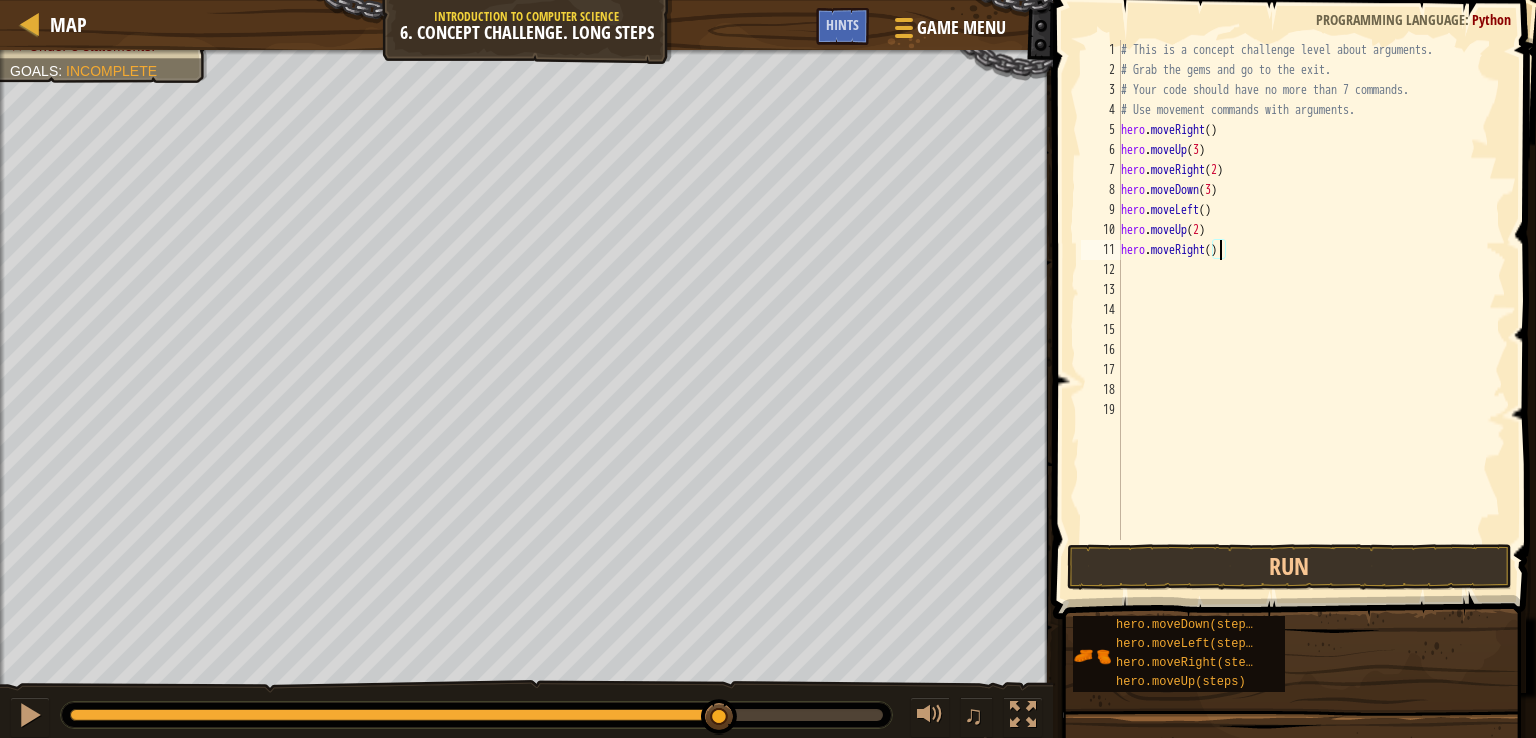 click on "# This is a concept challenge level about arguments. # Grab the gems and go to the exit. # Your code should have no more than 7 commands. # Use movement commands with arguments. hero . moveRight ( ) hero . moveUp ( 3 ) hero . moveRight ( 2 ) hero . moveDown ( 3 ) hero . moveLeft ( ) hero . moveUp ( 2 ) hero . moveRight ( )" at bounding box center [1312, 310] 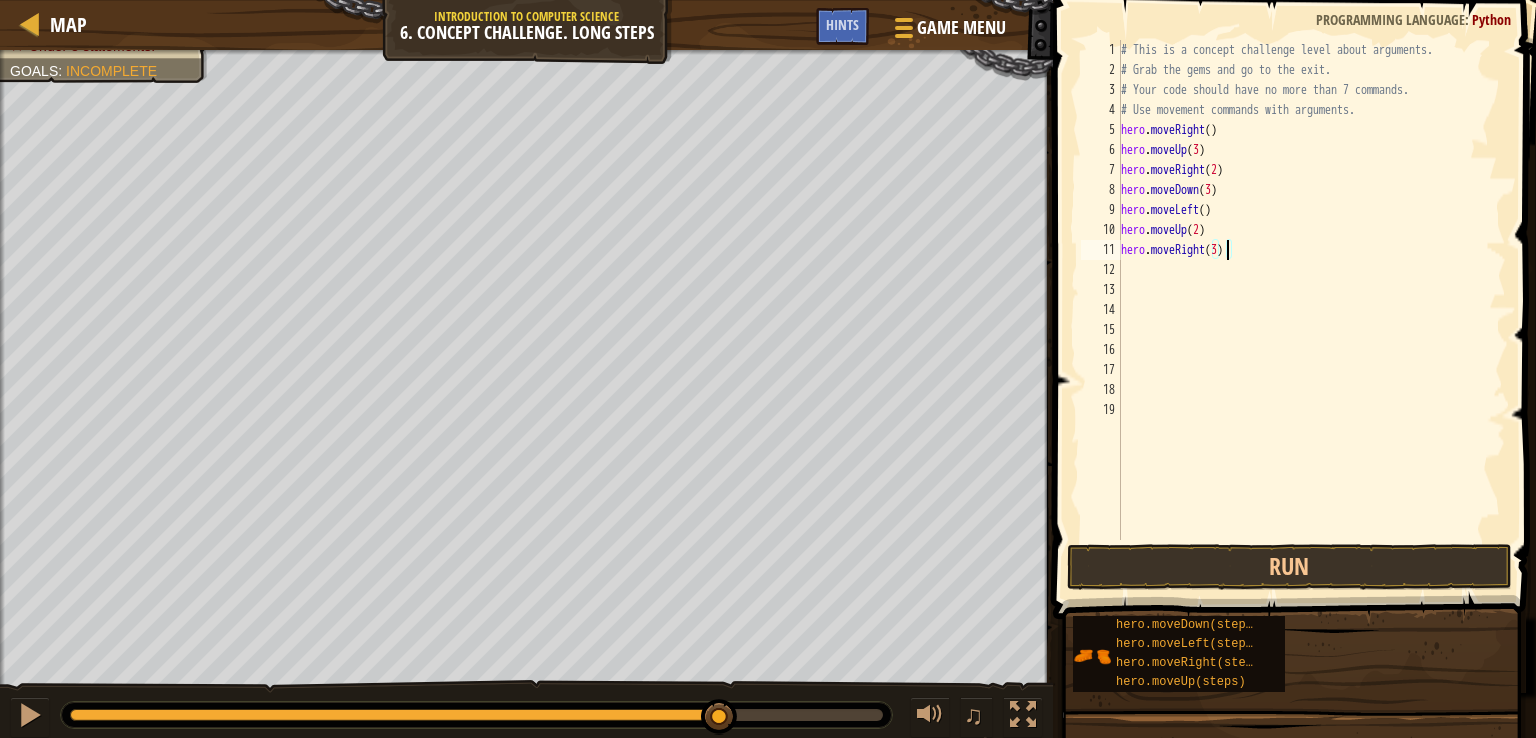 scroll, scrollTop: 9, scrollLeft: 8, axis: both 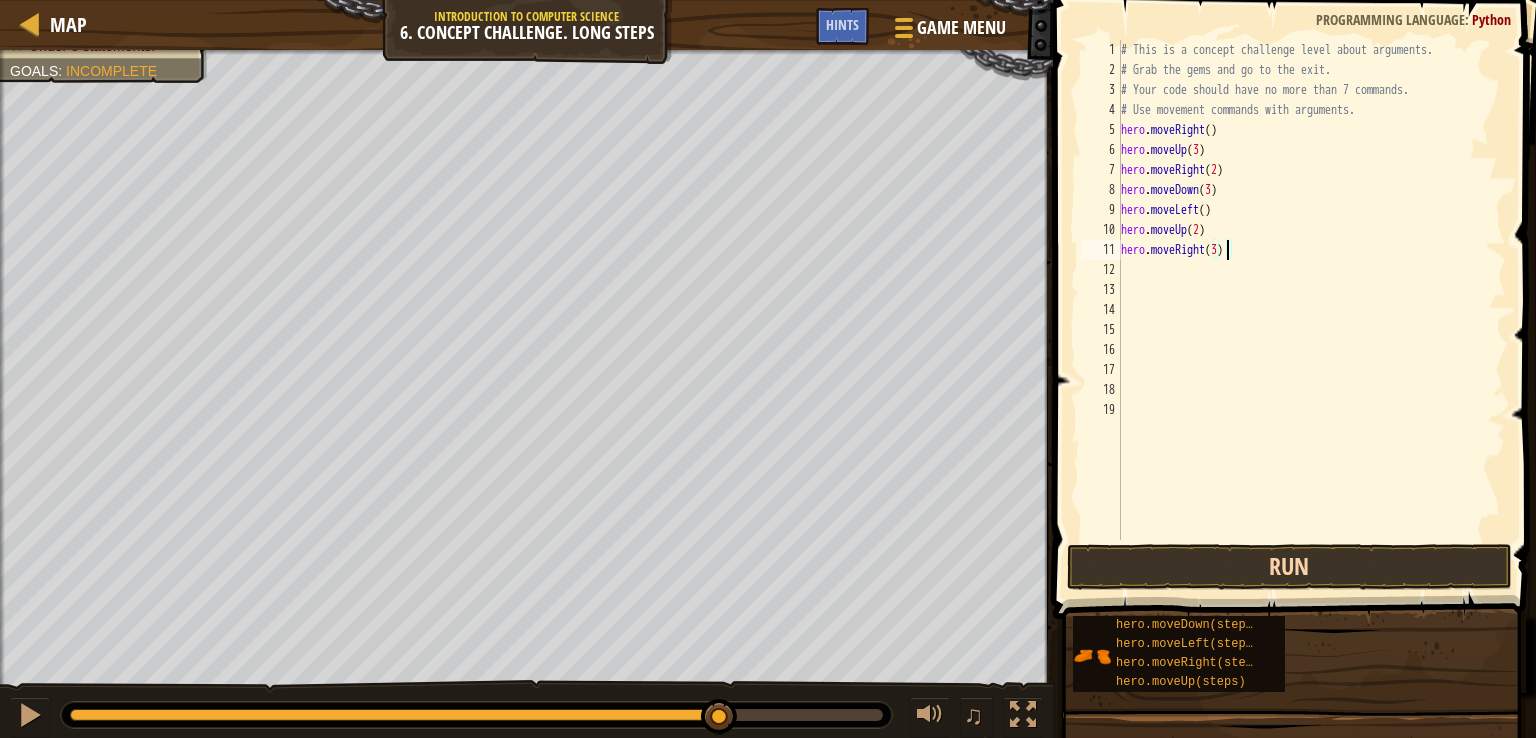 type on "hero.moveRight(3)" 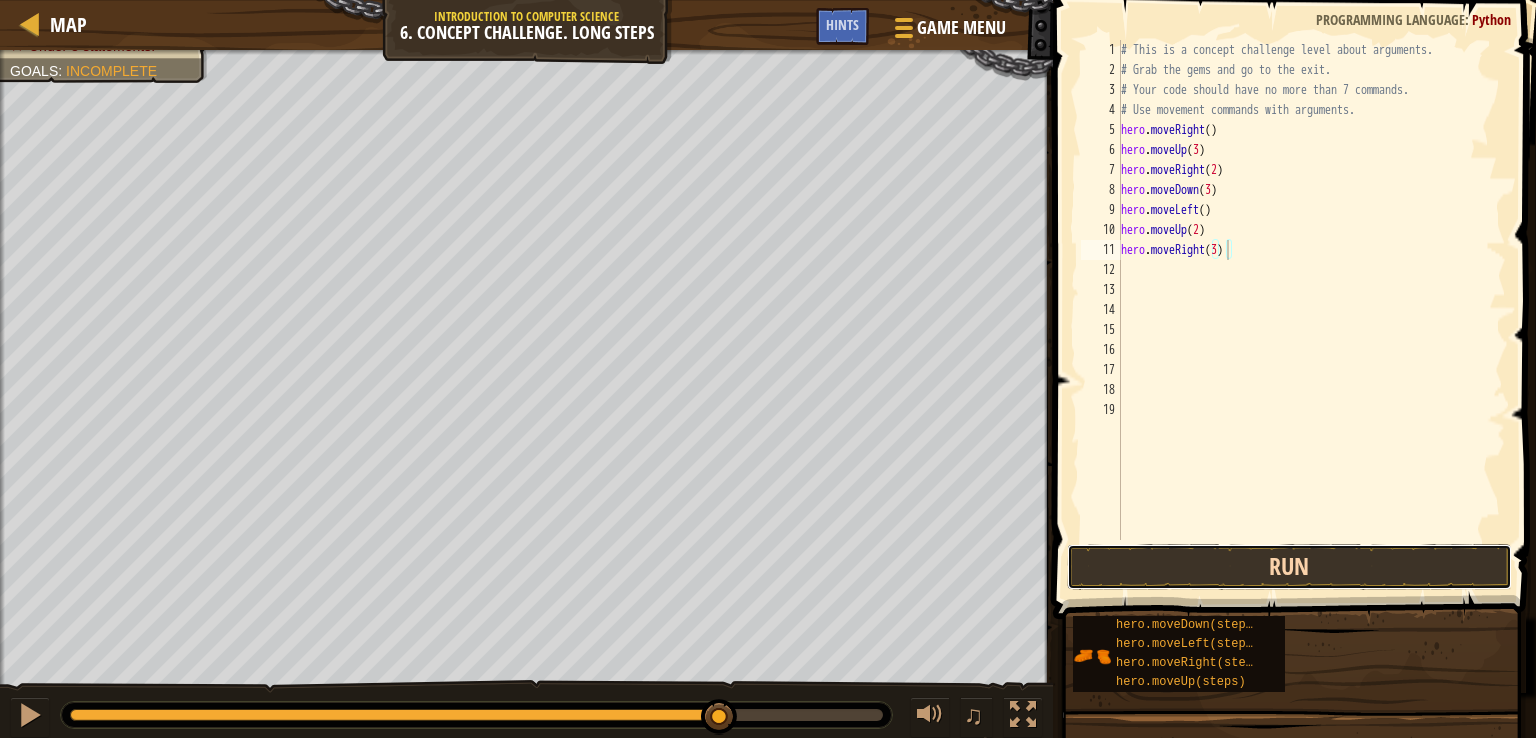 click on "Run" at bounding box center [1289, 567] 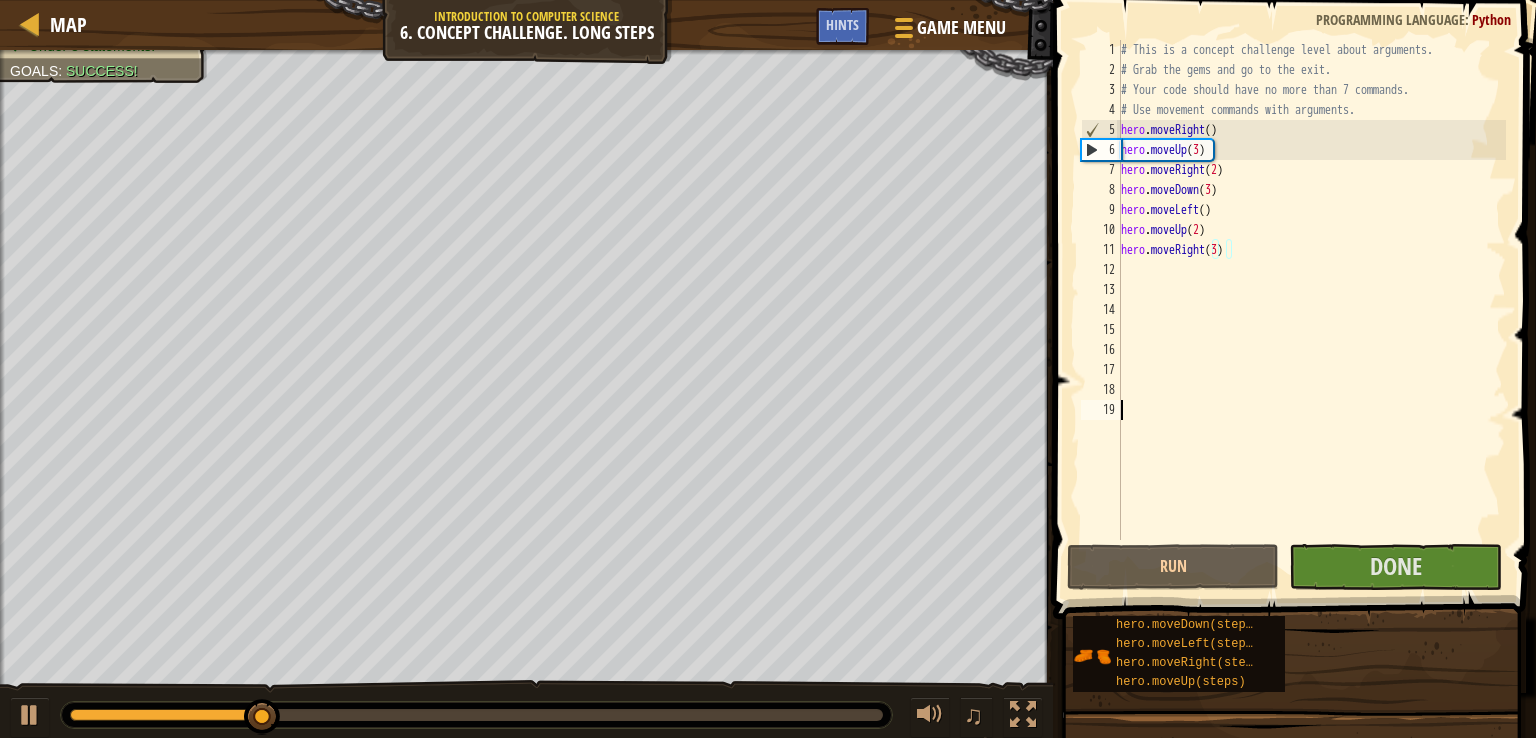 click on "# This is a concept challenge level about arguments. # Grab the gems and go to the exit. # Your code should have no more than 7 commands. # Use movement commands with arguments. hero . moveRight ( ) hero . moveUp ( 3 ) hero . moveRight ( 2 ) hero . moveDown ( 3 ) hero . moveLeft ( ) hero . moveUp ( 2 ) hero . moveRight ( 3 )" at bounding box center [1312, 310] 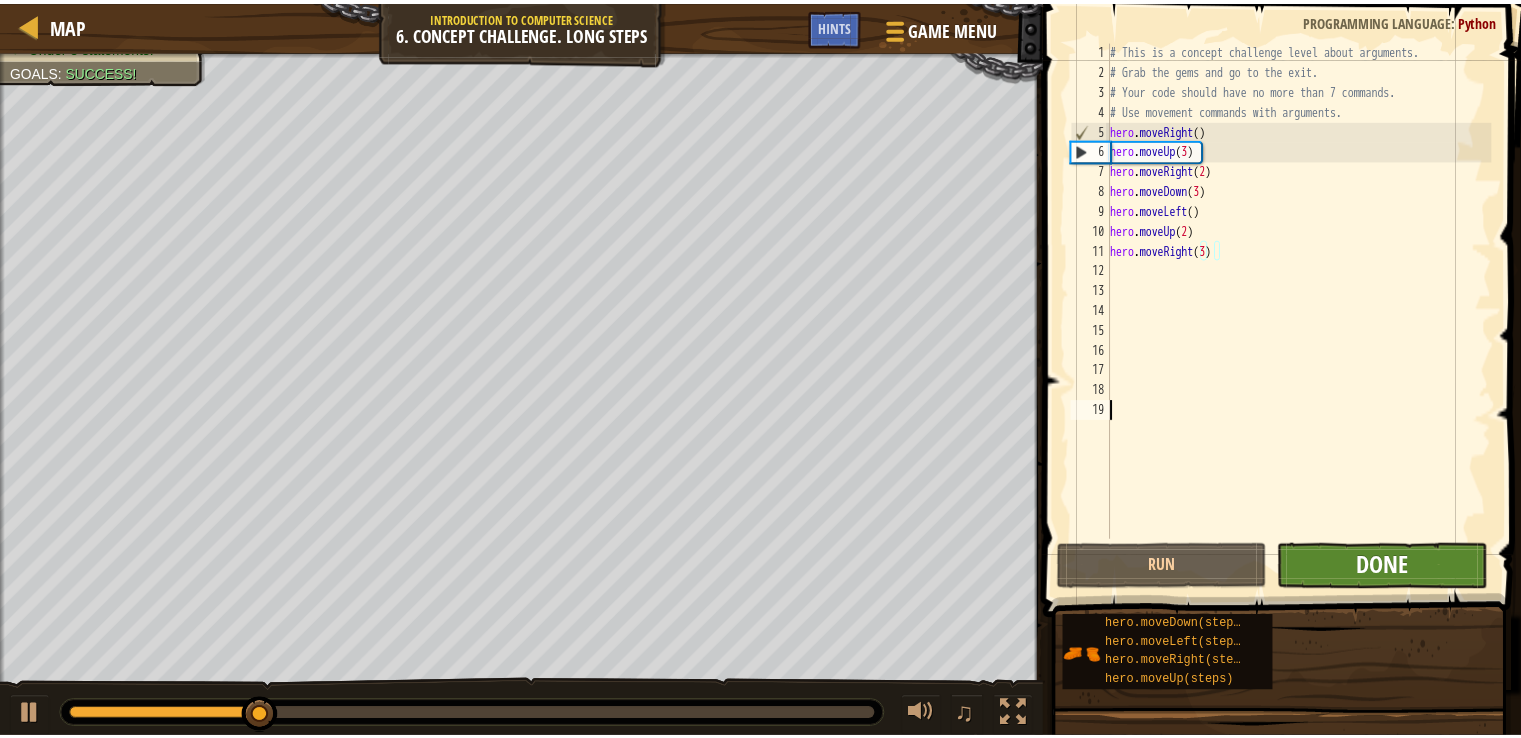 scroll, scrollTop: 9, scrollLeft: 0, axis: vertical 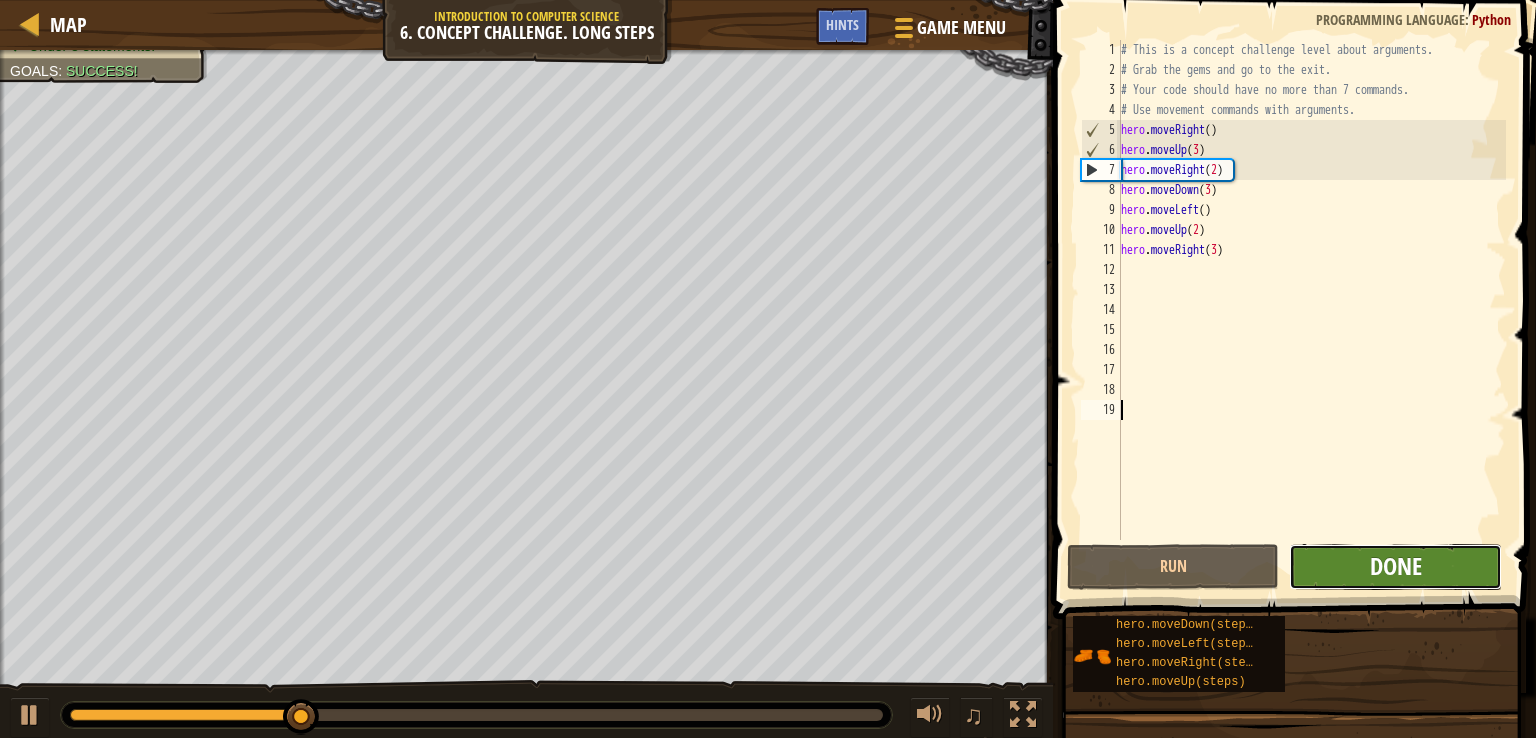 click on "Done" at bounding box center (1396, 566) 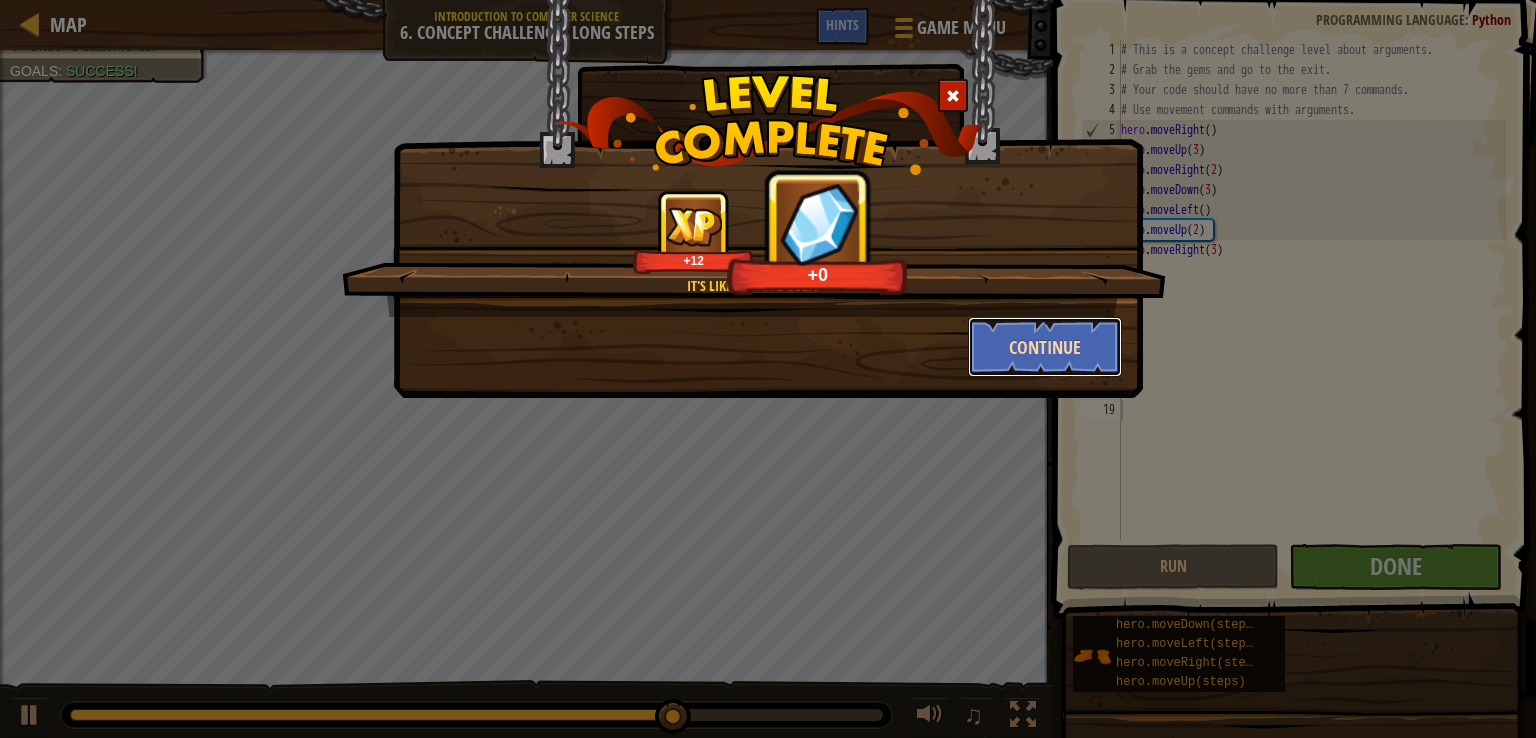 click on "Continue" at bounding box center (1045, 347) 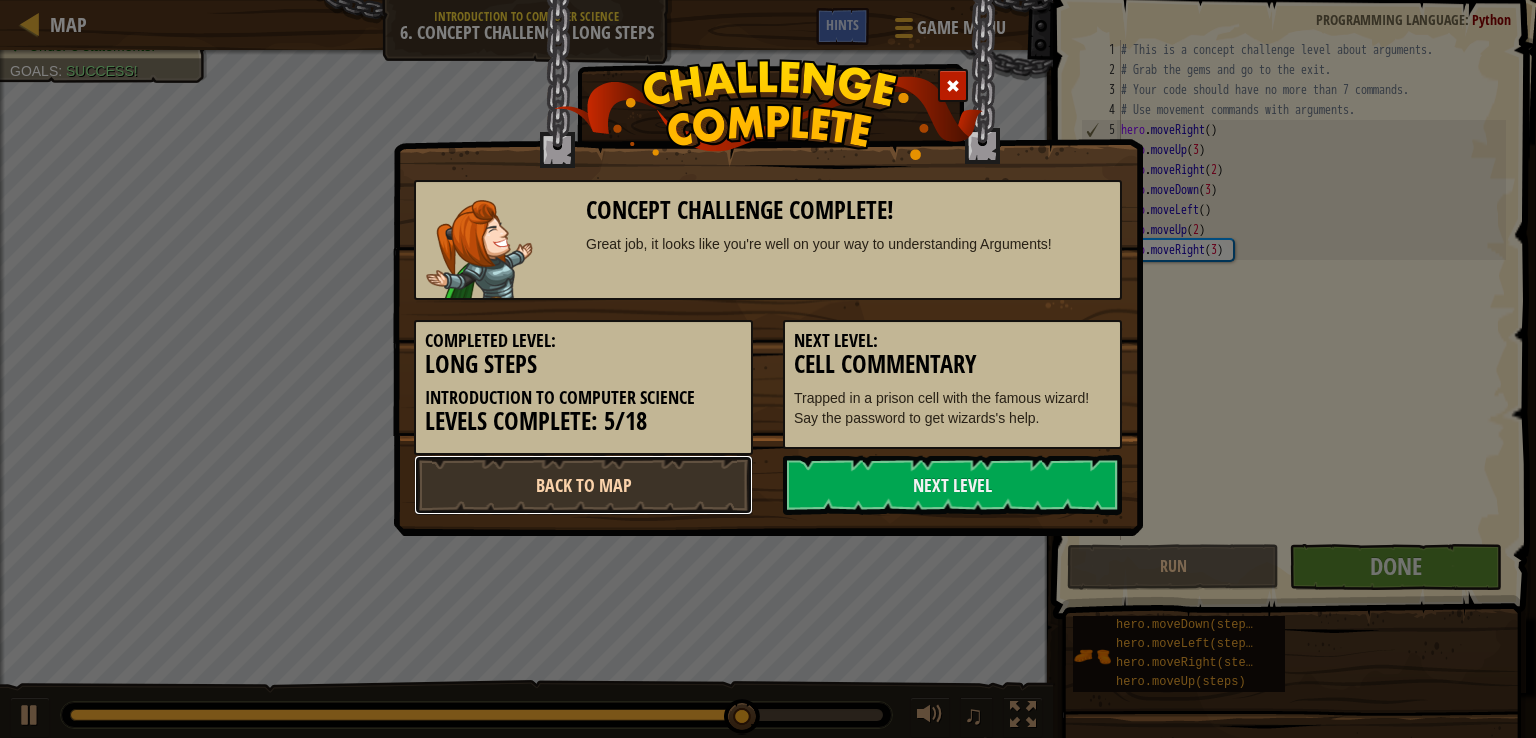 click on "Back to Map" at bounding box center [583, 485] 